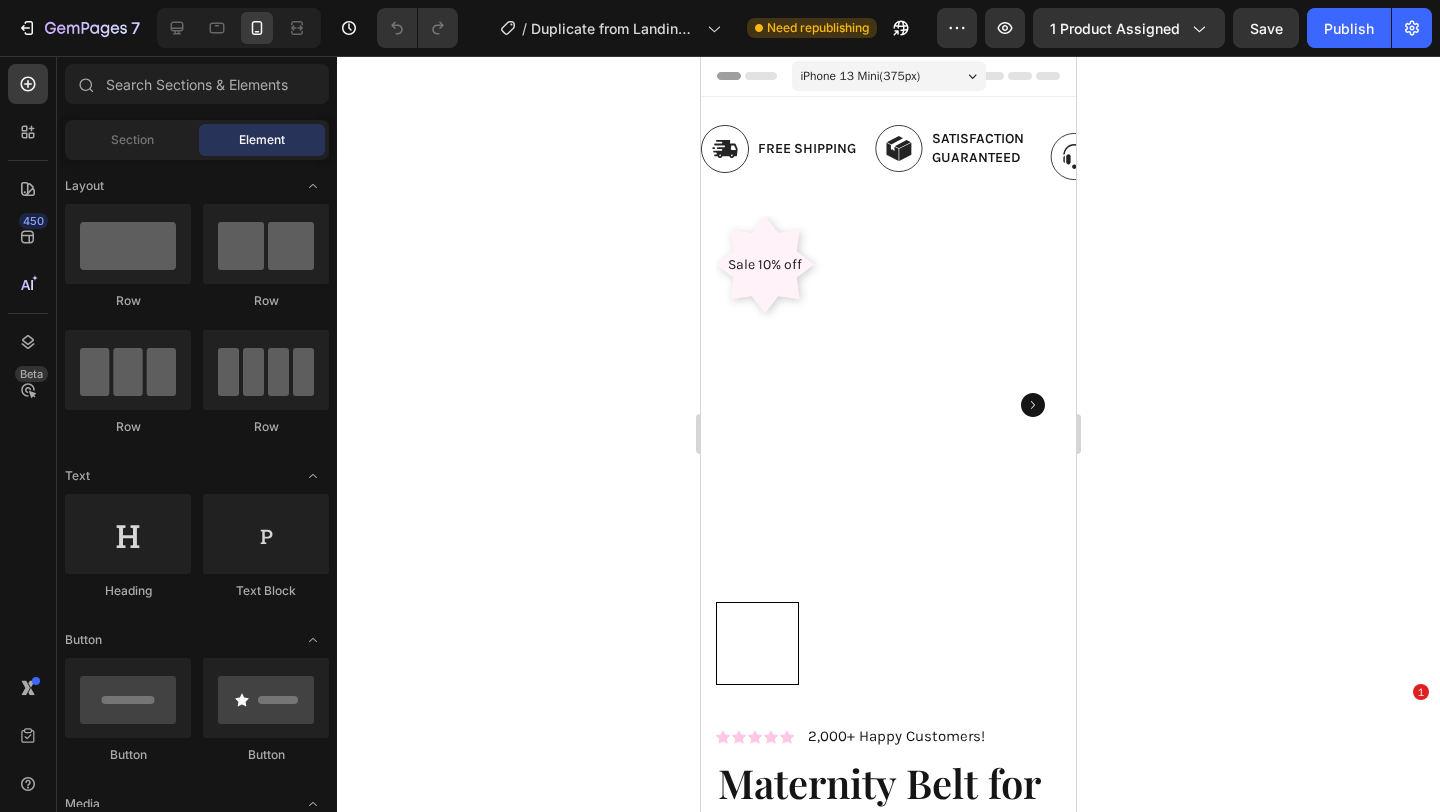 scroll, scrollTop: 0, scrollLeft: 0, axis: both 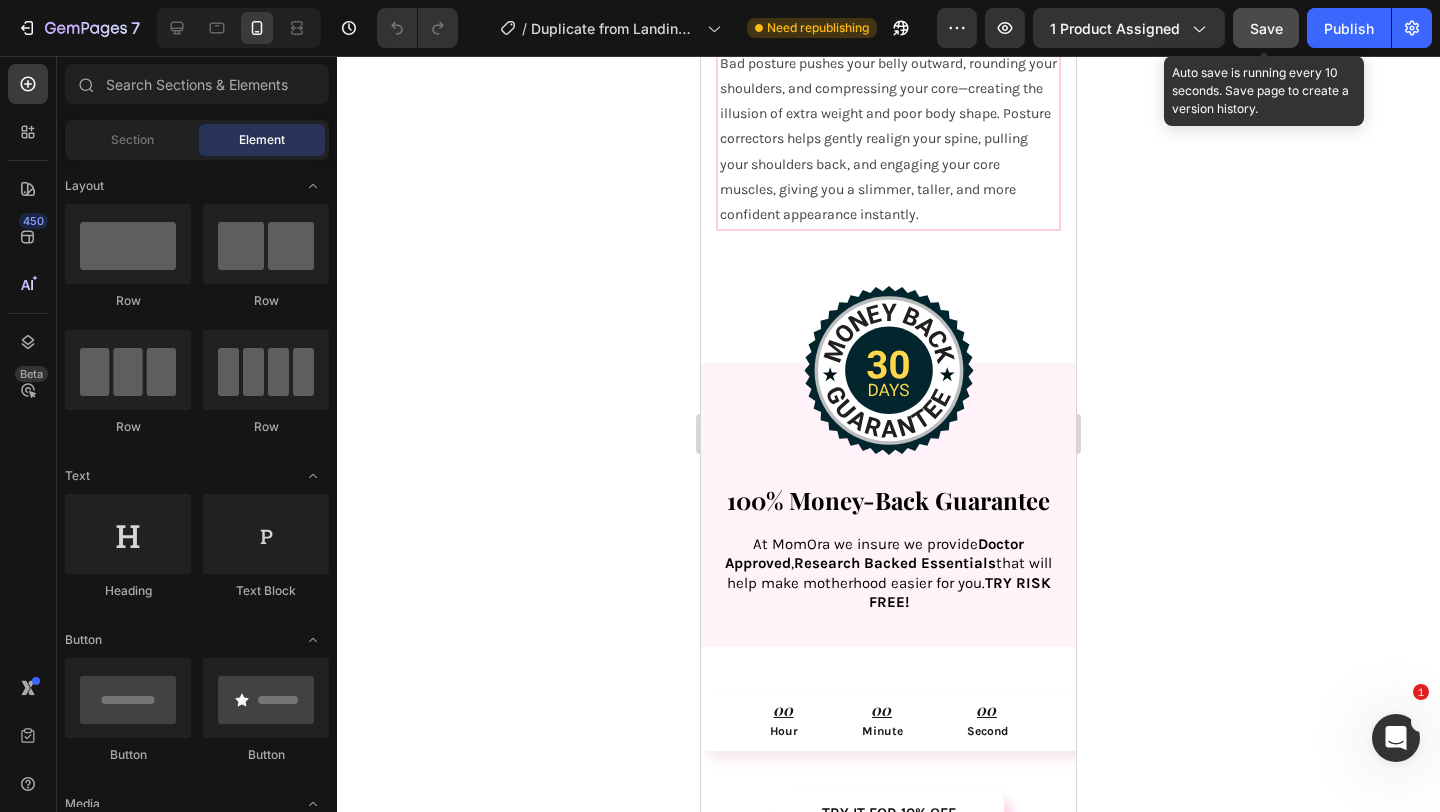 click on "Save" at bounding box center [1266, 28] 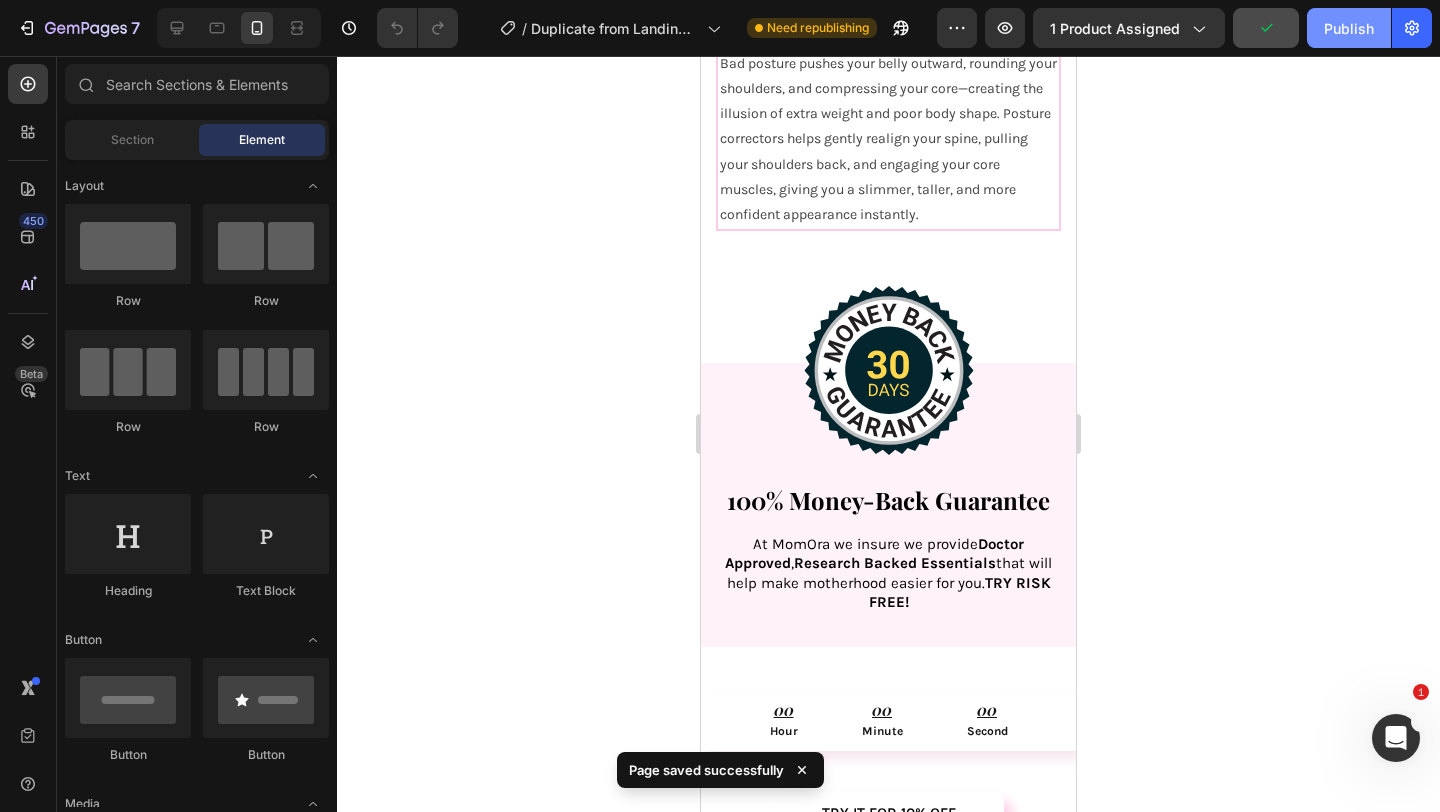 click on "Publish" at bounding box center (1349, 28) 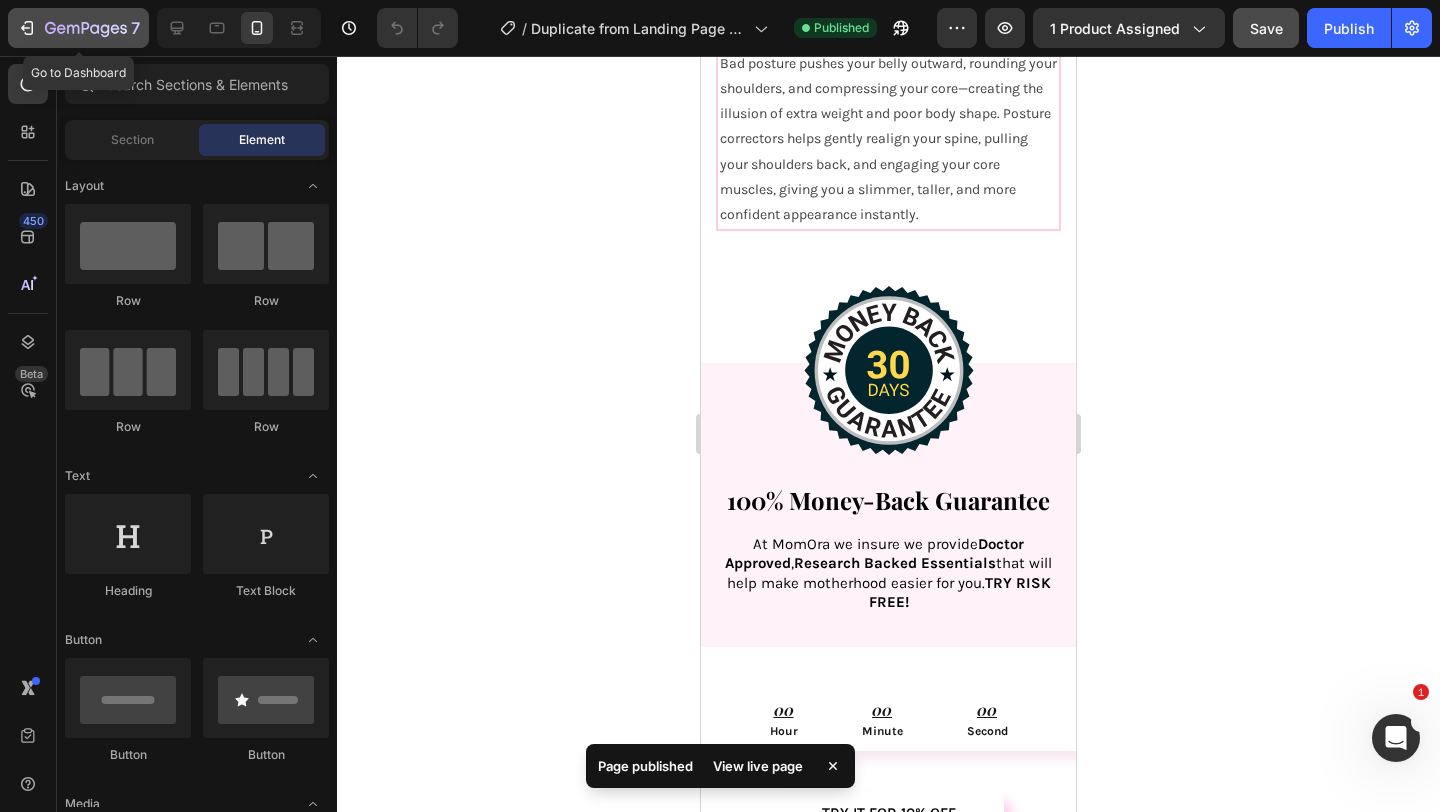 click 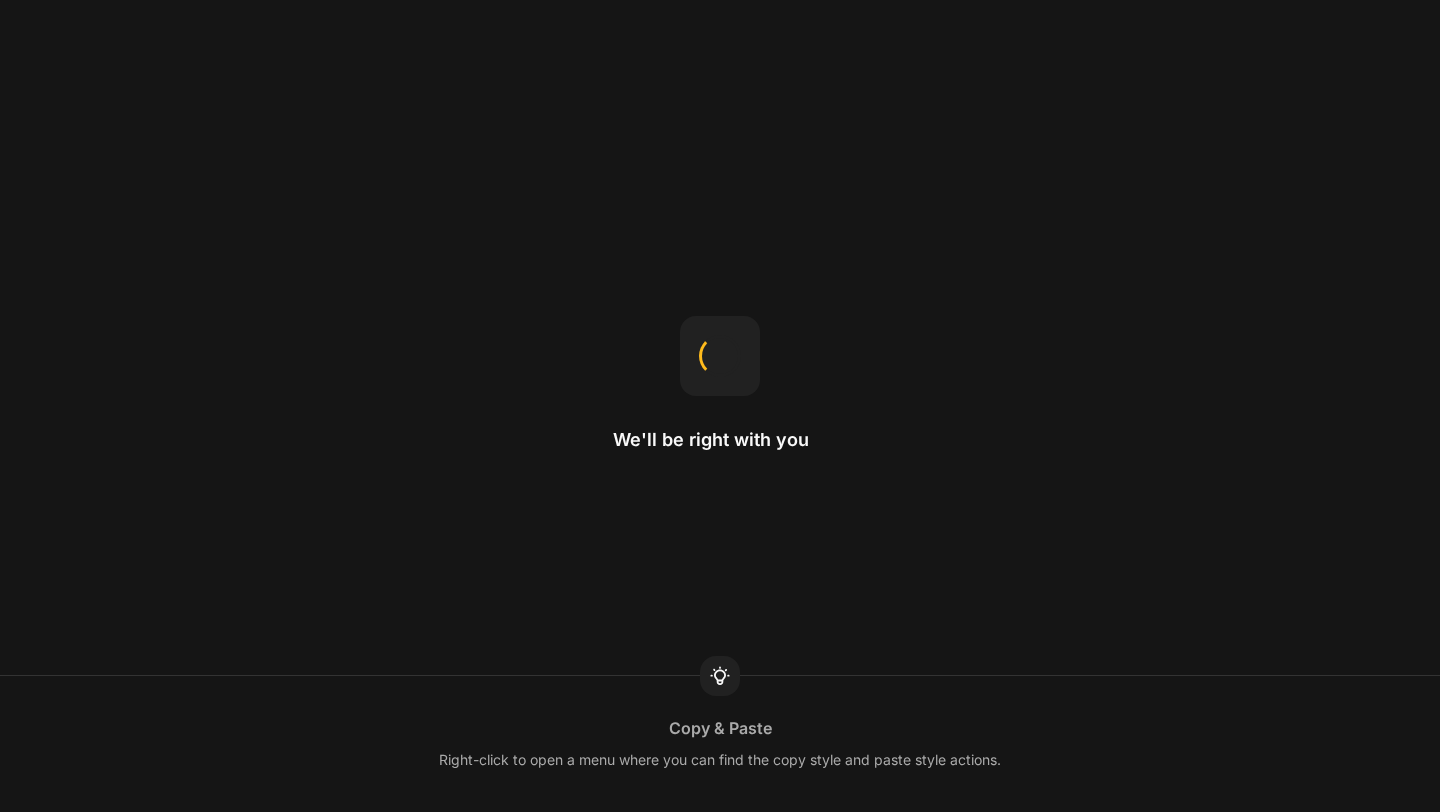 scroll, scrollTop: 0, scrollLeft: 0, axis: both 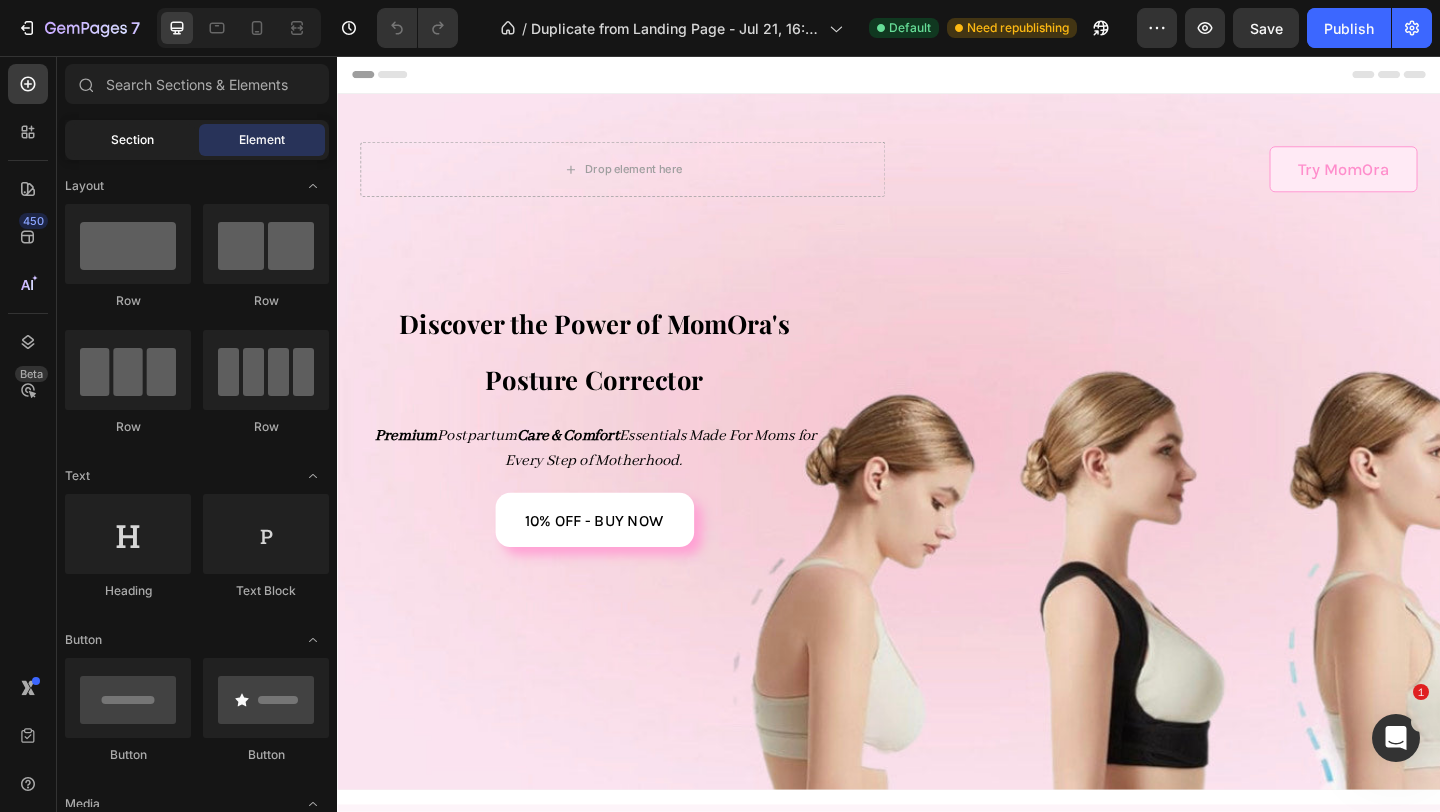 click on "Section" 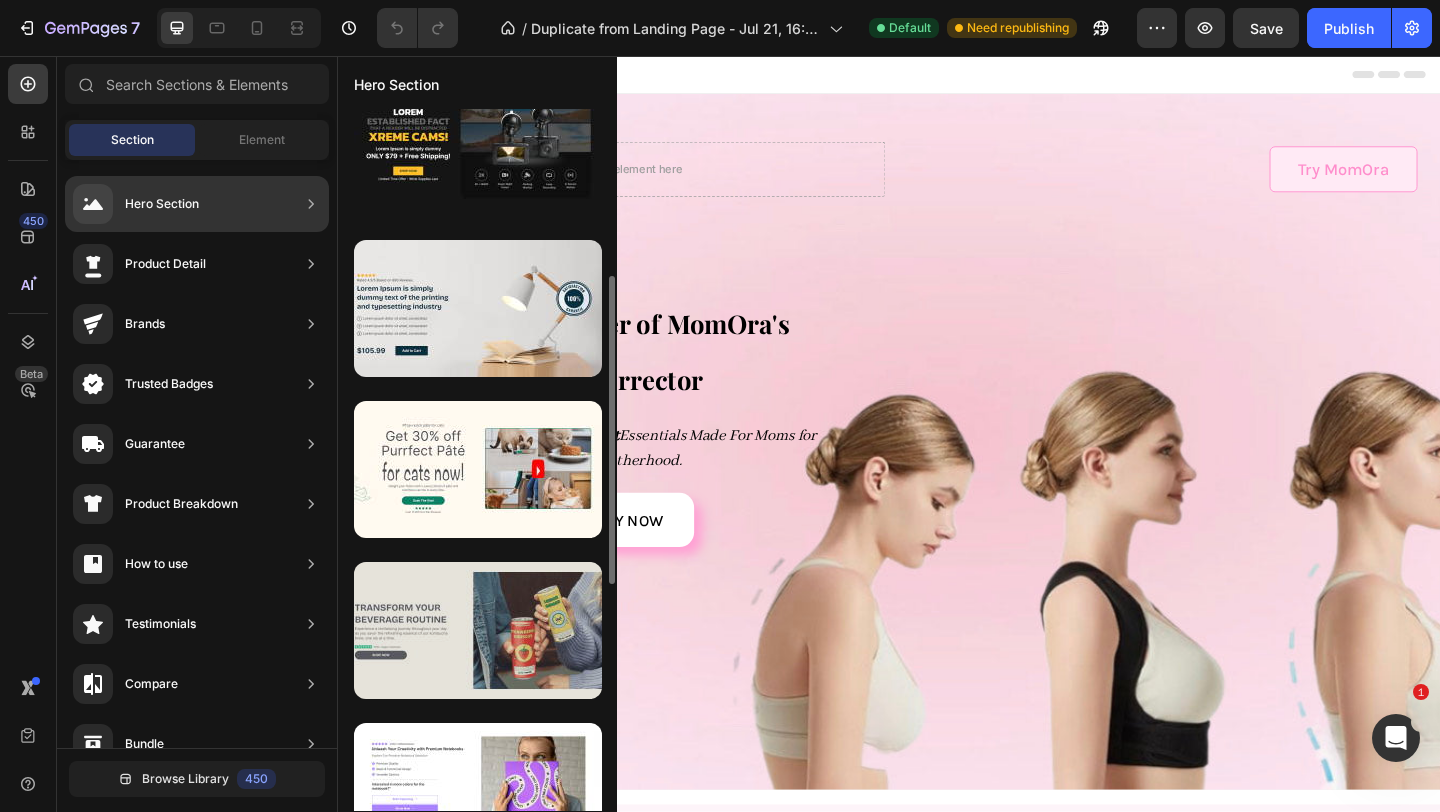 scroll, scrollTop: 393, scrollLeft: 0, axis: vertical 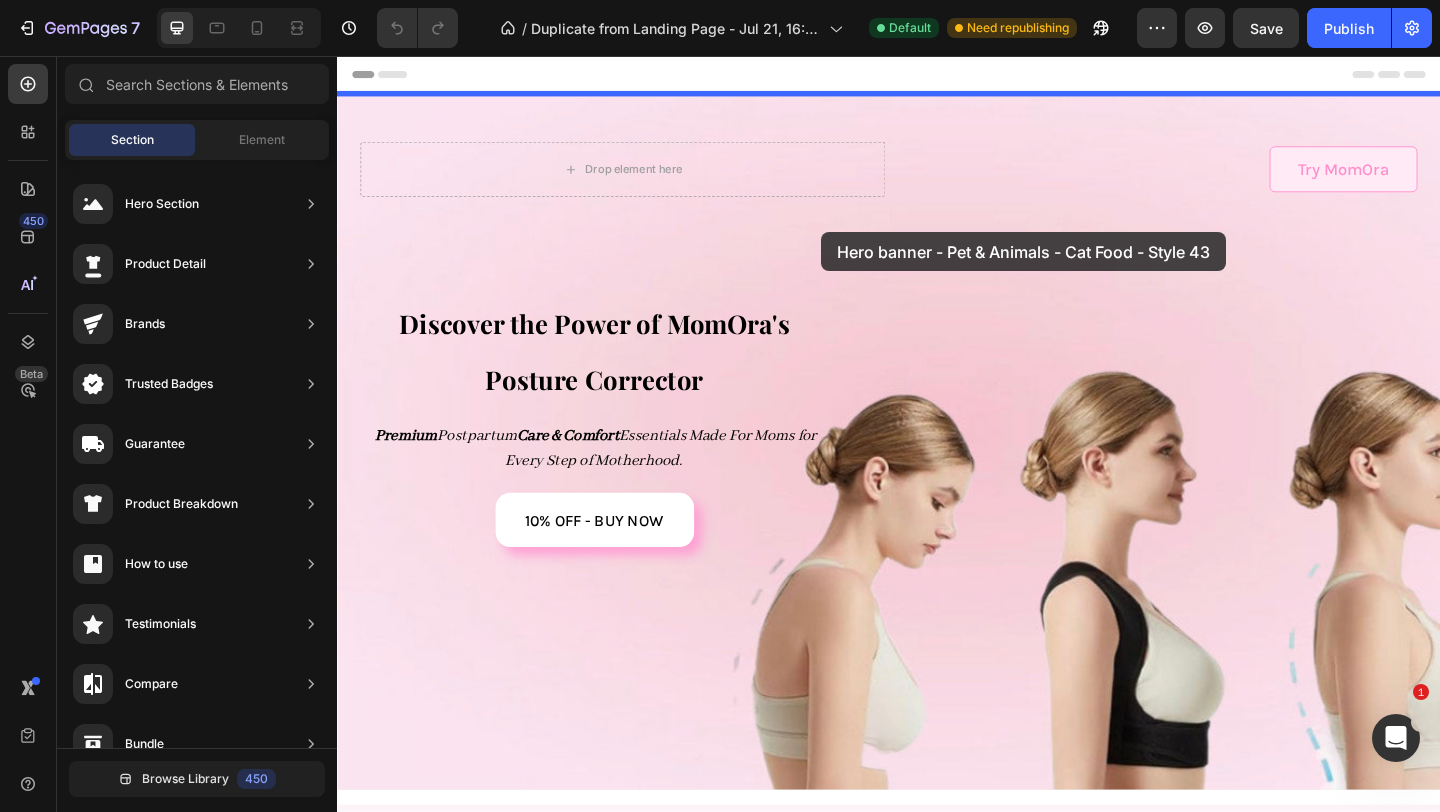 drag, startPoint x: 761, startPoint y: 517, endPoint x: 864, endPoint y: 253, distance: 283.38138 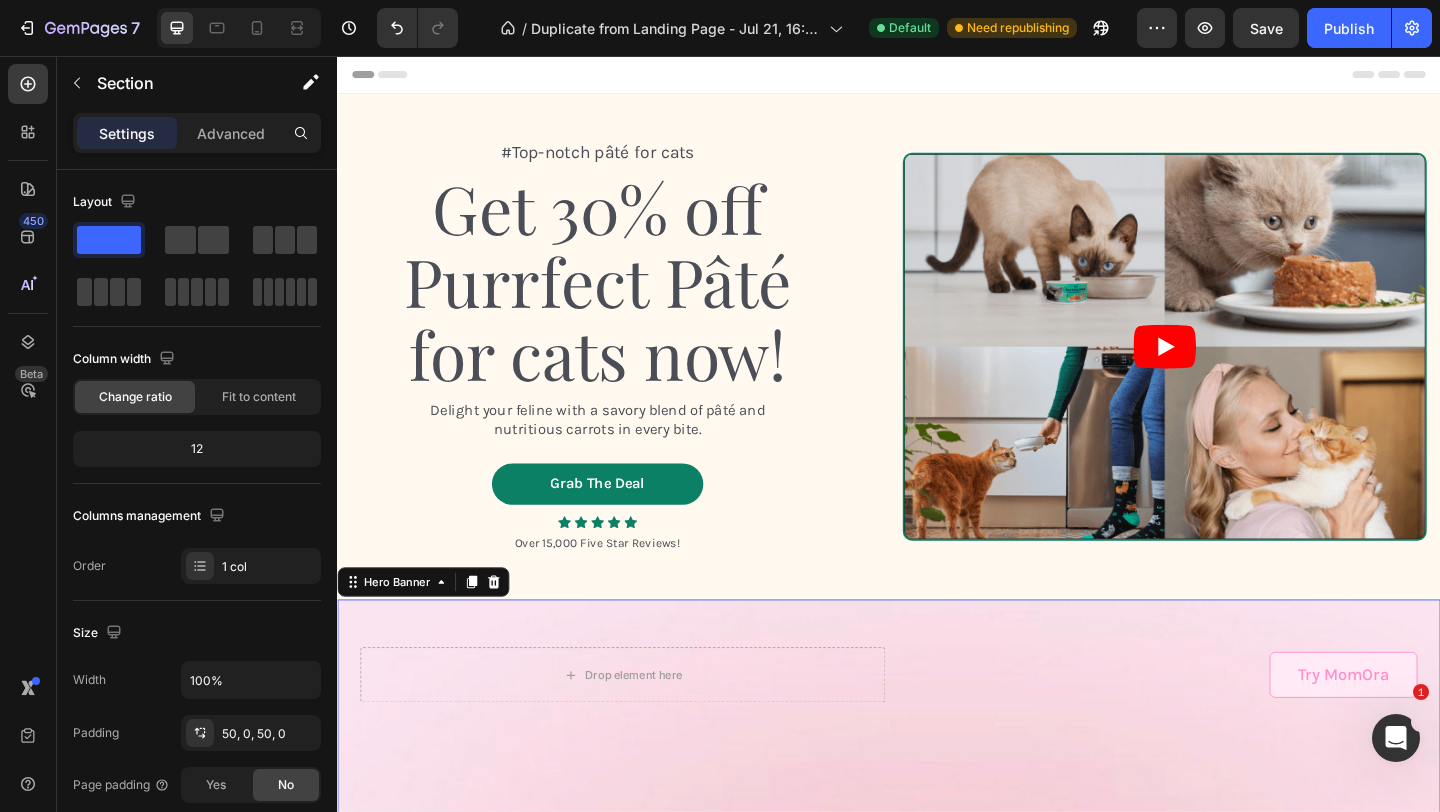 click on "Drop element here Try MomOra Button Row Discover the Power of MomOra's Posture Corrector Heading   Premium  Postpartum  Care & Comfort  Essentials Made For Moms for Every Step of Motherhood. Text Block 10% OFF - buy now Button Row Row" at bounding box center [937, 893] 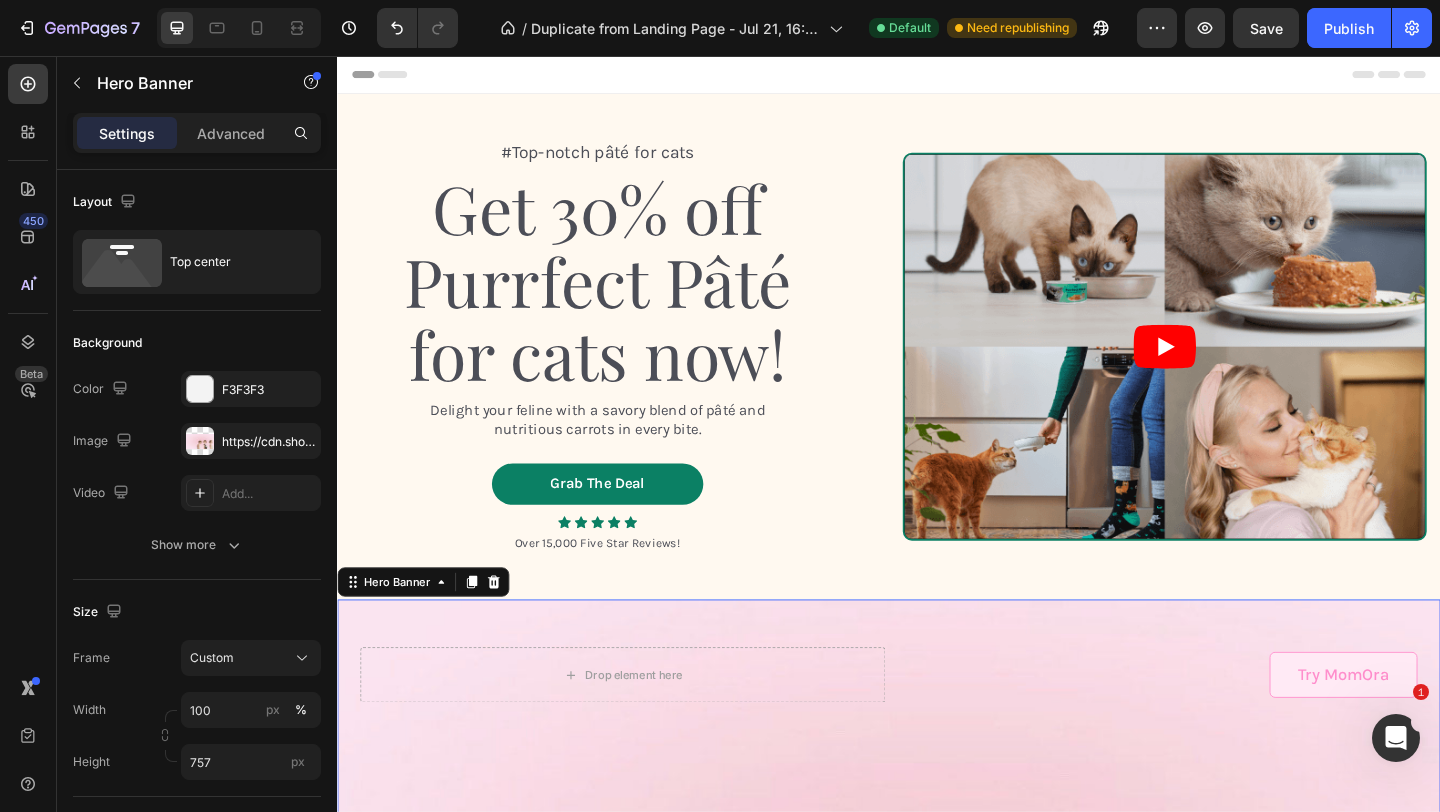 click on "Hero Banner" at bounding box center [430, 628] 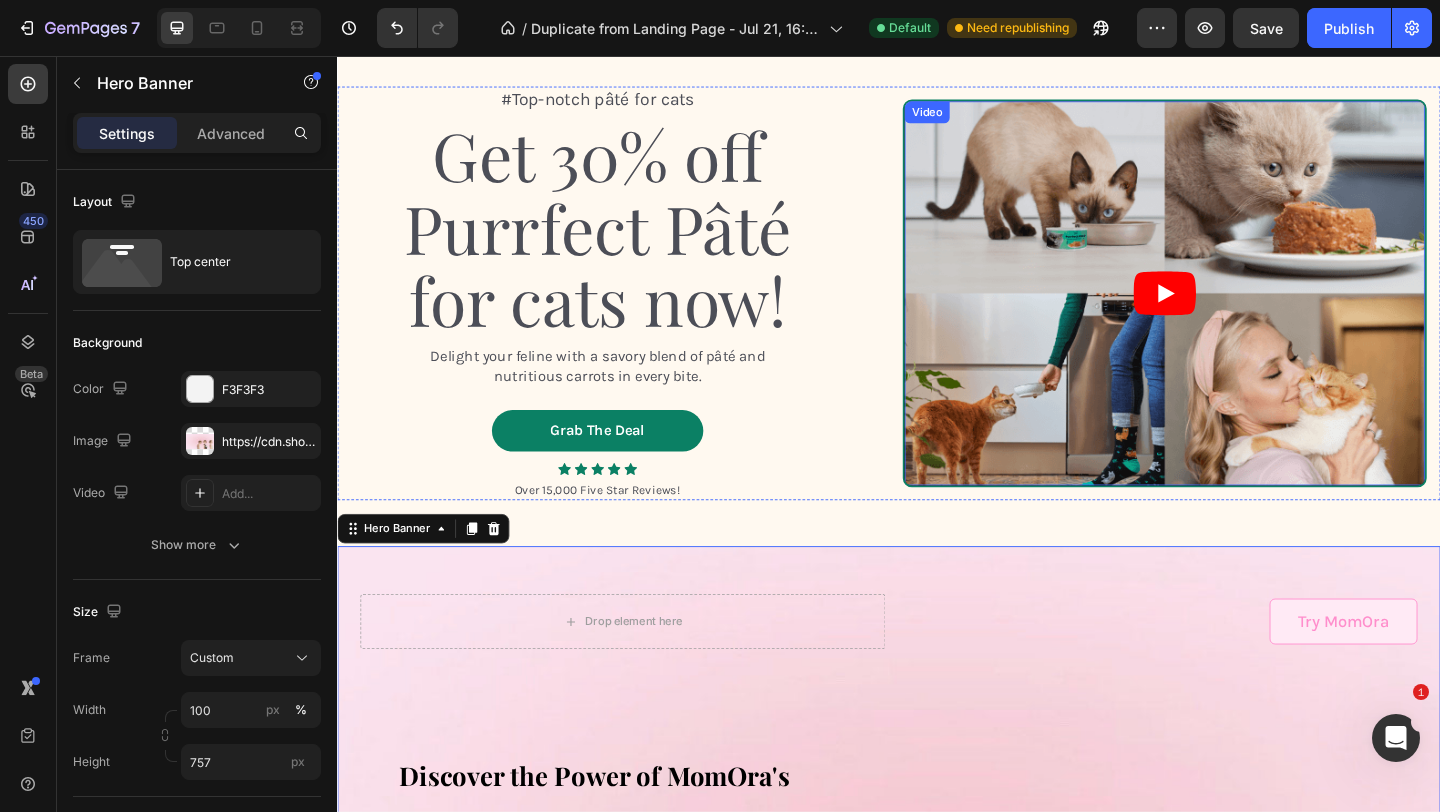 scroll, scrollTop: 62, scrollLeft: 0, axis: vertical 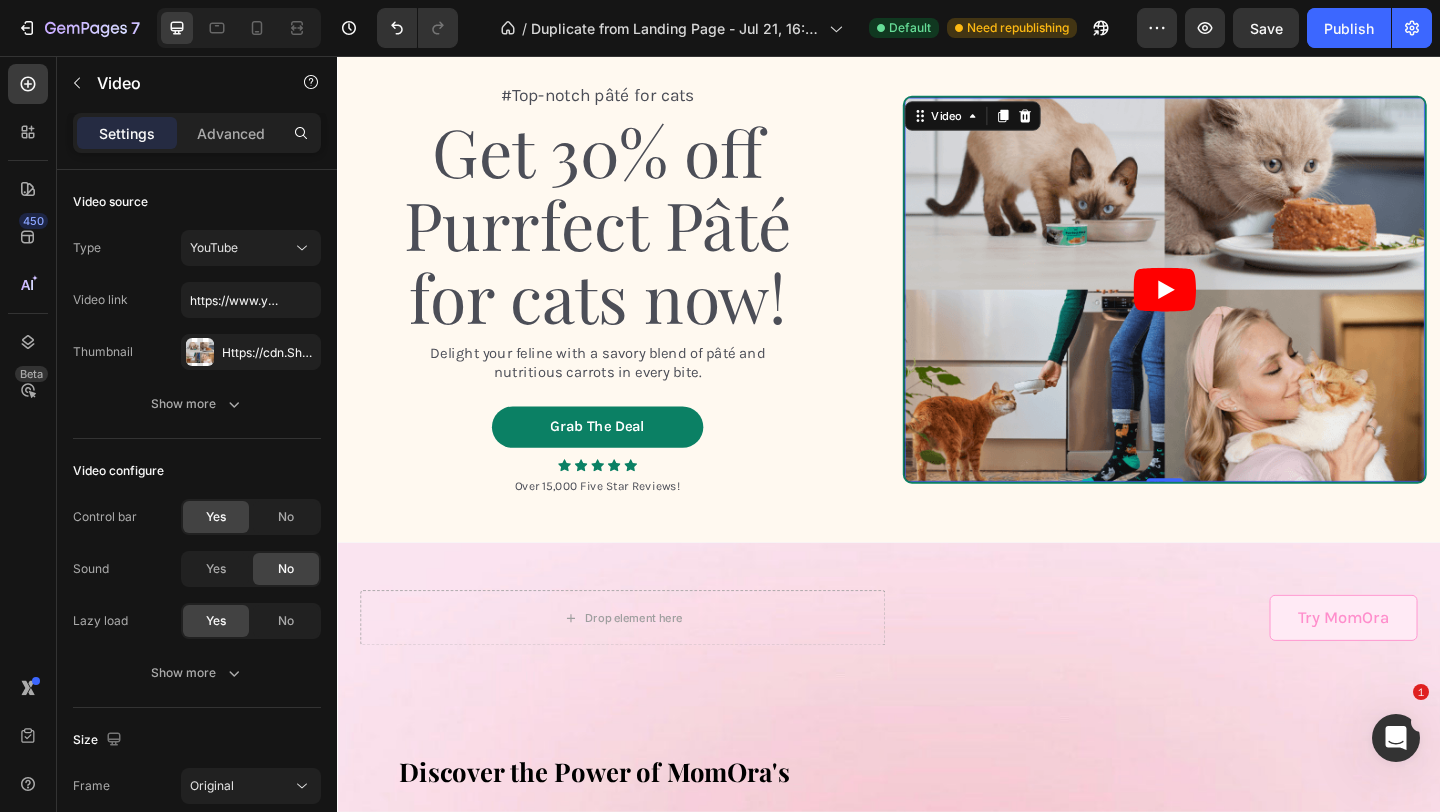 click at bounding box center [1237, 310] 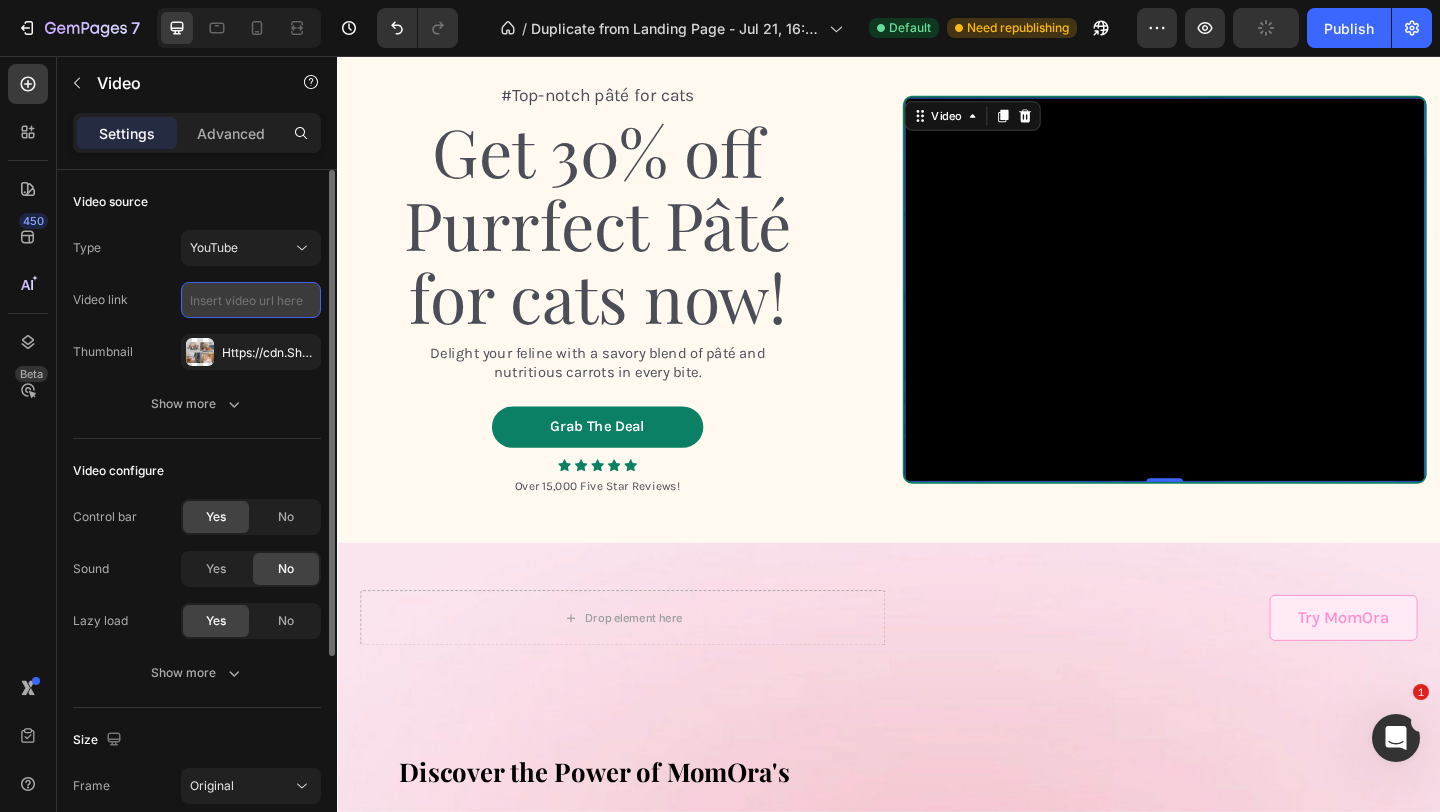 scroll, scrollTop: 0, scrollLeft: 0, axis: both 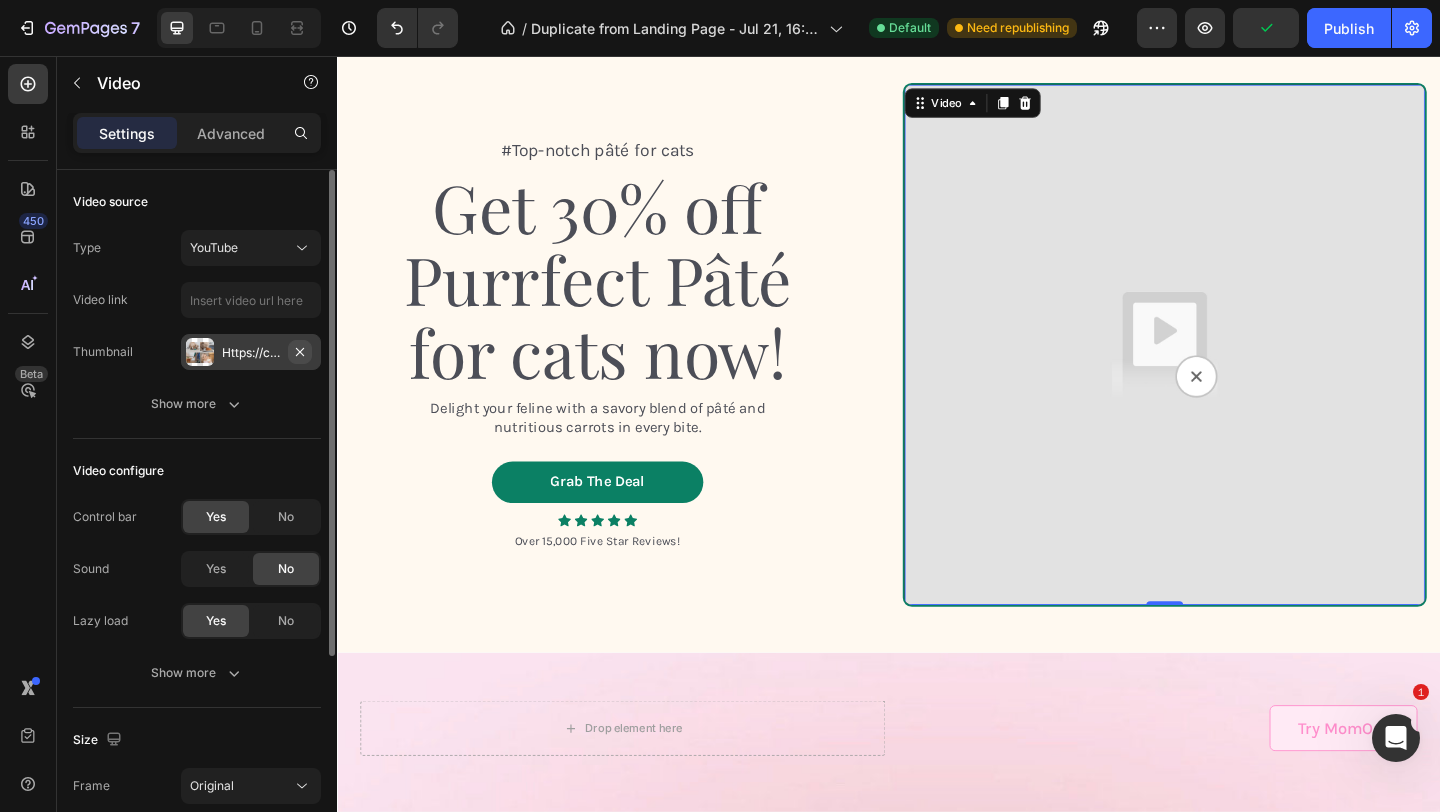 click 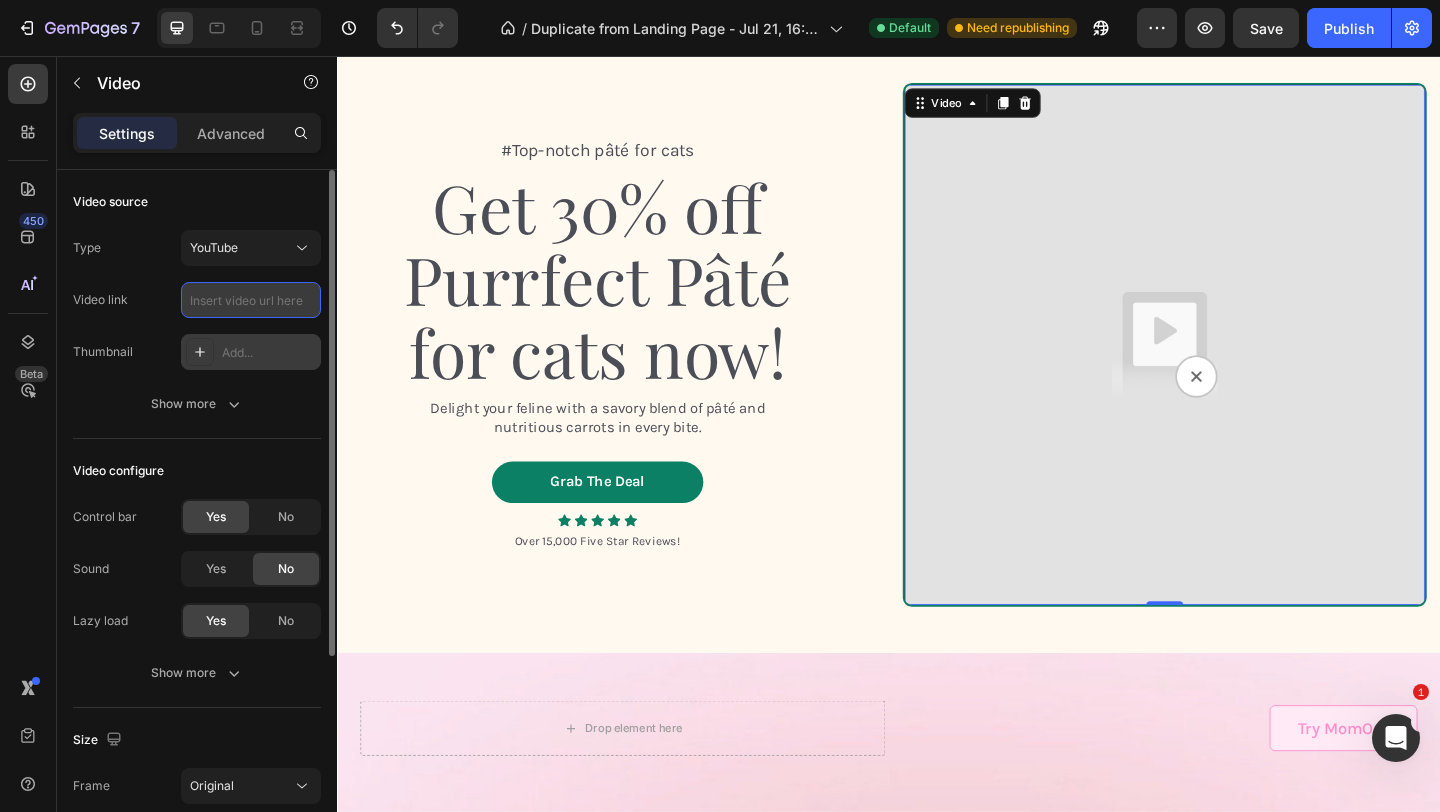 click at bounding box center [251, 300] 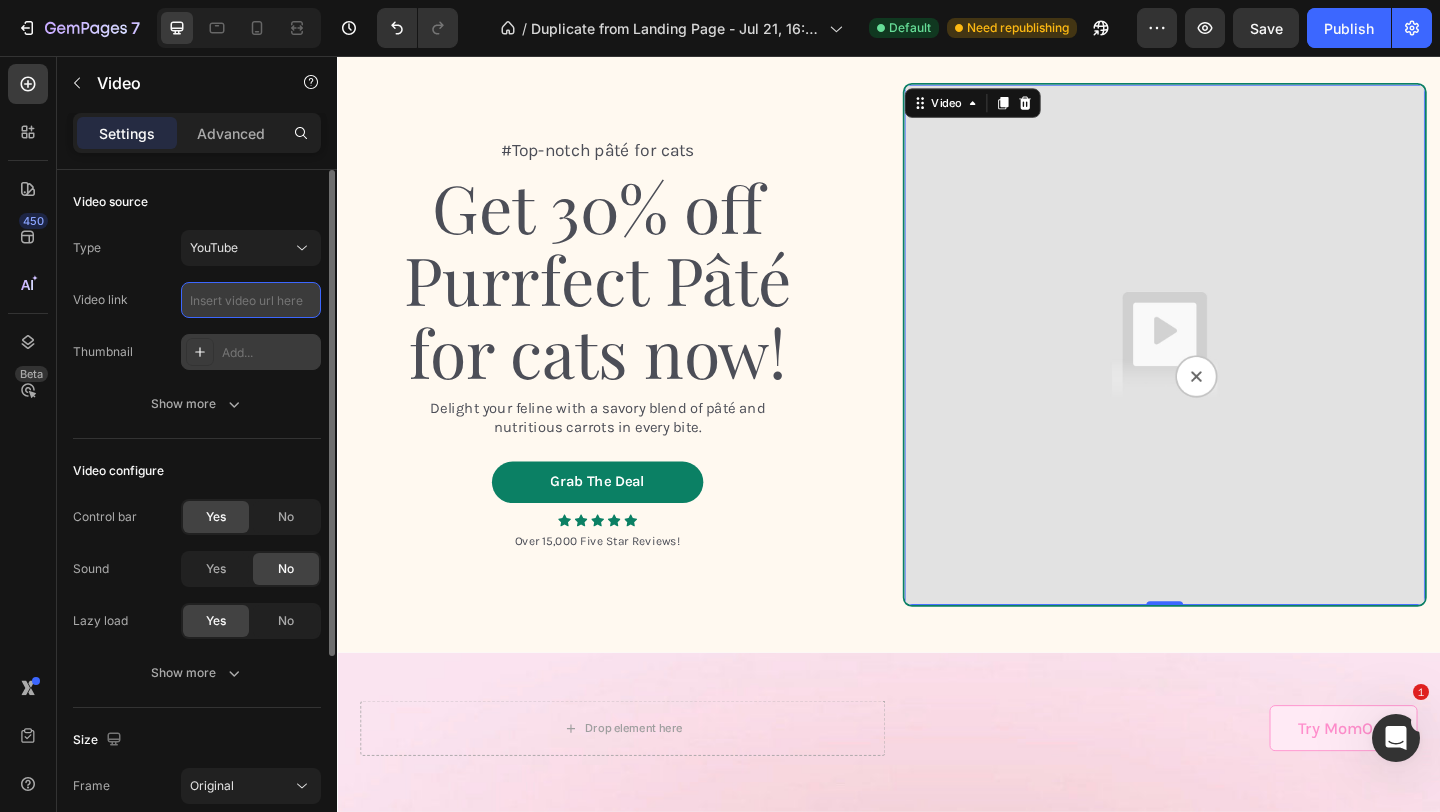 paste on "https://www.youtube.com/shorts/RbpzucVdUjA" 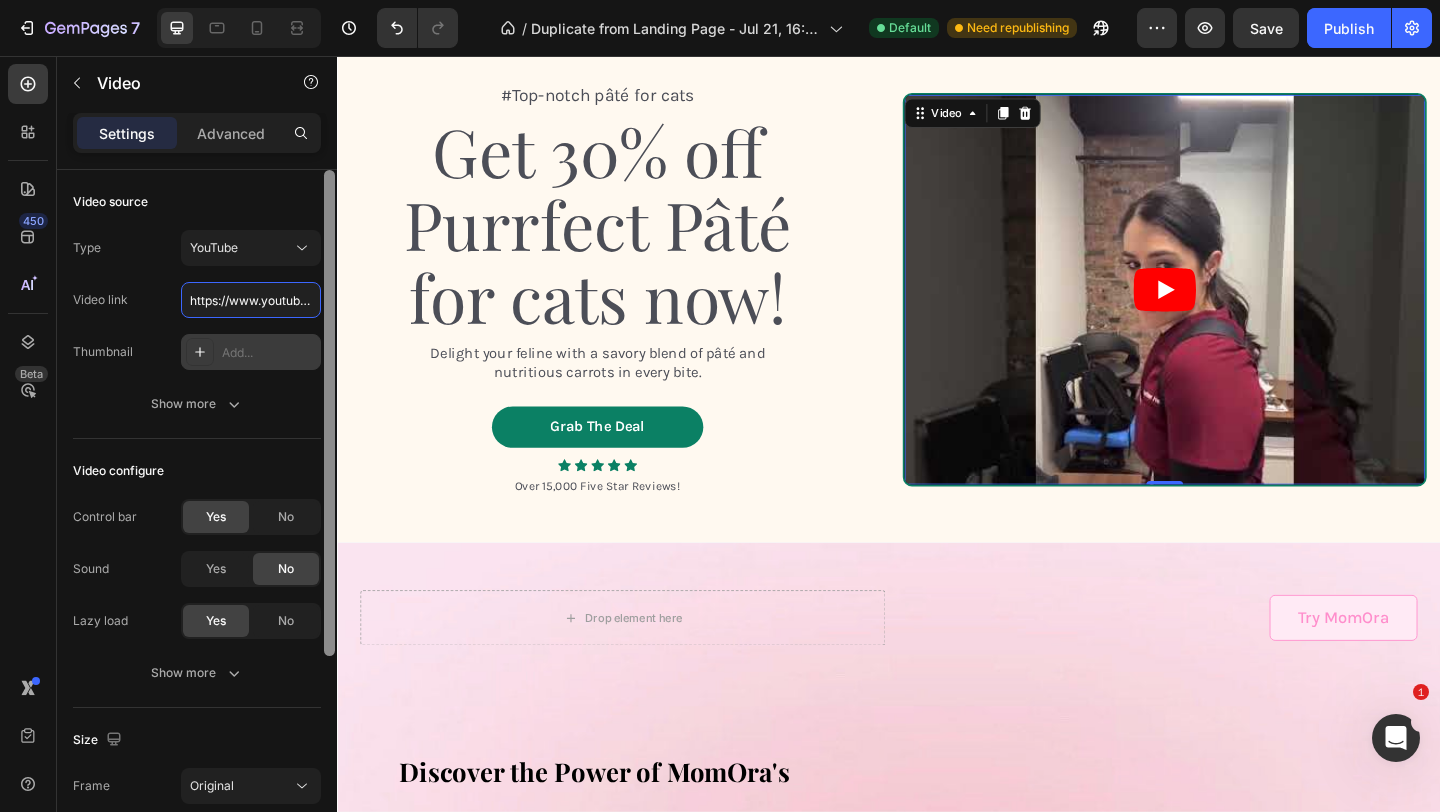 scroll, scrollTop: 0, scrollLeft: 178, axis: horizontal 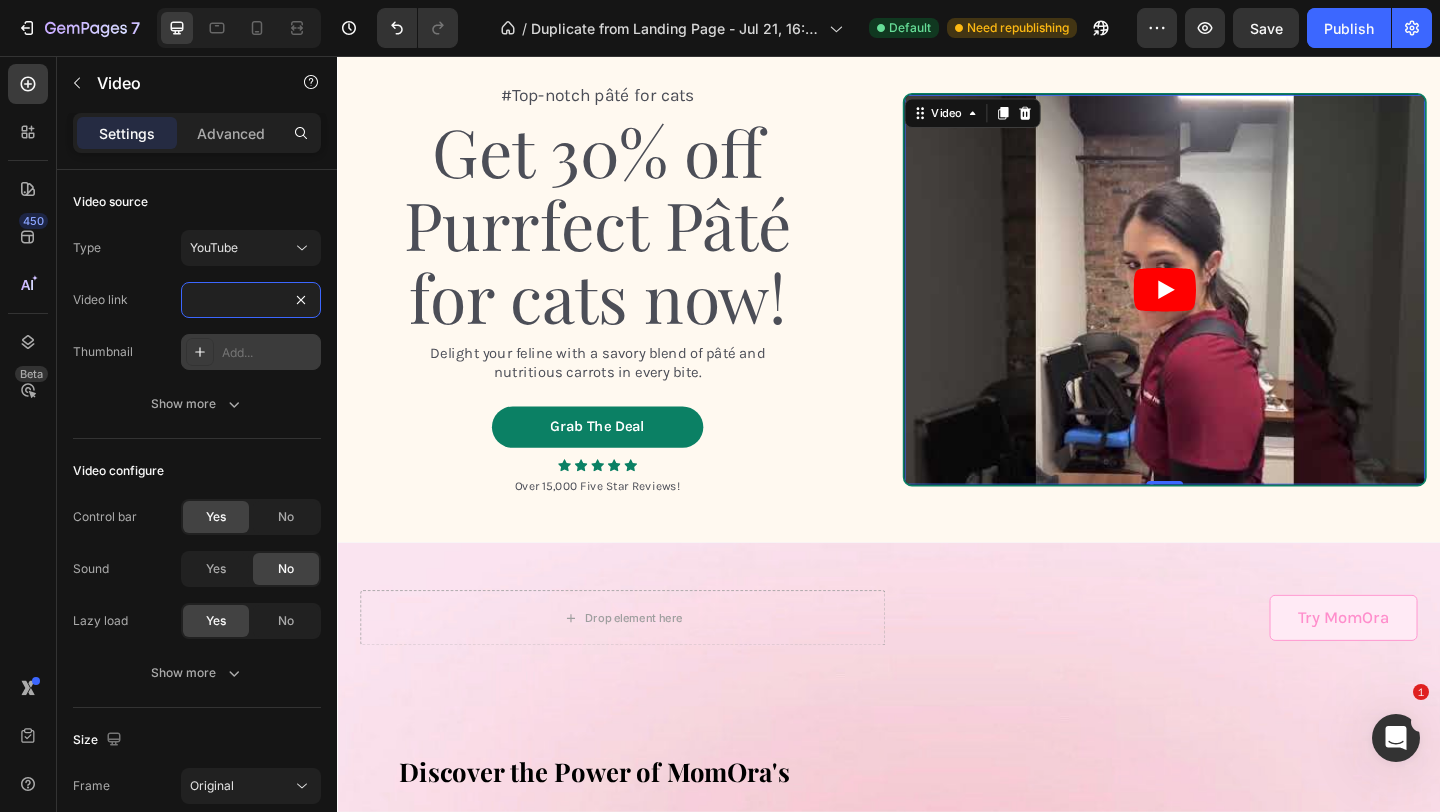 type on "https://www.youtube.com/shorts/RbpzucVdUjA" 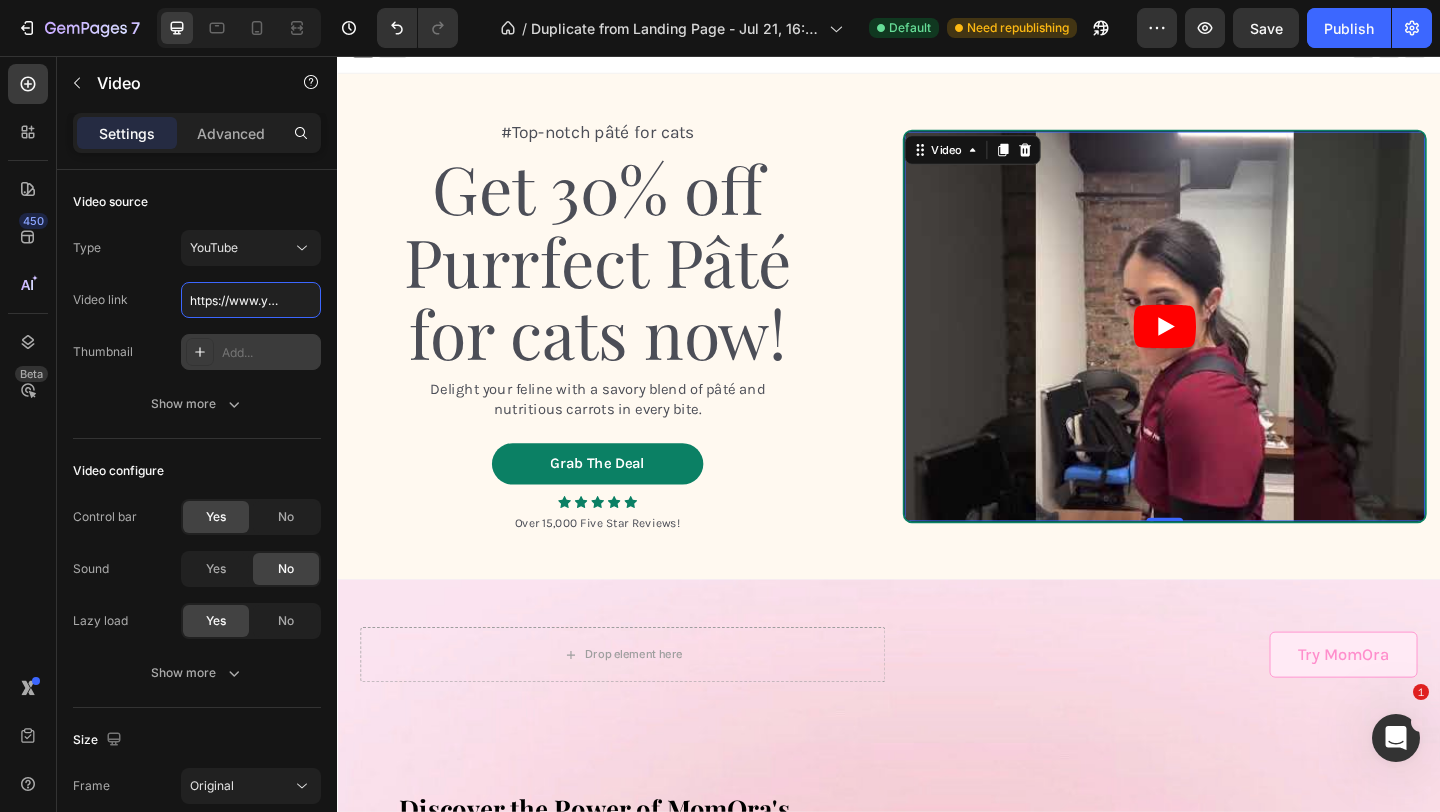 scroll, scrollTop: 0, scrollLeft: 0, axis: both 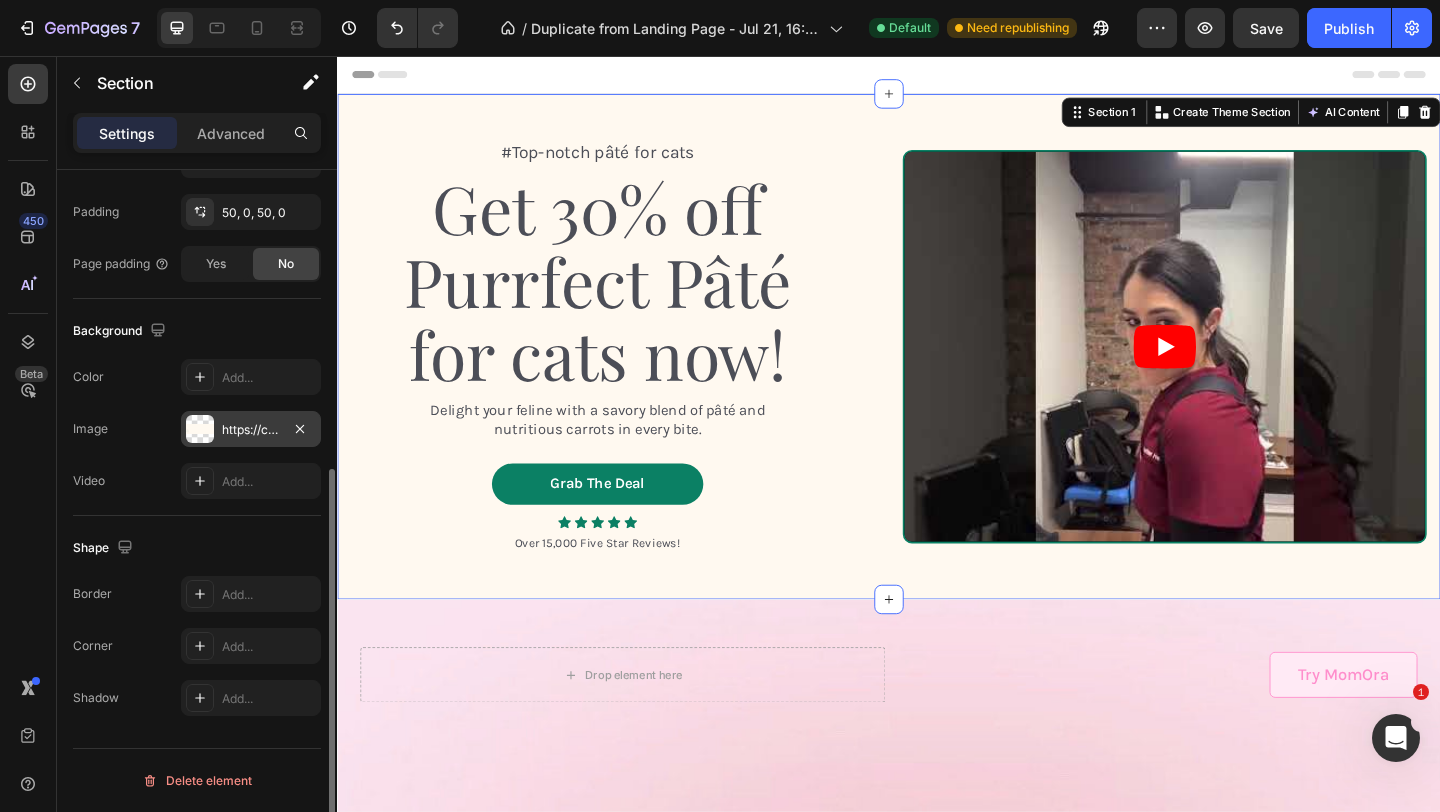 click at bounding box center (200, 429) 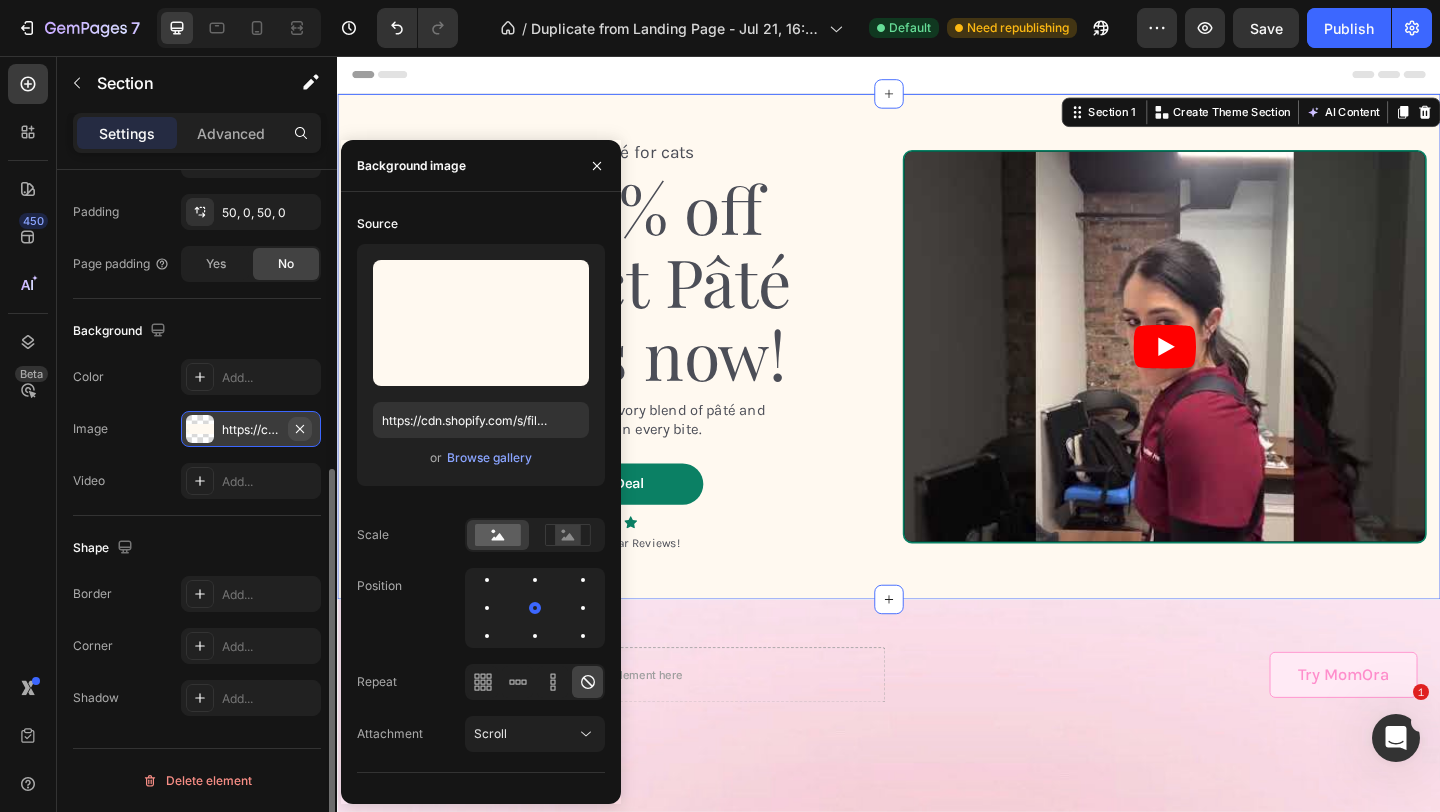 click 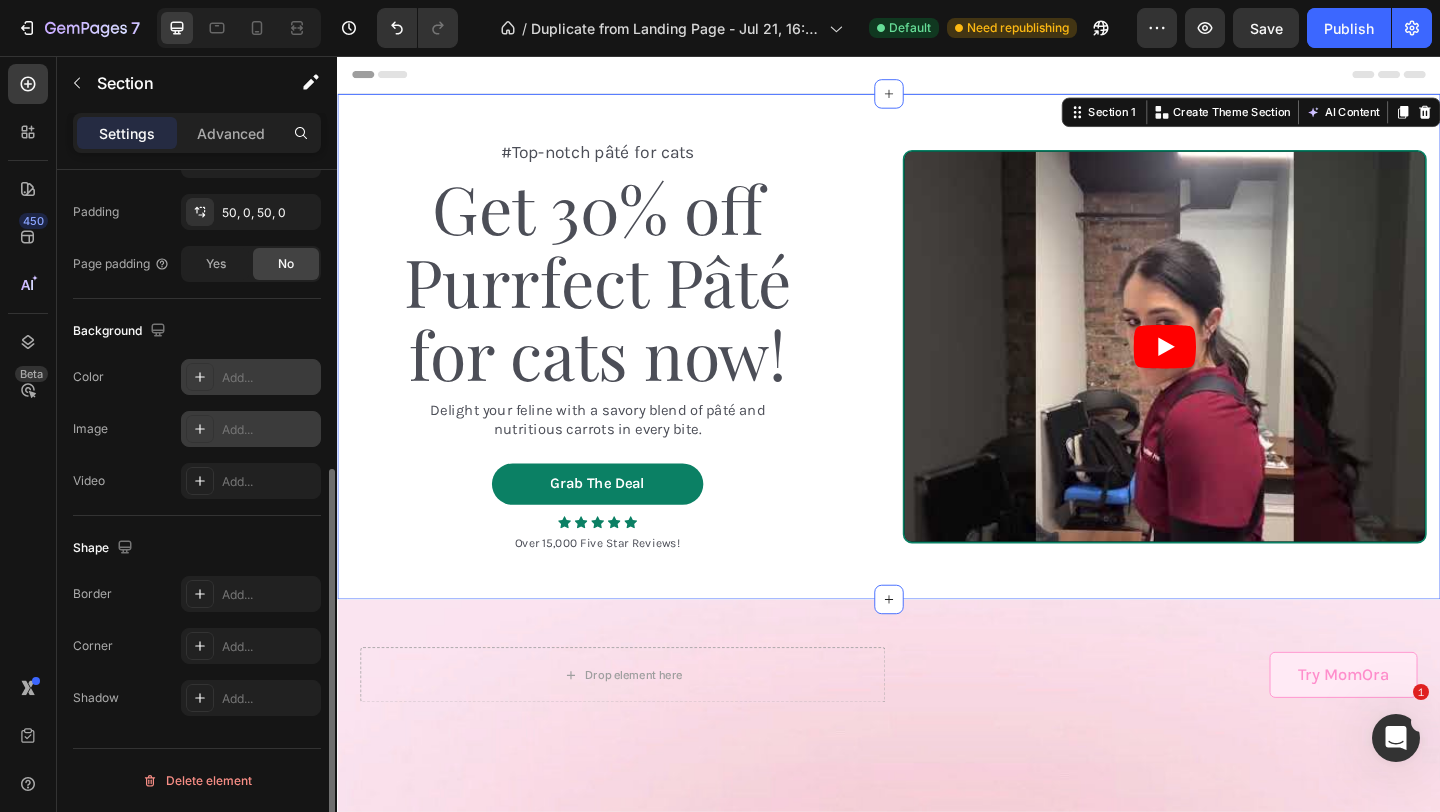 click on "Add..." at bounding box center (269, 378) 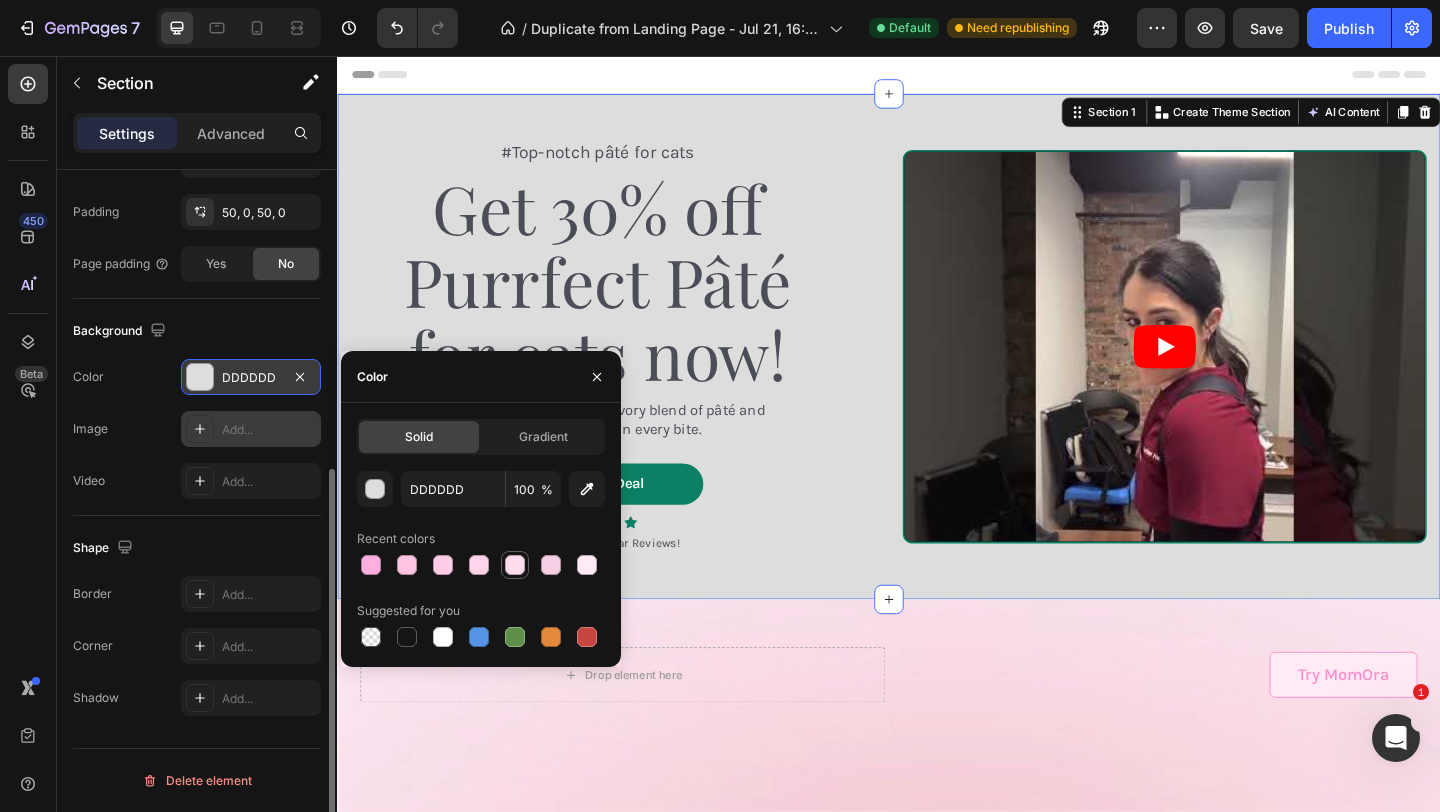 click at bounding box center (515, 565) 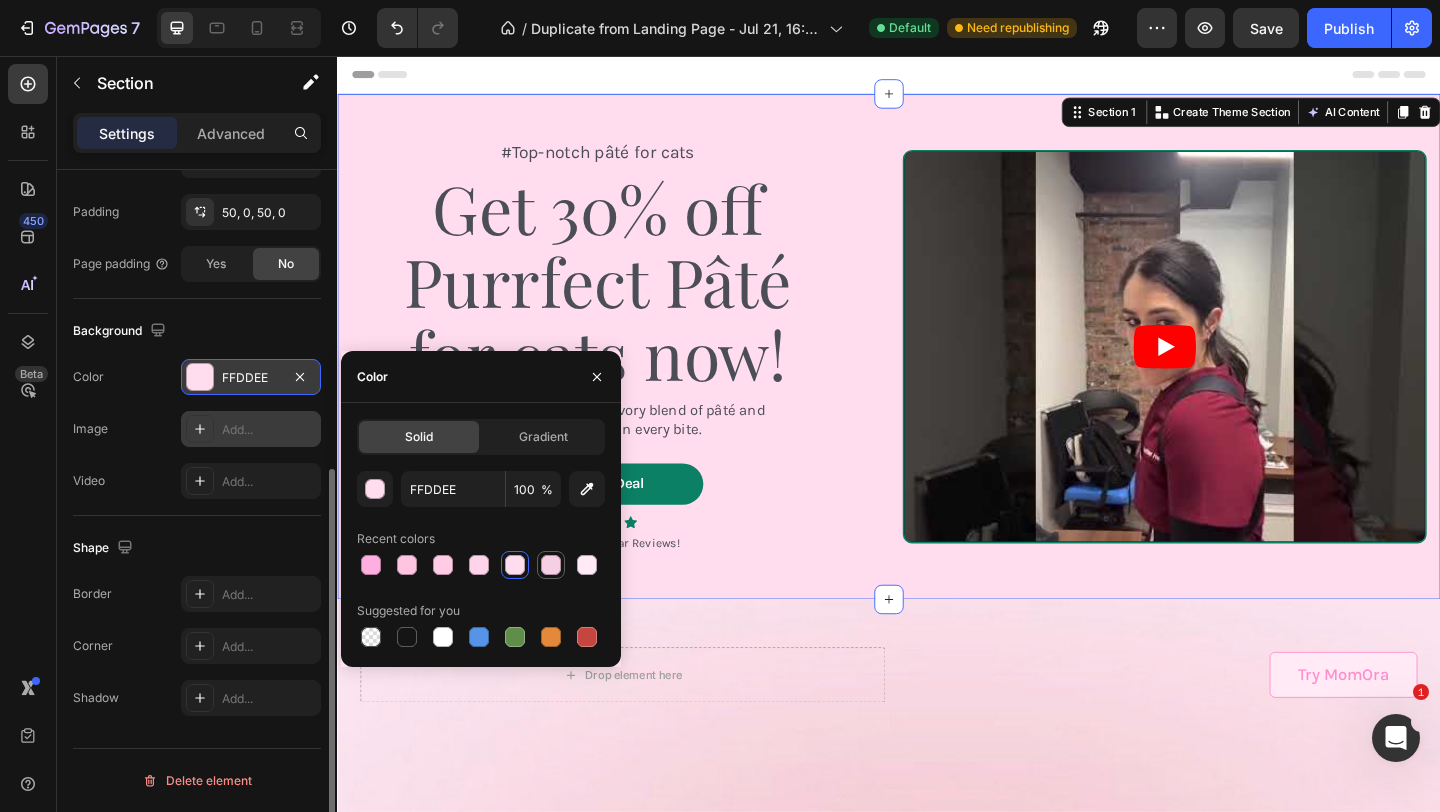 click at bounding box center [551, 565] 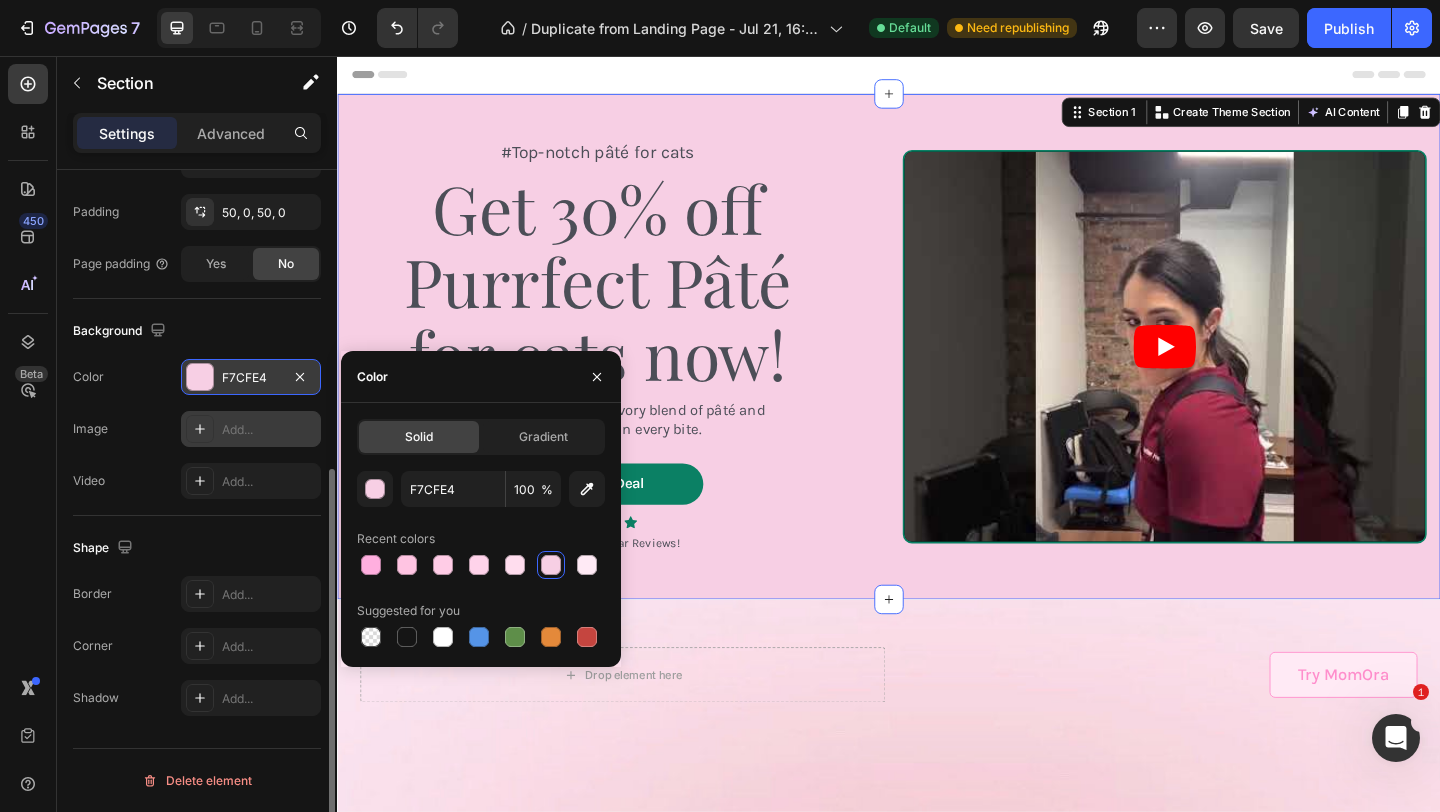 click at bounding box center (551, 565) 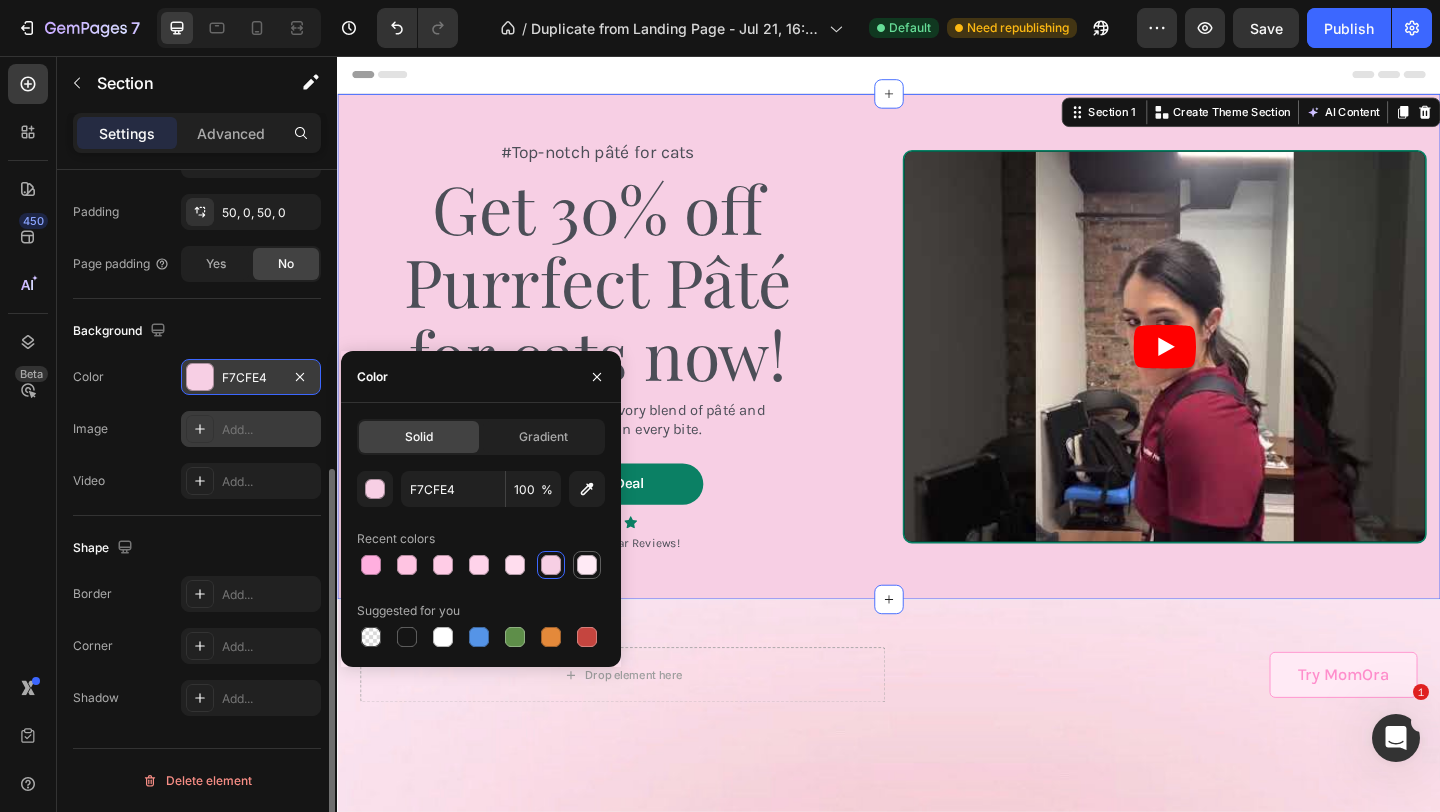 click at bounding box center (587, 565) 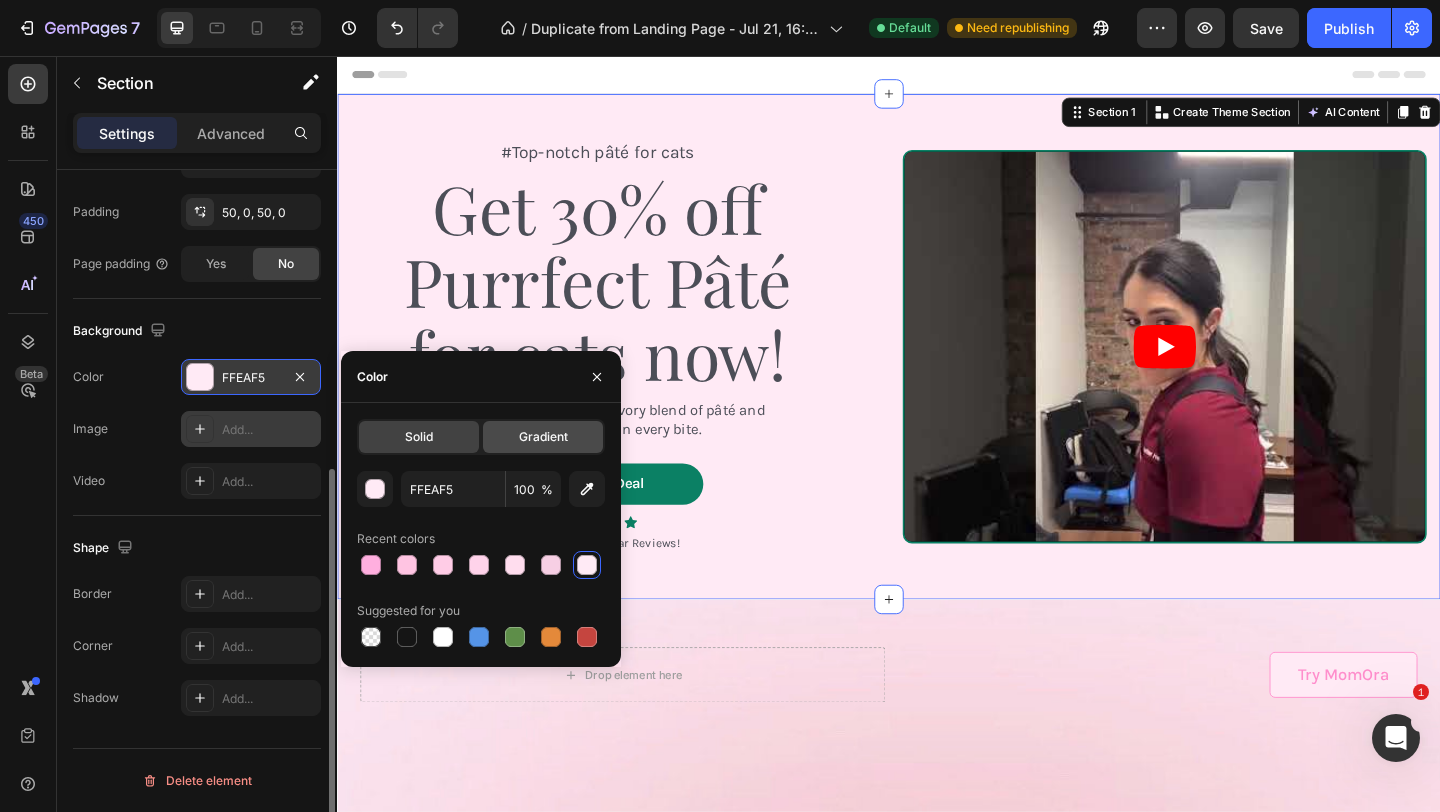 click on "Gradient" 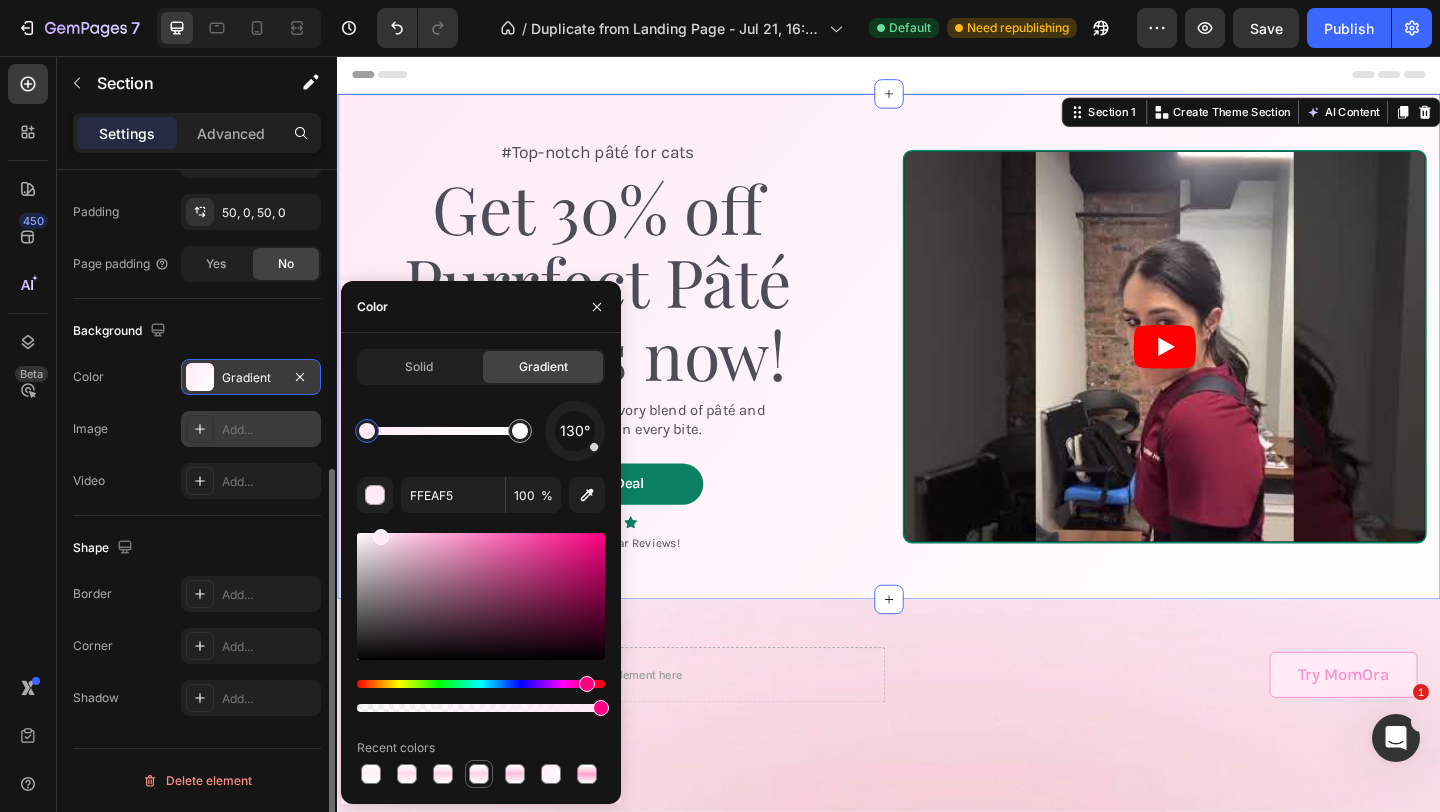 click at bounding box center [479, 774] 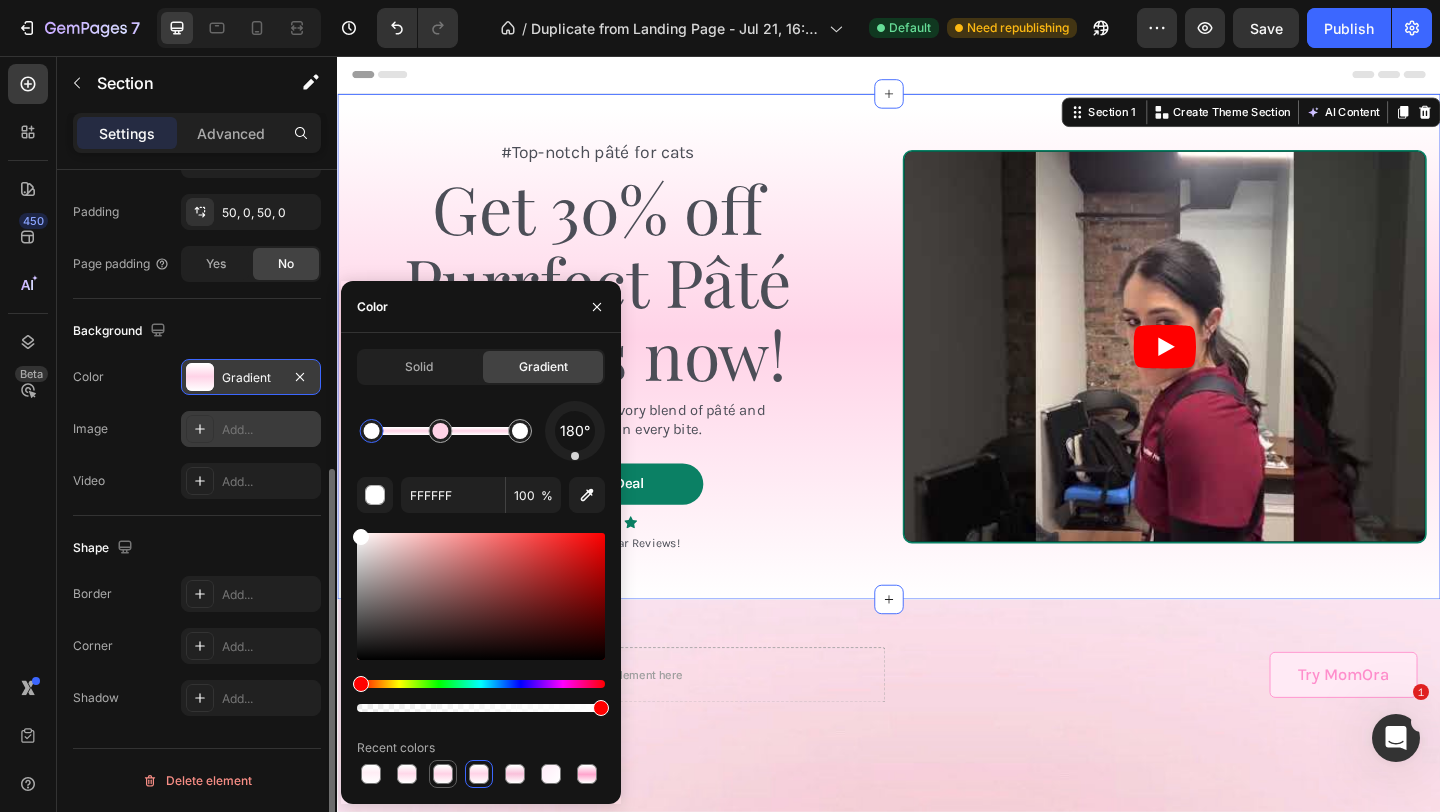 click at bounding box center (443, 774) 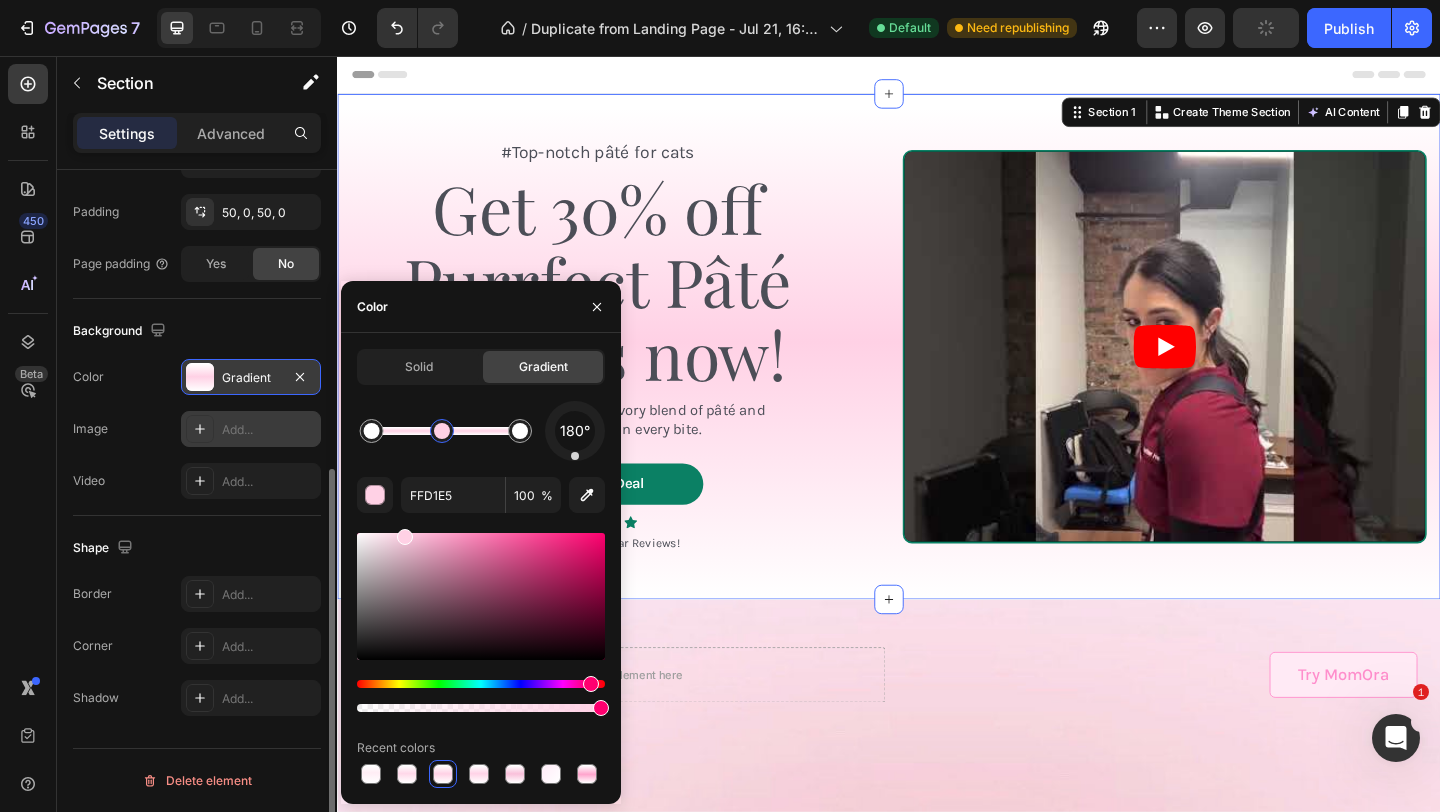 click at bounding box center (442, 431) 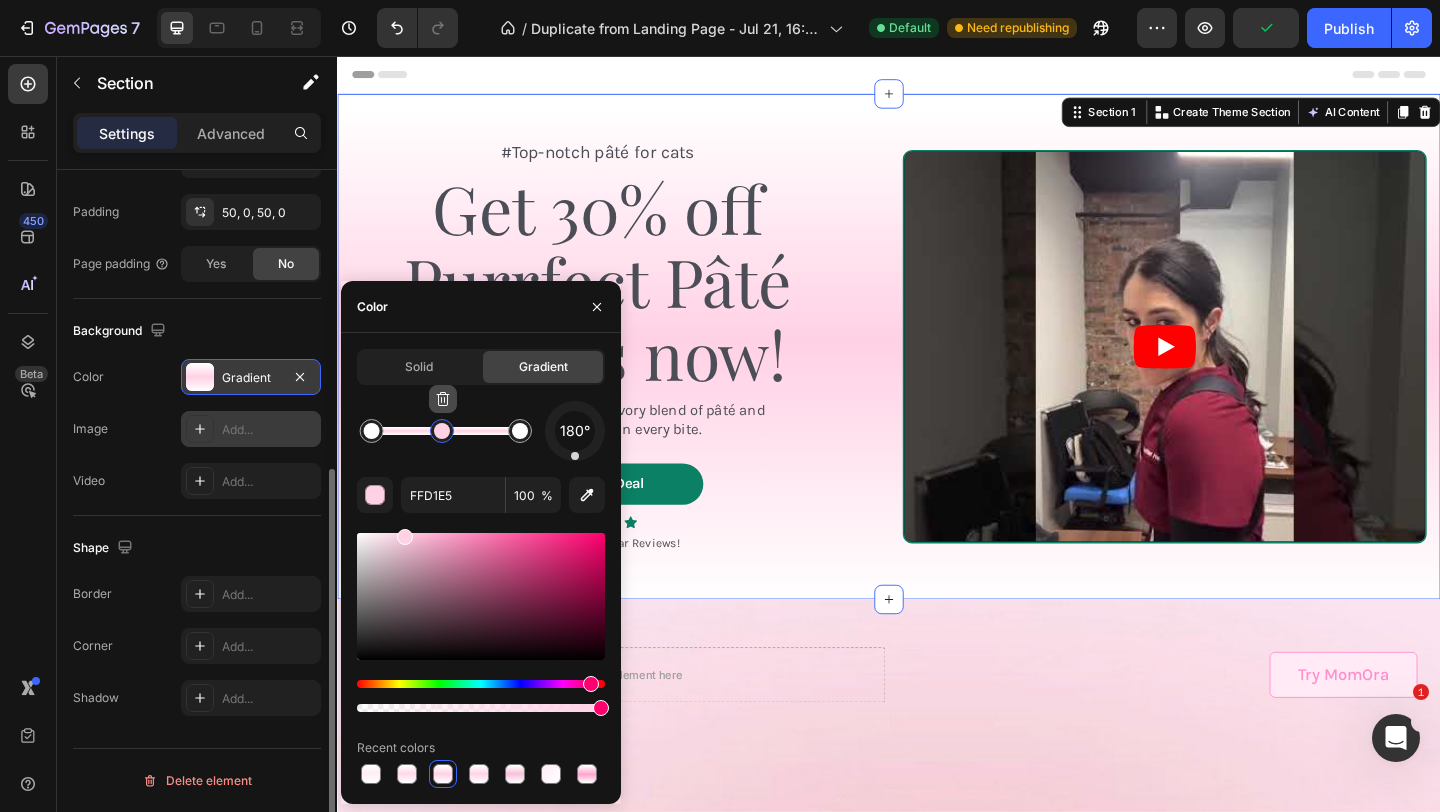 click at bounding box center [443, 399] 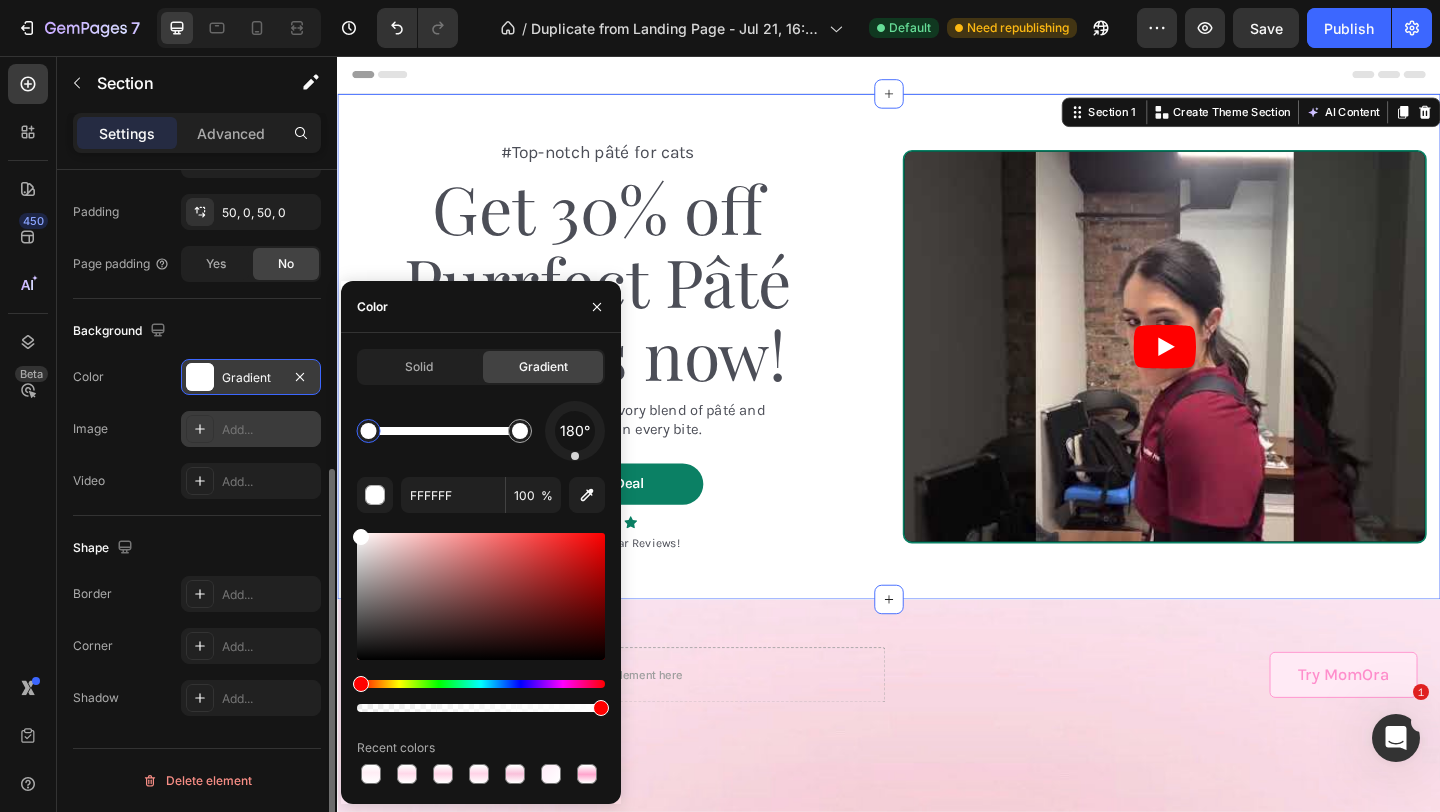 click at bounding box center (369, 431) 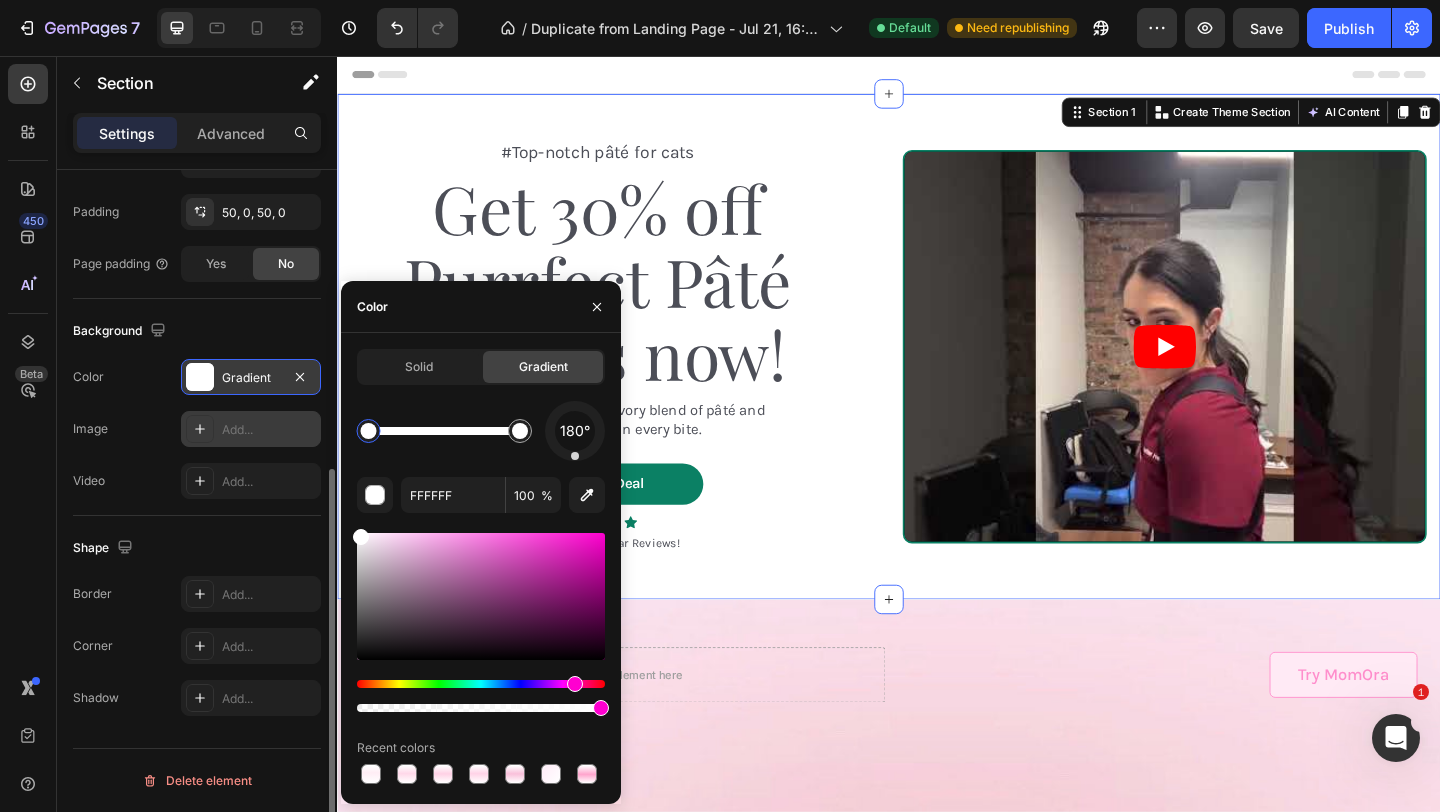 click at bounding box center [481, 684] 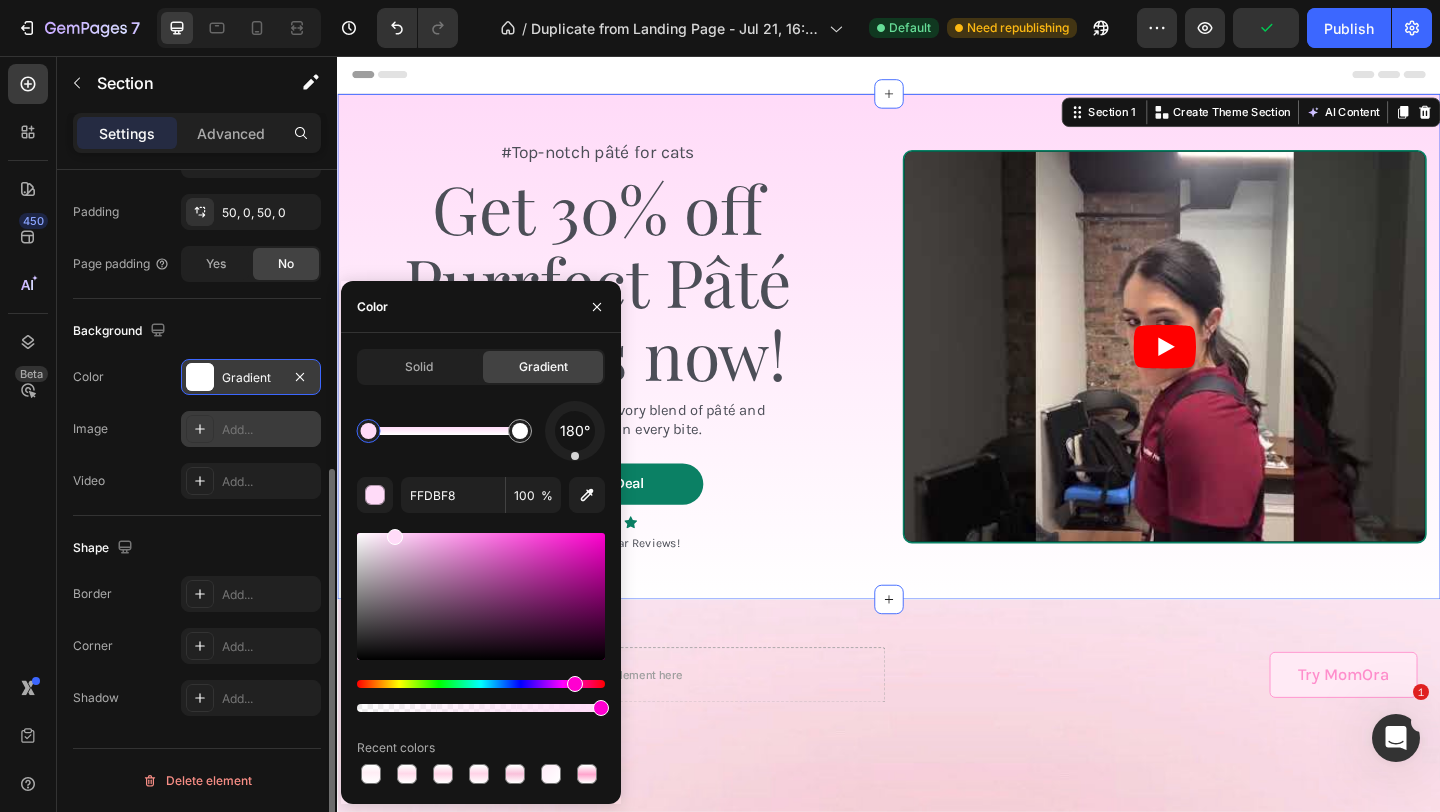drag, startPoint x: 405, startPoint y: 541, endPoint x: 393, endPoint y: 528, distance: 17.691807 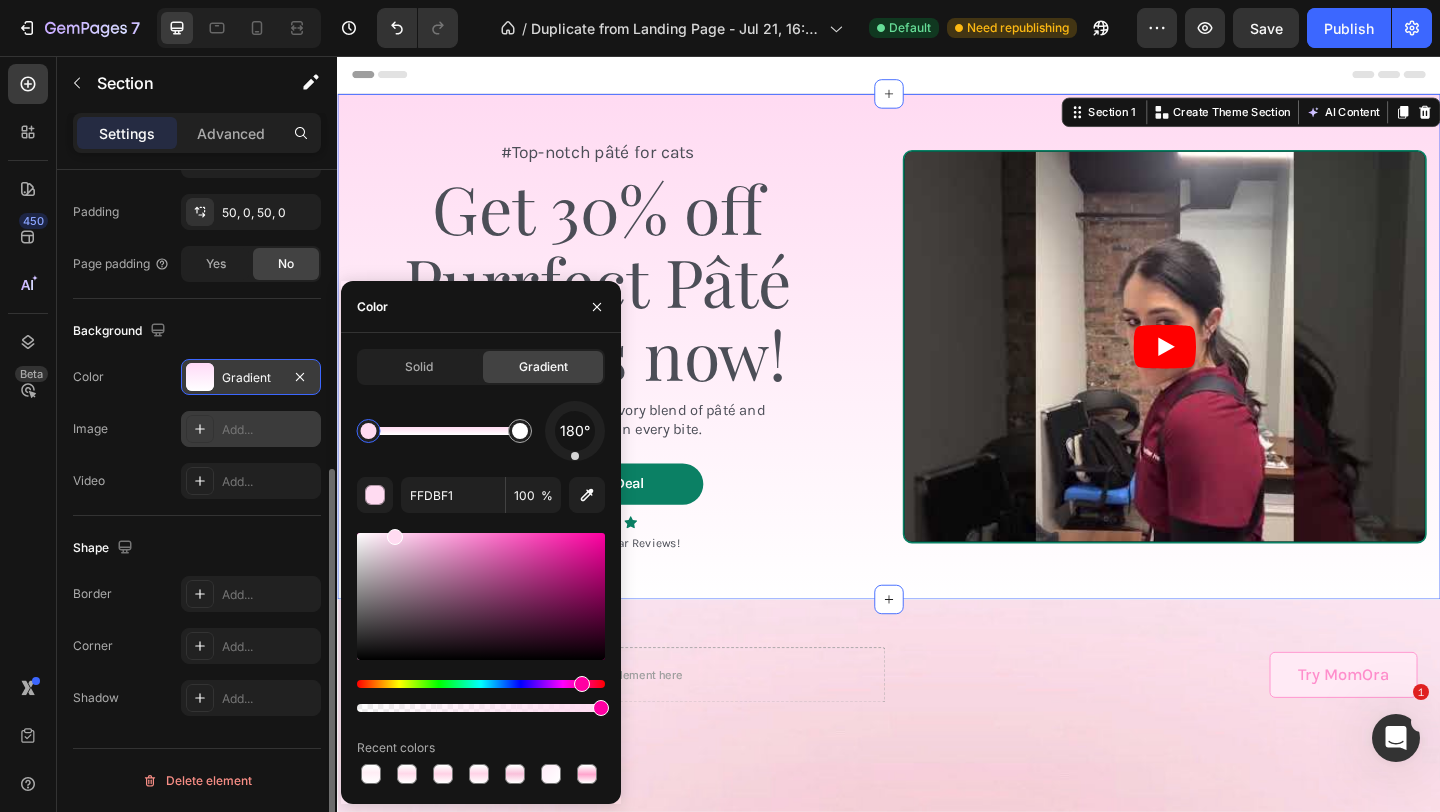 click at bounding box center (582, 684) 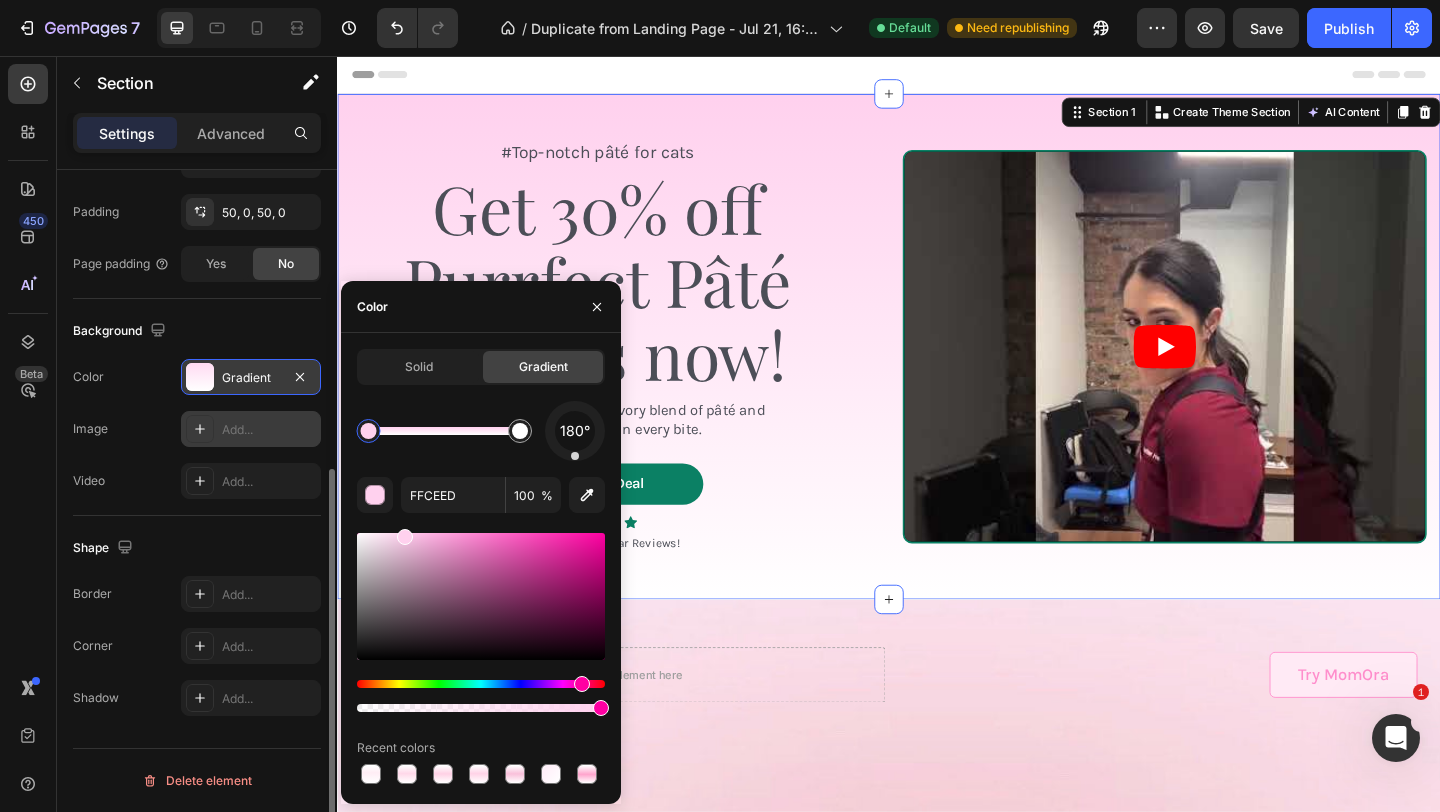 type on "FFCCEC" 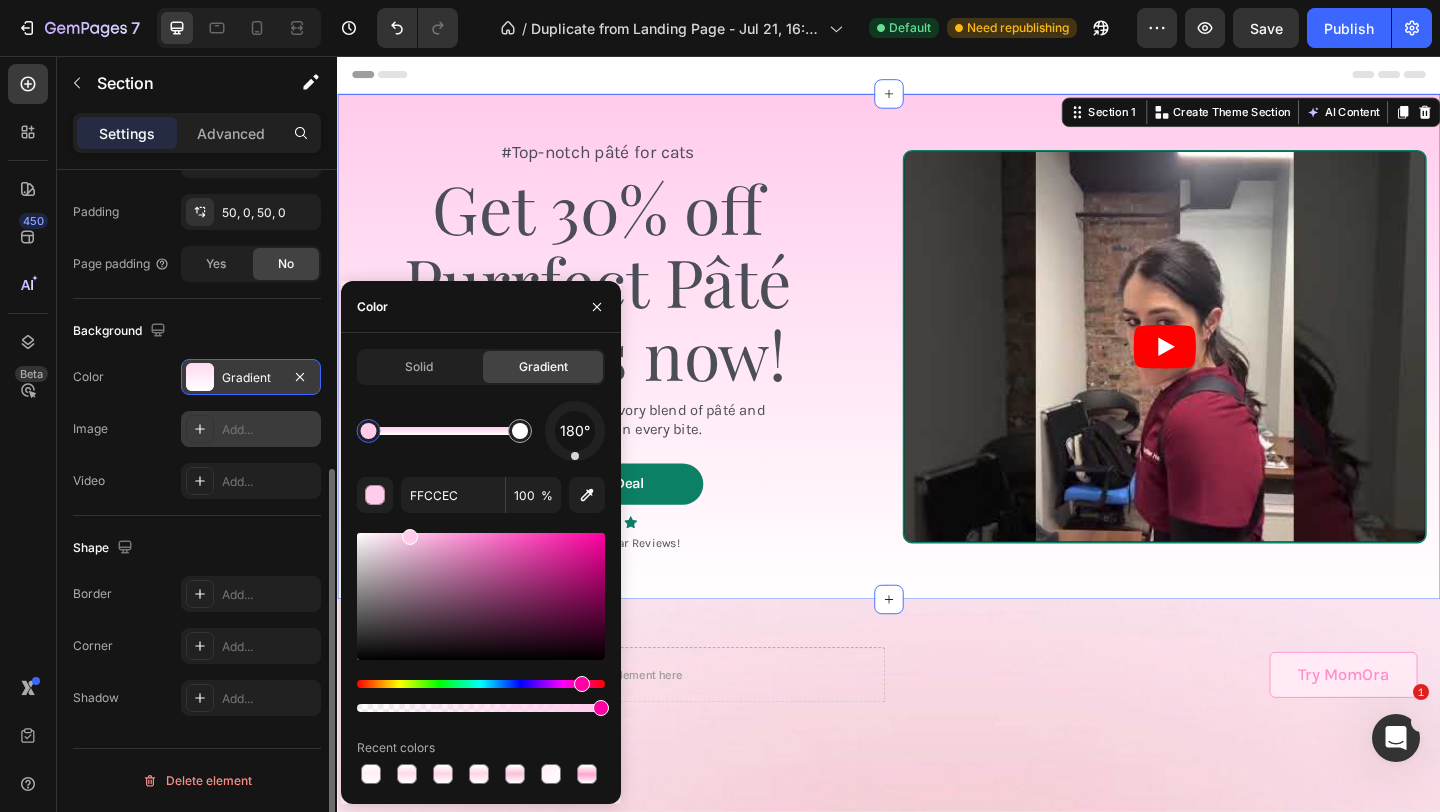 drag, startPoint x: 401, startPoint y: 540, endPoint x: 408, endPoint y: 522, distance: 19.313208 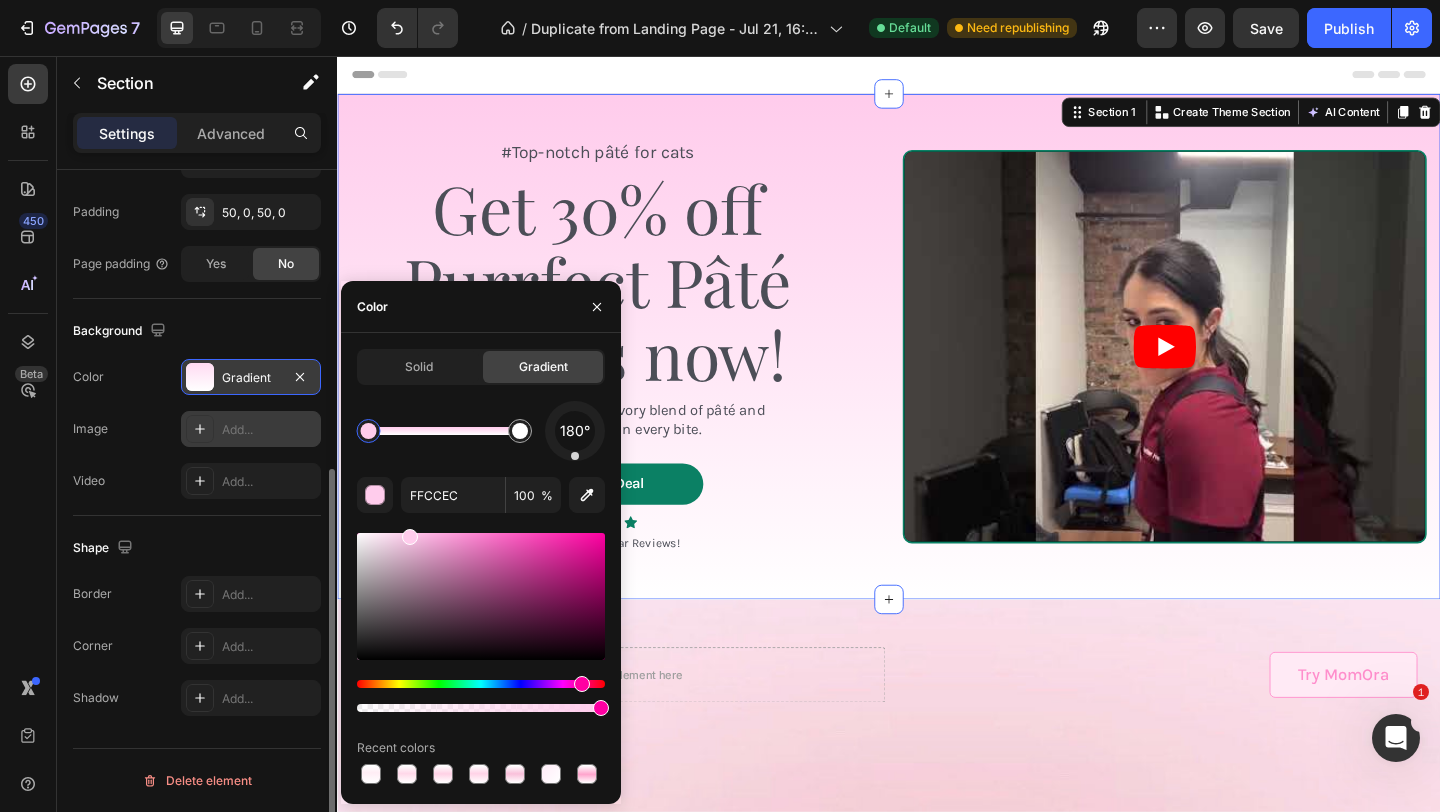 click on "180° FFCCEC 100 % Recent colors" at bounding box center (481, 594) 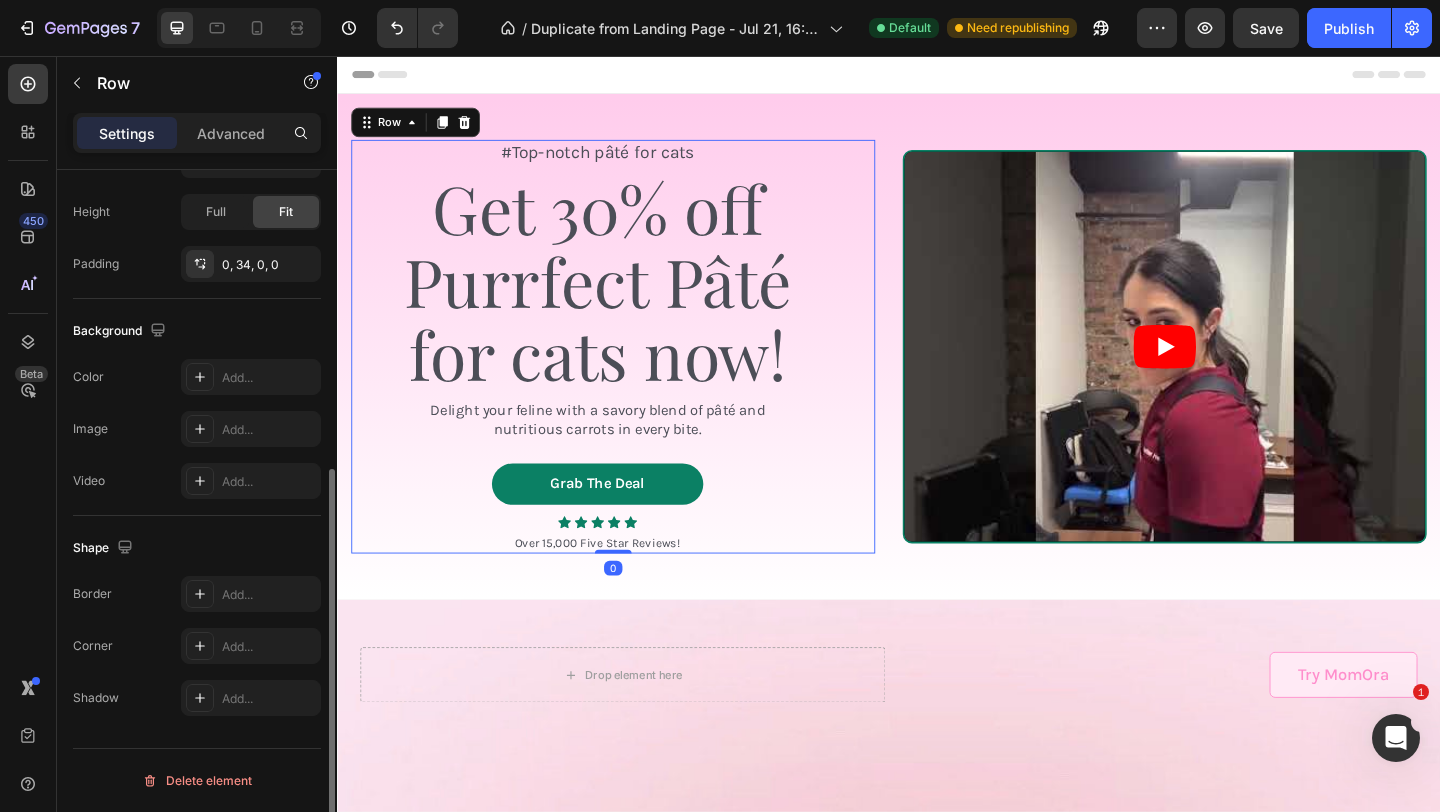 click on "Grab The Deal Button" at bounding box center [620, 527] 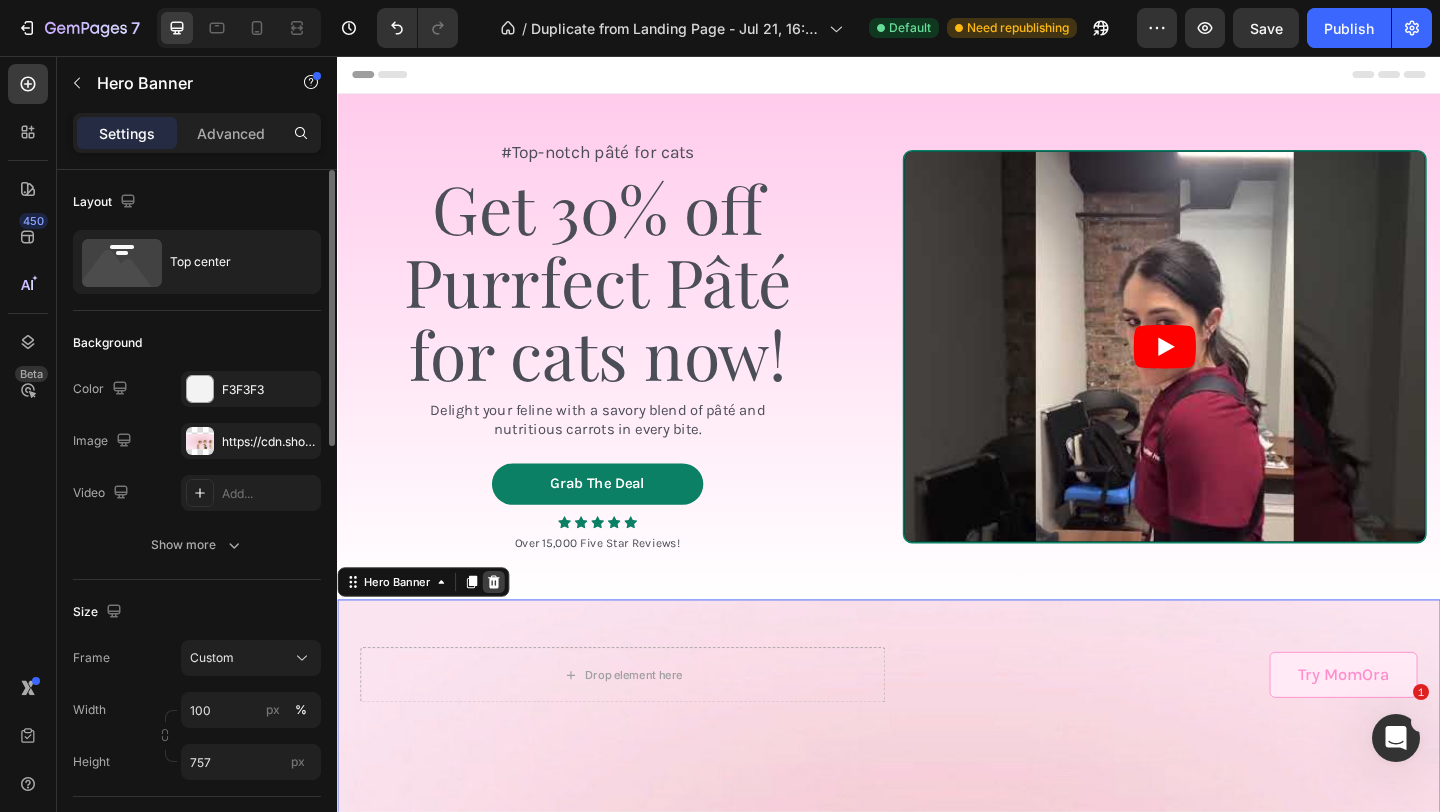 click 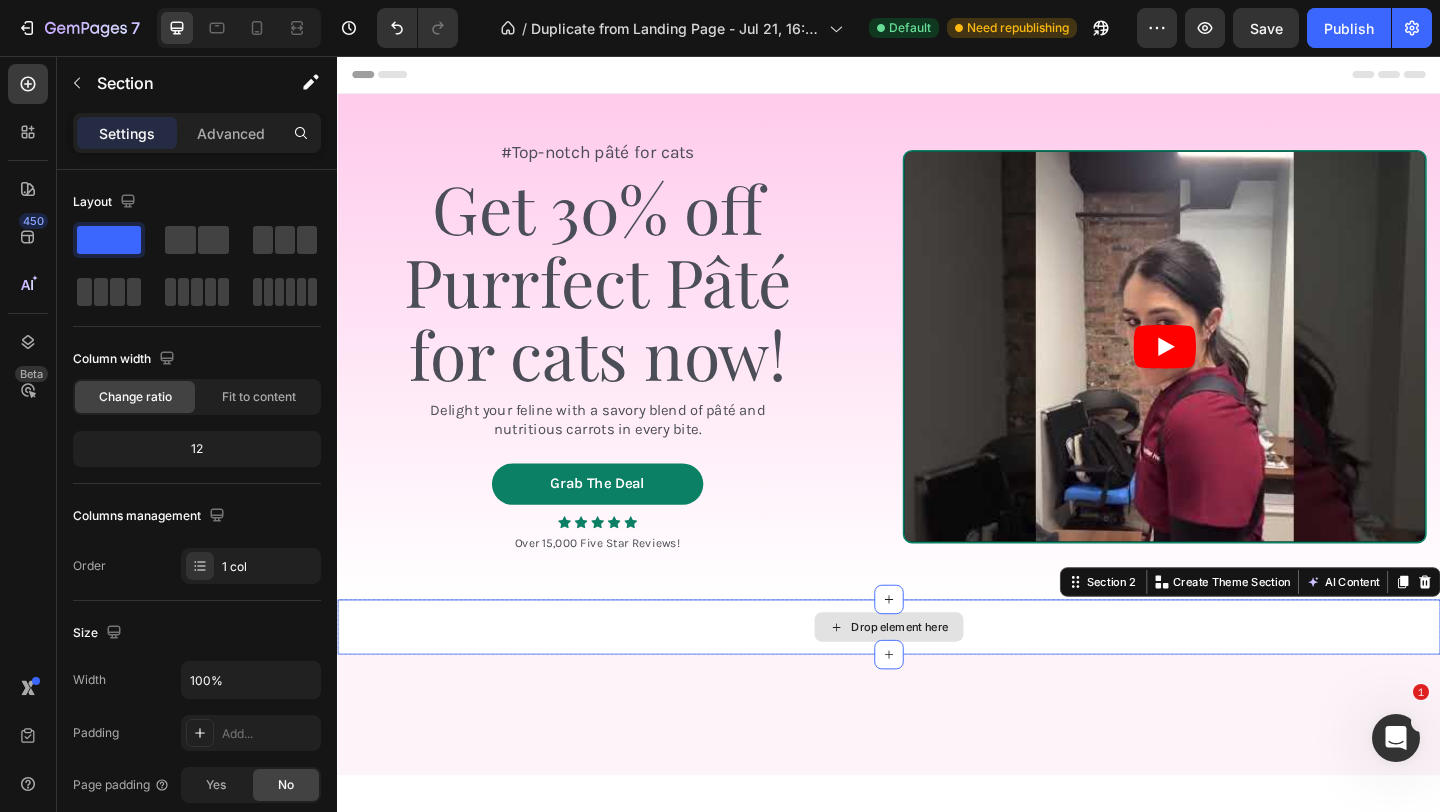 click on "Drop element here" at bounding box center (937, 677) 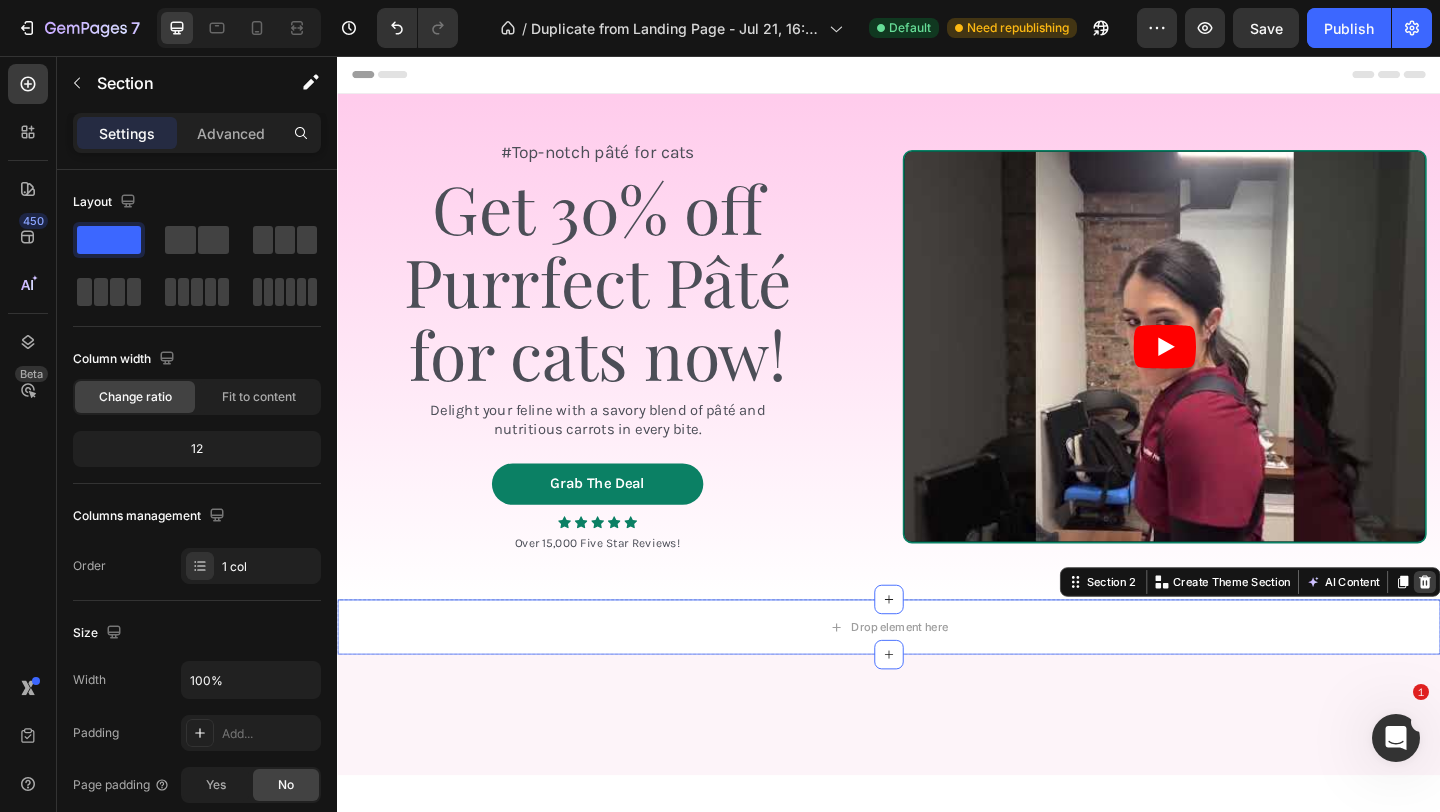 click 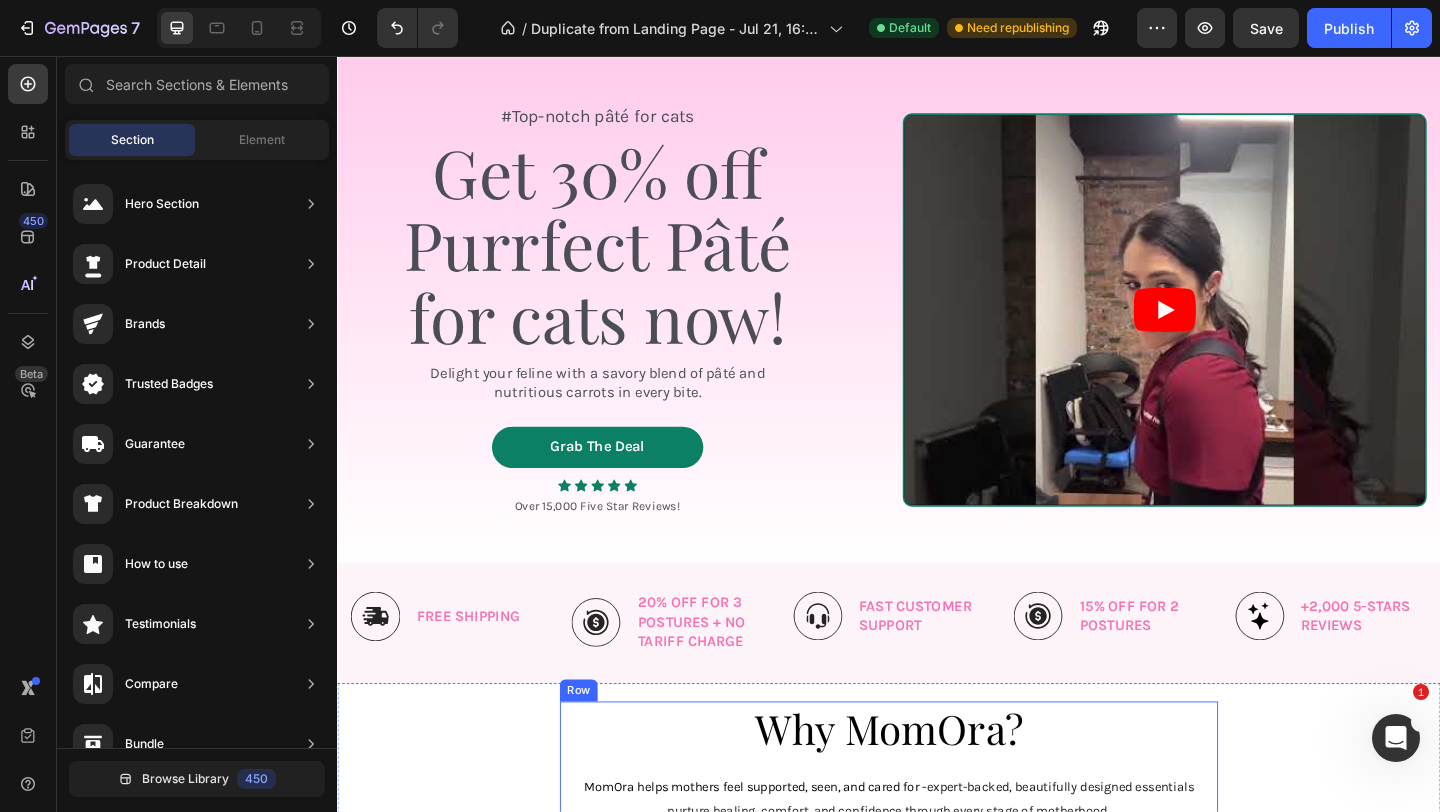 scroll, scrollTop: 38, scrollLeft: 0, axis: vertical 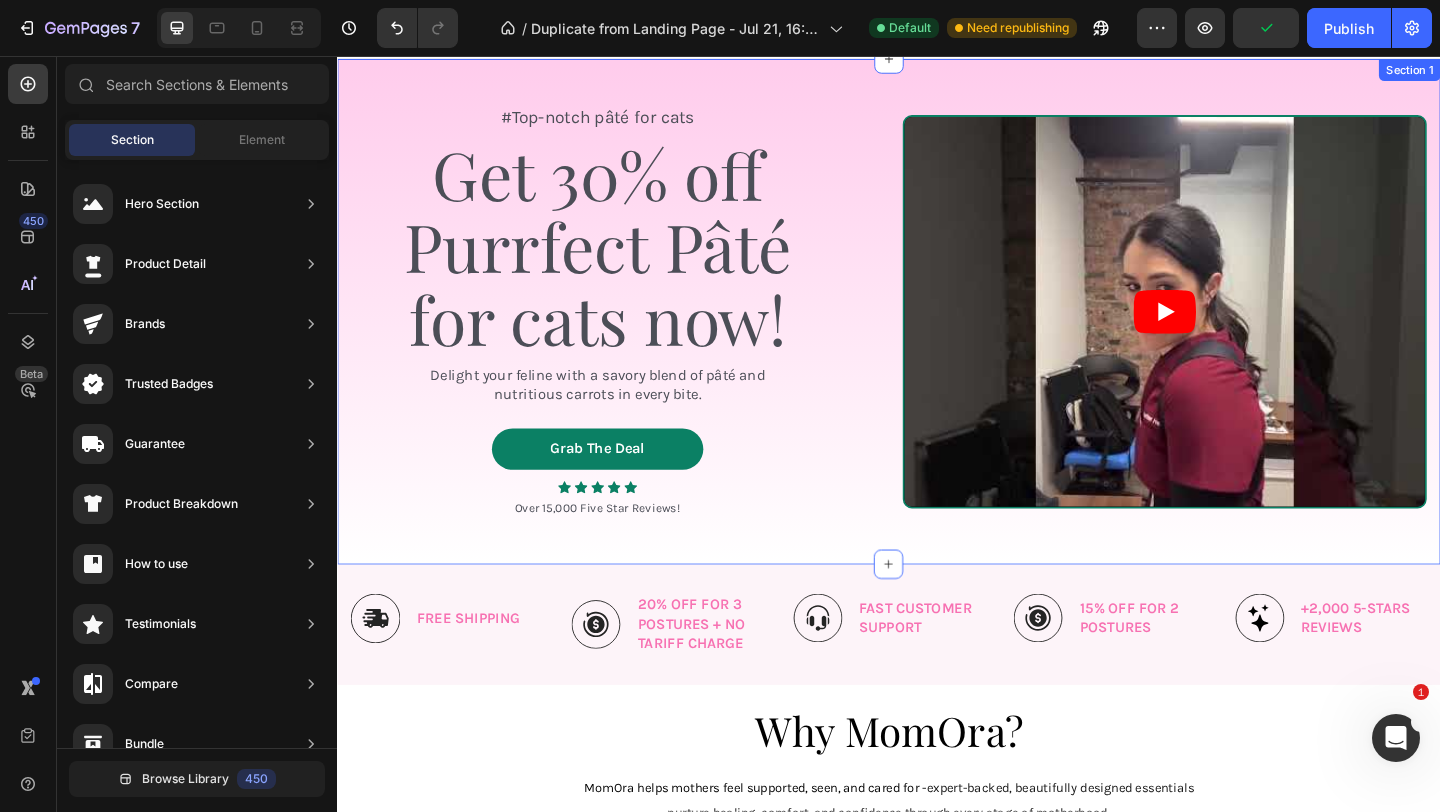 click on "#Top-notch pâté for cats Text Block Get 30% off Purrfect Pâté for cats now! Heading Delight your feline with a savory blend of pâté and nutritious carrots in every bite. Text Block Grab The Deal Button Icon Icon Icon Icon Icon Icon List Over 15,000 Five Star Reviews! Text Block Row Video Row Section 1" at bounding box center [937, 334] 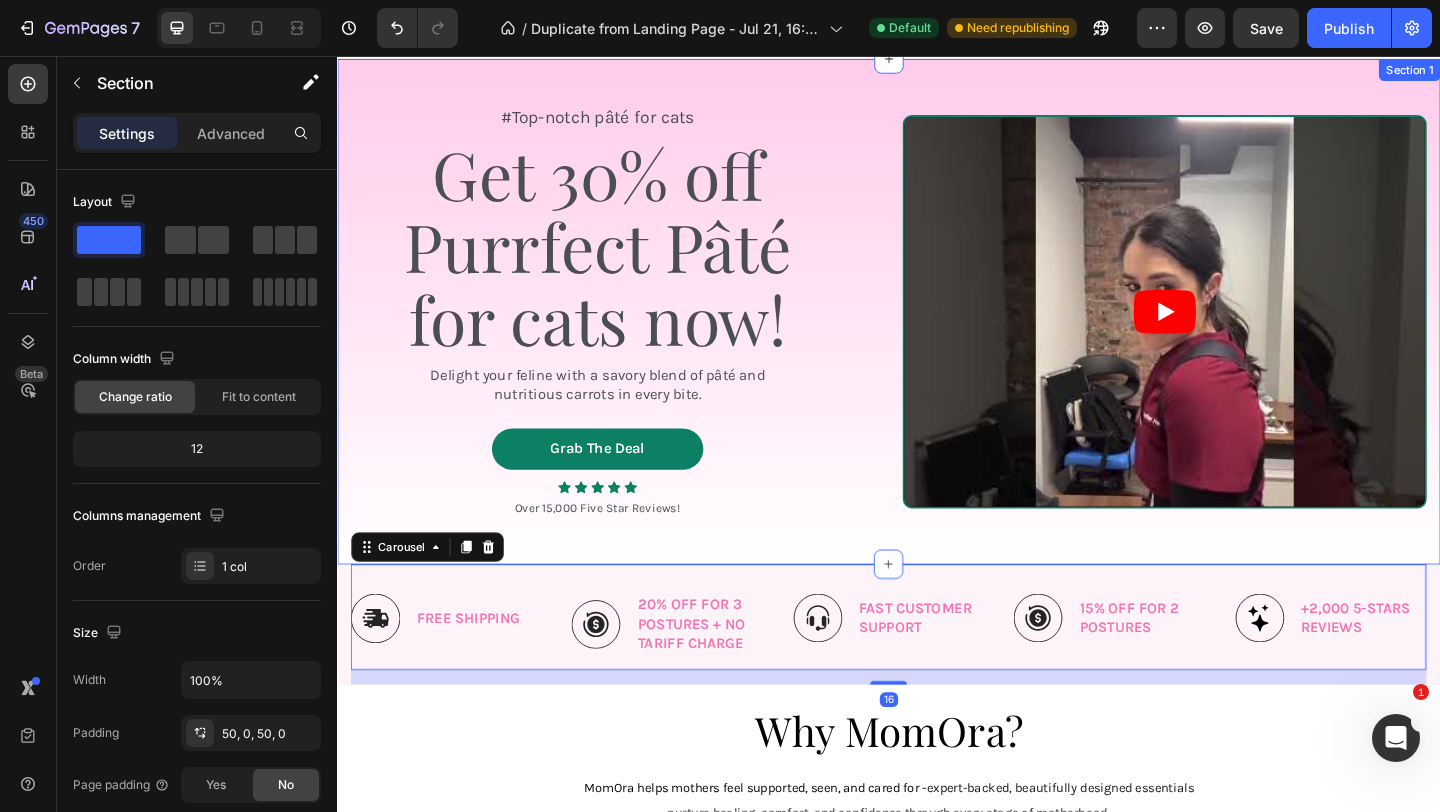 click on "#Top-notch pâté for cats Text Block Get 30% off Purrfect Pâté for cats now! Heading Delight your feline with a savory blend of pâté and nutritious carrots in every bite. Text Block Grab The Deal Button Icon Icon Icon Icon Icon Icon List Over 15,000 Five Star Reviews! Text Block Row Video Row Section 1" at bounding box center [937, 334] 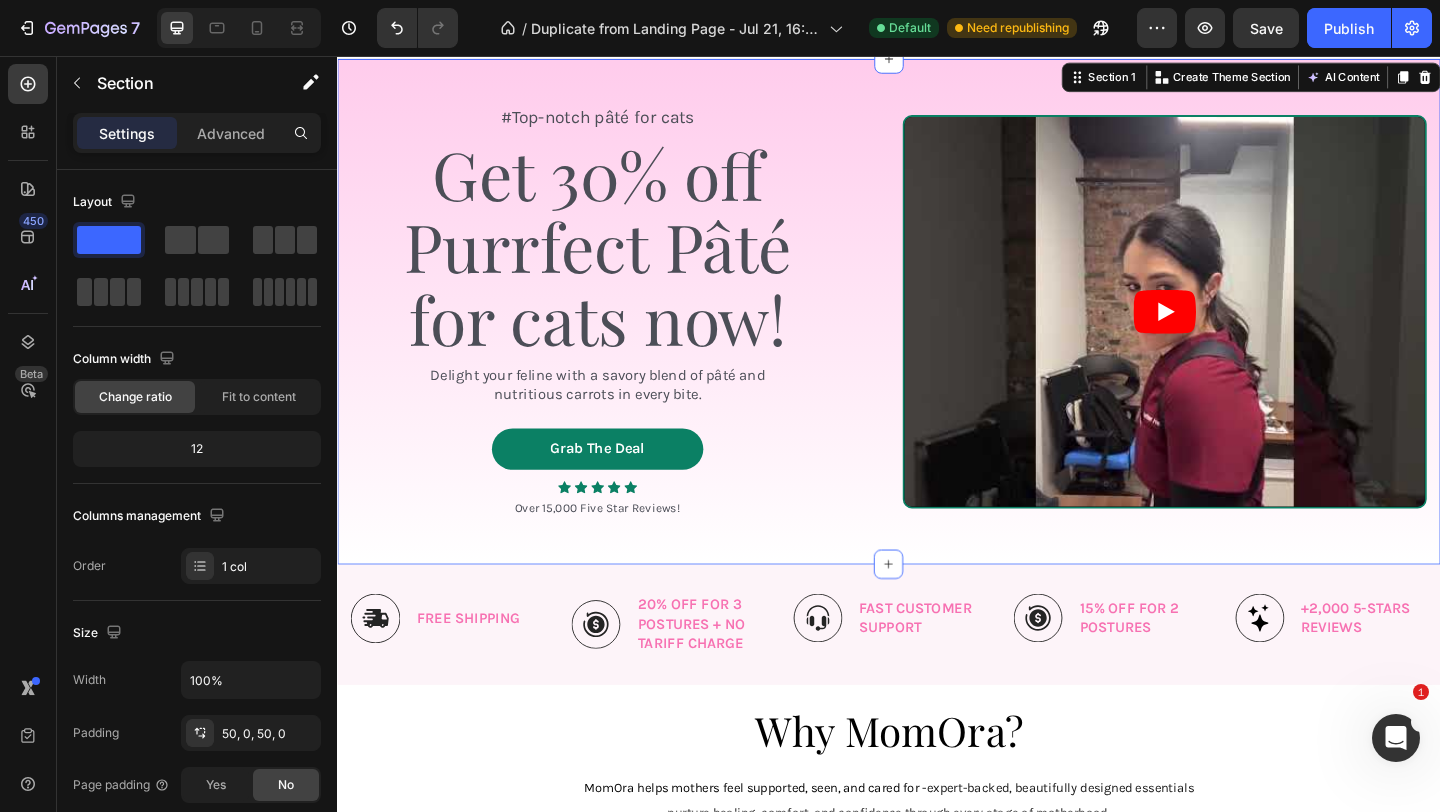 click on "#Top-notch pâté for cats Text Block Get 30% off Purrfect Pâté for cats now! Heading Delight your feline with a savory blend of pâté and nutritious carrots in every bite. Text Block Grab The Deal Button Icon Icon Icon Icon Icon Icon List Over 15,000 Five Star Reviews! Text Block Row Video Row Section 1   You can create reusable sections Create Theme Section AI Content Write with GemAI What would you like to describe here? Tone and Voice Persuasive Product Maternity Belt for Moms Show more Generate" at bounding box center (937, 334) 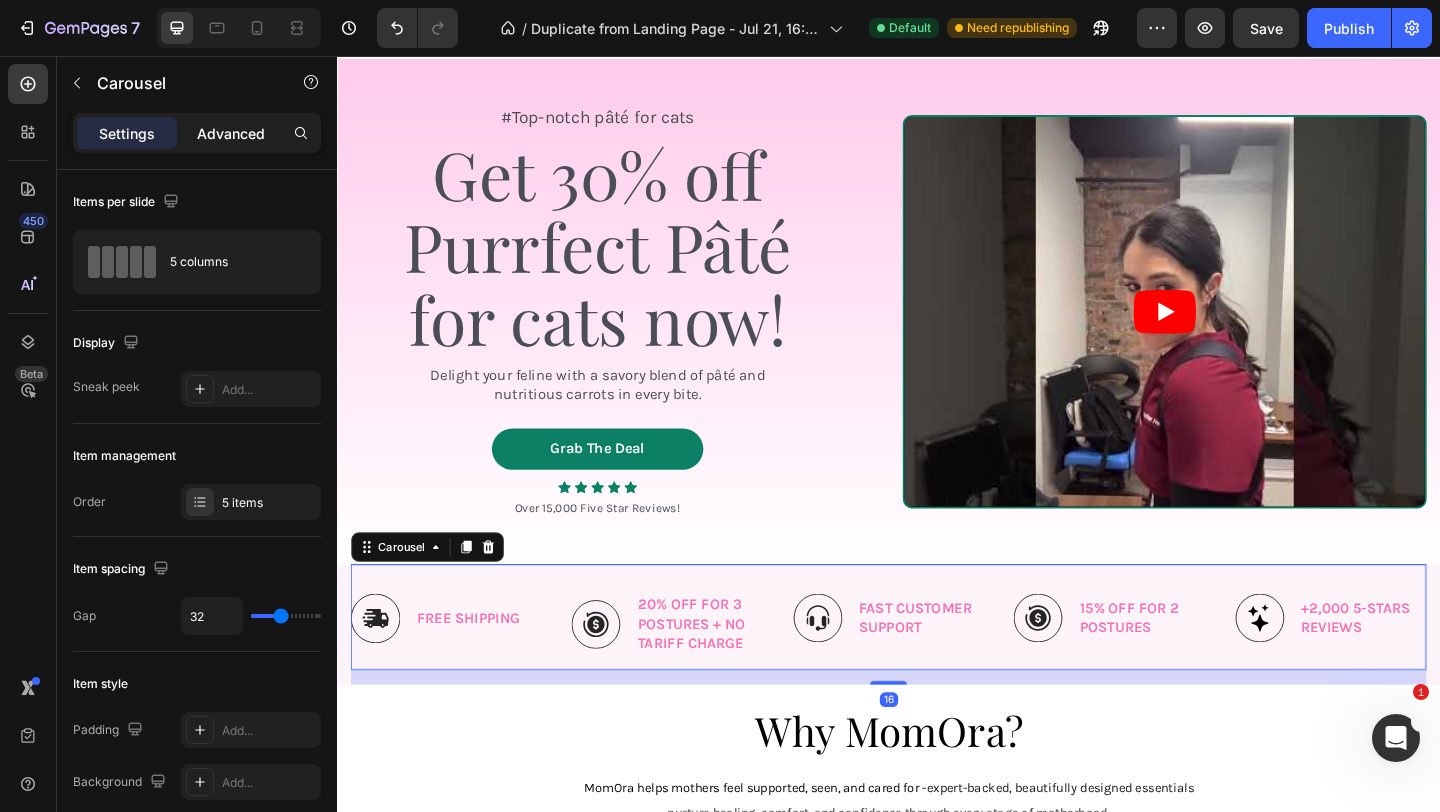 click on "Advanced" at bounding box center [231, 133] 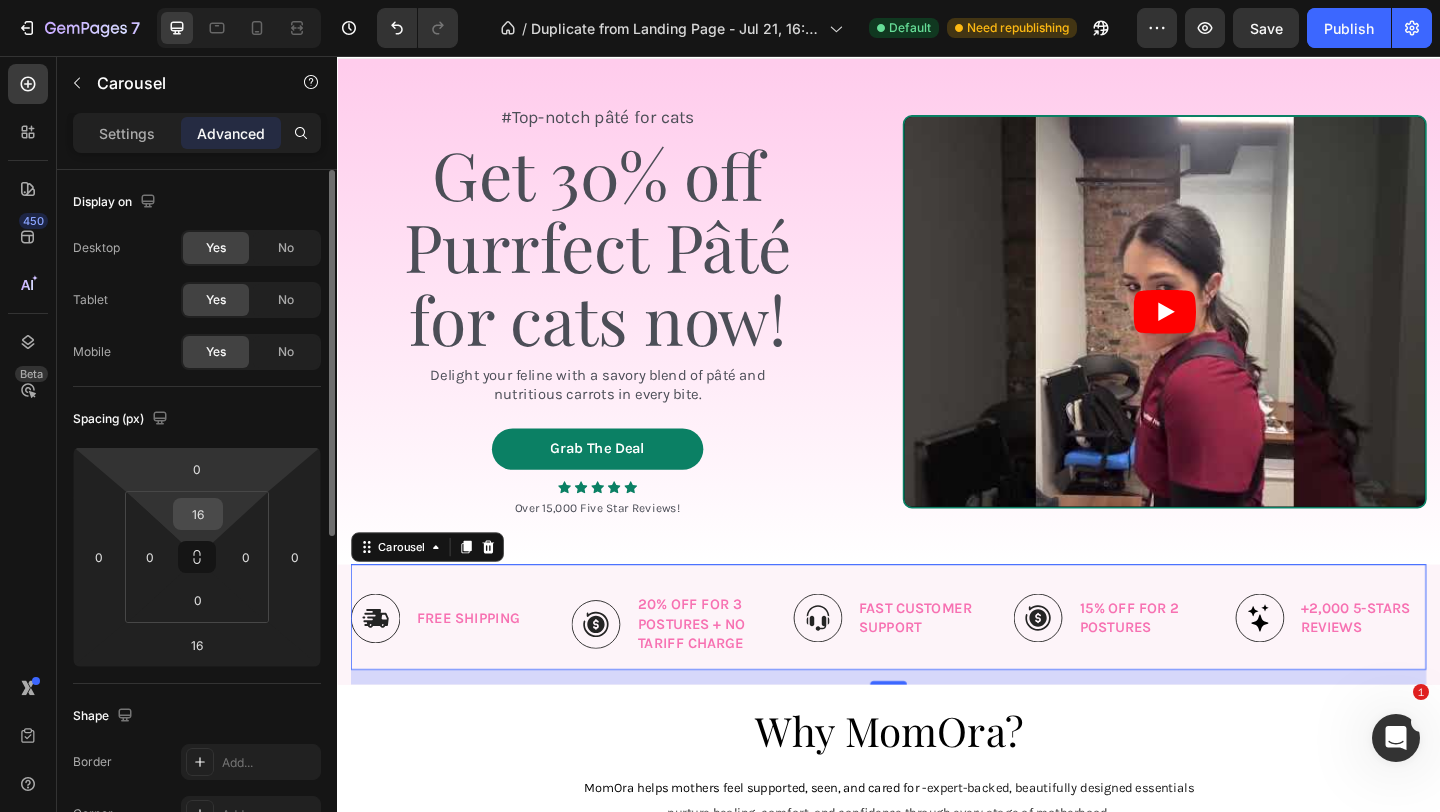 click on "16" at bounding box center (198, 514) 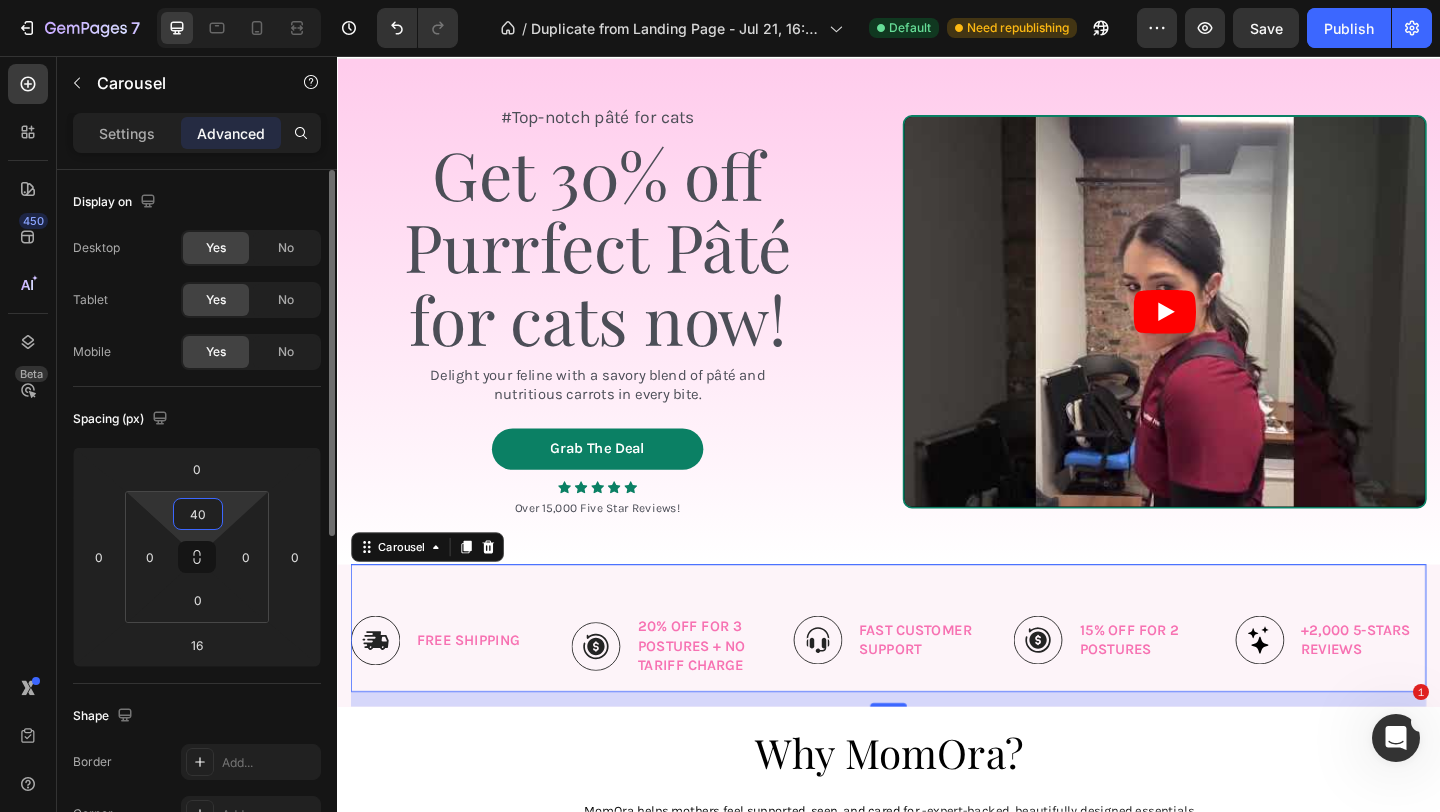 type on "4" 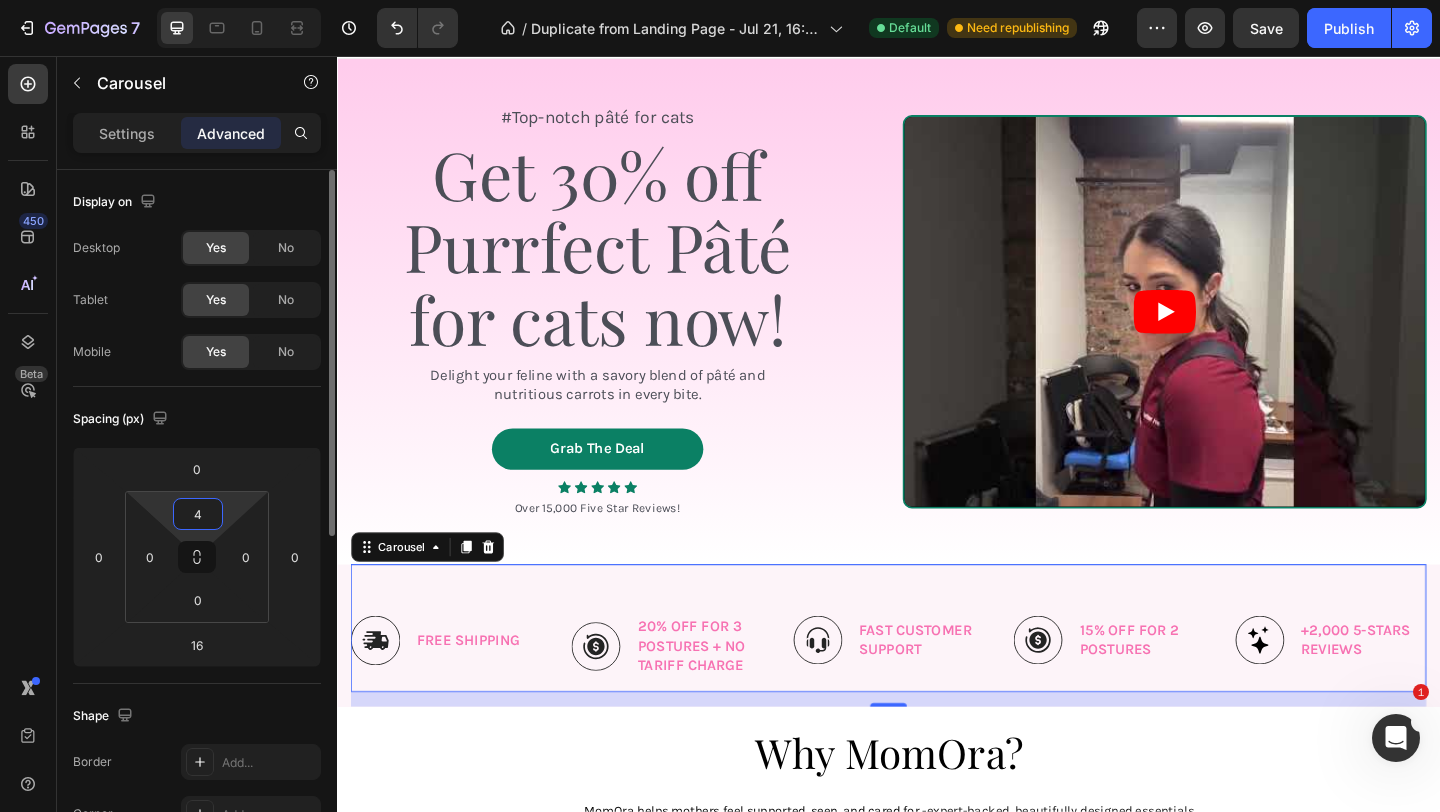 type 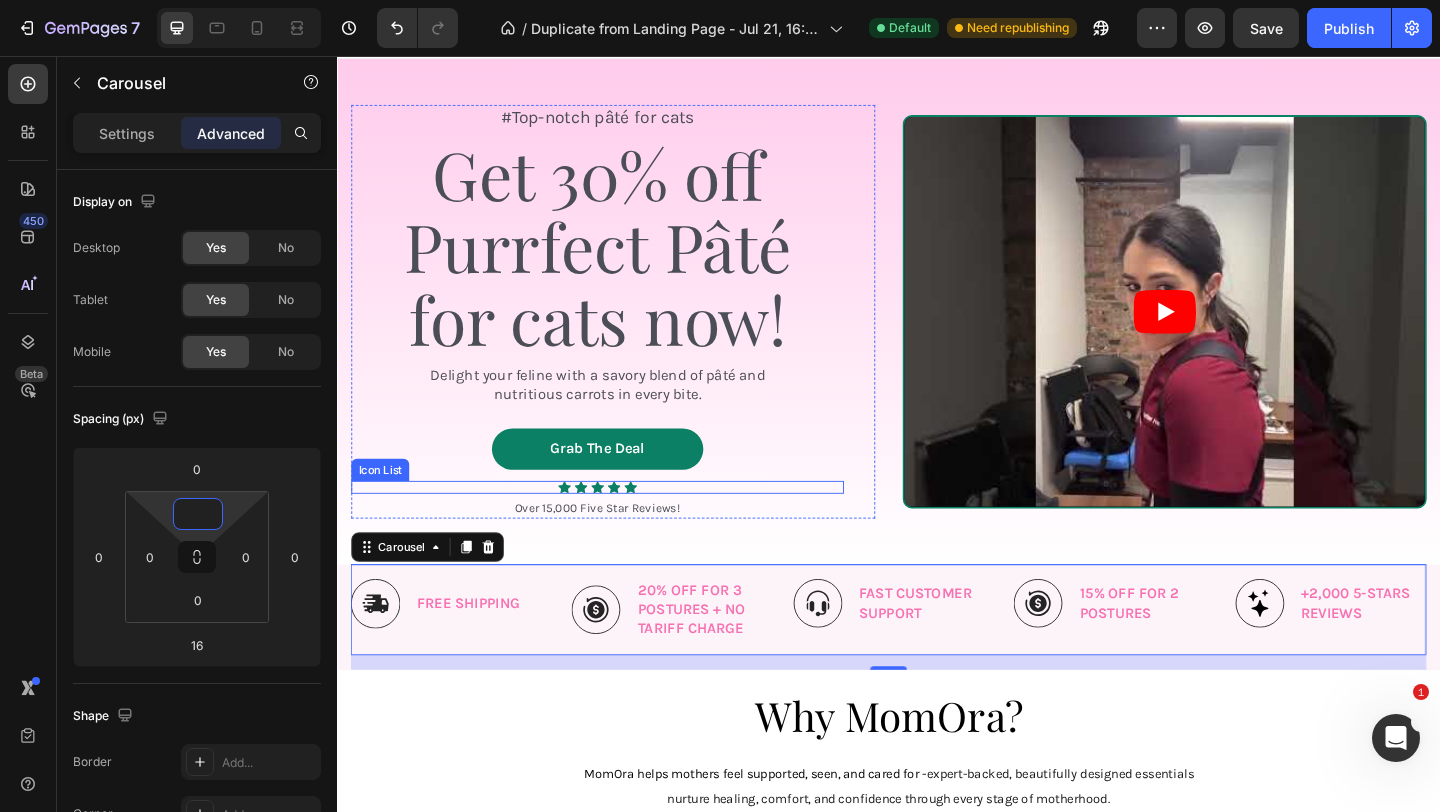 click on "Icon Icon Icon Icon Icon" at bounding box center (620, 525) 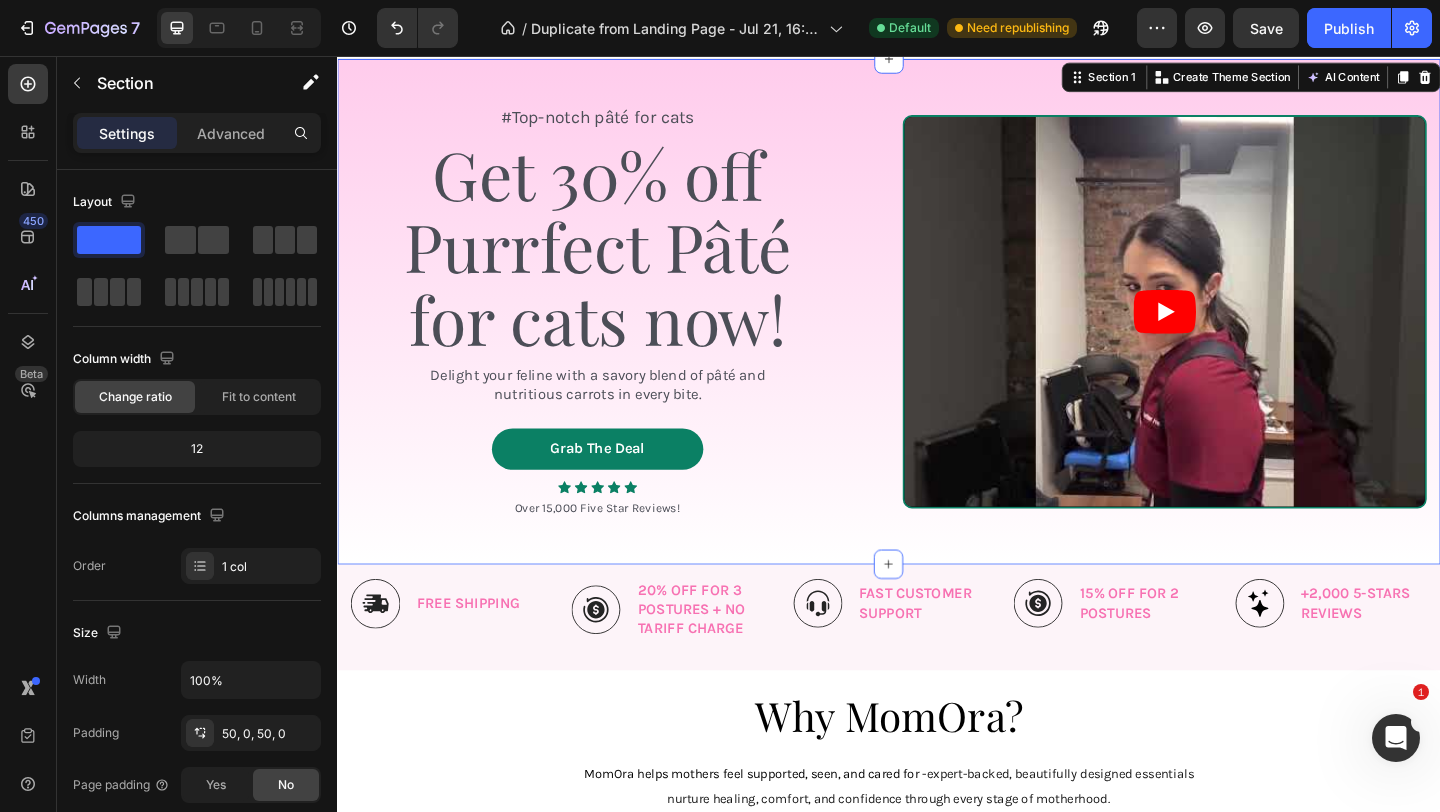 click on "#Top-notch pâté for cats Text Block Get 30% off Purrfect Pâté for cats now! Heading Delight your feline with a savory blend of pâté and nutritious carrots in every bite. Text Block Grab The Deal Button Icon Icon Icon Icon Icon Icon List Over 15,000 Five Star Reviews! Text Block Row Video Row Section 1   You can create reusable sections Create Theme Section AI Content Write with GemAI What would you like to describe here? Tone and Voice Persuasive Product Maternity Belt for Moms Show more Generate" at bounding box center [937, 334] 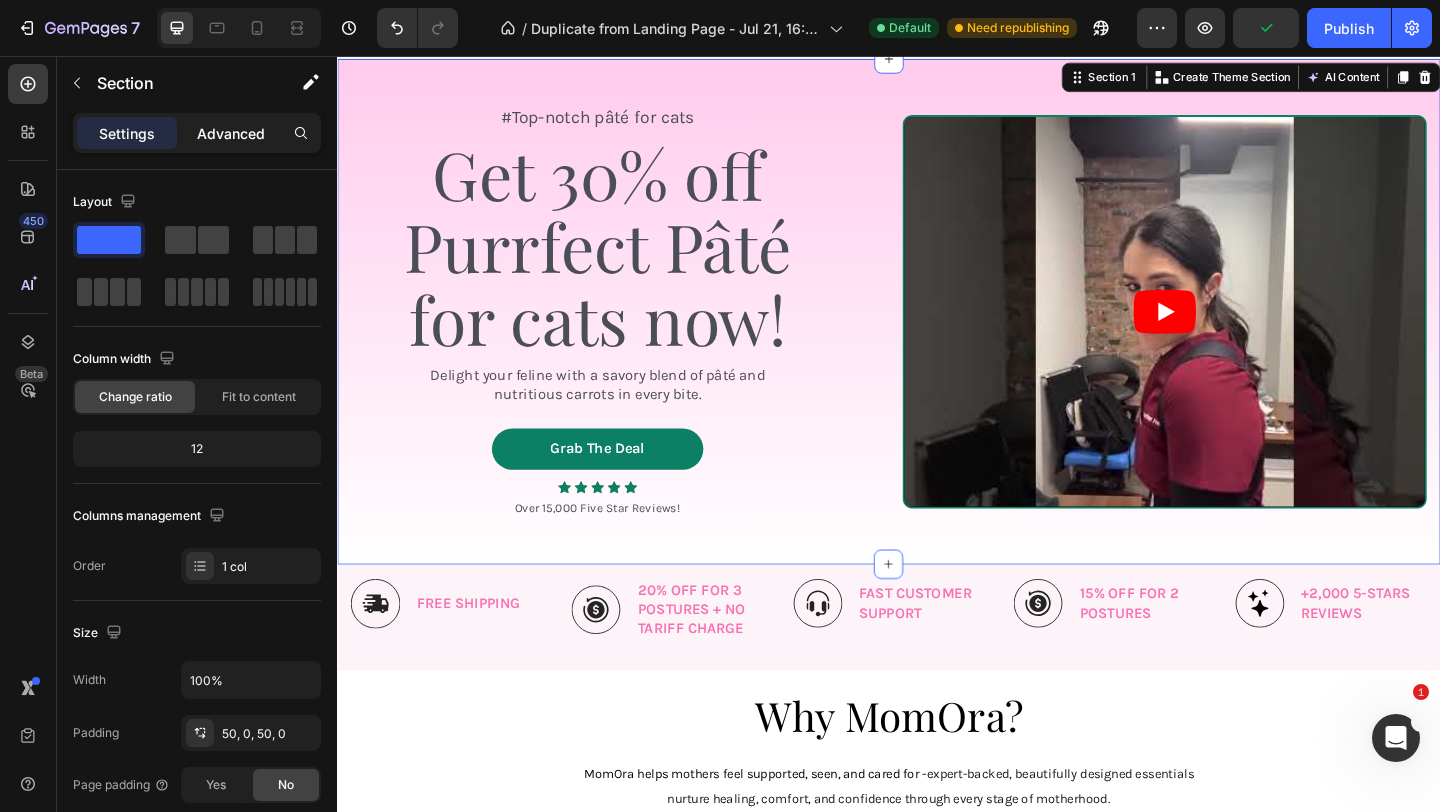 click on "Advanced" at bounding box center [231, 133] 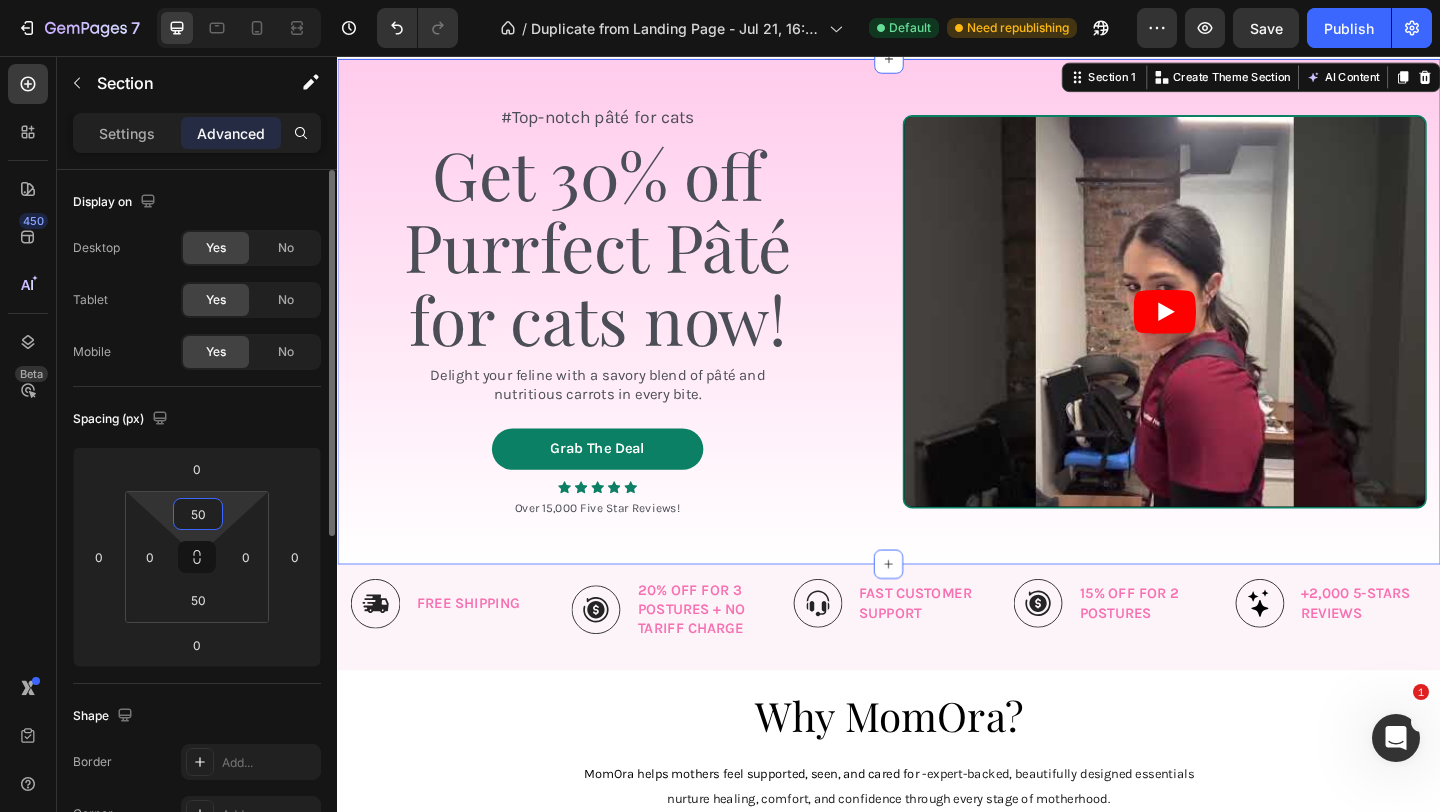 click on "50" at bounding box center (198, 514) 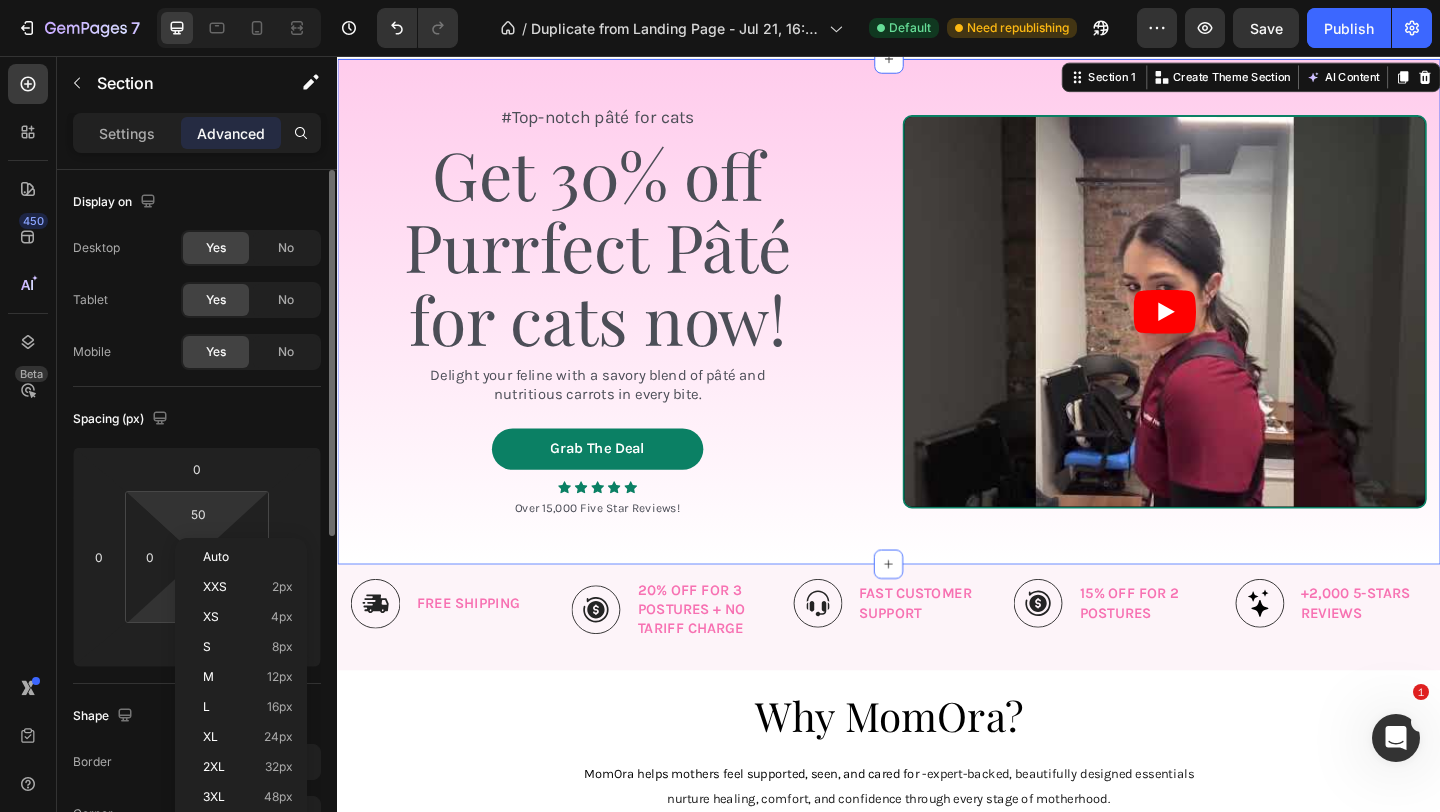 click on "50" at bounding box center (198, 600) 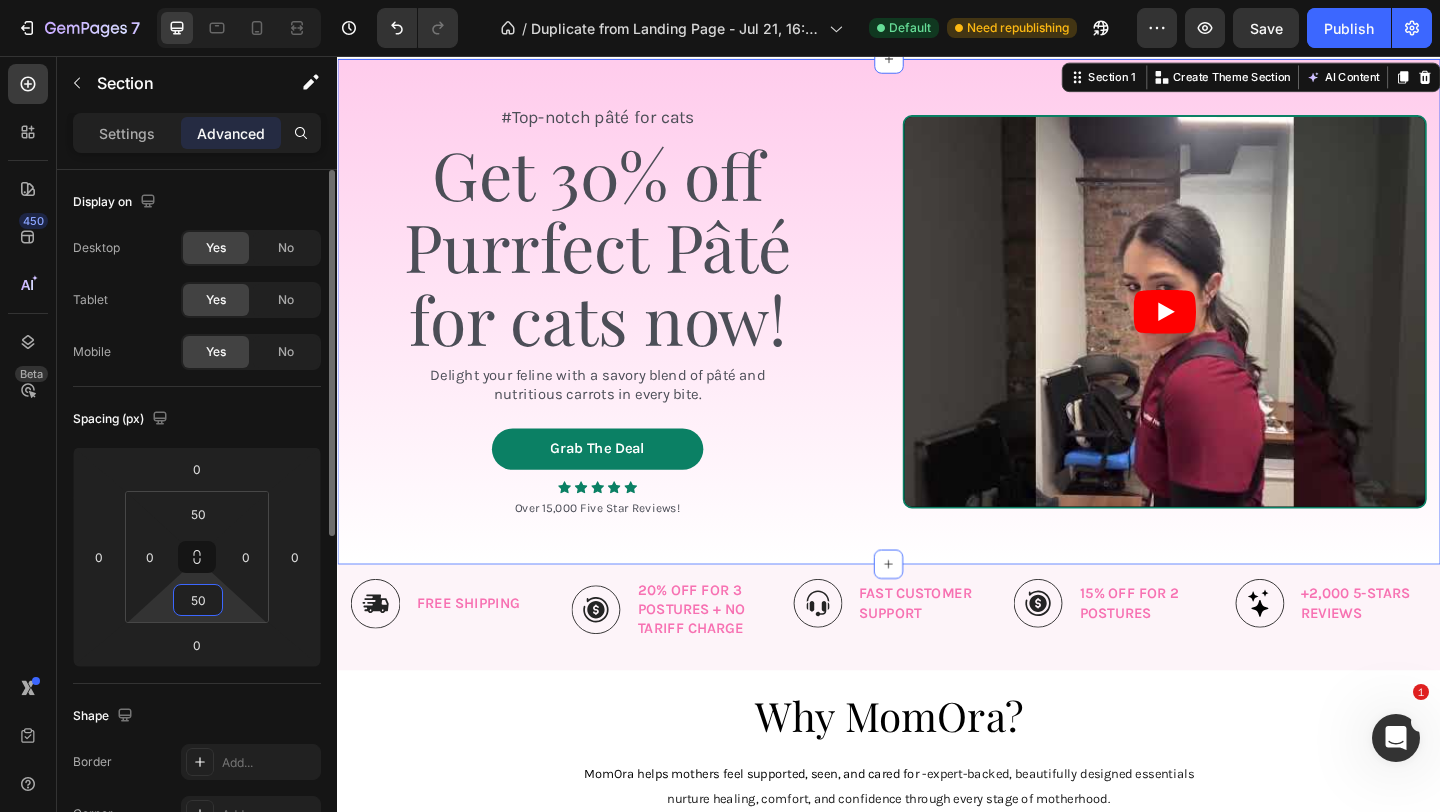 click on "50" at bounding box center [198, 600] 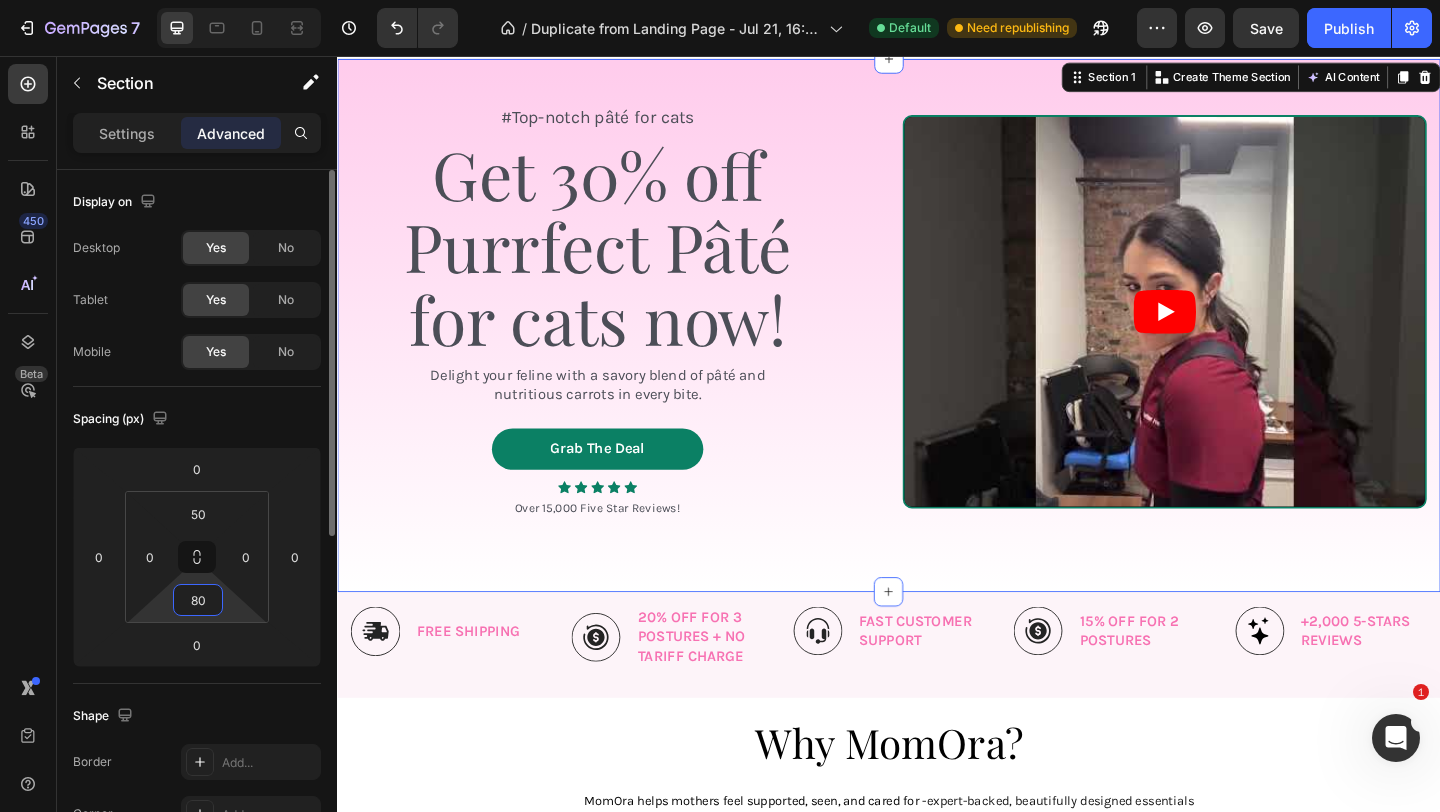 type on "8" 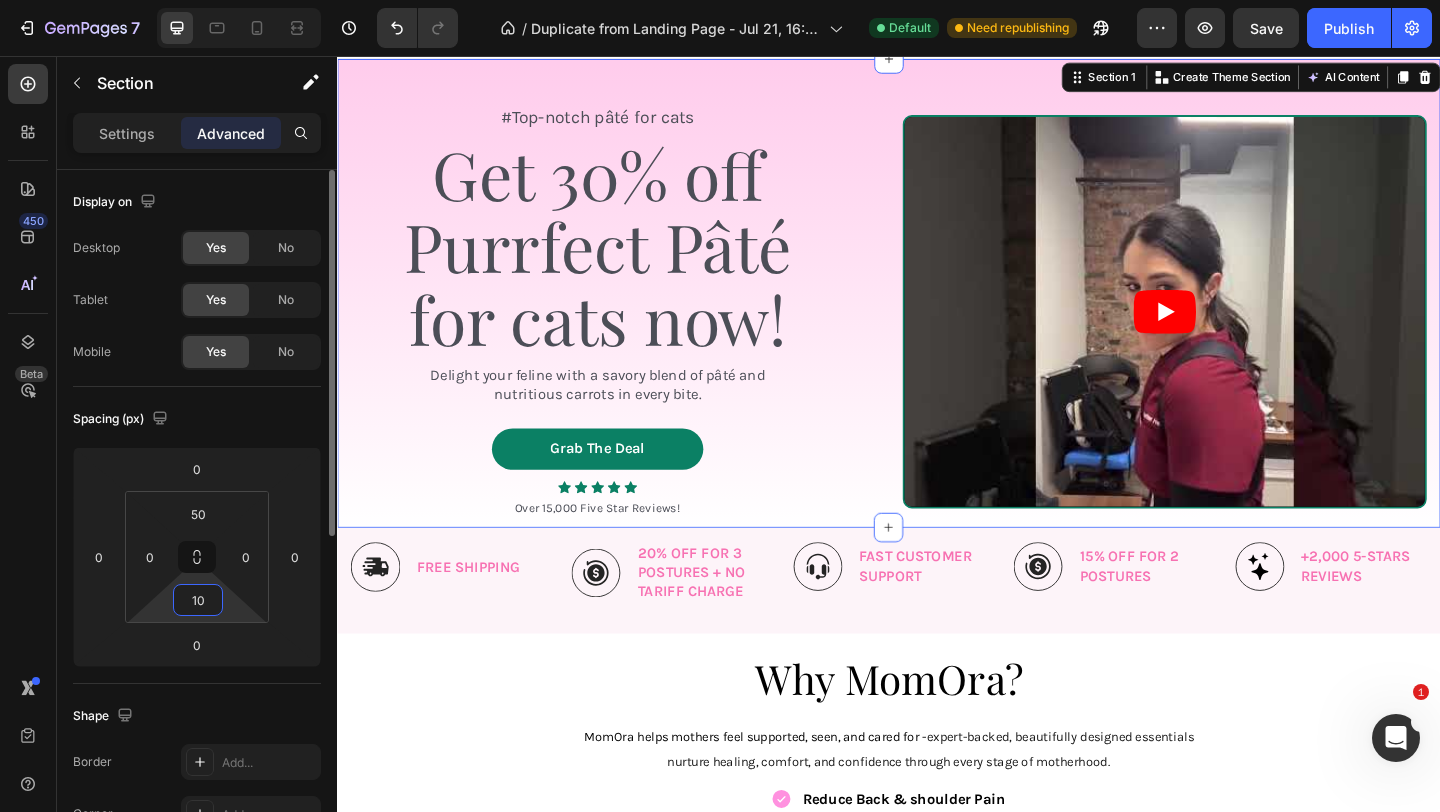 type on "100" 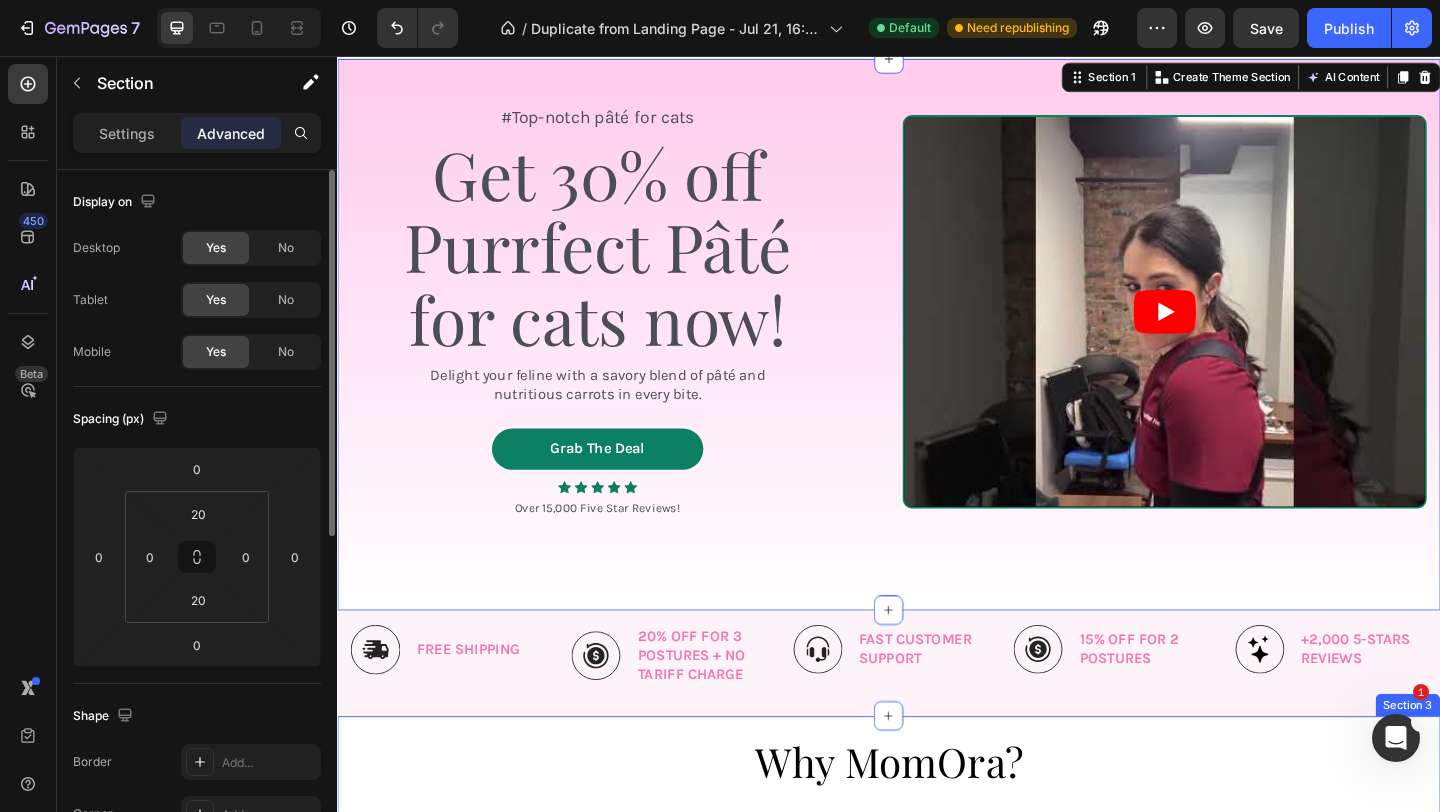 click on "Why MomOra? Heading MomOra helps mothers feel supported, seen, and cared for - with  expert-backed, beautifully designed essentials nurture healing, comfort, and confidence through every stage of motherhood.  Text Block Row Reduce Back & shoulder Pain Supports Growing Belly Corrects Posture Item List" at bounding box center (937, 929) 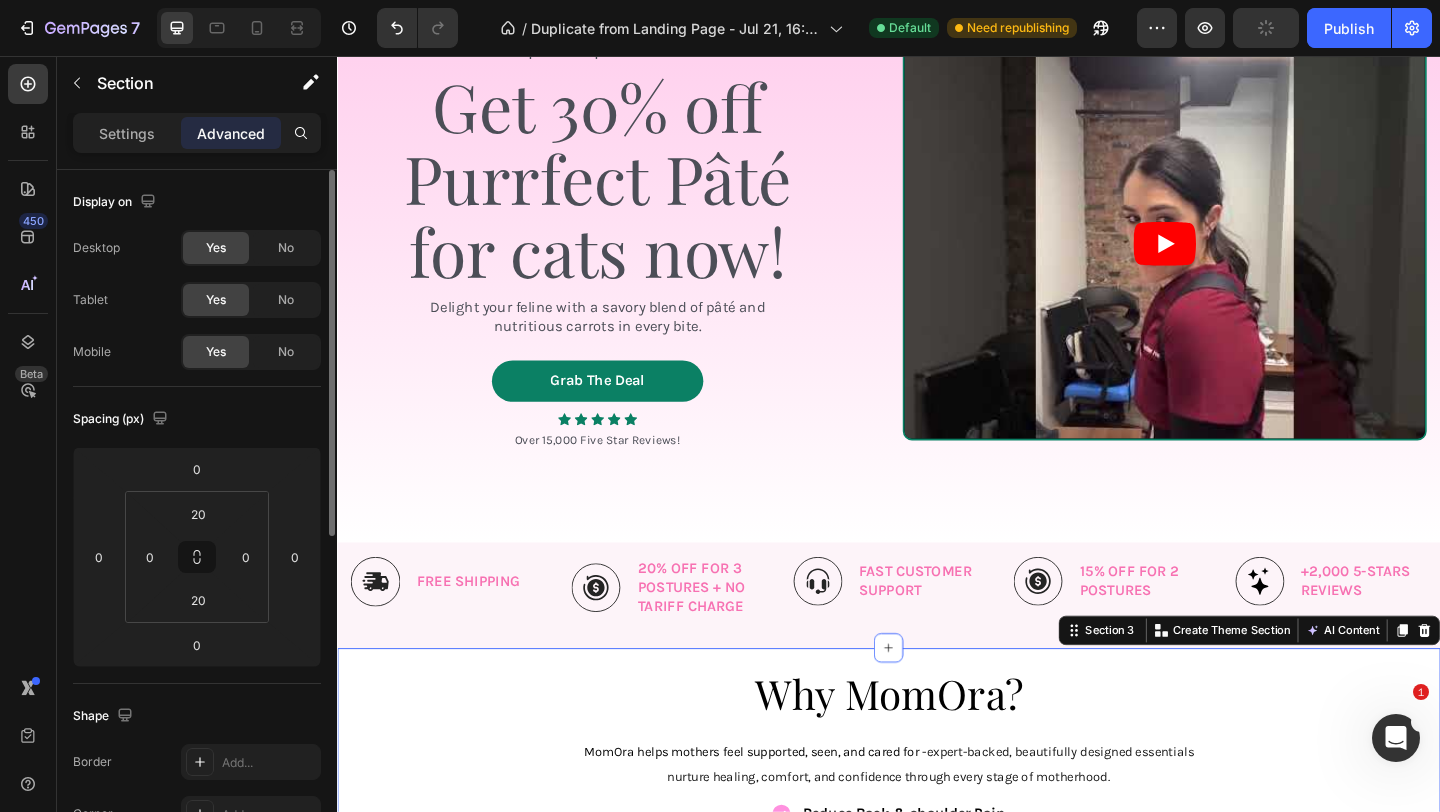 scroll, scrollTop: 0, scrollLeft: 0, axis: both 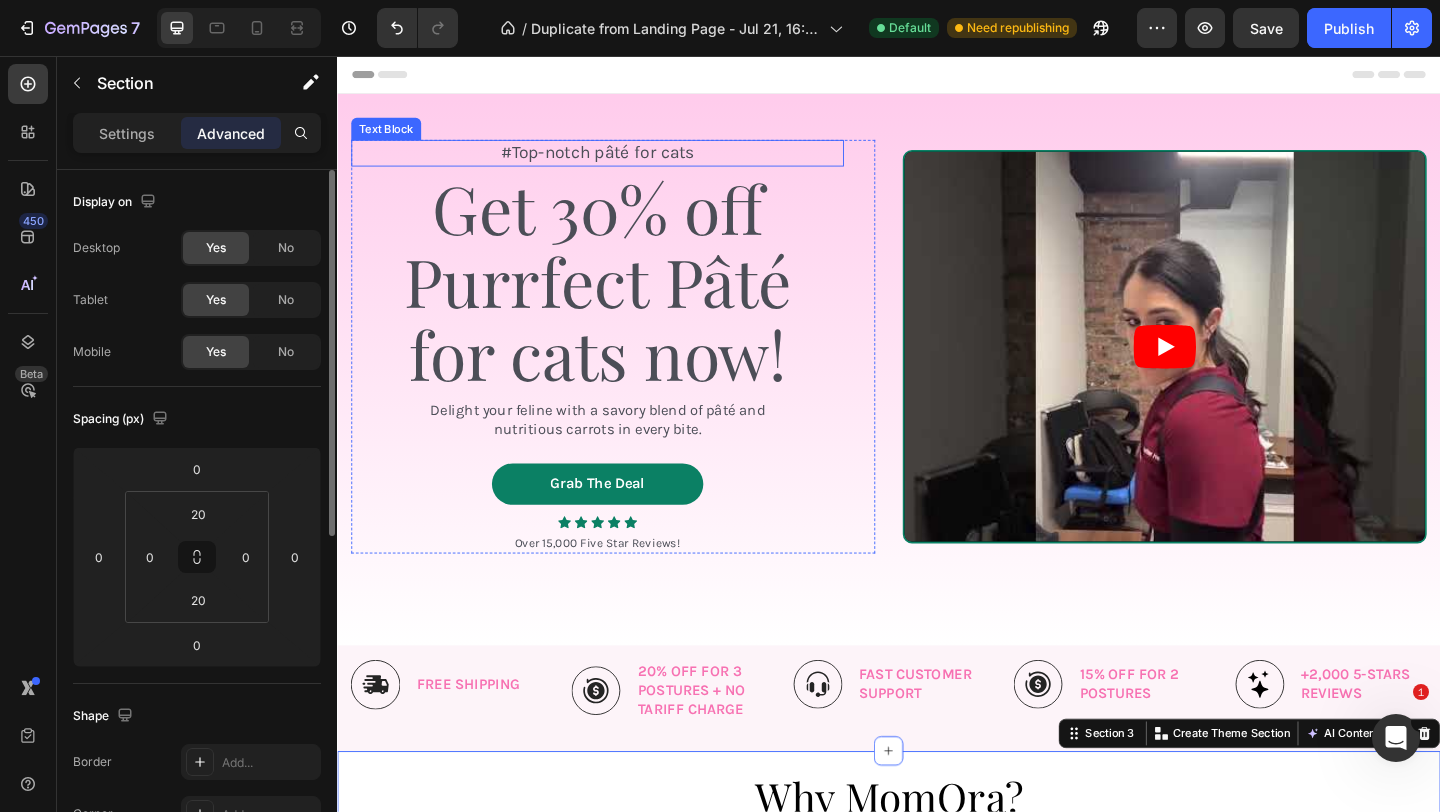 click on "#Top-notch pâté for cats" at bounding box center [620, 161] 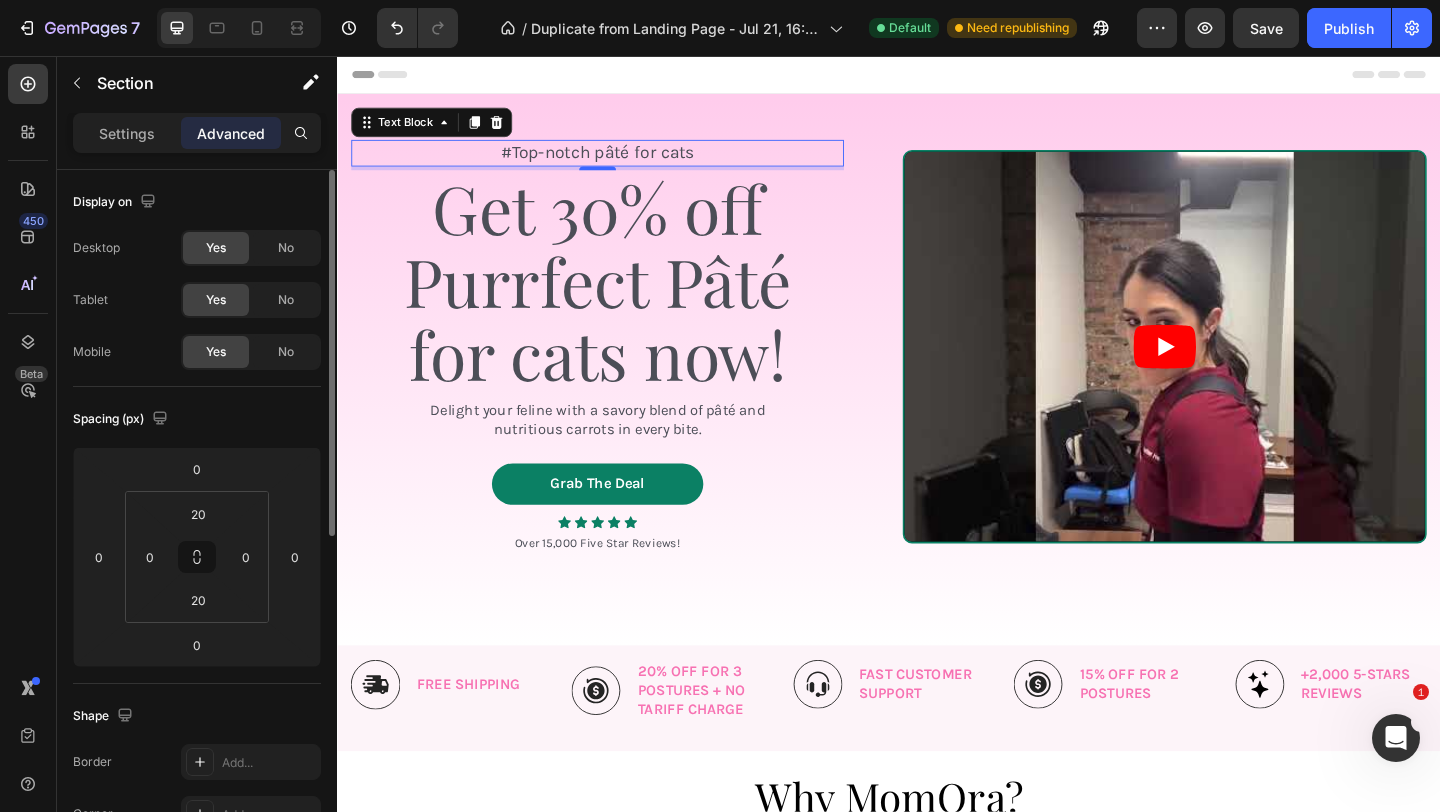 click on "#Top-notch pâté for cats" at bounding box center (620, 161) 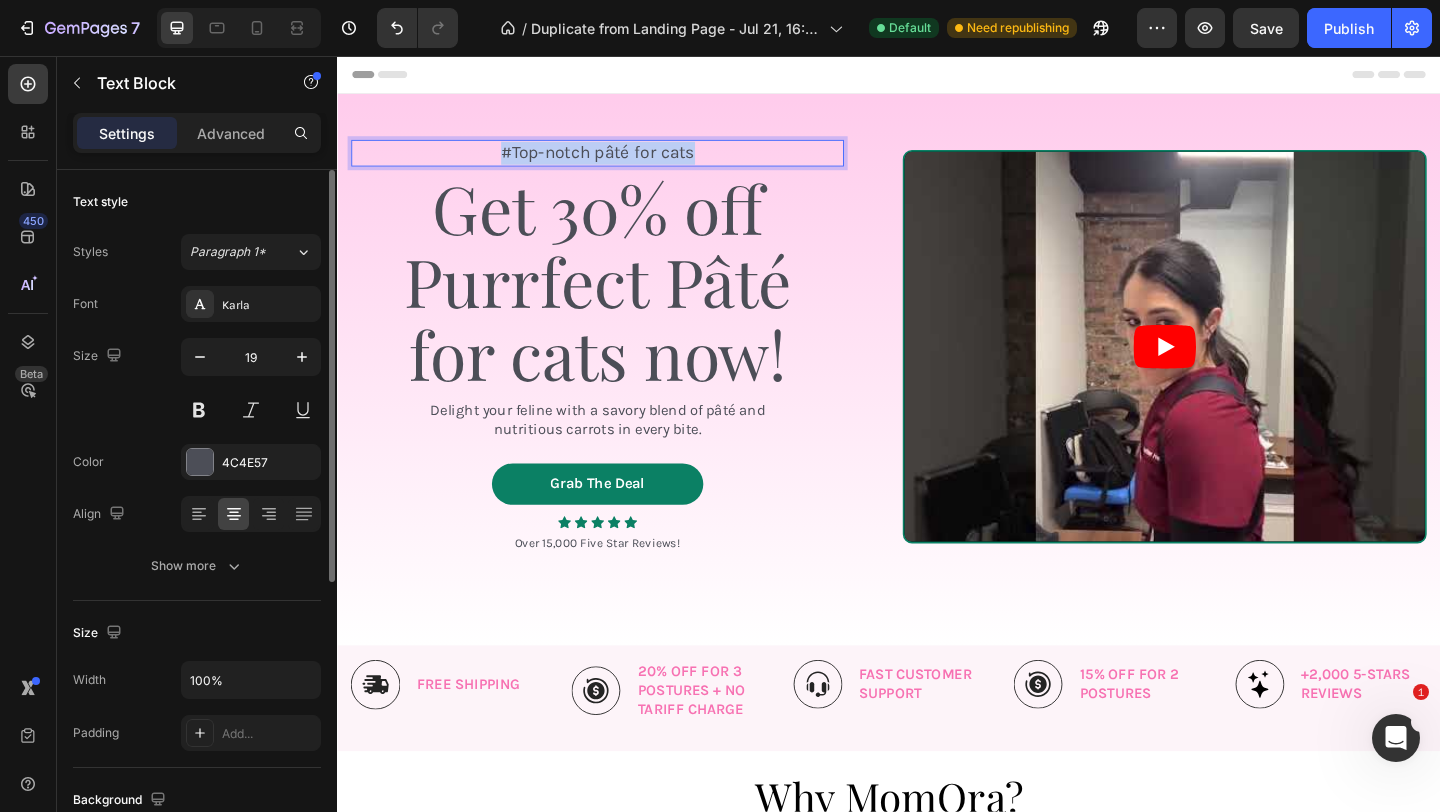 click on "#Top-notch pâté for cats" at bounding box center [620, 161] 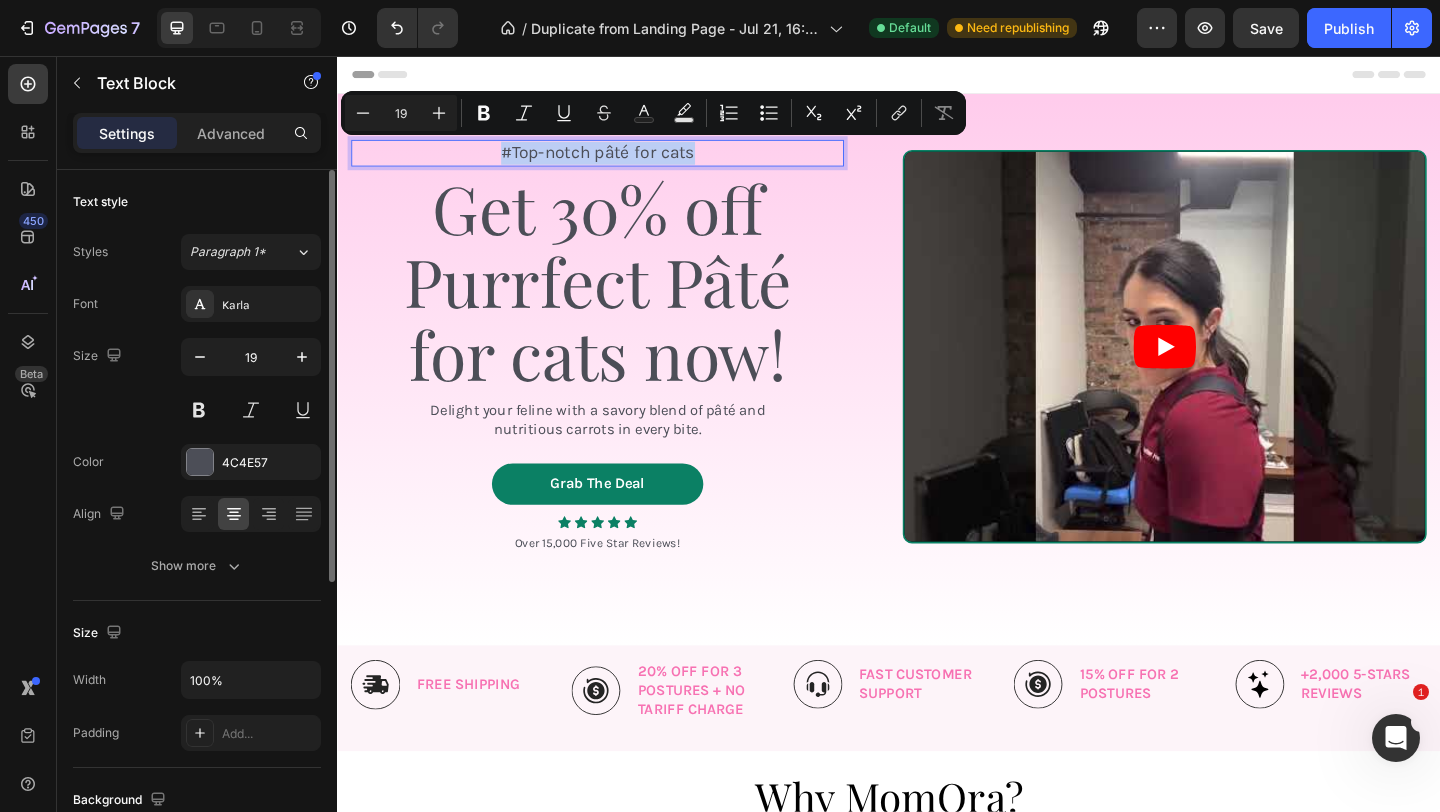 click on "#Top-notch pâté for cats" at bounding box center [620, 161] 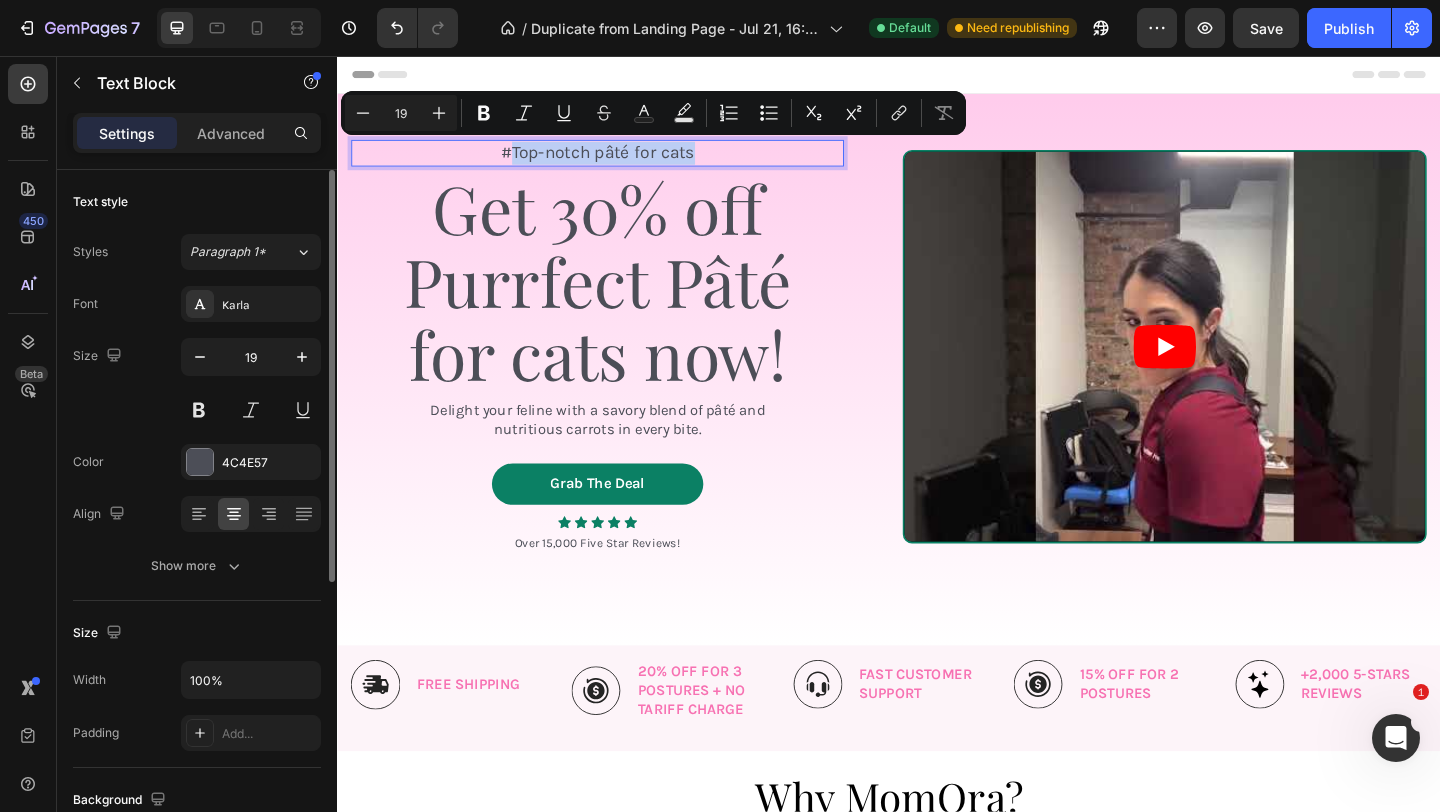 drag, startPoint x: 726, startPoint y: 164, endPoint x: 528, endPoint y: 163, distance: 198.00252 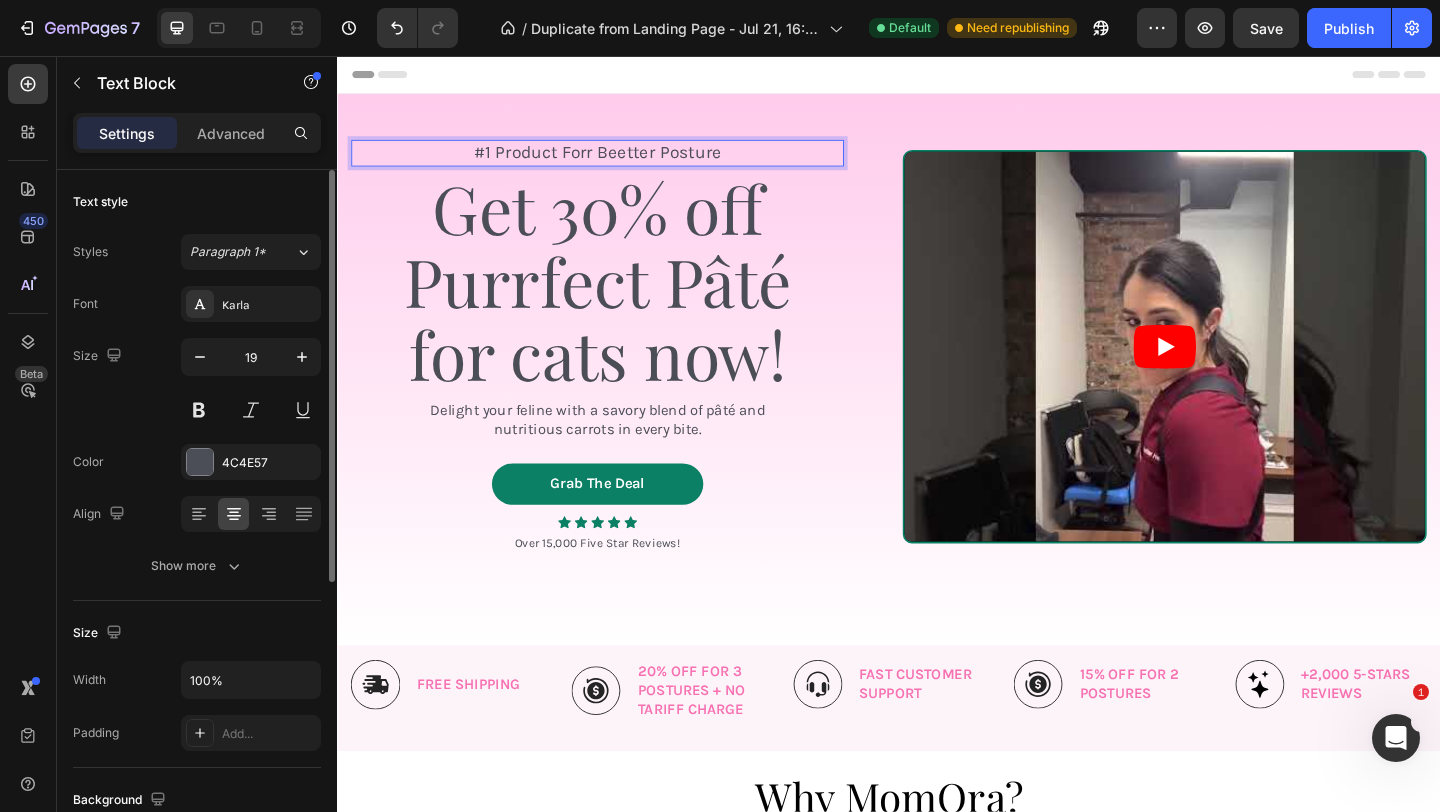 click on "#1 Product Forr Beetter Posture" at bounding box center [620, 161] 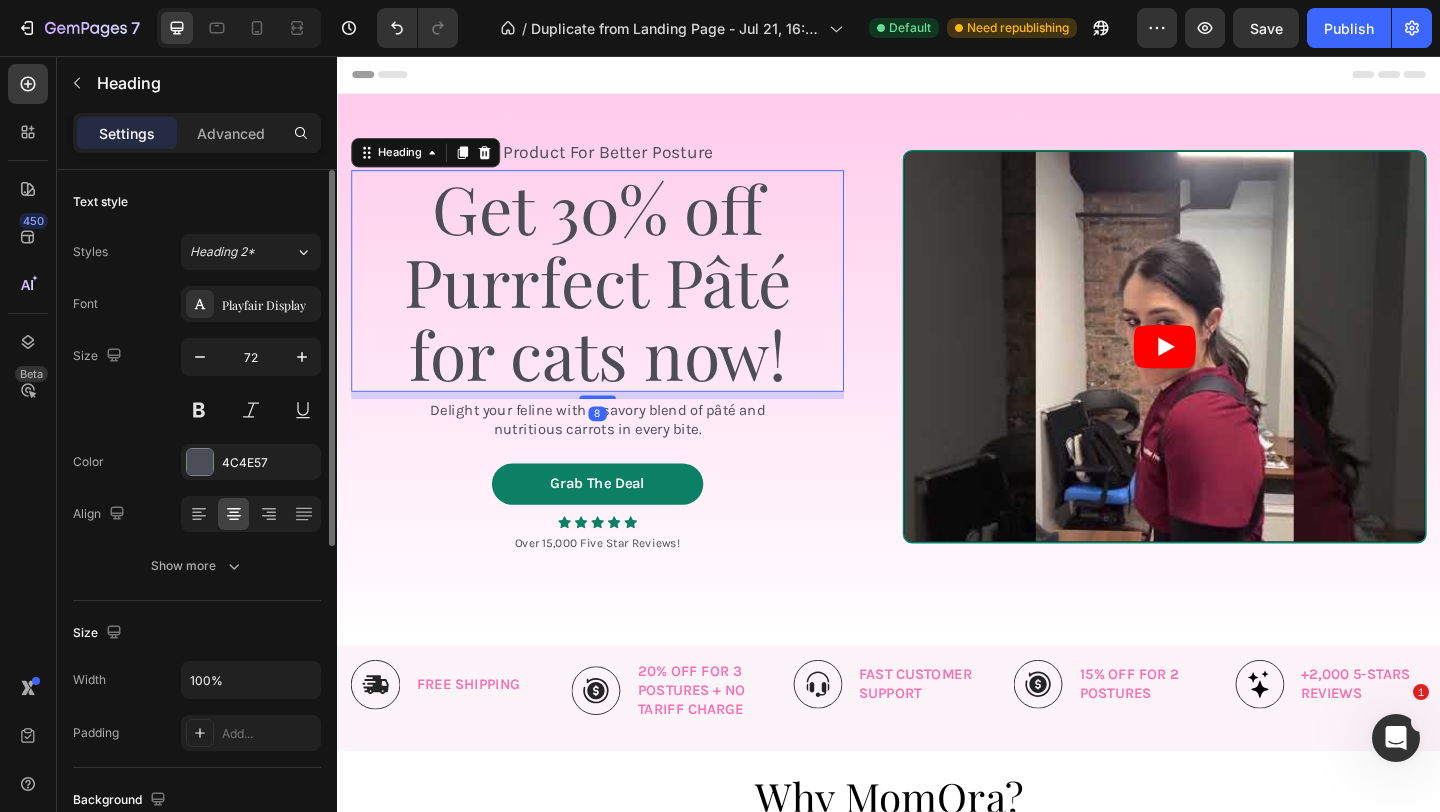 click on "Get 30% off Purrfect Pâté for cats now!" at bounding box center (620, 301) 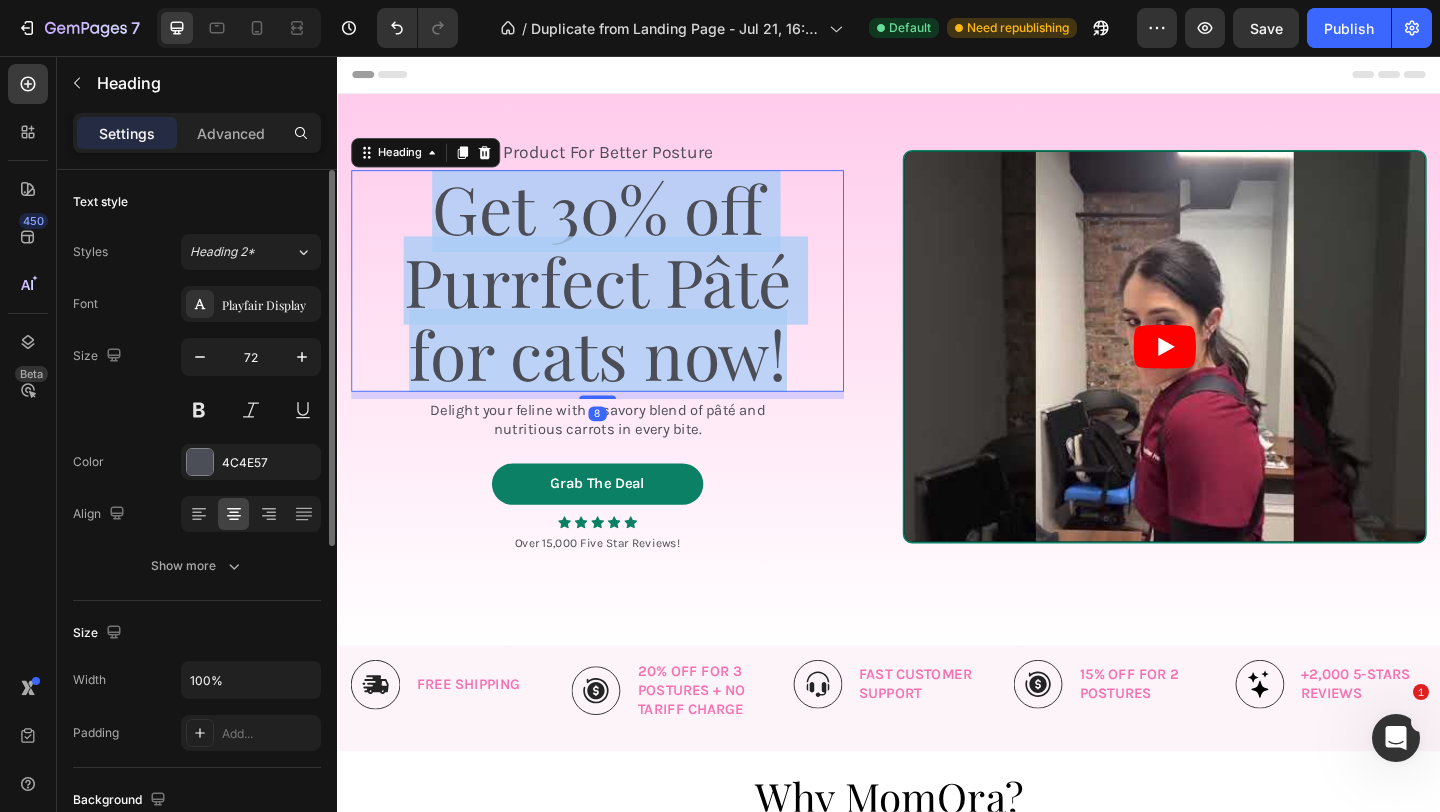 click on "Get 30% off Purrfect Pâté for cats now!" at bounding box center (620, 301) 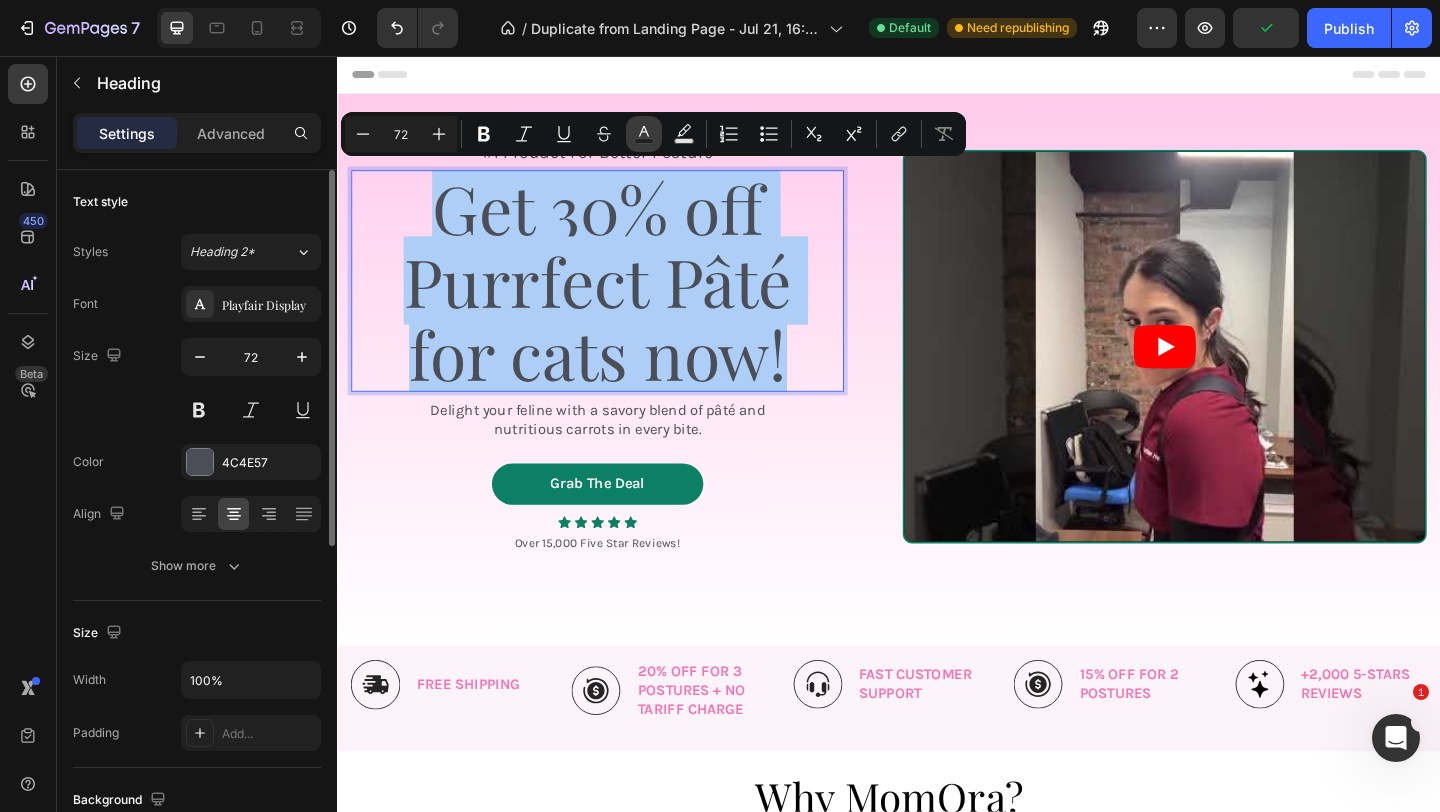 click 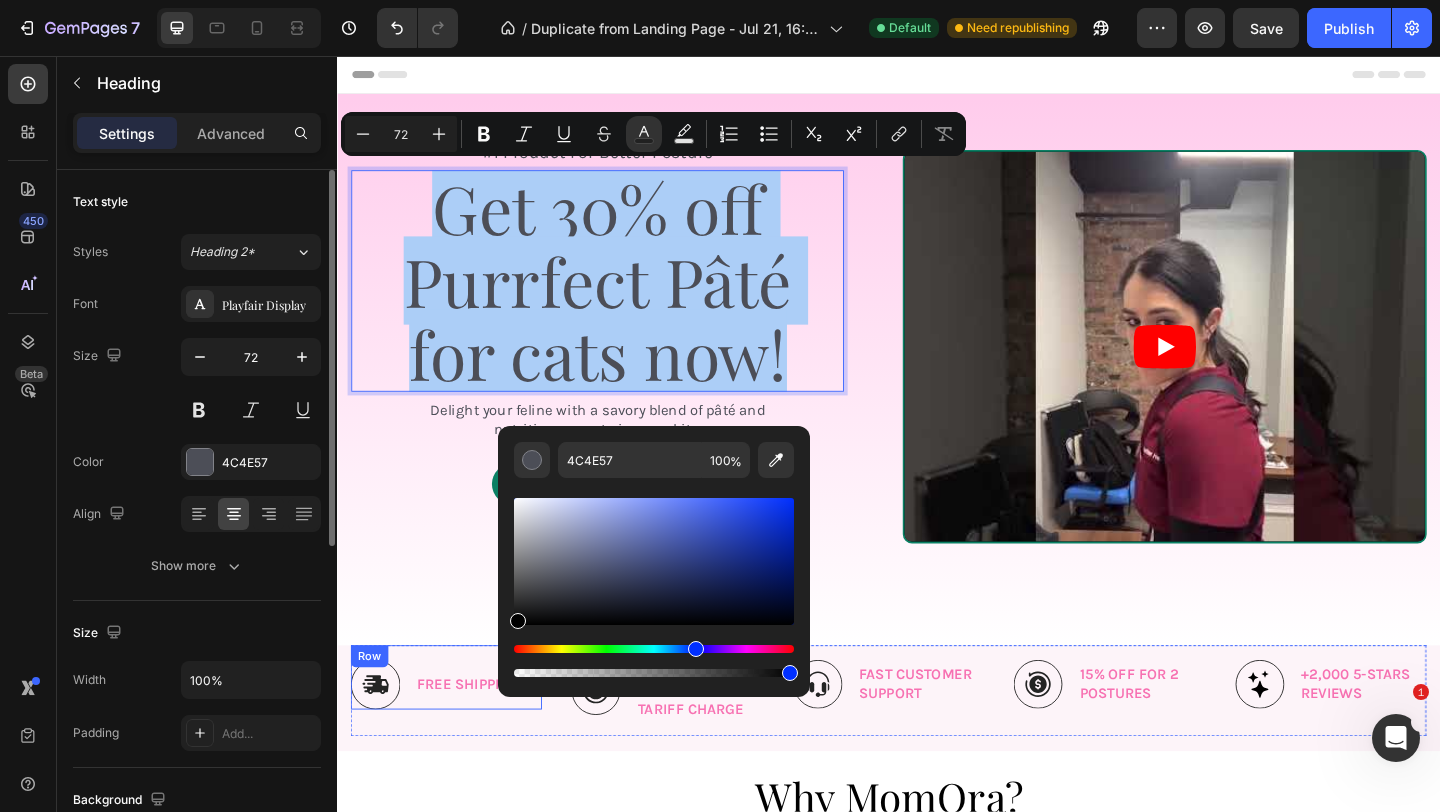 drag, startPoint x: 883, startPoint y: 655, endPoint x: 482, endPoint y: 703, distance: 403.8626 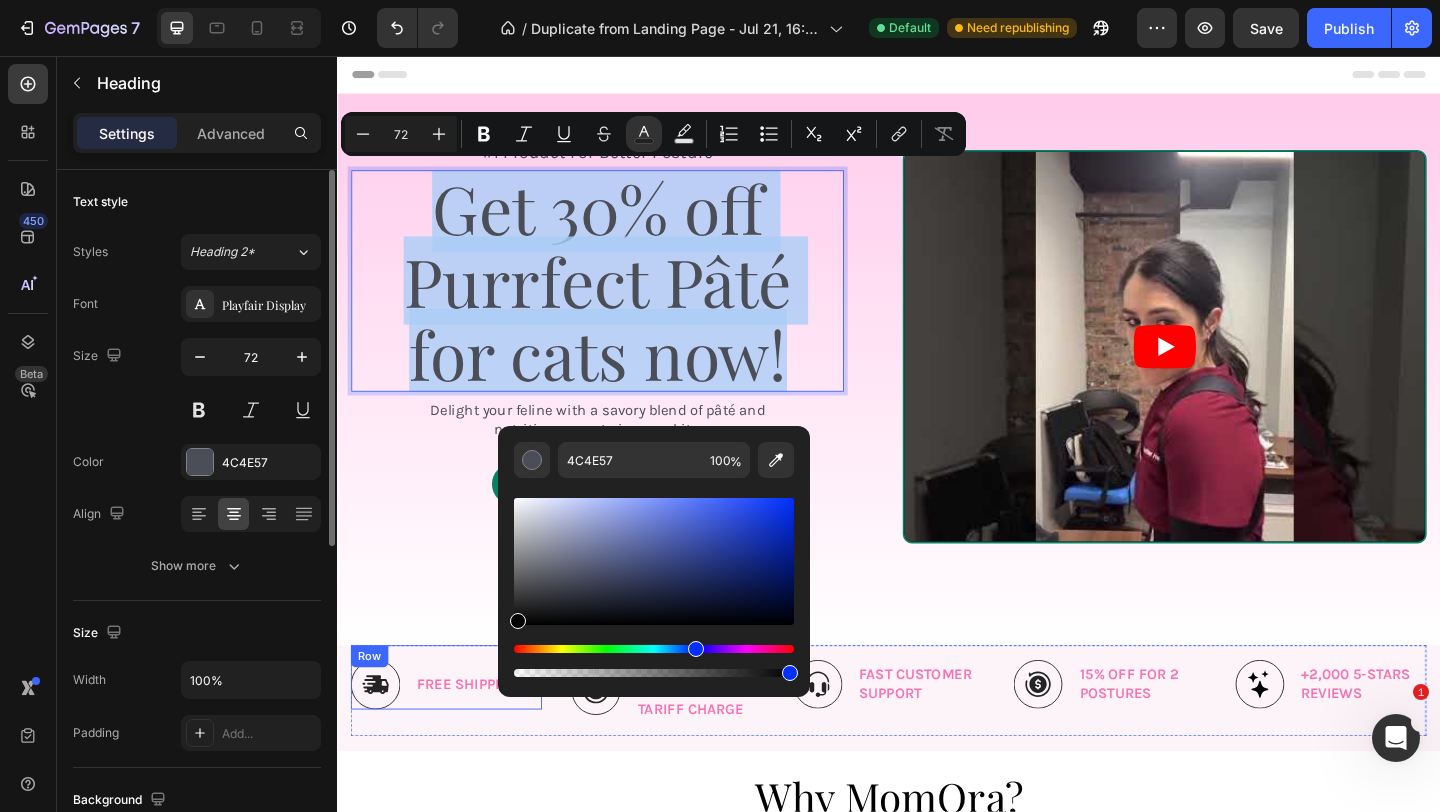 type on "000000" 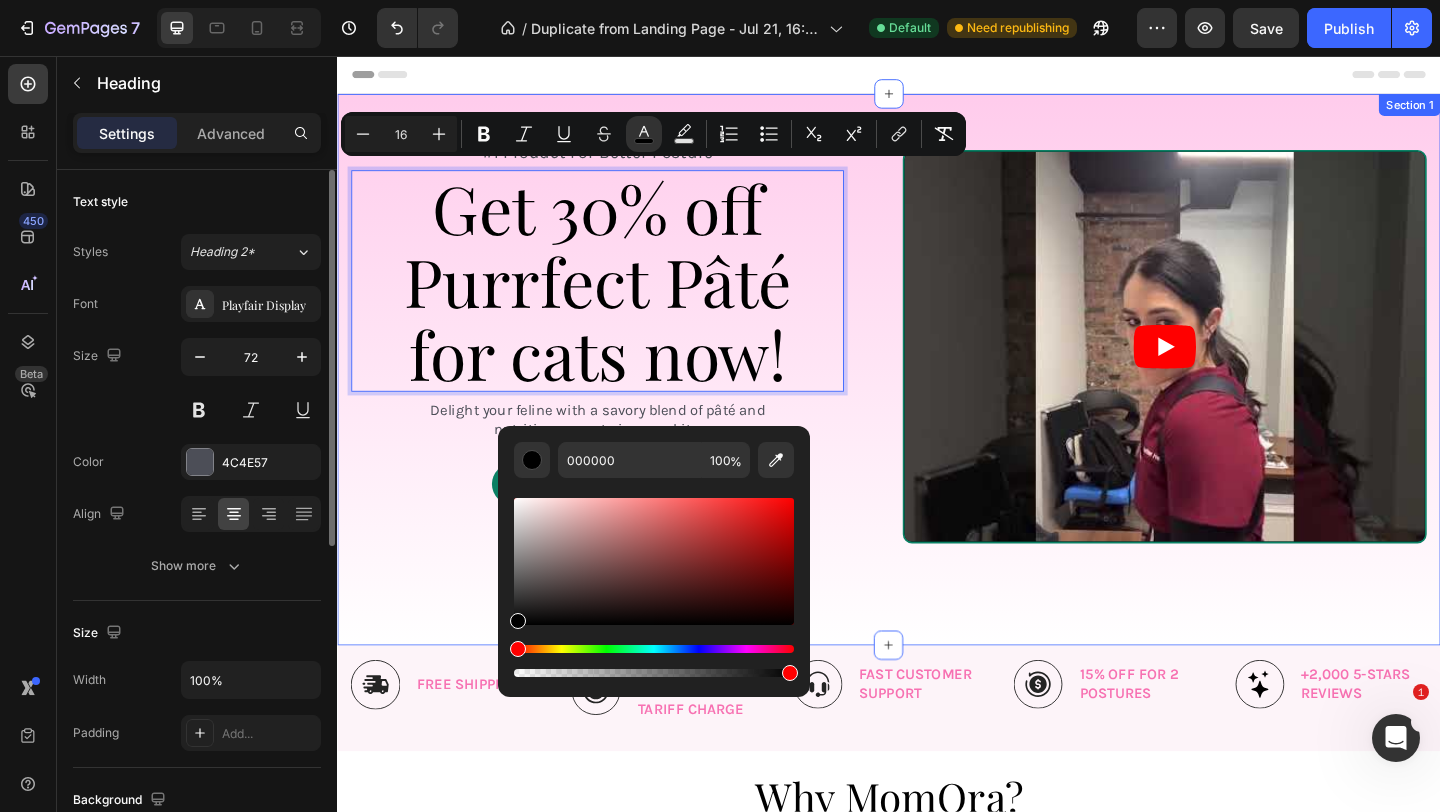 click on "#1 Product For Better Posture  Text Block Get 30% off Purrfect Pâté for cats now! Heading   8 Delight your feline with a savory blend of pâté and nutritious carrots in every bite. Text Block Grab The Deal Button Icon Icon Icon Icon Icon Icon List Over 15,000 Five Star Reviews! Text Block Row Video Row Section 1" at bounding box center (937, 397) 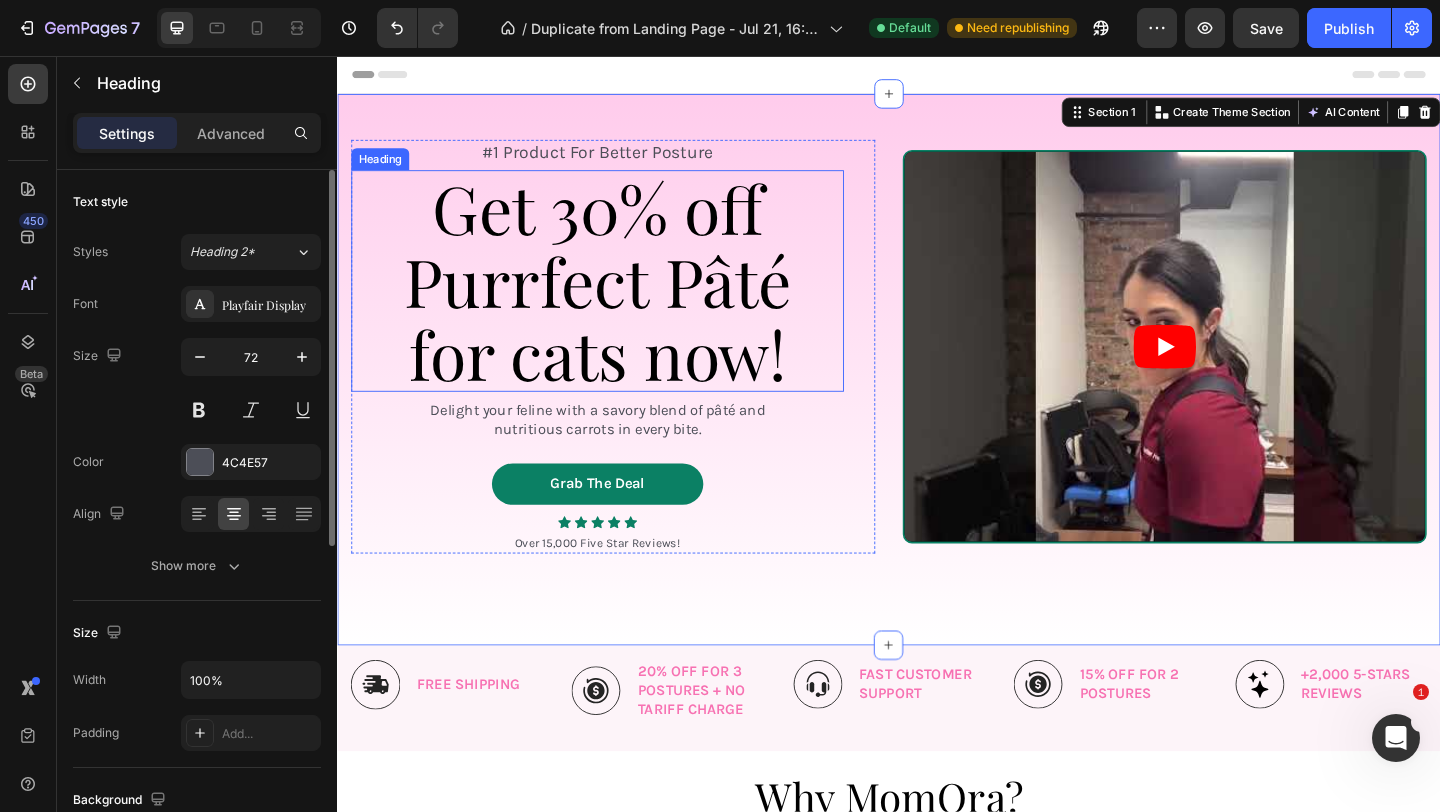 click on "Get 30% off Purrfect Pâté for cats now!" at bounding box center (620, 300) 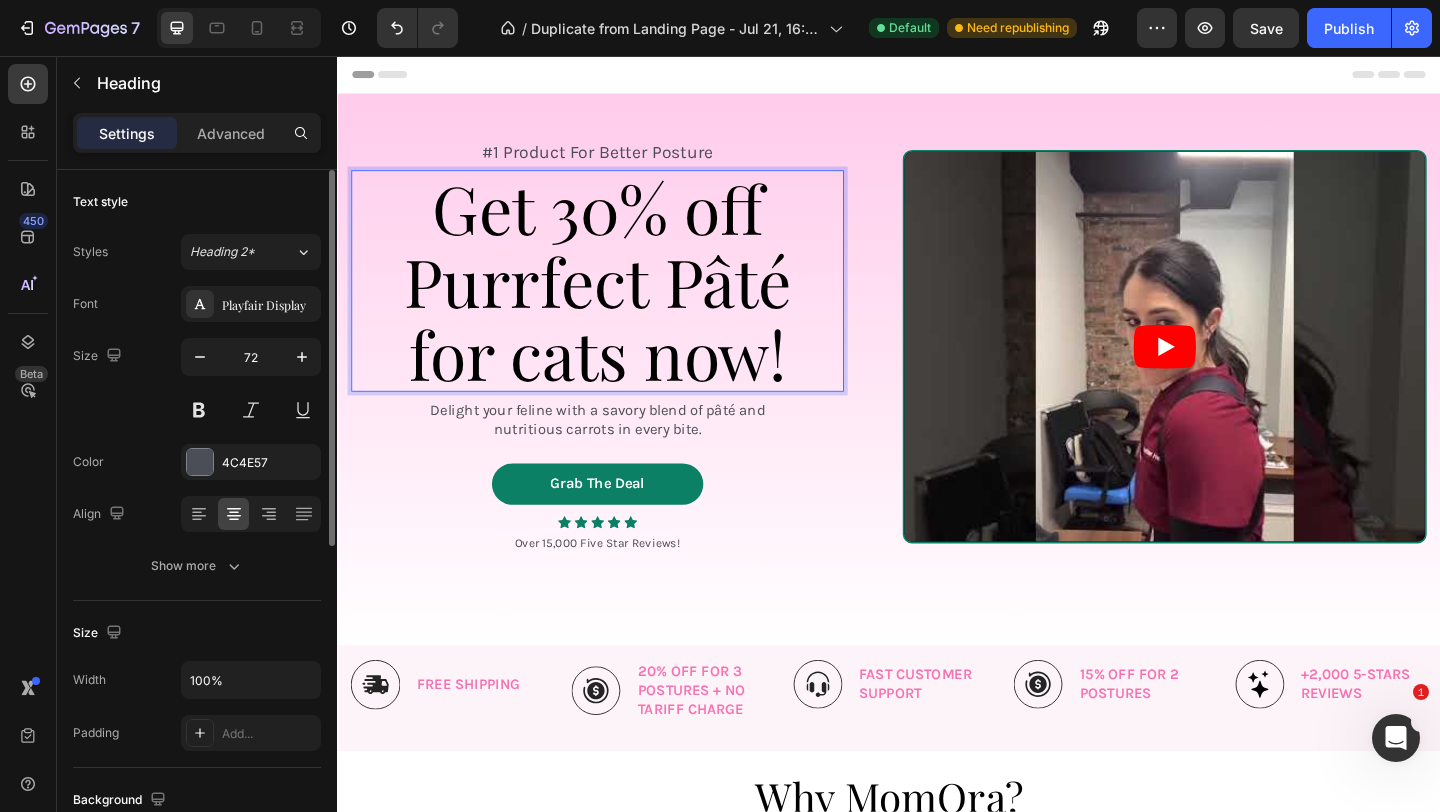 click on "Get 30% off Purrfect Pâté for cats now!" at bounding box center (620, 300) 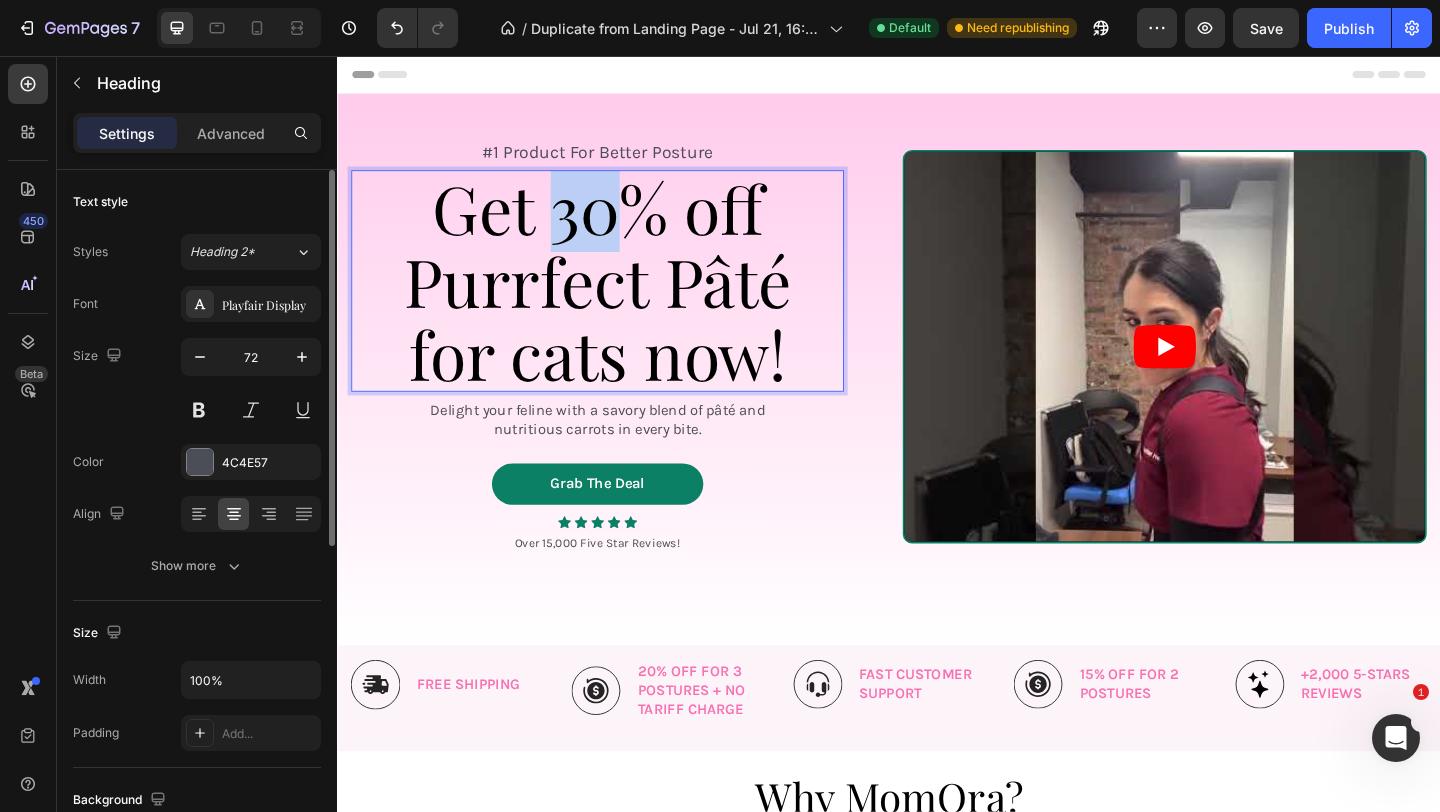 click on "Get 30% off Purrfect Pâté for cats now!" at bounding box center (620, 300) 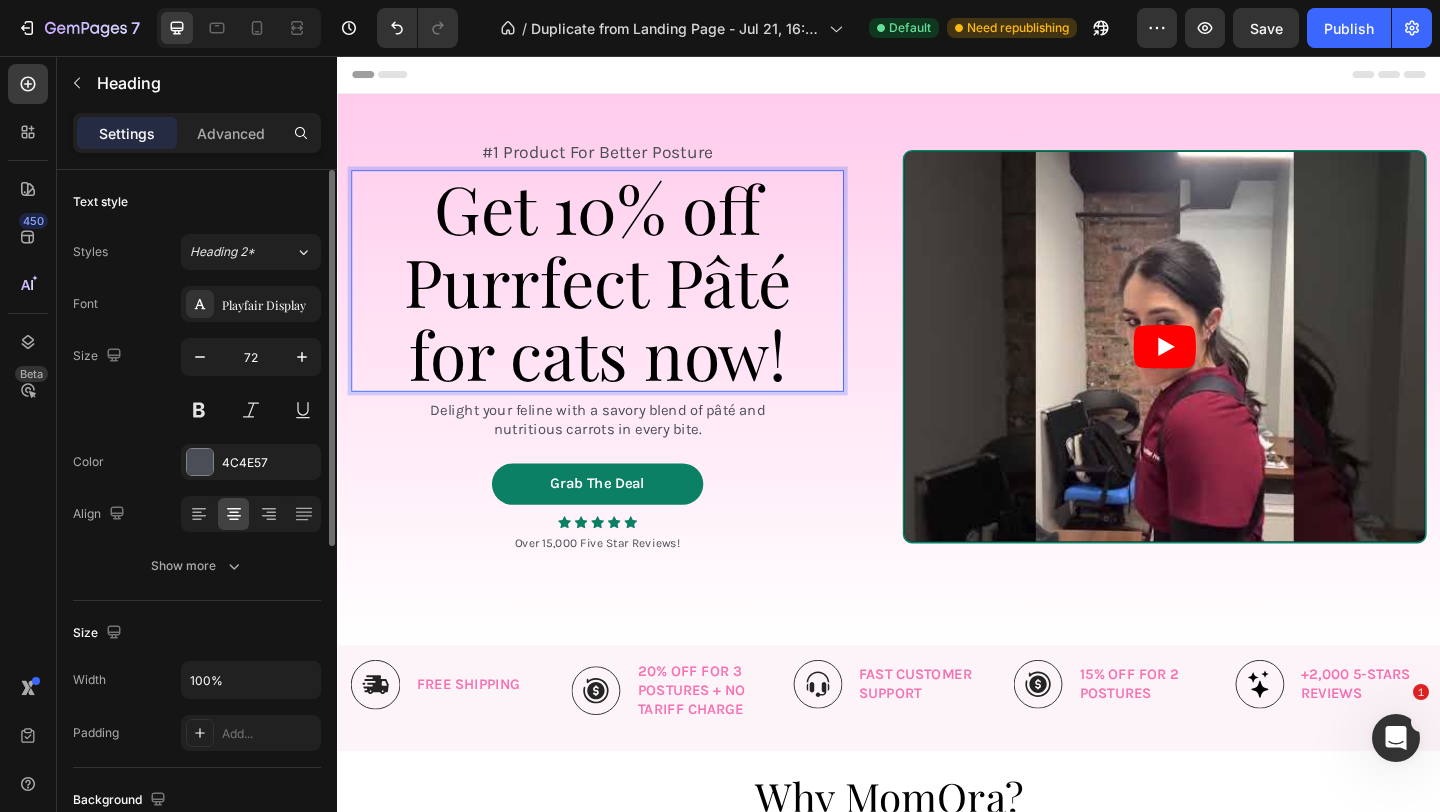 click on "Get 10% off Purrfect Pâté for cats now!" at bounding box center [620, 300] 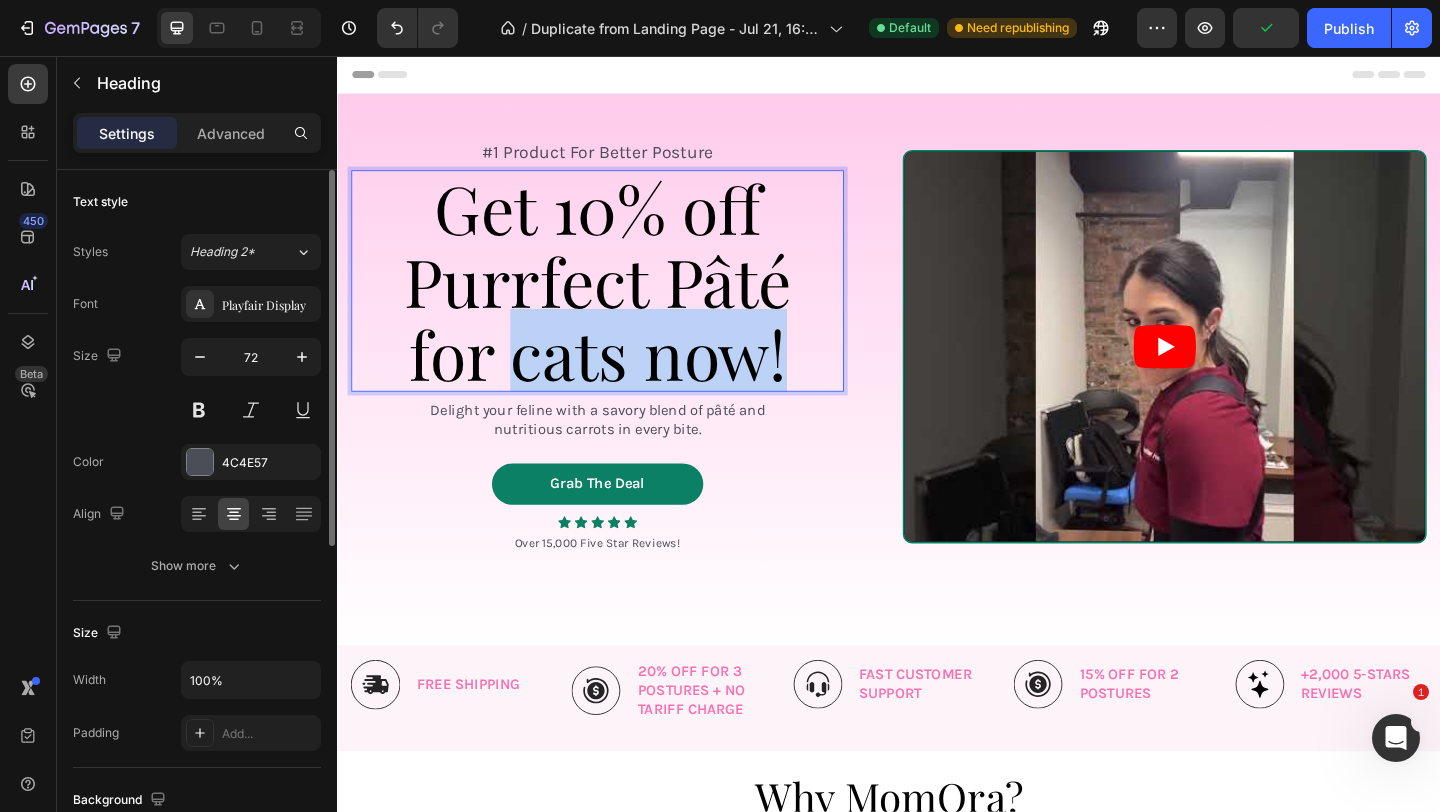 drag, startPoint x: 799, startPoint y: 371, endPoint x: 636, endPoint y: 382, distance: 163.37074 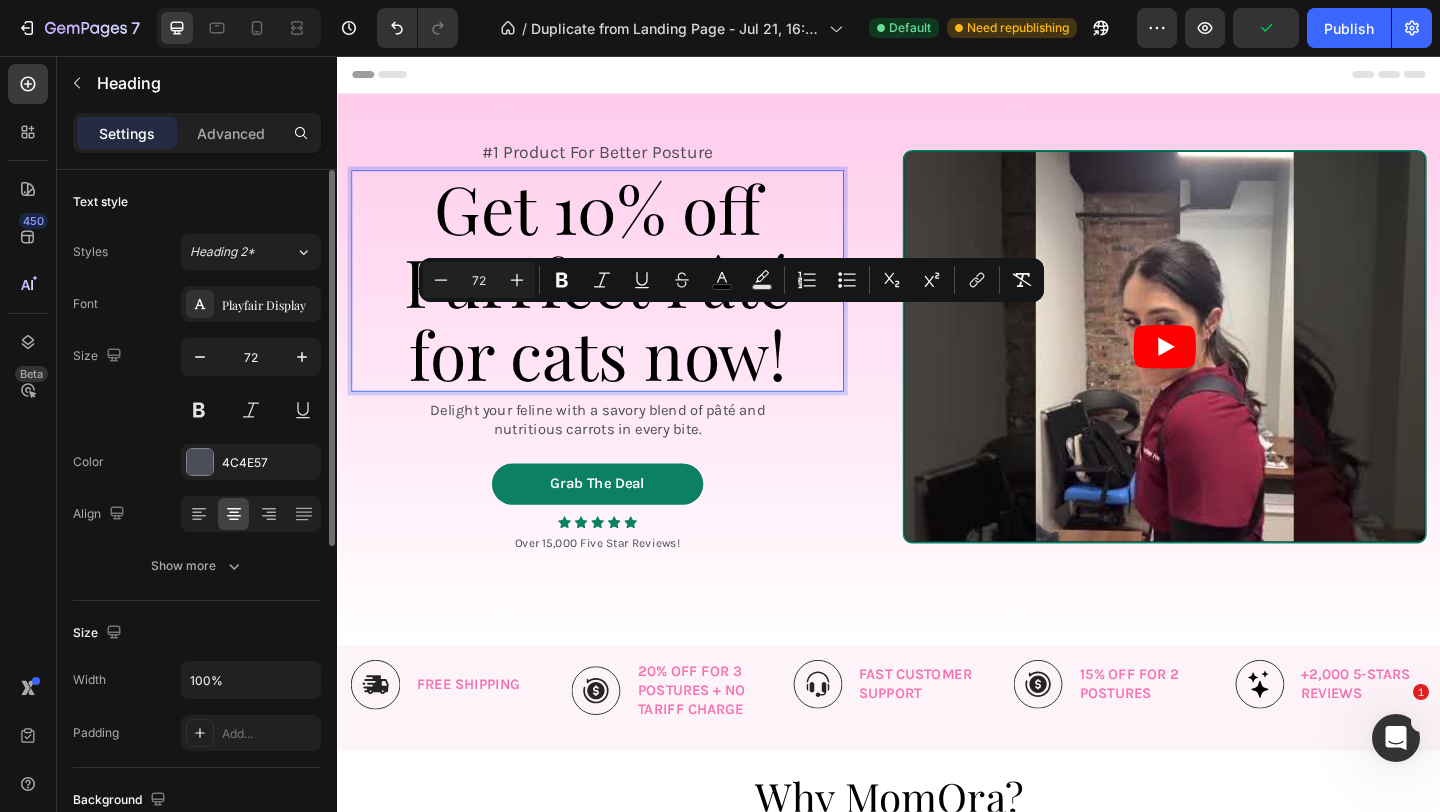 click on "Get 10% off Purrfect Pâté for cats now!" at bounding box center [620, 300] 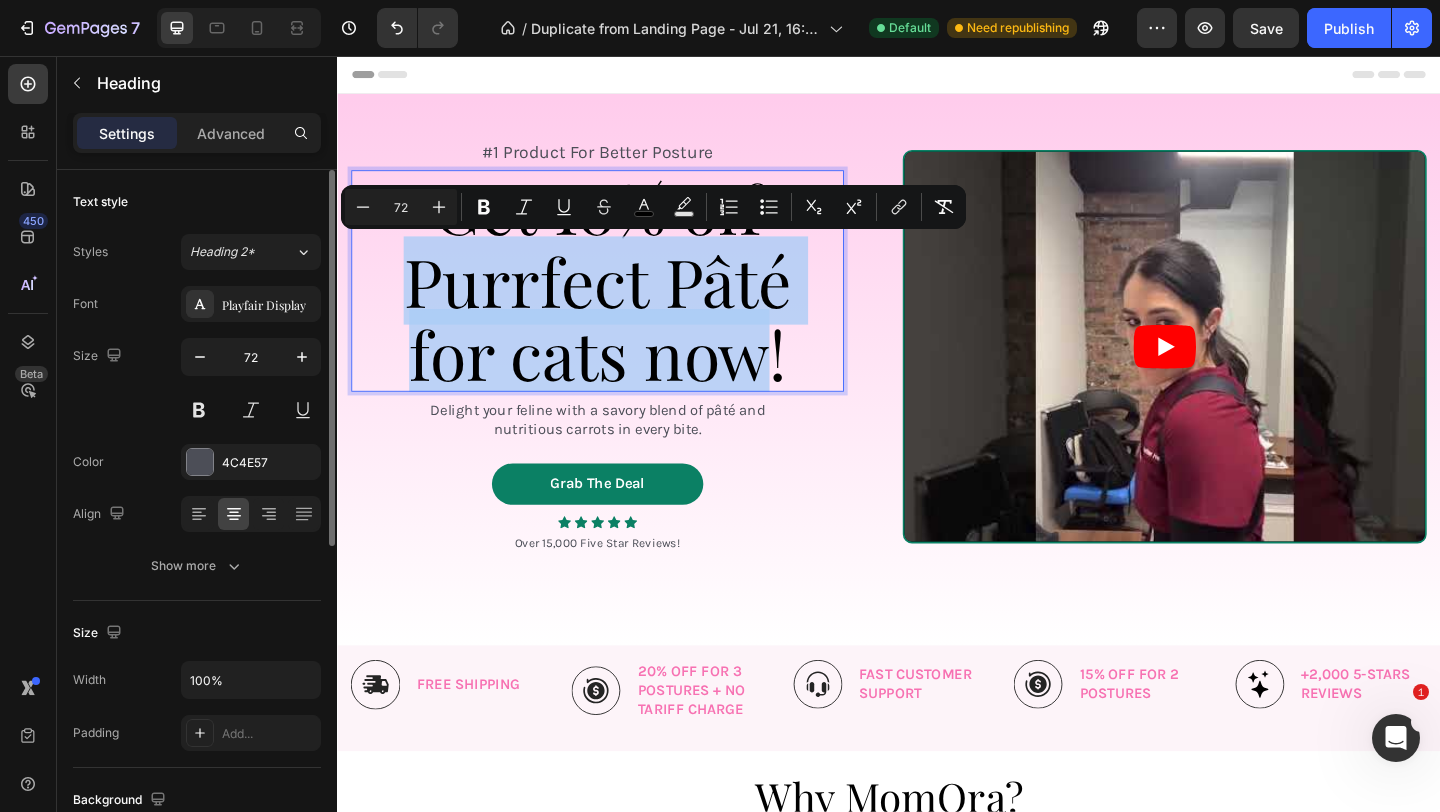 drag, startPoint x: 792, startPoint y: 395, endPoint x: 429, endPoint y: 328, distance: 369.1314 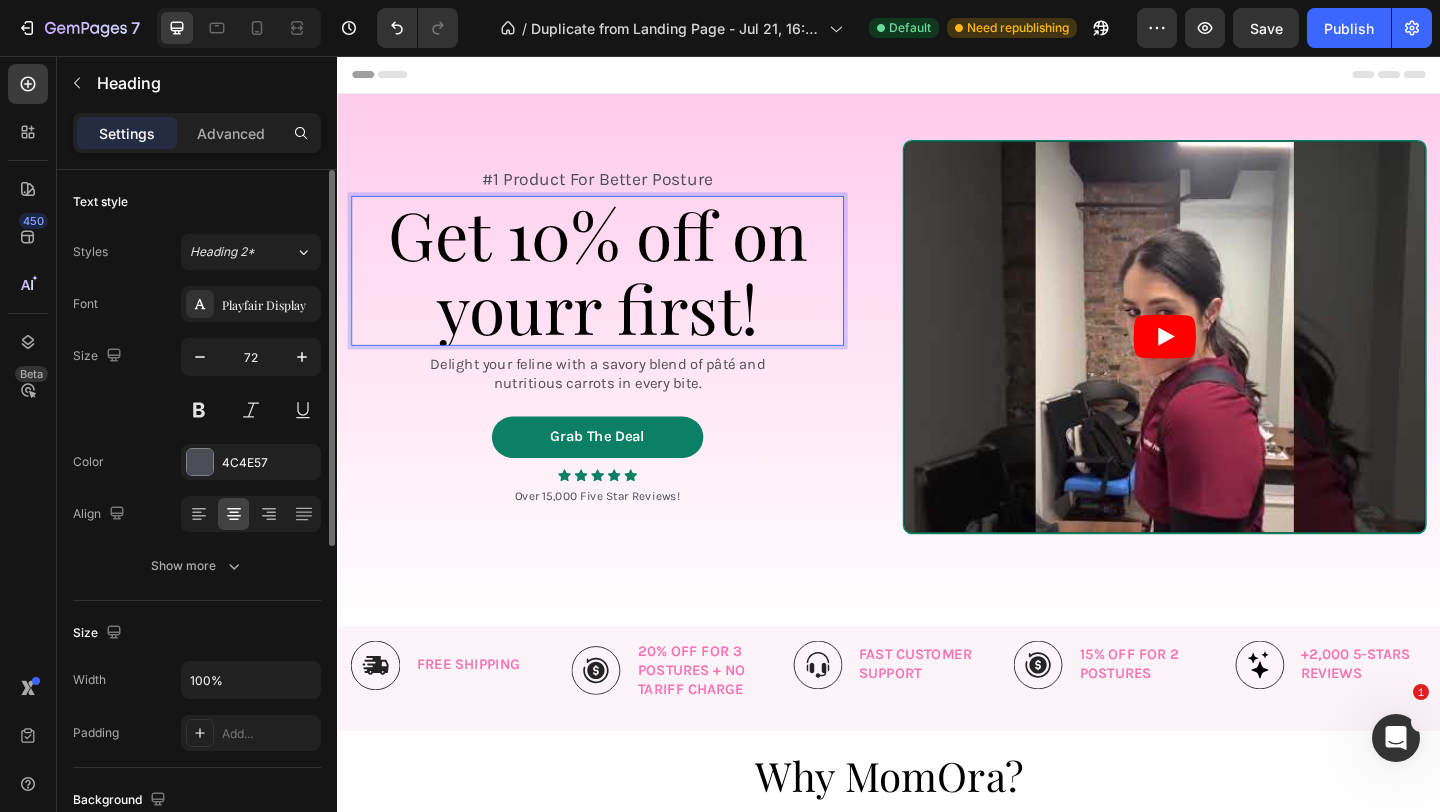 scroll, scrollTop: 6, scrollLeft: 0, axis: vertical 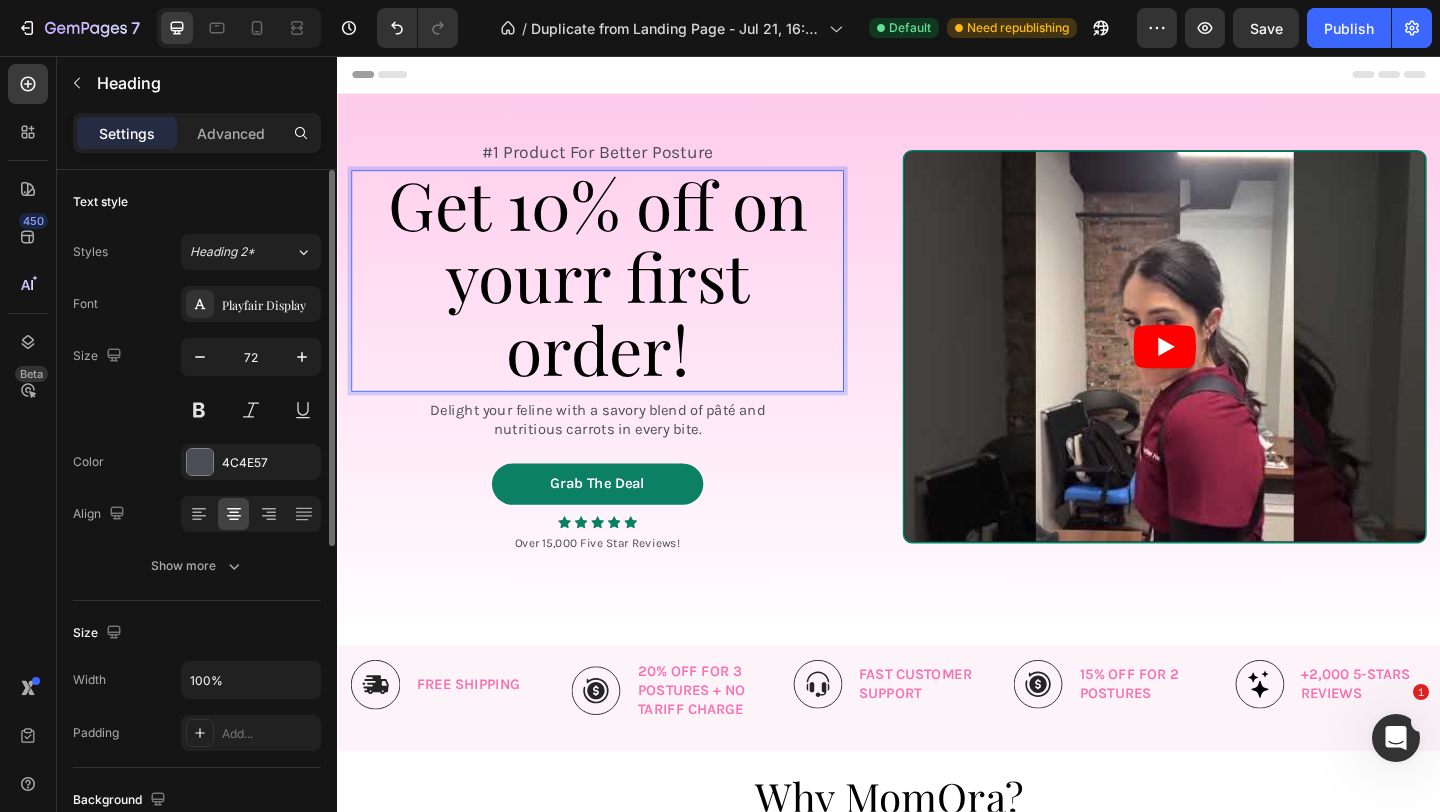 click on "Get 10% off on yourr first order!" at bounding box center (620, 295) 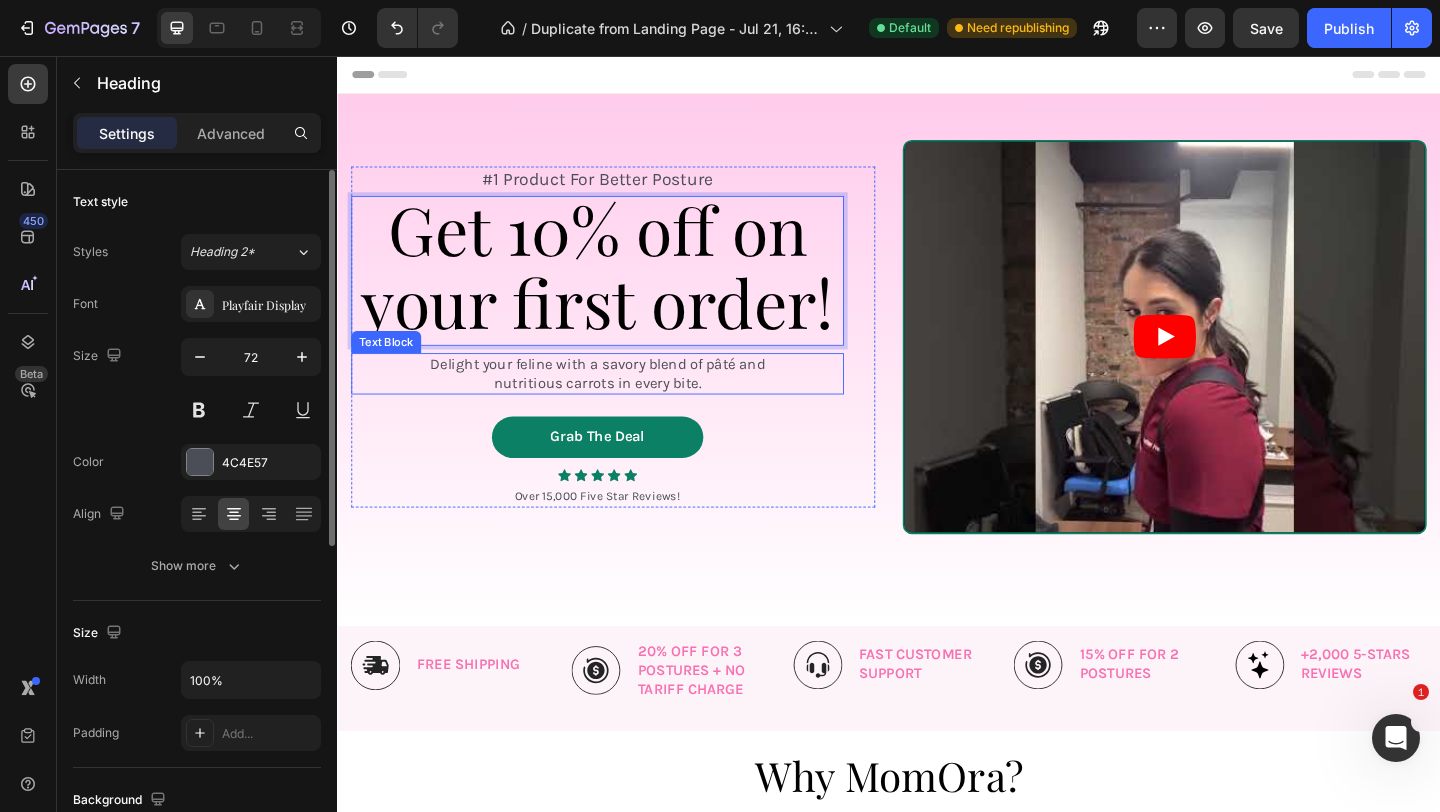 click on "Delight your feline with a savory blend of pâté and nutritious carrots in every bite." at bounding box center [620, 402] 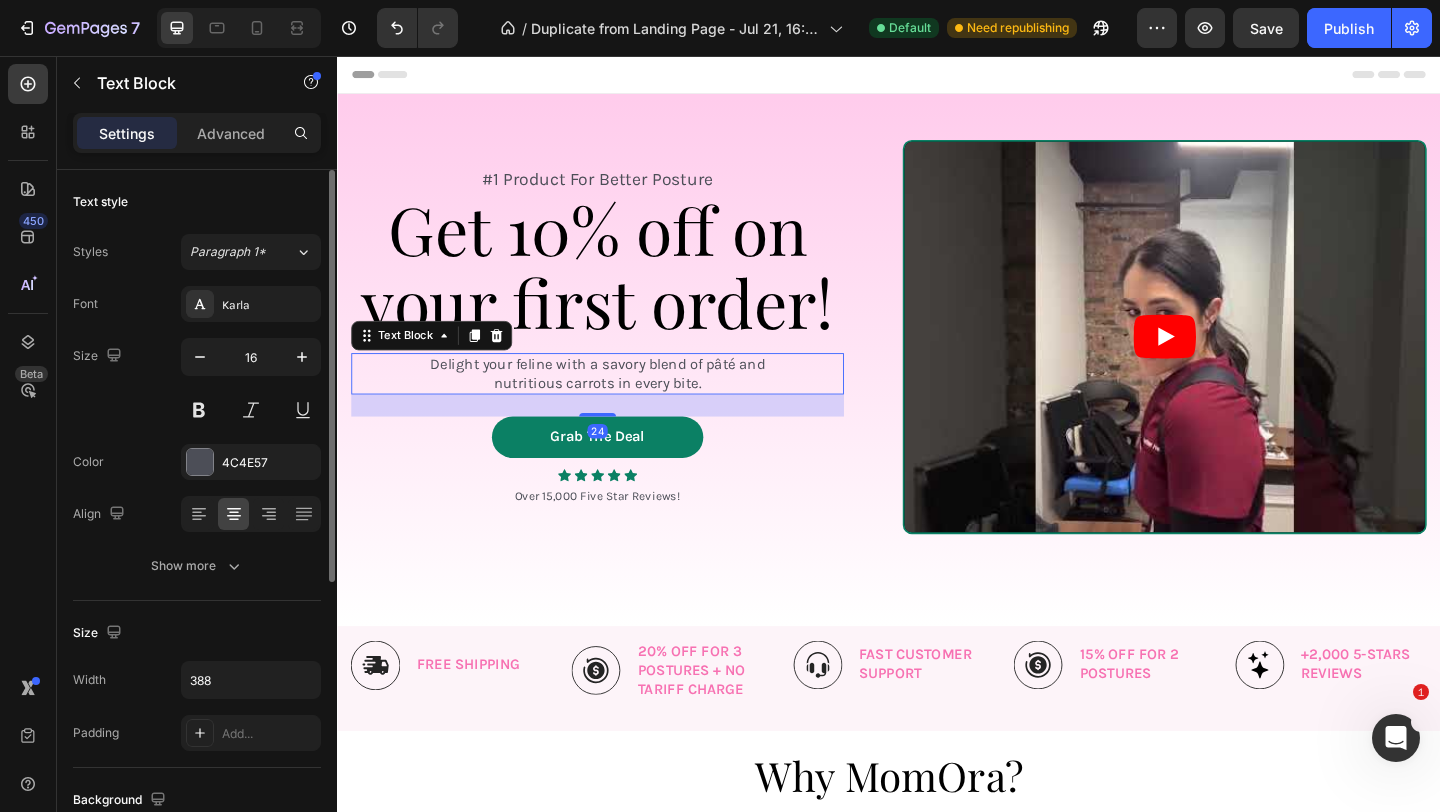 click on "Delight your feline with a savory blend of pâté and nutritious carrots in every bite." at bounding box center [620, 402] 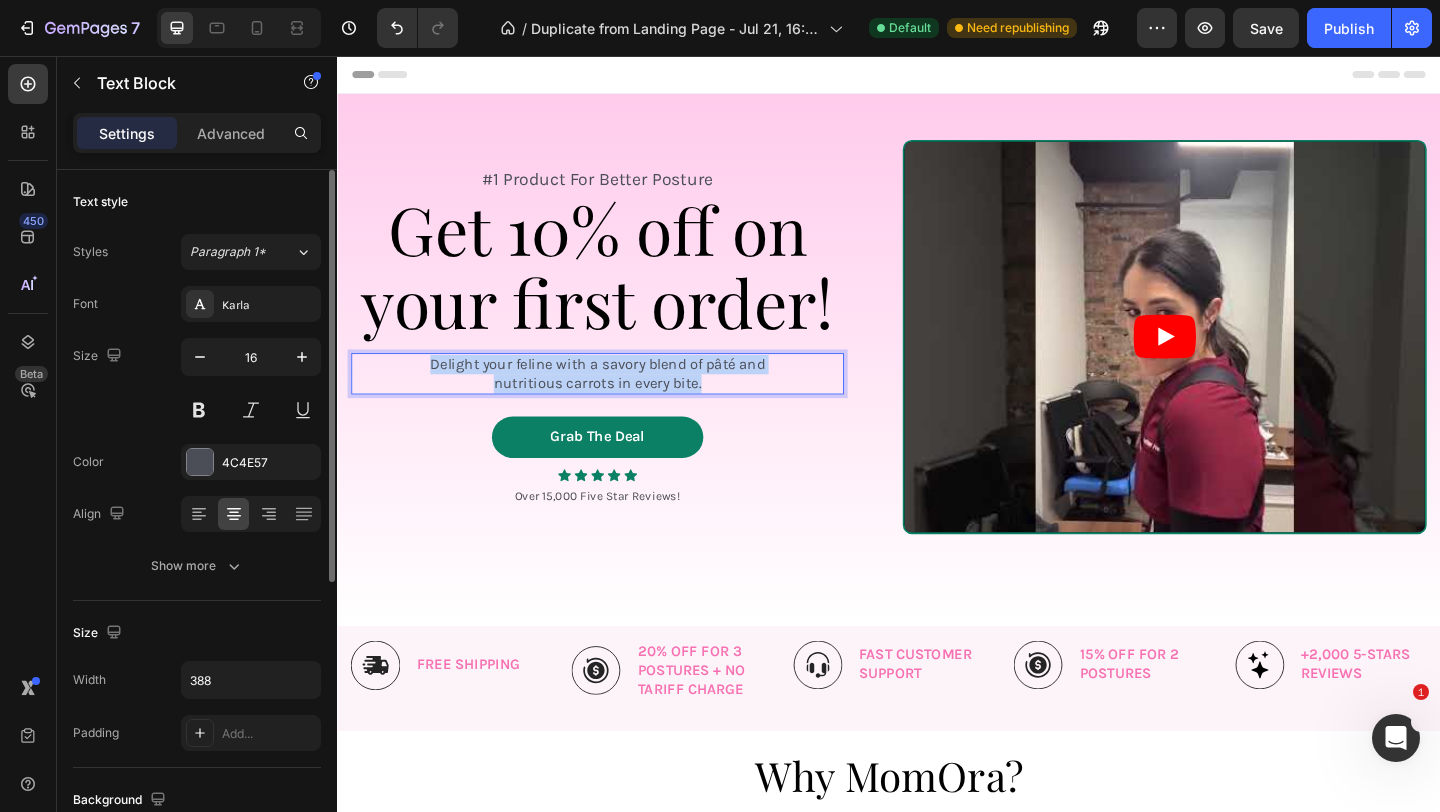 click on "Delight your feline with a savory blend of pâté and nutritious carrots in every bite." at bounding box center (620, 402) 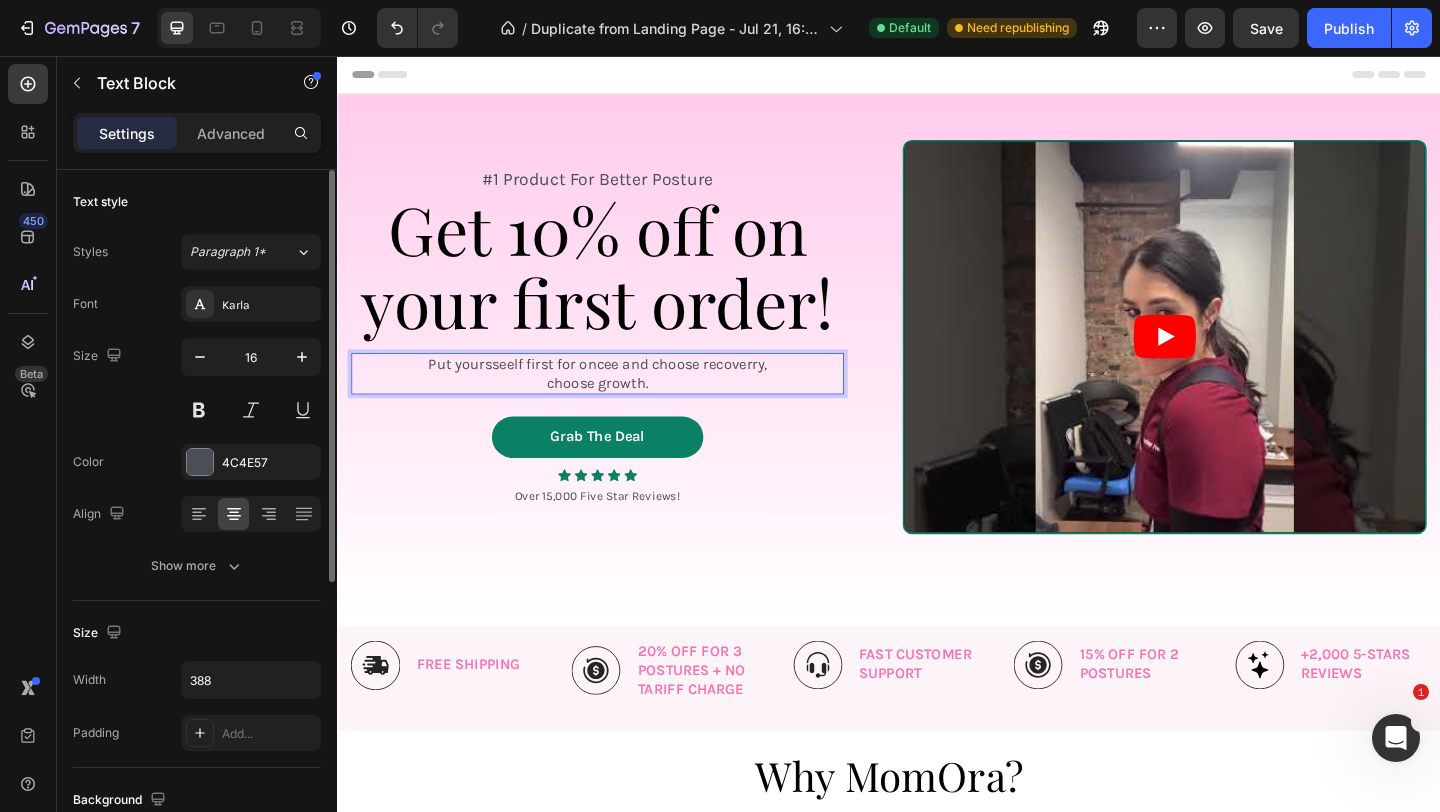 click on "Put yoursseelf first for oncee and choose recoverry, choose growth." at bounding box center (620, 402) 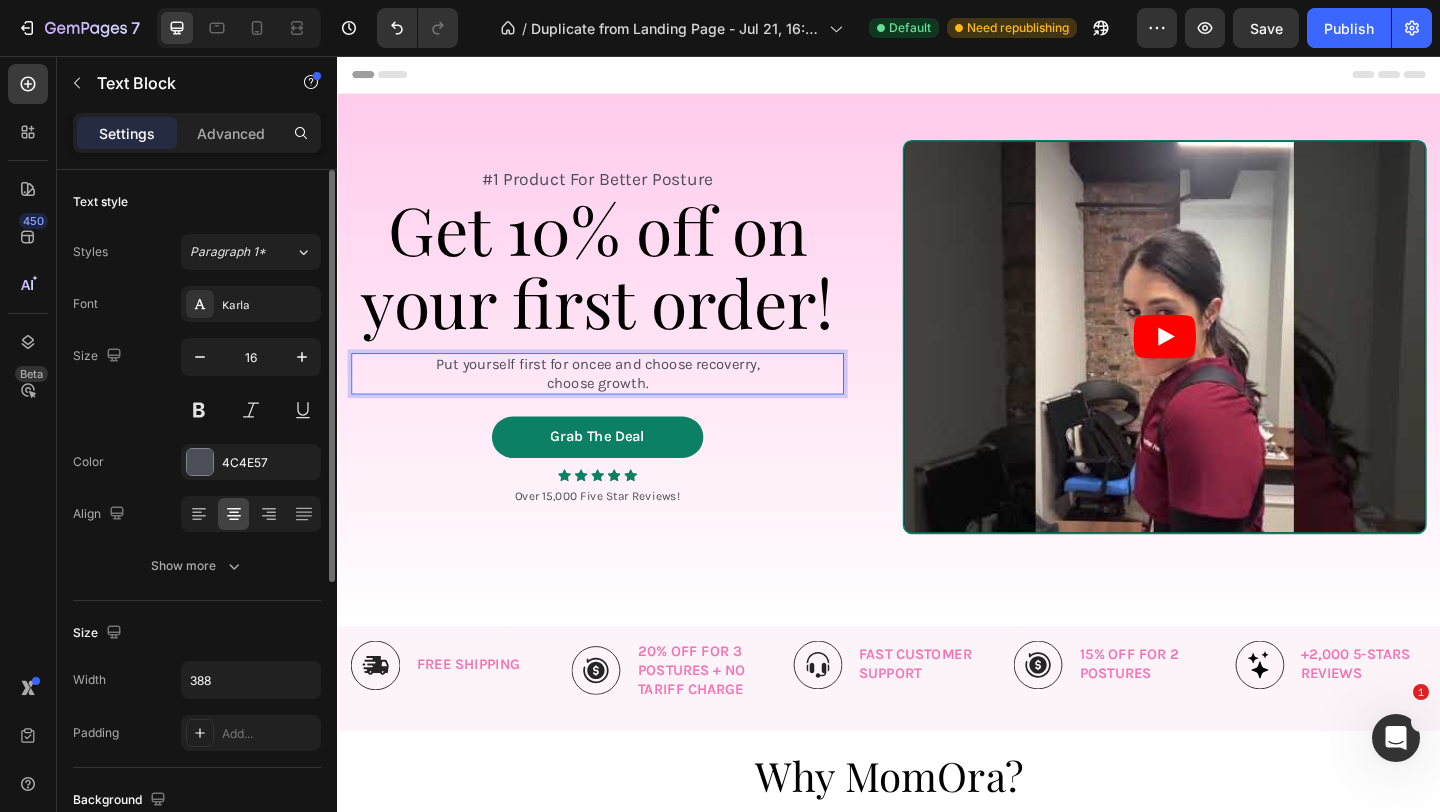 click on "Put yourself first for oncee and choose recoverry, choose growth." at bounding box center [620, 402] 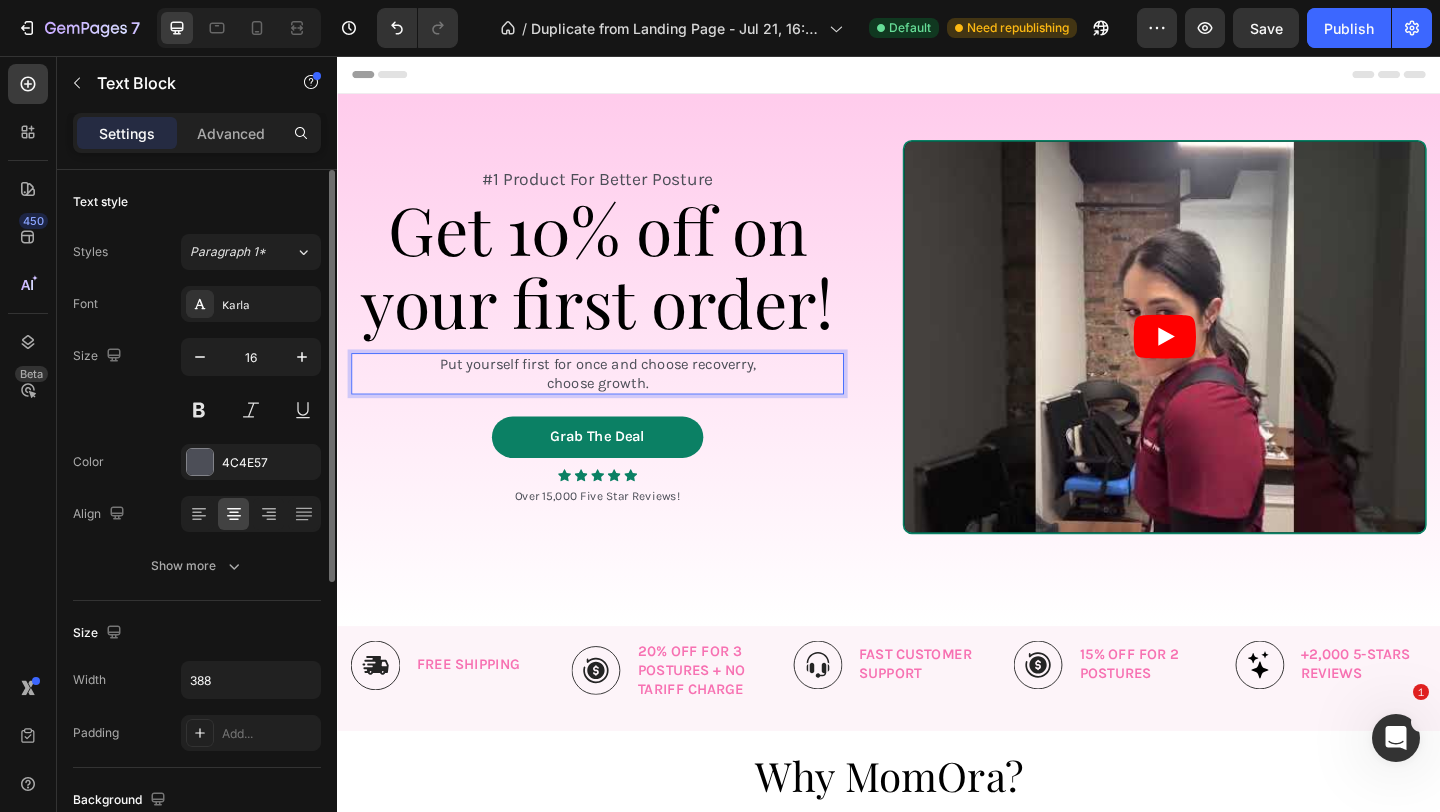 click on "Put yourself first for once and choose recoverry, choose growth." at bounding box center (620, 402) 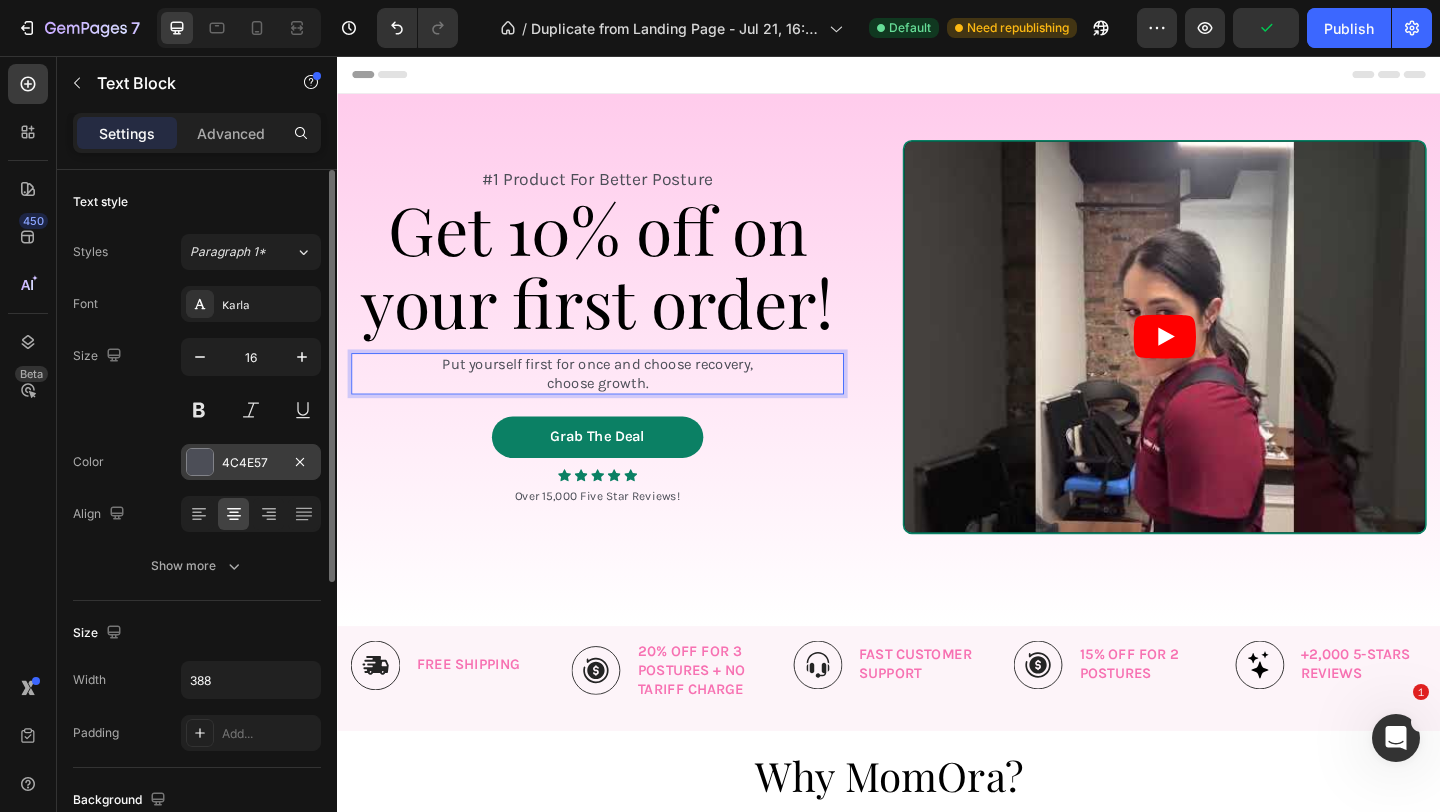 click on "4C4E57" at bounding box center [251, 462] 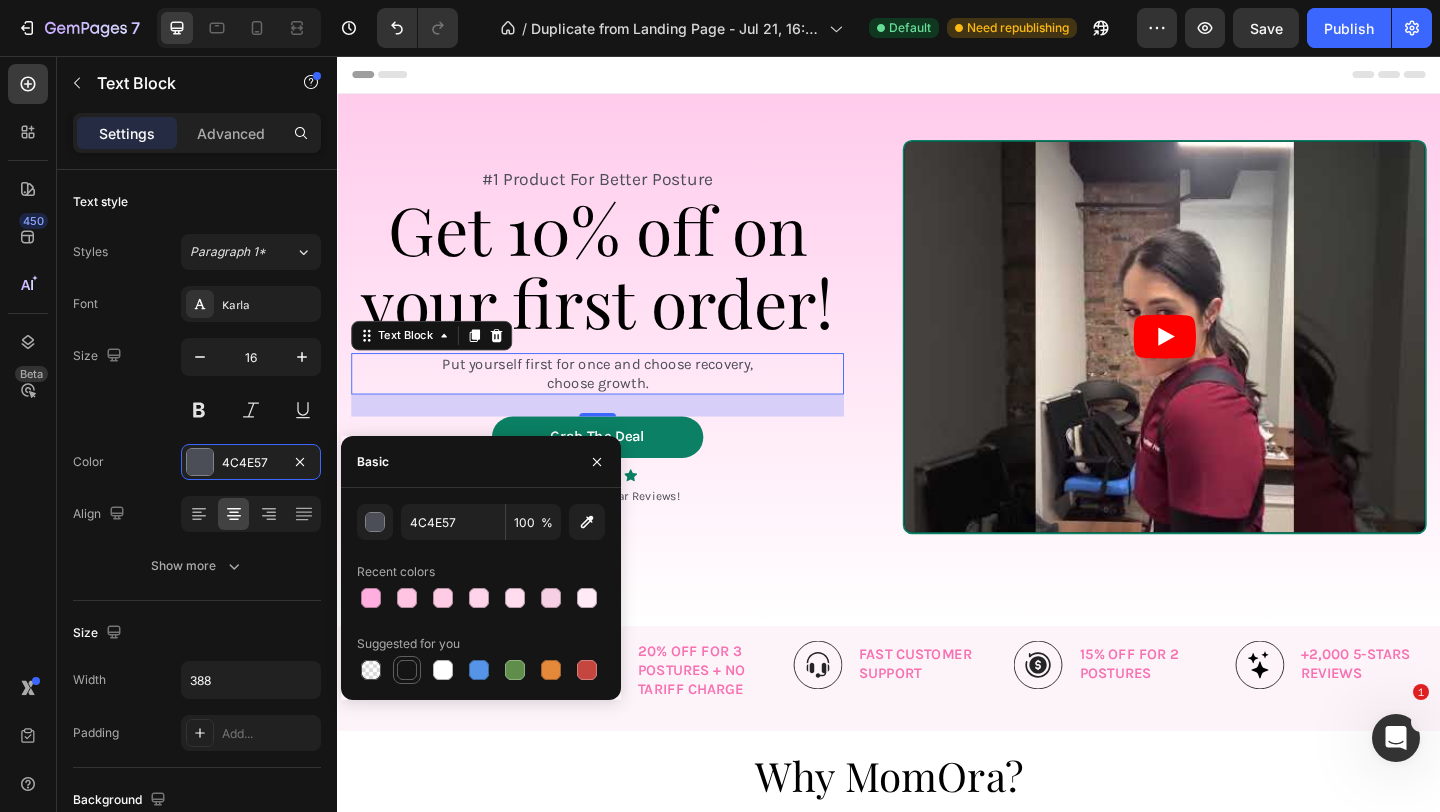 click at bounding box center [407, 670] 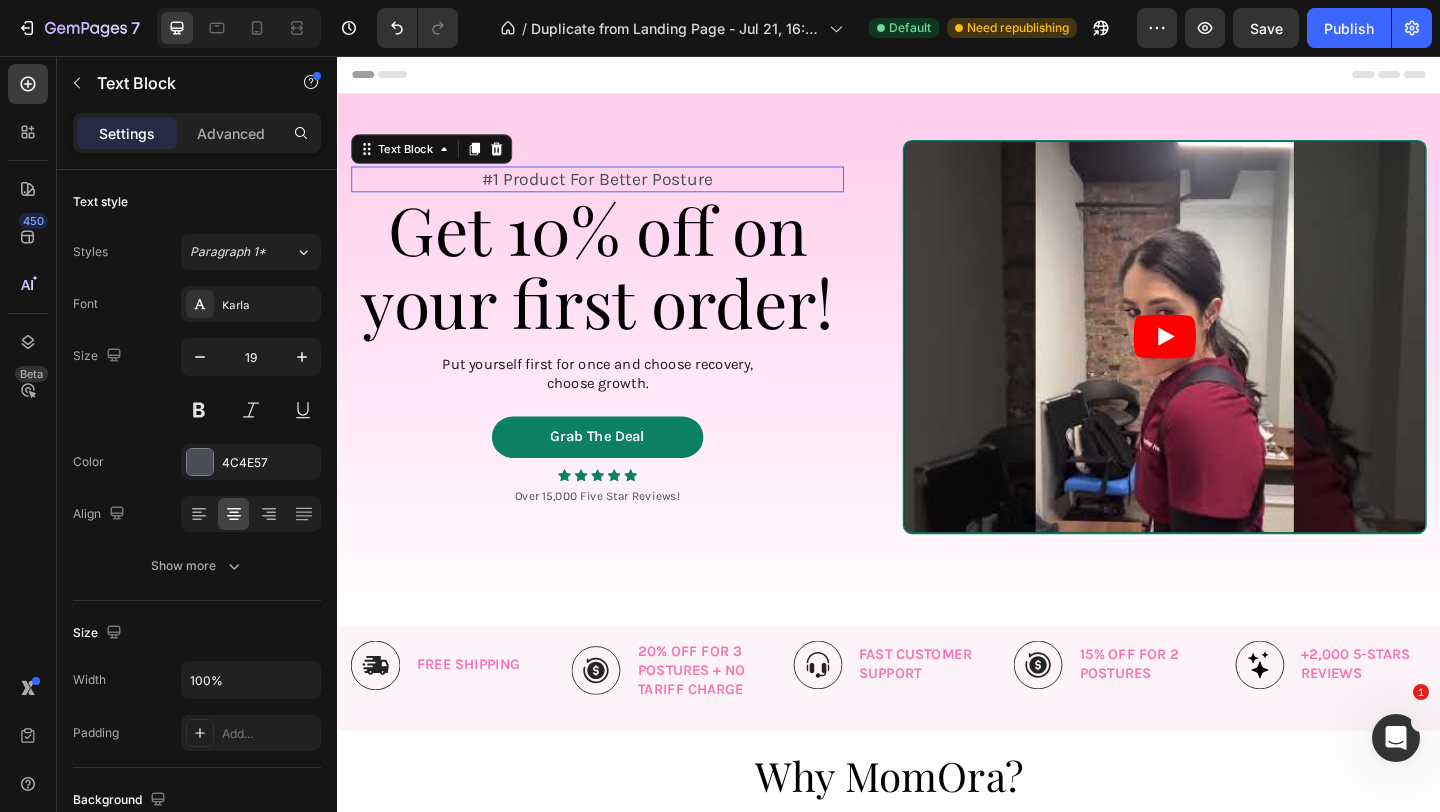 click on "#1 Product For Better Posture" at bounding box center [620, 190] 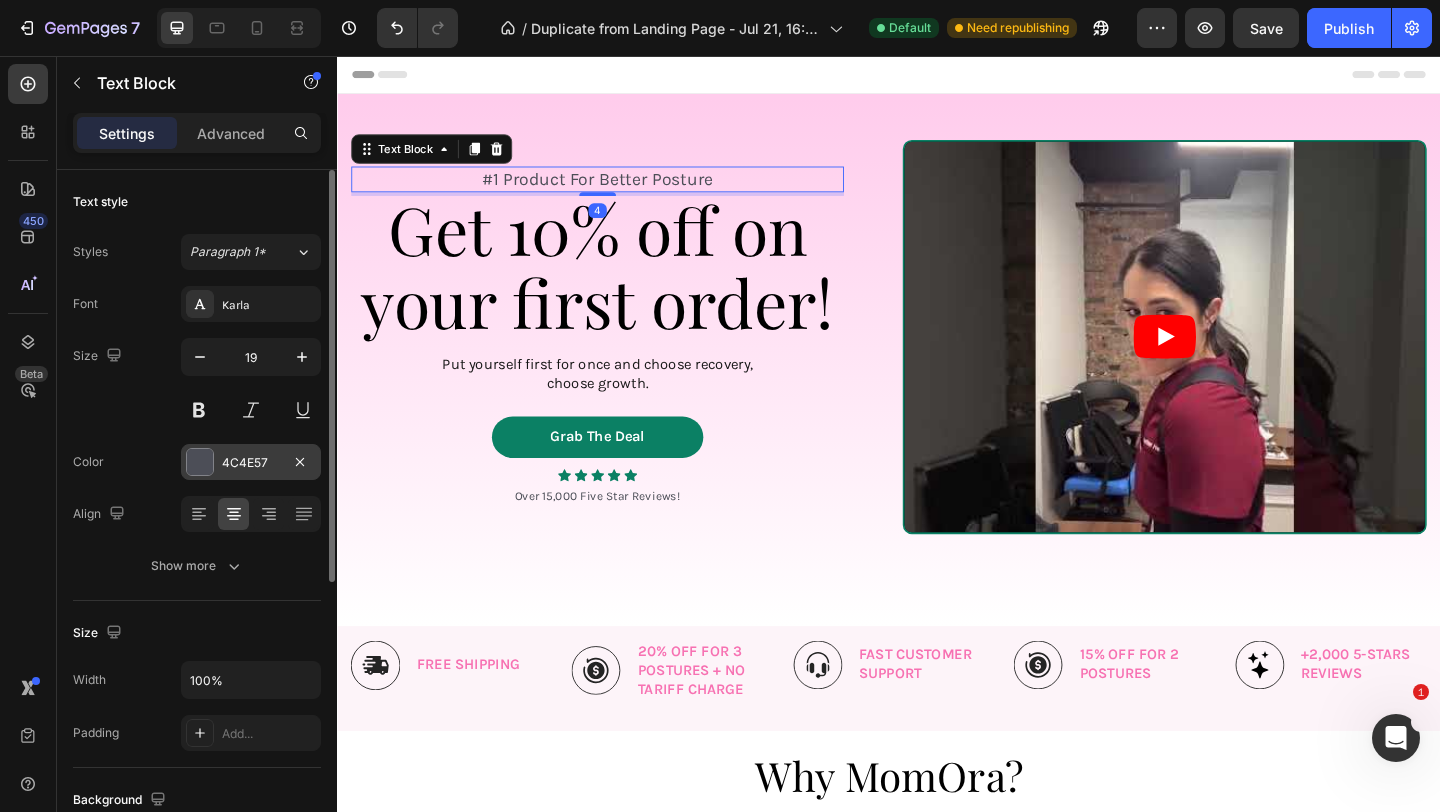 click on "4C4E57" at bounding box center [251, 463] 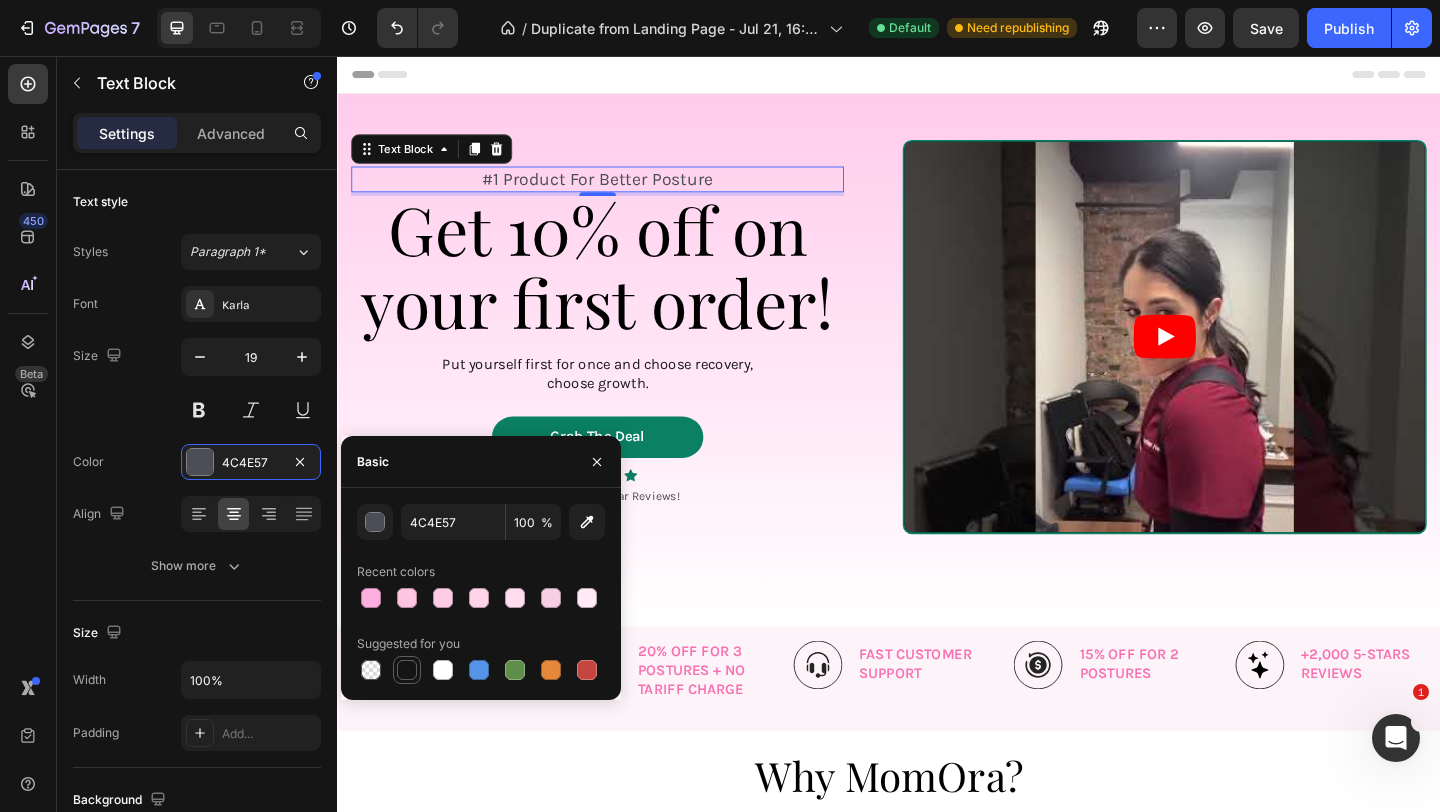 click at bounding box center [407, 670] 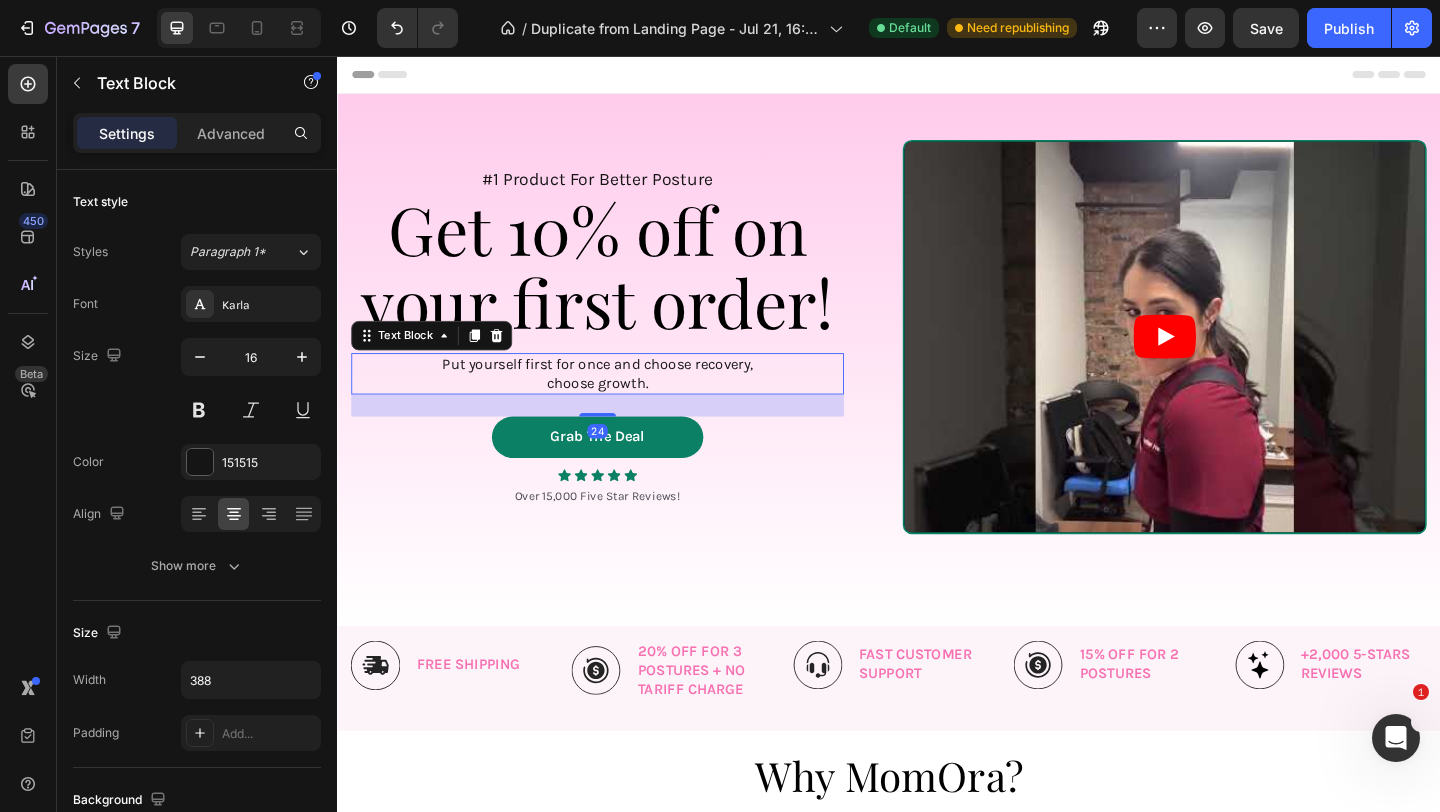 click on "Put yourself first for once and choose recovery, choose growth." at bounding box center [620, 402] 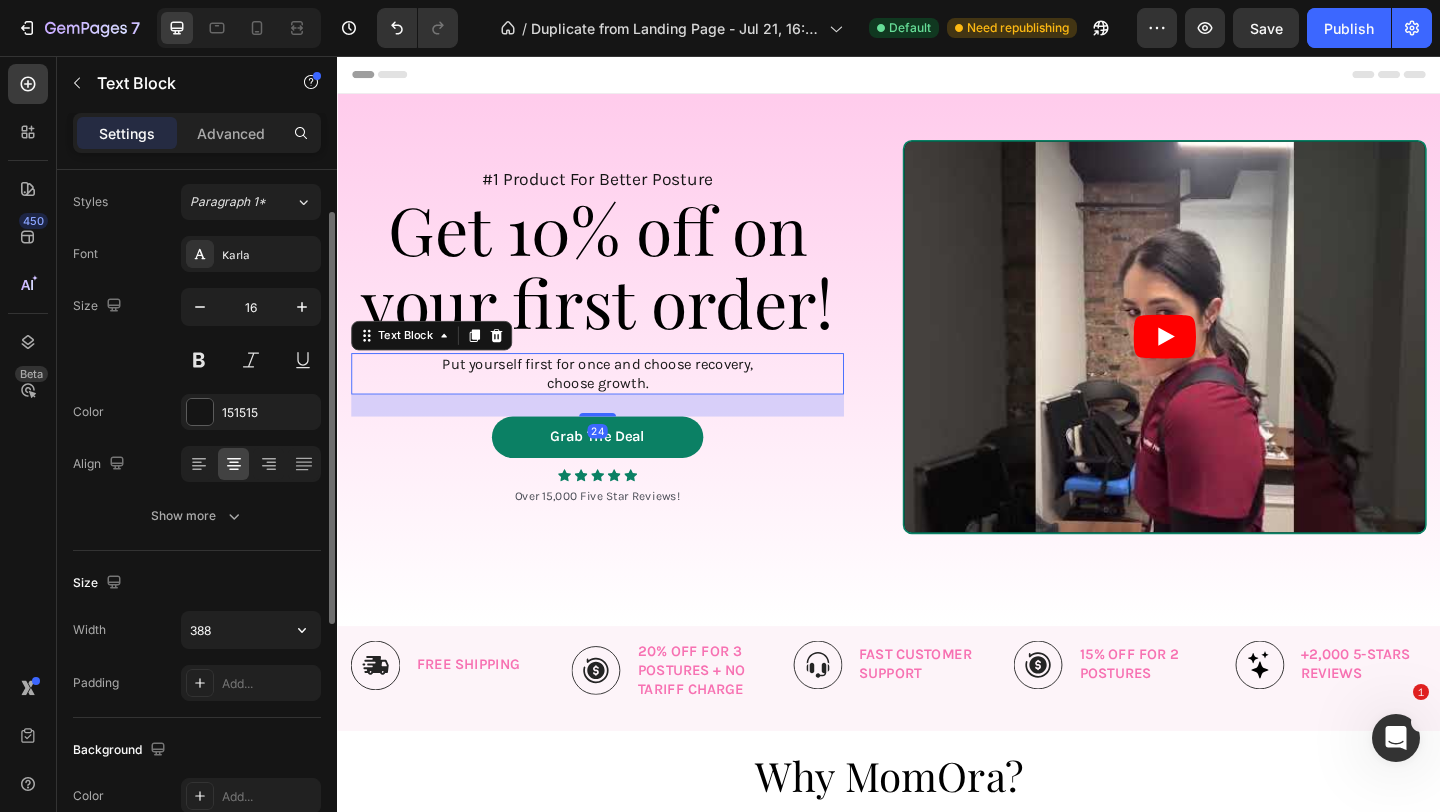 scroll, scrollTop: 66, scrollLeft: 0, axis: vertical 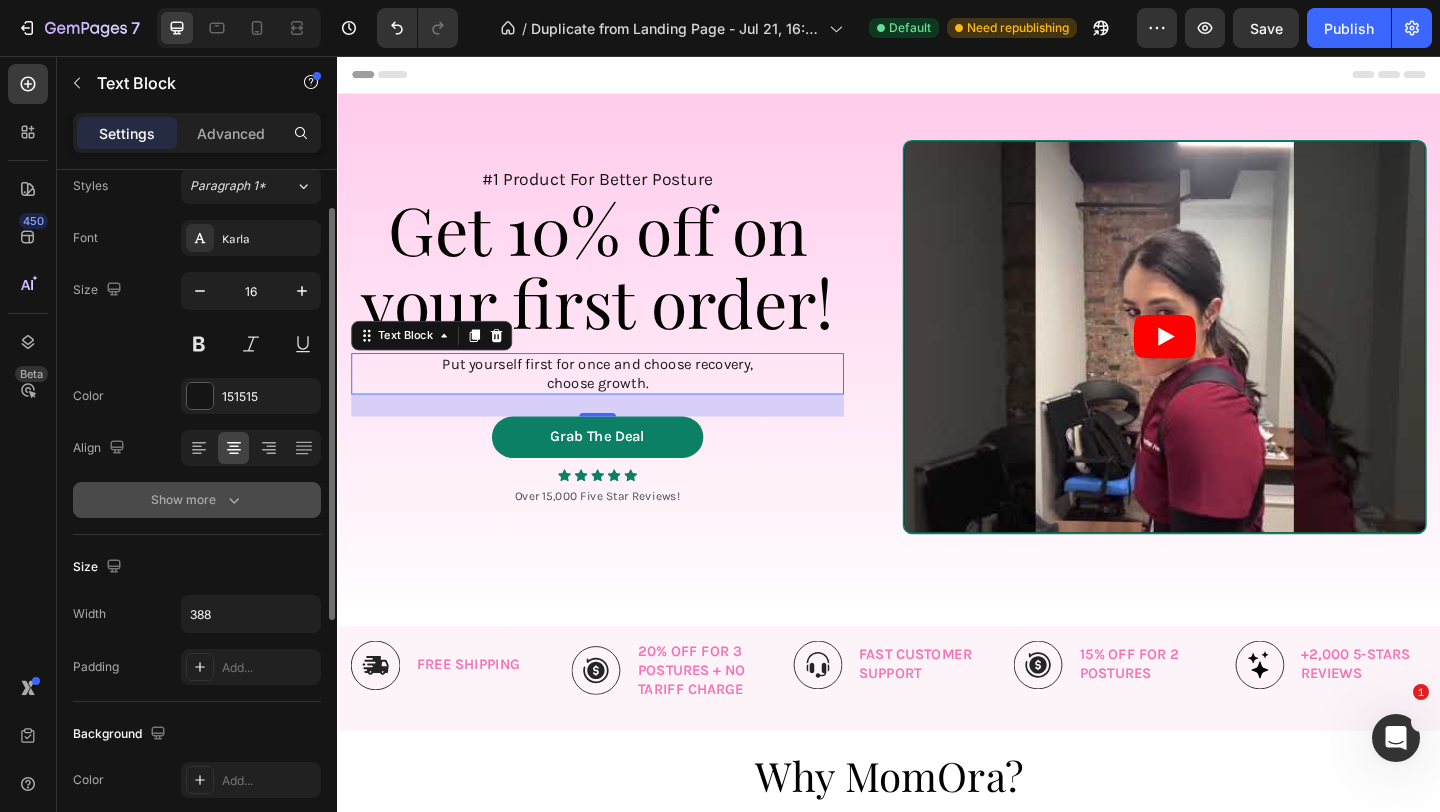 click 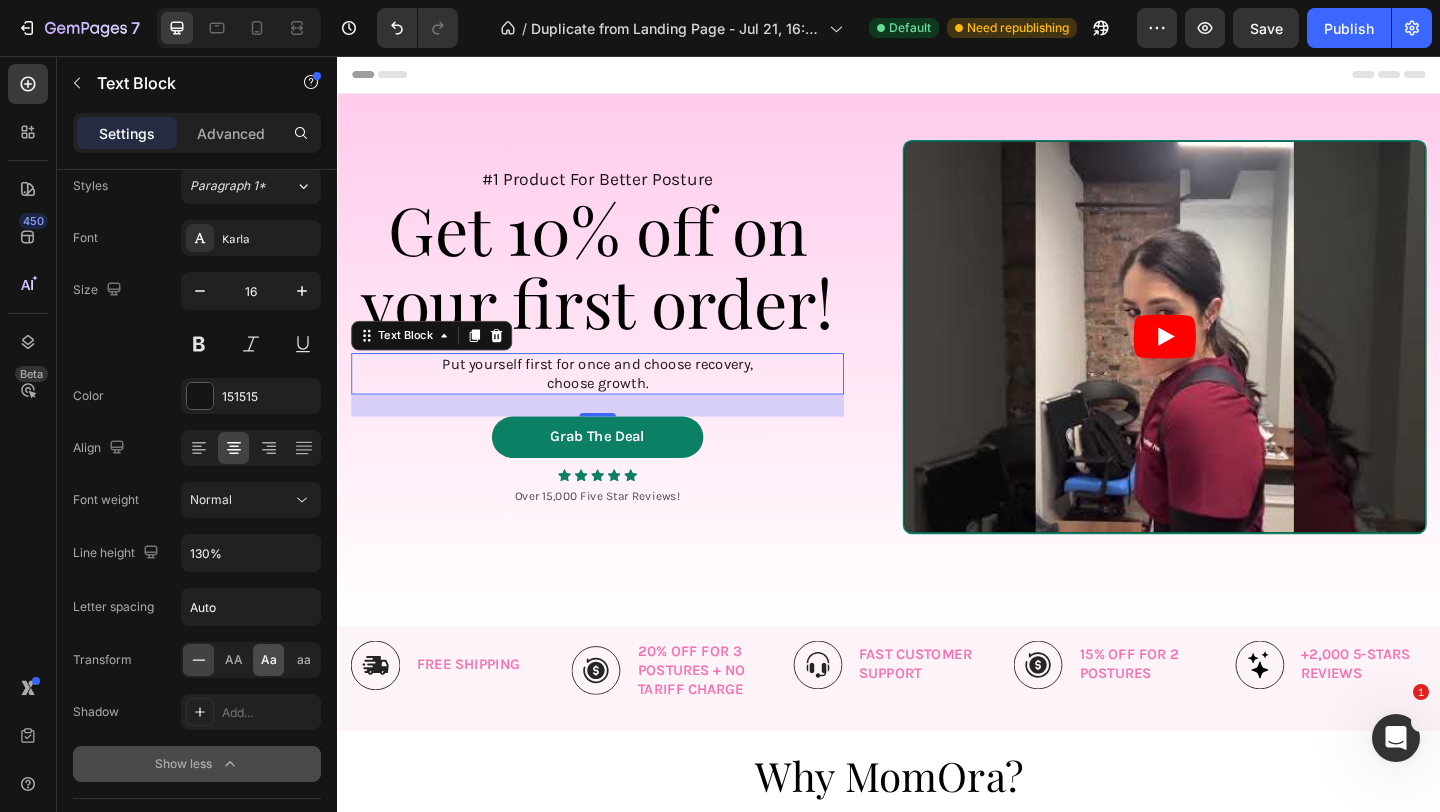 click on "Aa" 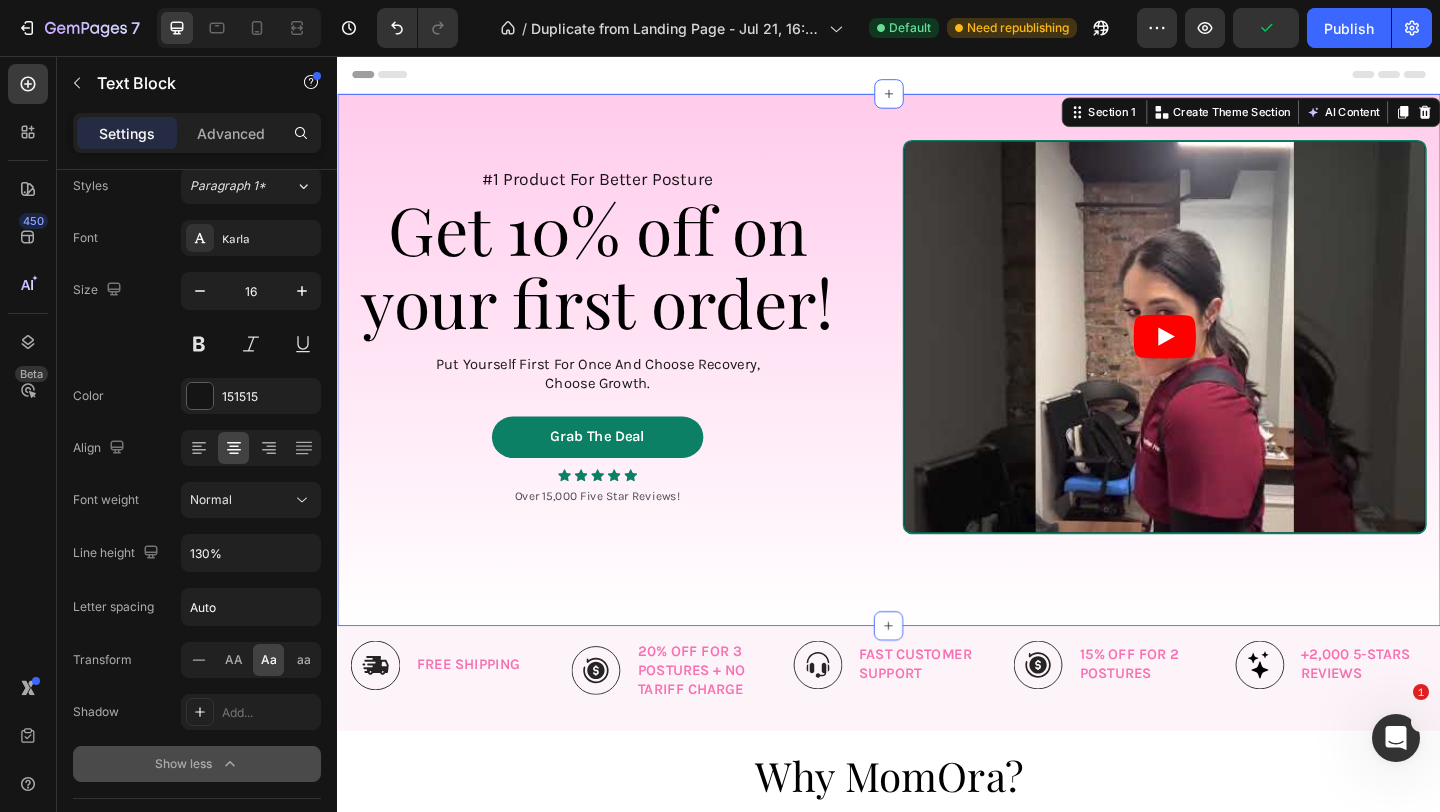 click on "#1 Product For Better Posture  Text Block ⁠⁠⁠⁠⁠⁠⁠ Get 10% off on your first order! Heading put yourself first for once and choose recovery, choose growth. Text Block Grab The Deal Button Icon Icon Icon Icon Icon Icon List Over 15,000 Five Star Reviews! Text Block Row Video Row Section 1   You can create reusable sections Create Theme Section AI Content Write with GemAI What would you like to describe here? Tone and Voice Persuasive Product Show more Generate" at bounding box center (937, 386) 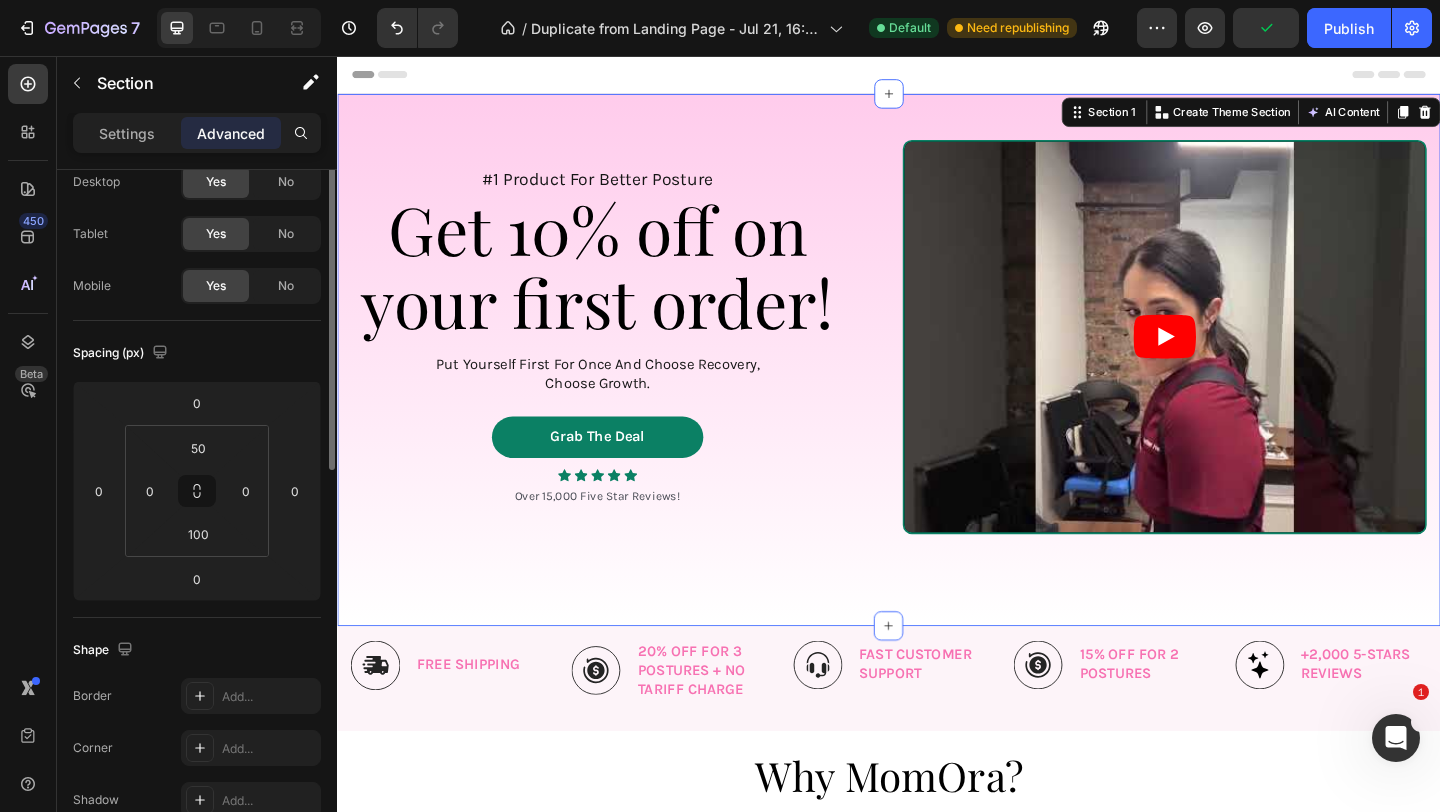 scroll, scrollTop: 0, scrollLeft: 0, axis: both 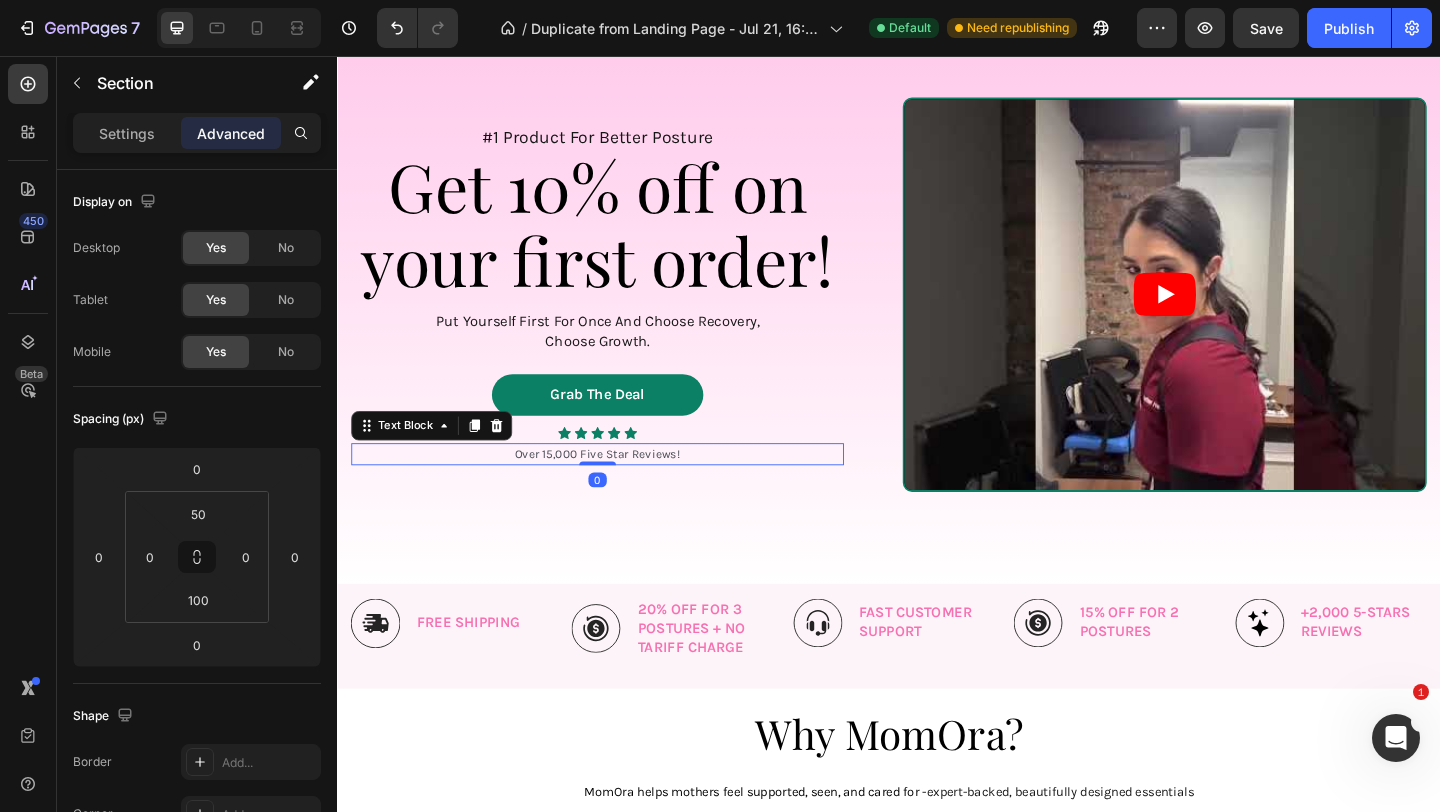 click on "Over 15,000 Five Star Reviews!" at bounding box center (620, 489) 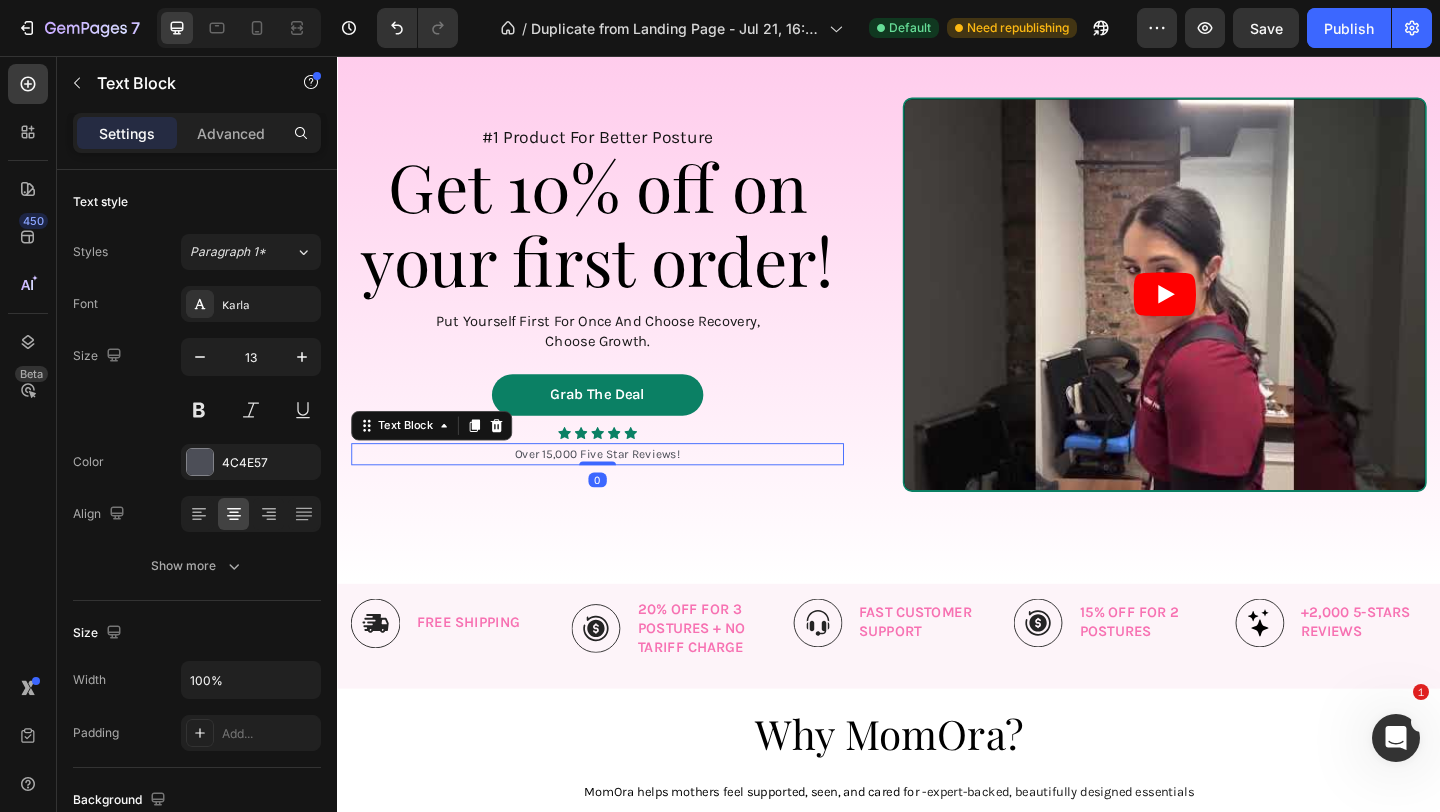 scroll, scrollTop: 34, scrollLeft: 0, axis: vertical 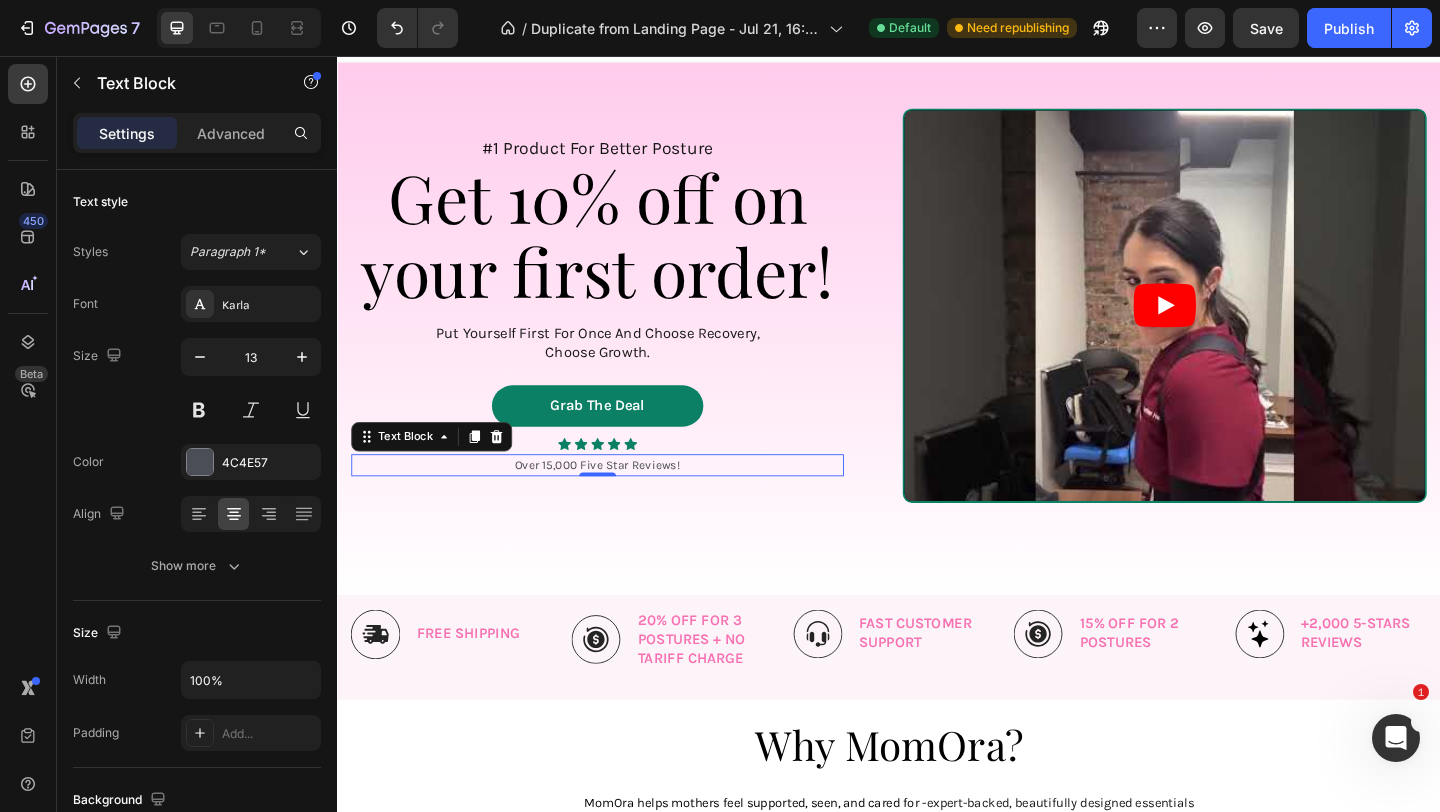 click on "Over 15,000 Five Star Reviews!" at bounding box center [620, 501] 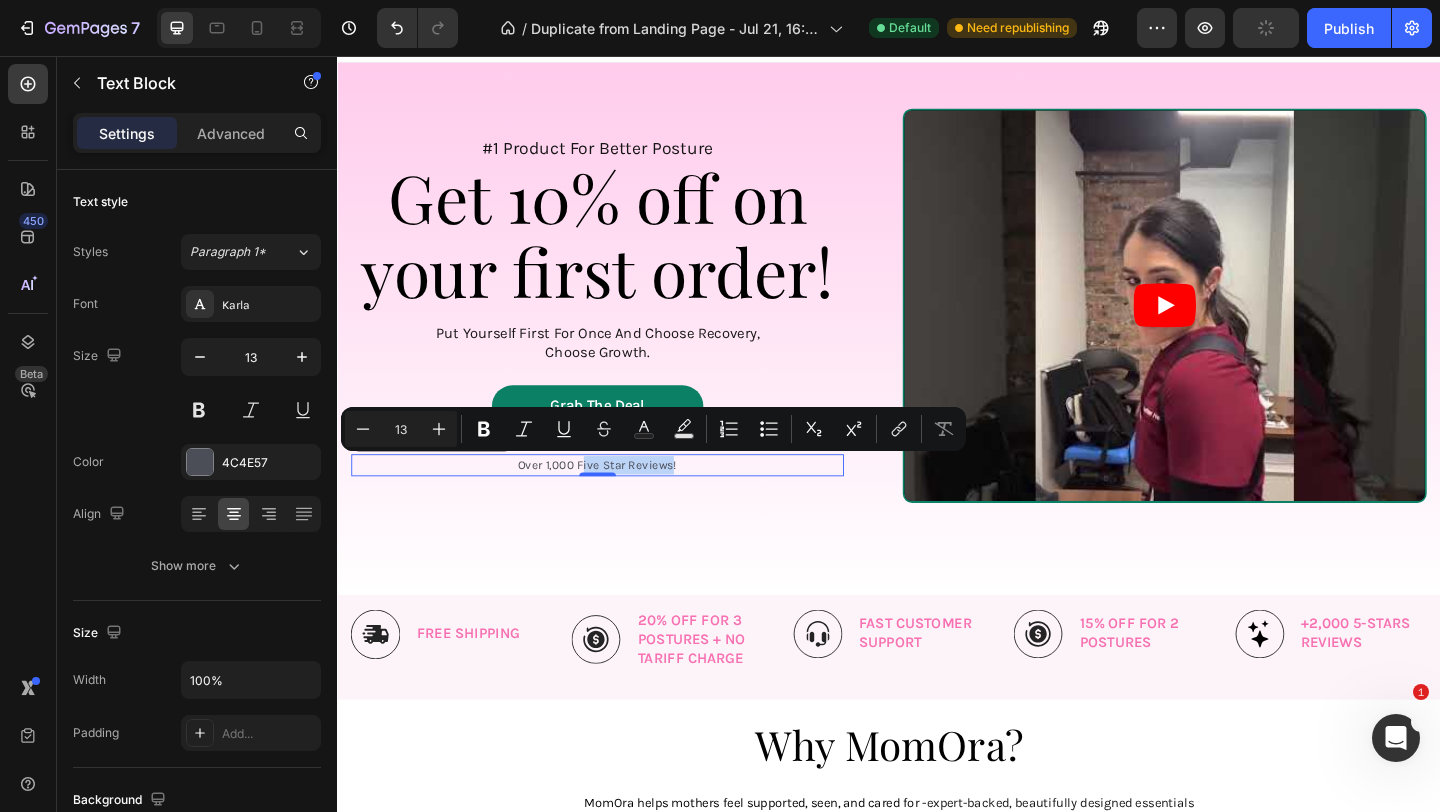 drag, startPoint x: 700, startPoint y: 503, endPoint x: 607, endPoint y: 503, distance: 93 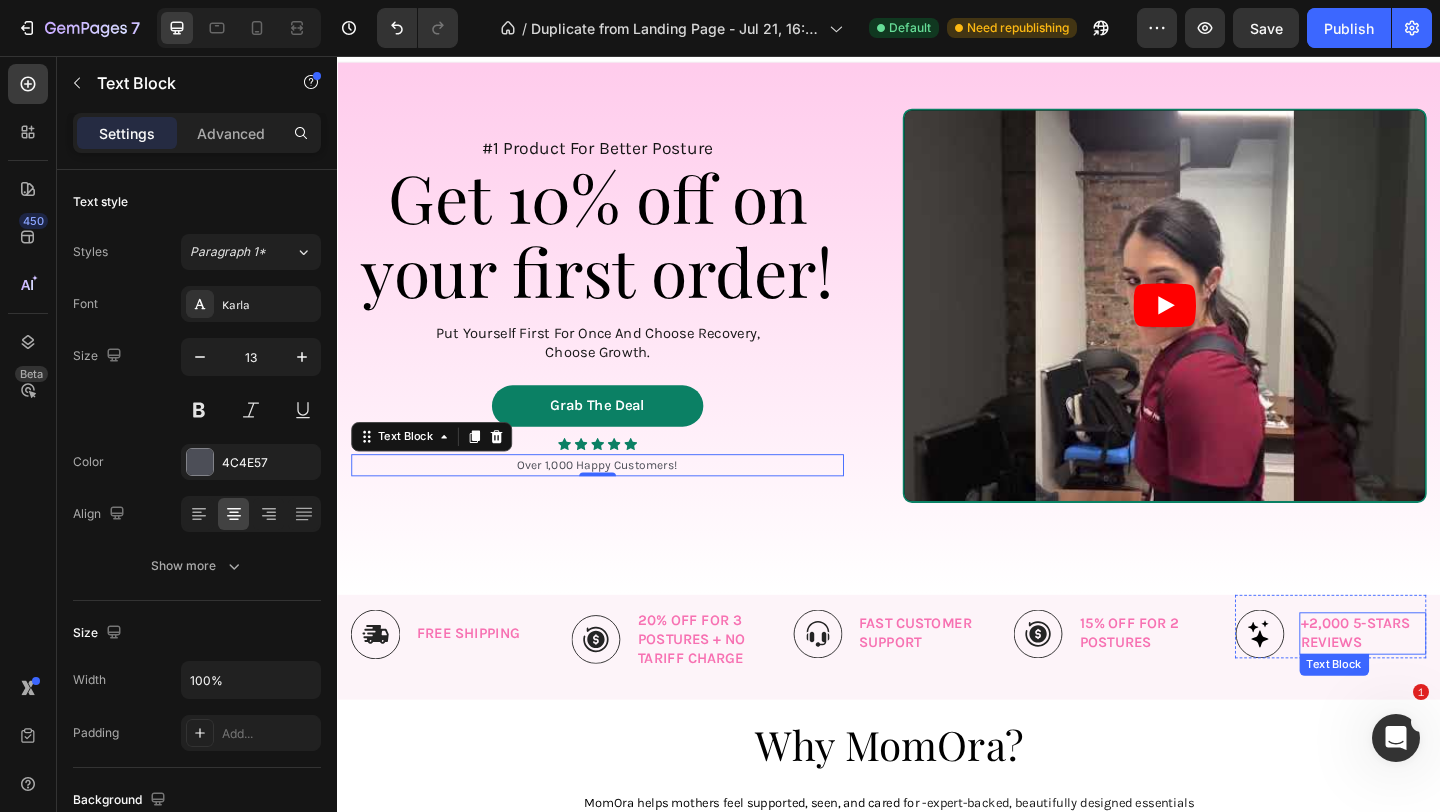 click on "+2,000 5-Stars Reviews" at bounding box center [1445, 683] 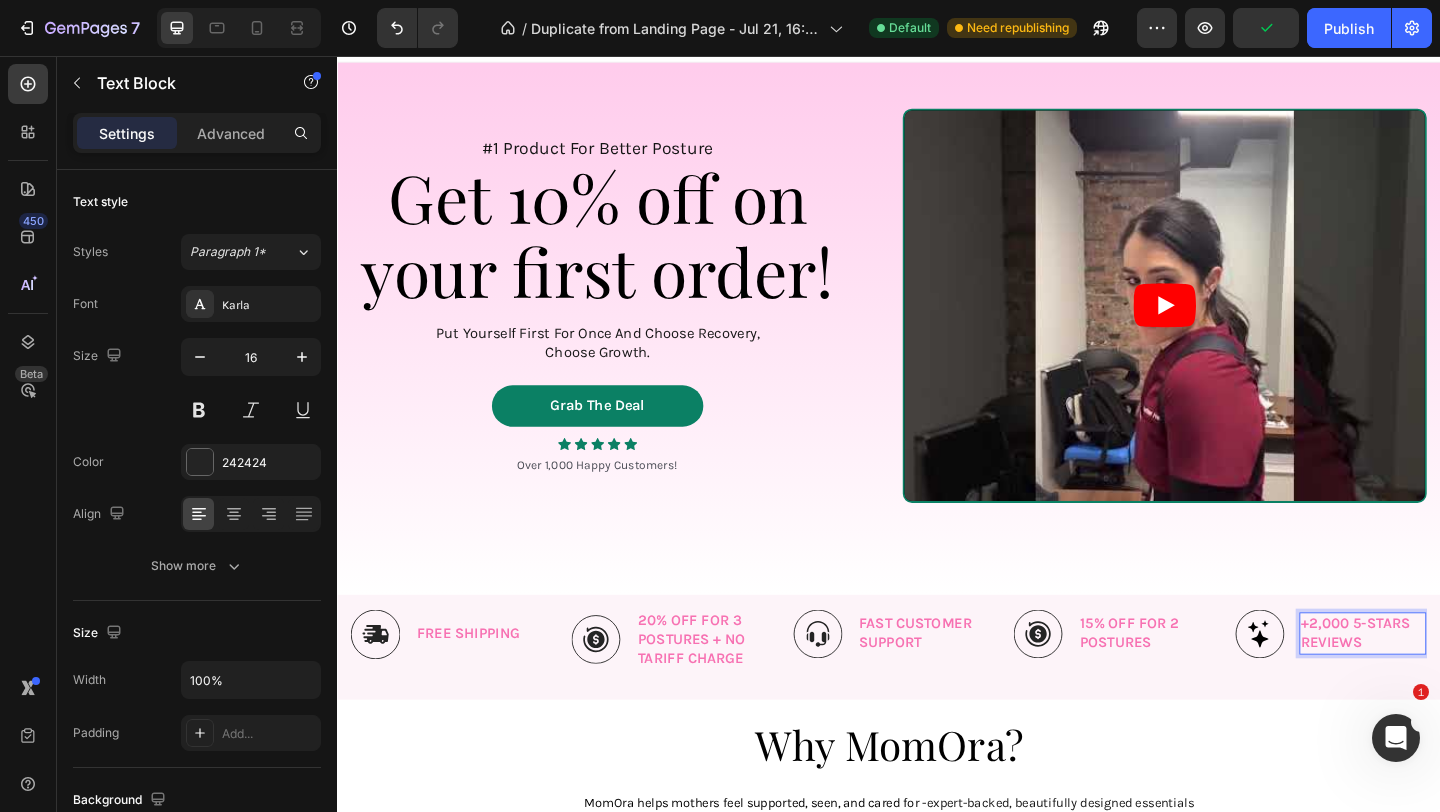 click on "+2,000 5-Stars Reviews" at bounding box center (1445, 683) 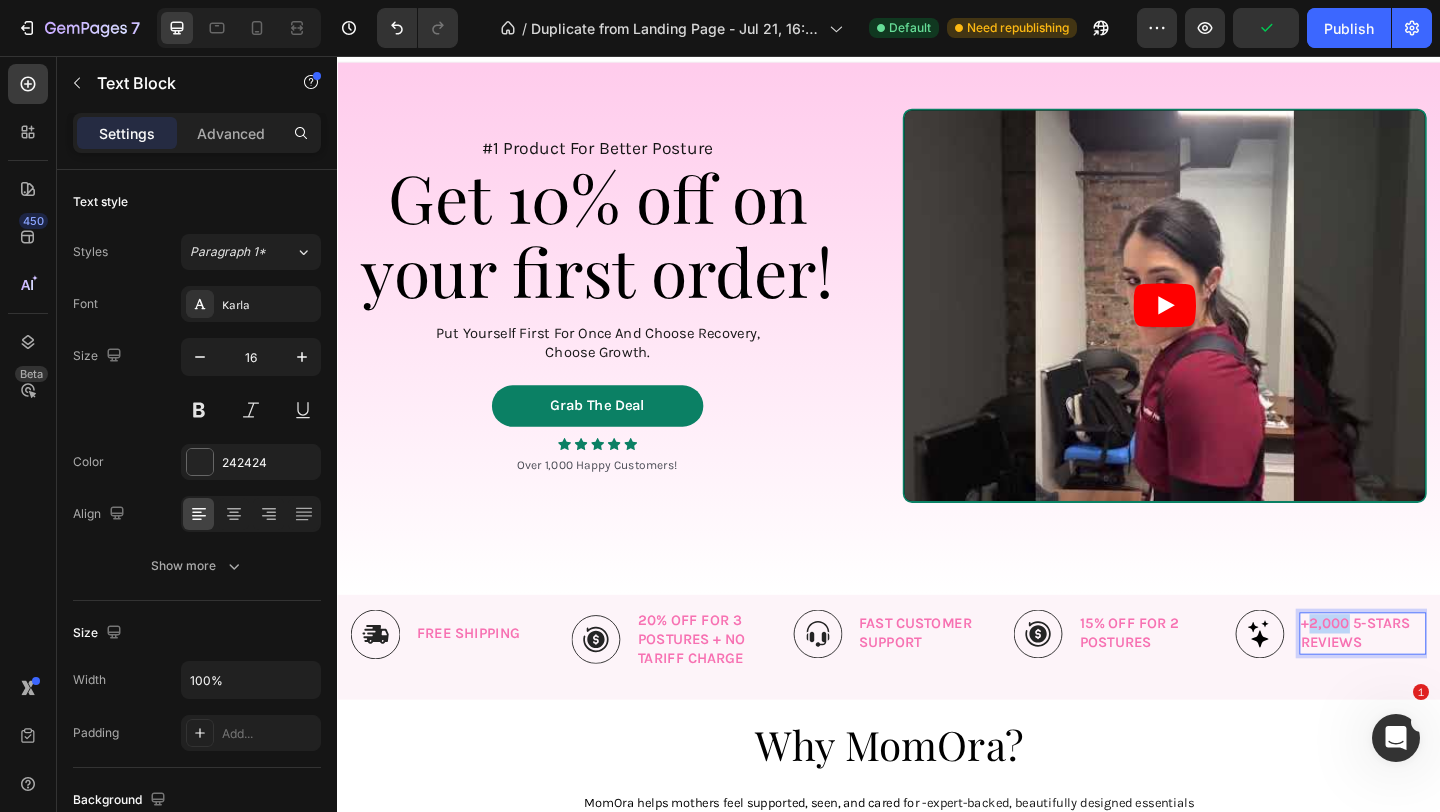 click on "+2,000 5-Stars Reviews" at bounding box center [1445, 683] 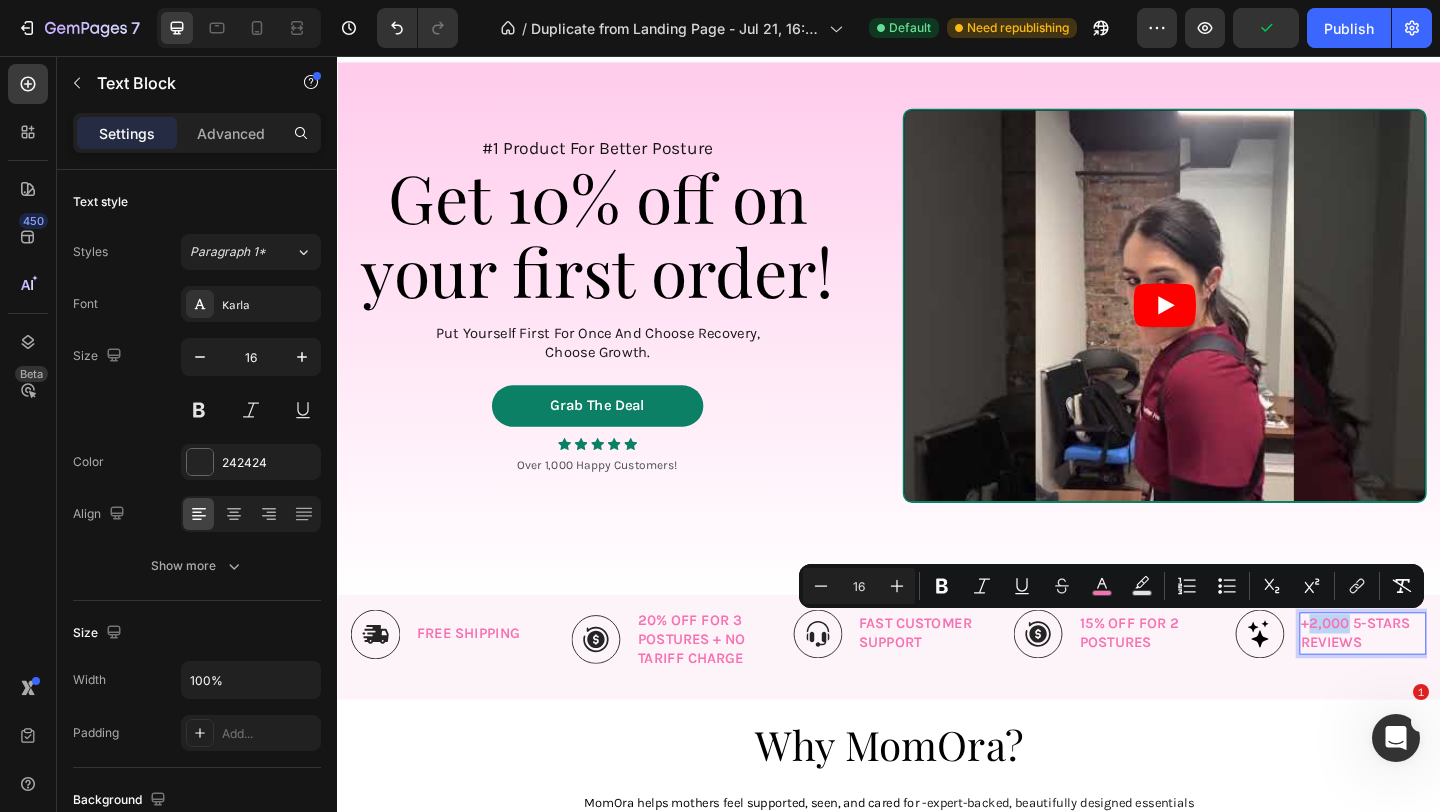 click on "+2,000 5-Stars Reviews" at bounding box center (1445, 683) 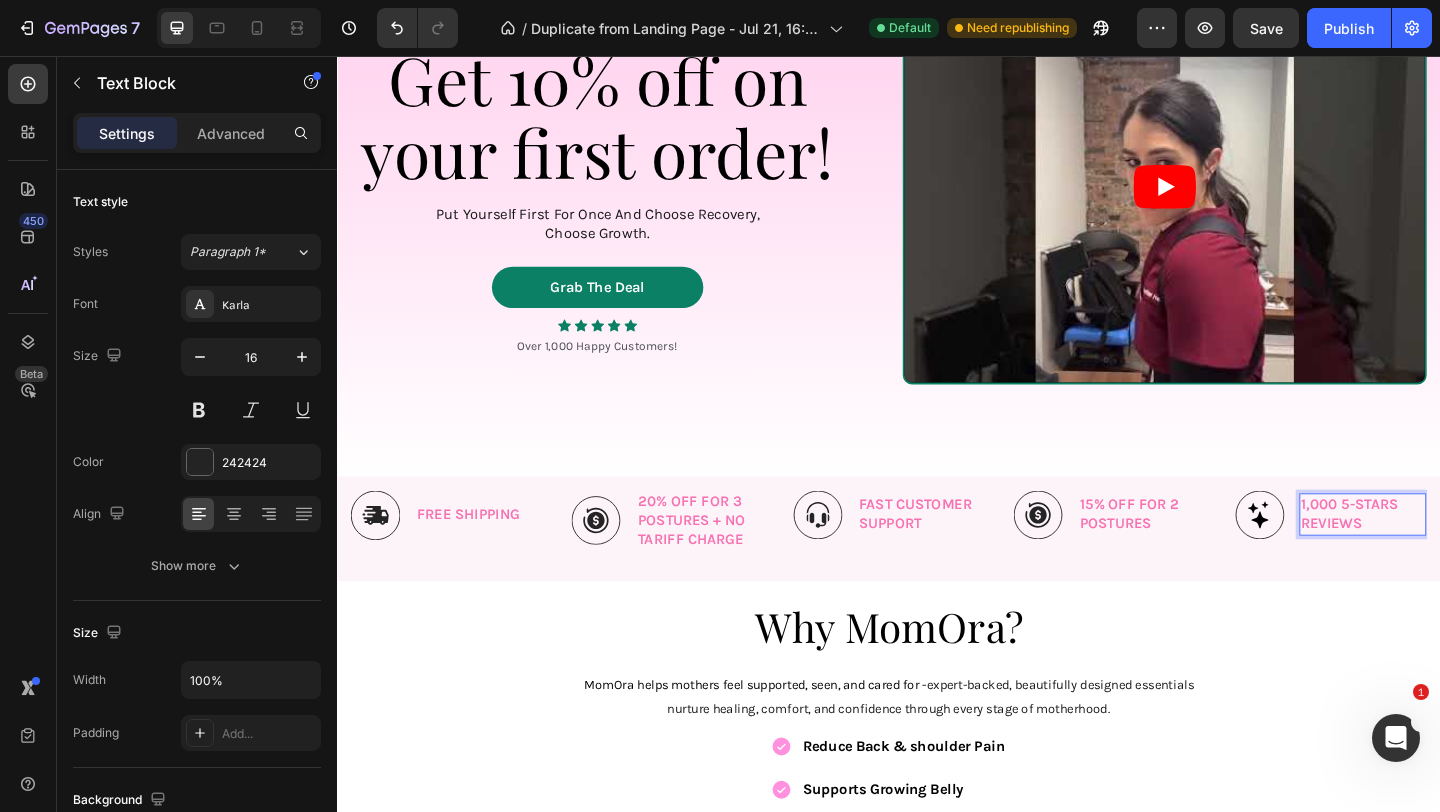 scroll, scrollTop: 162, scrollLeft: 0, axis: vertical 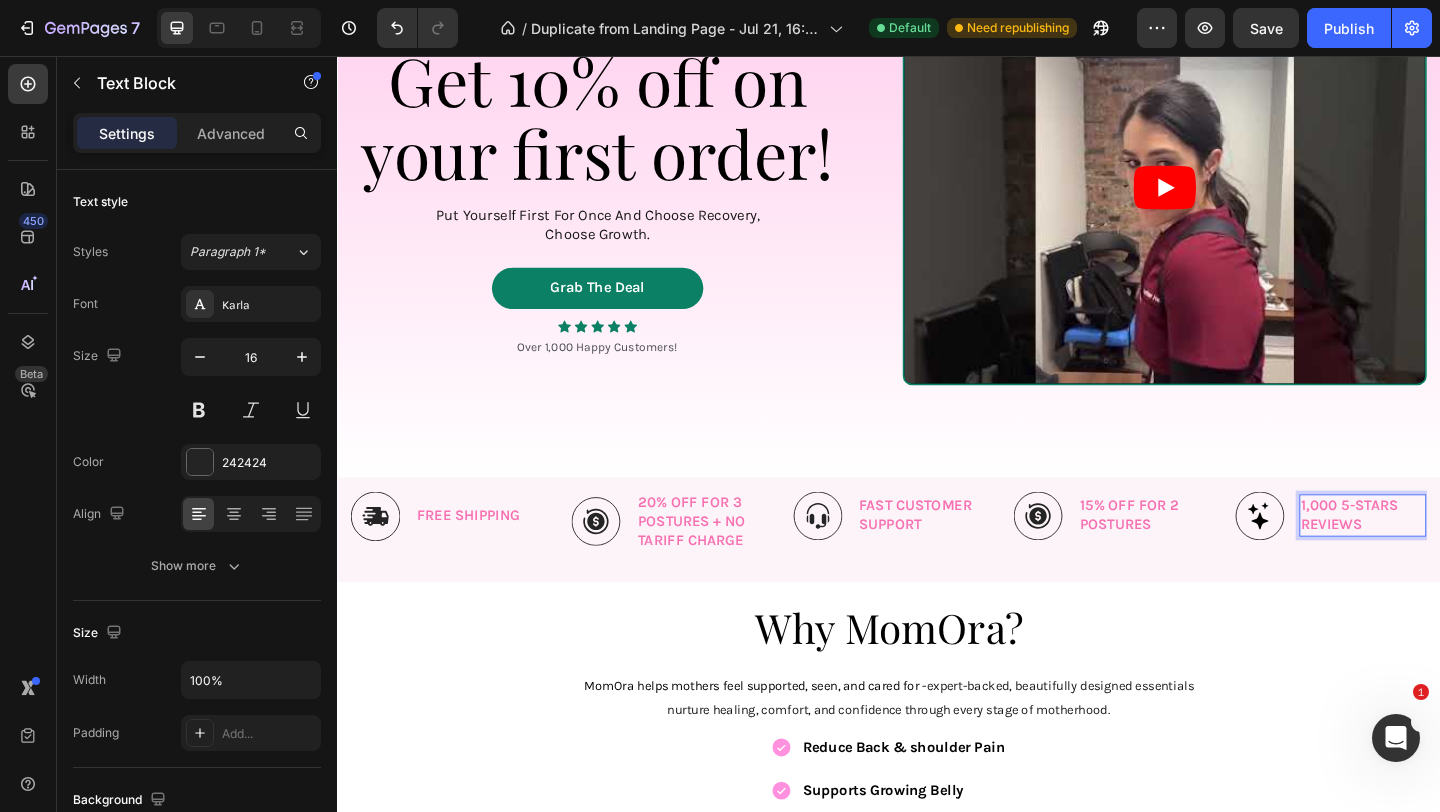click on "1,000 5-Stars Reviews" at bounding box center [1439, 555] 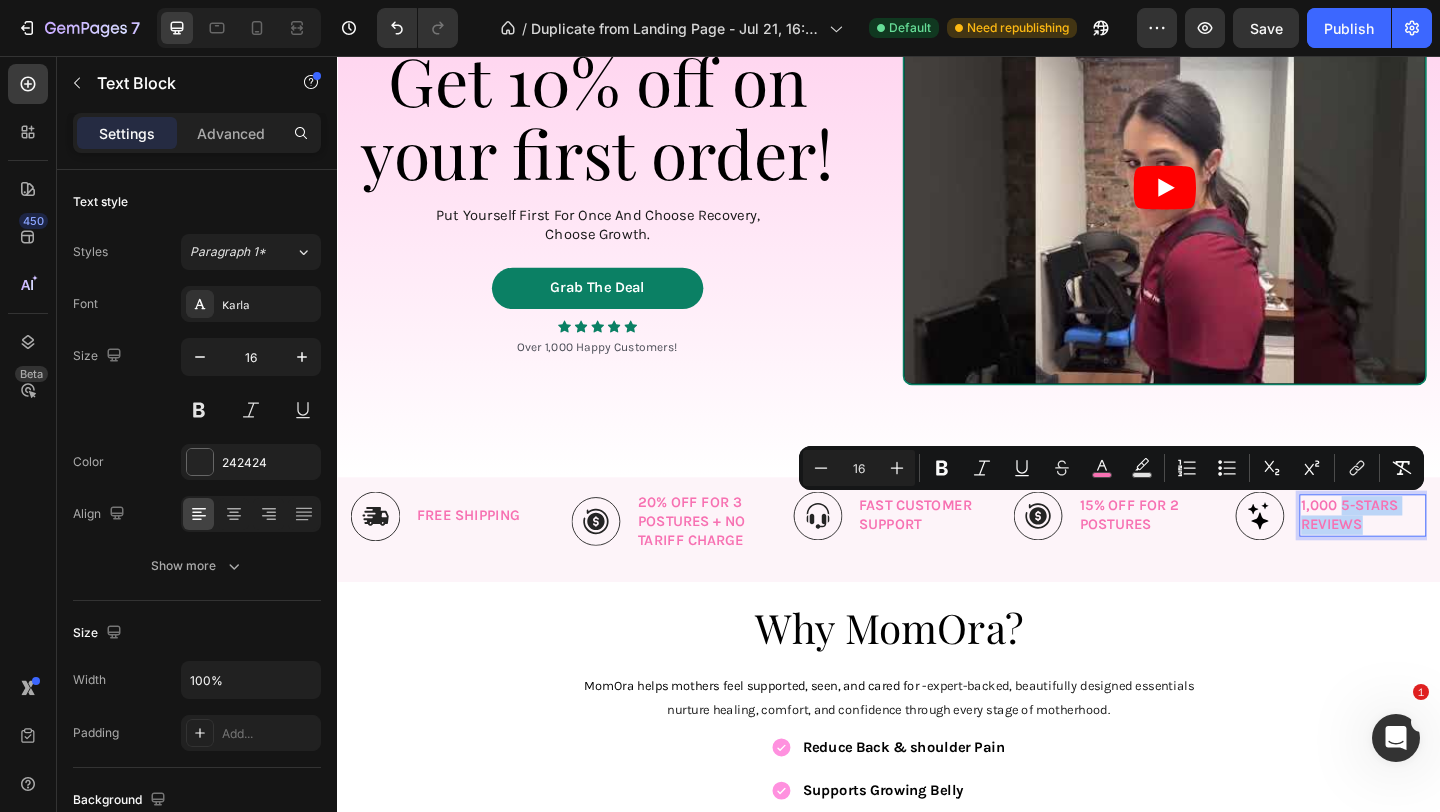 drag, startPoint x: 1454, startPoint y: 570, endPoint x: 1430, endPoint y: 556, distance: 27.784887 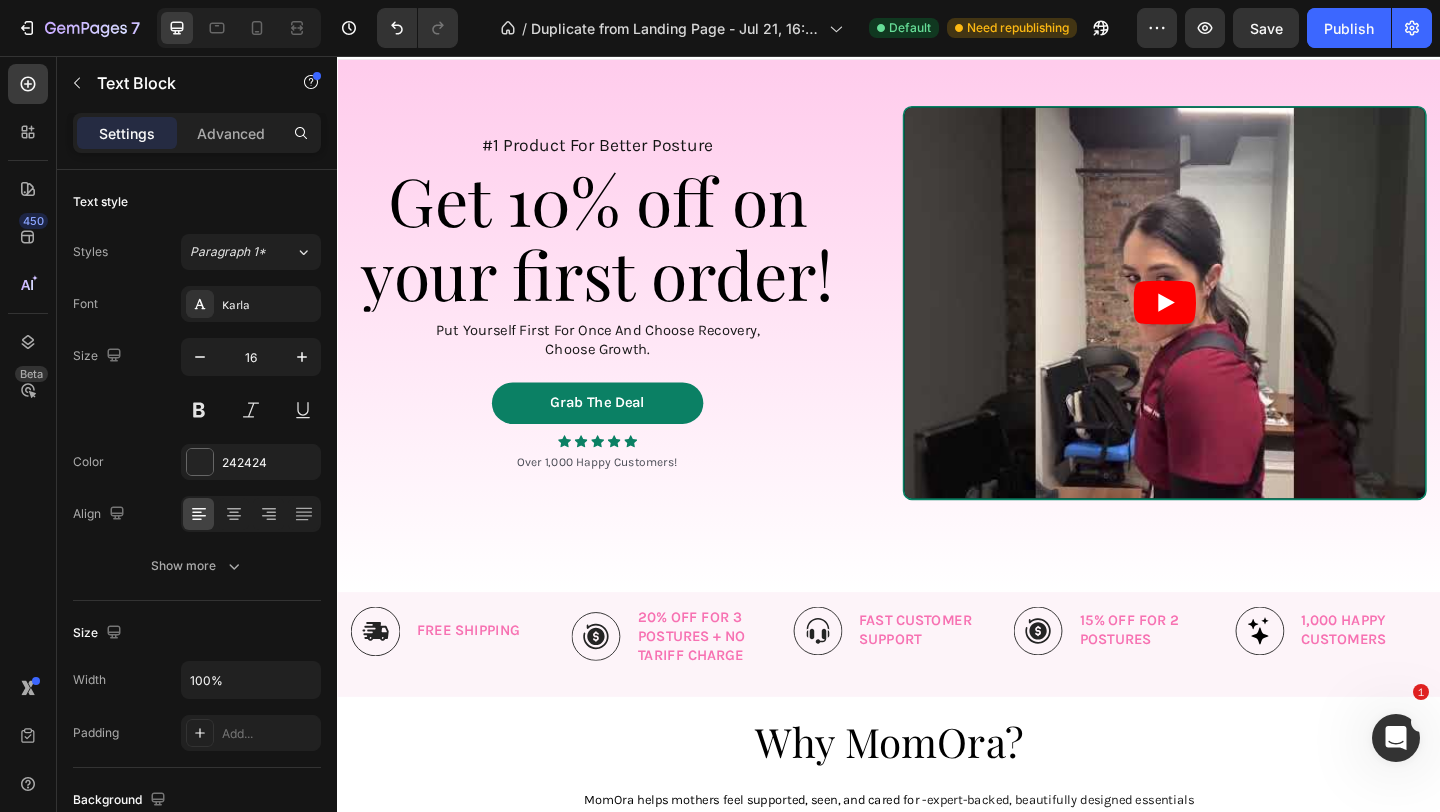 scroll, scrollTop: 20, scrollLeft: 0, axis: vertical 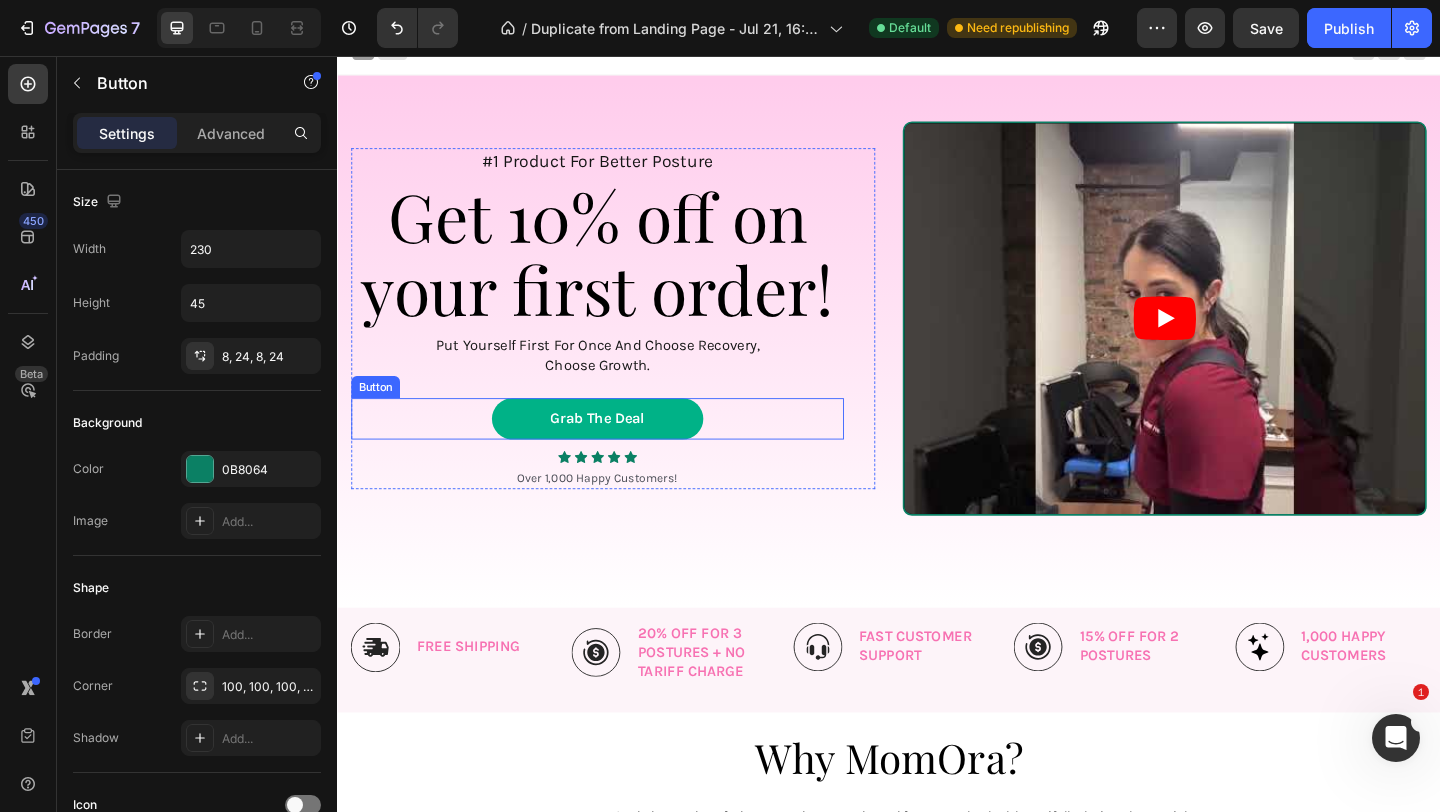 click on "Grab The Deal" at bounding box center (620, 450) 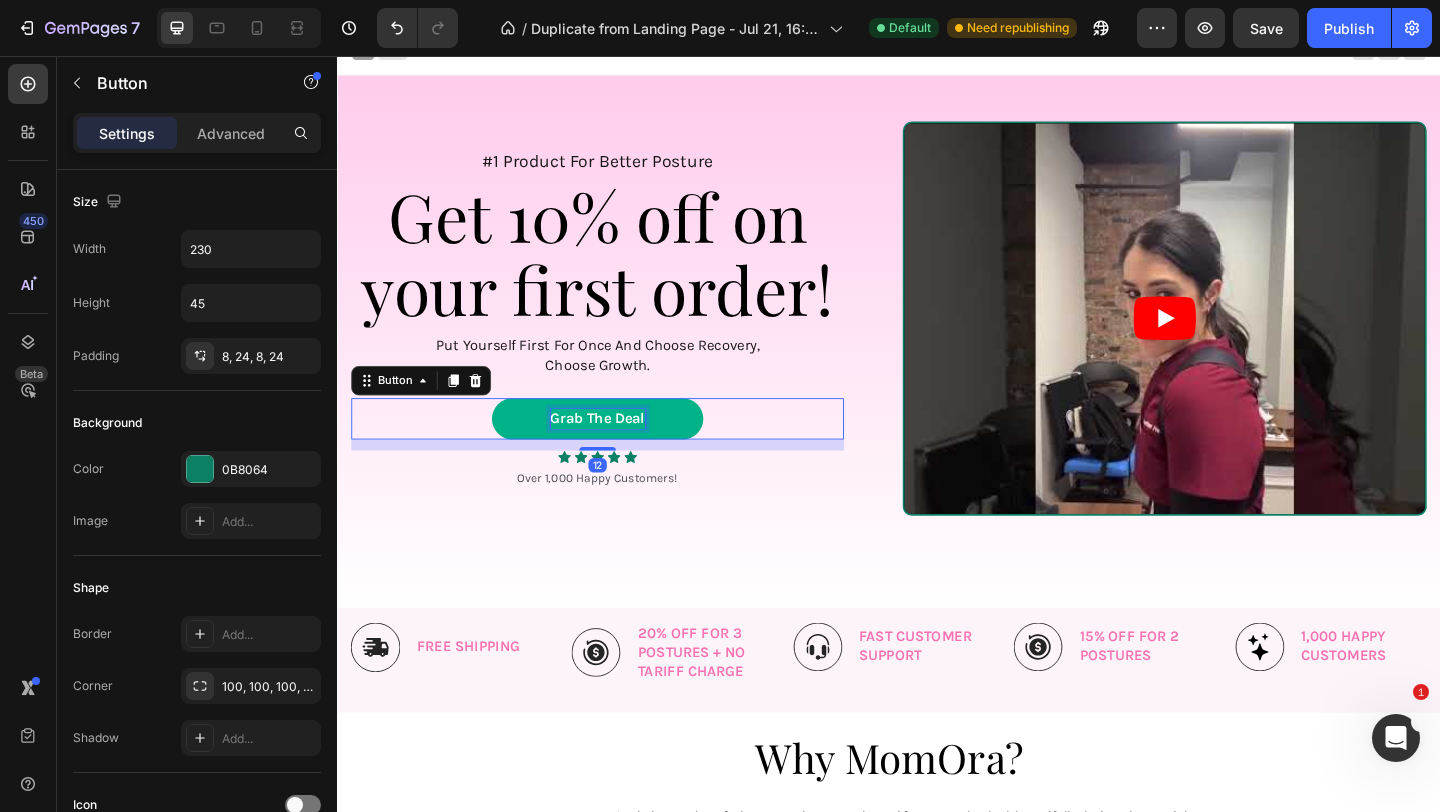 click on "Grab The Deal" at bounding box center (620, 450) 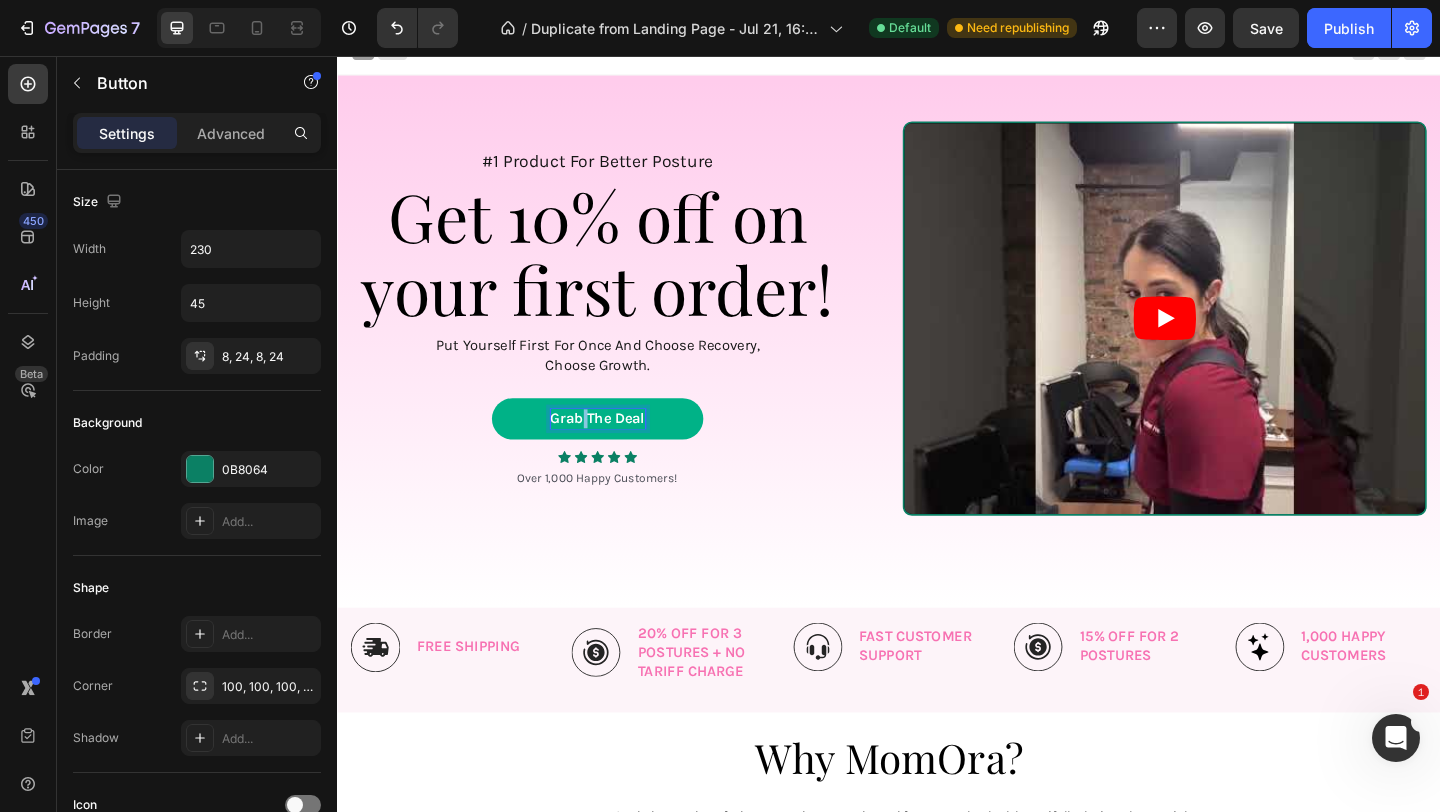 click on "Grab The Deal" at bounding box center [620, 450] 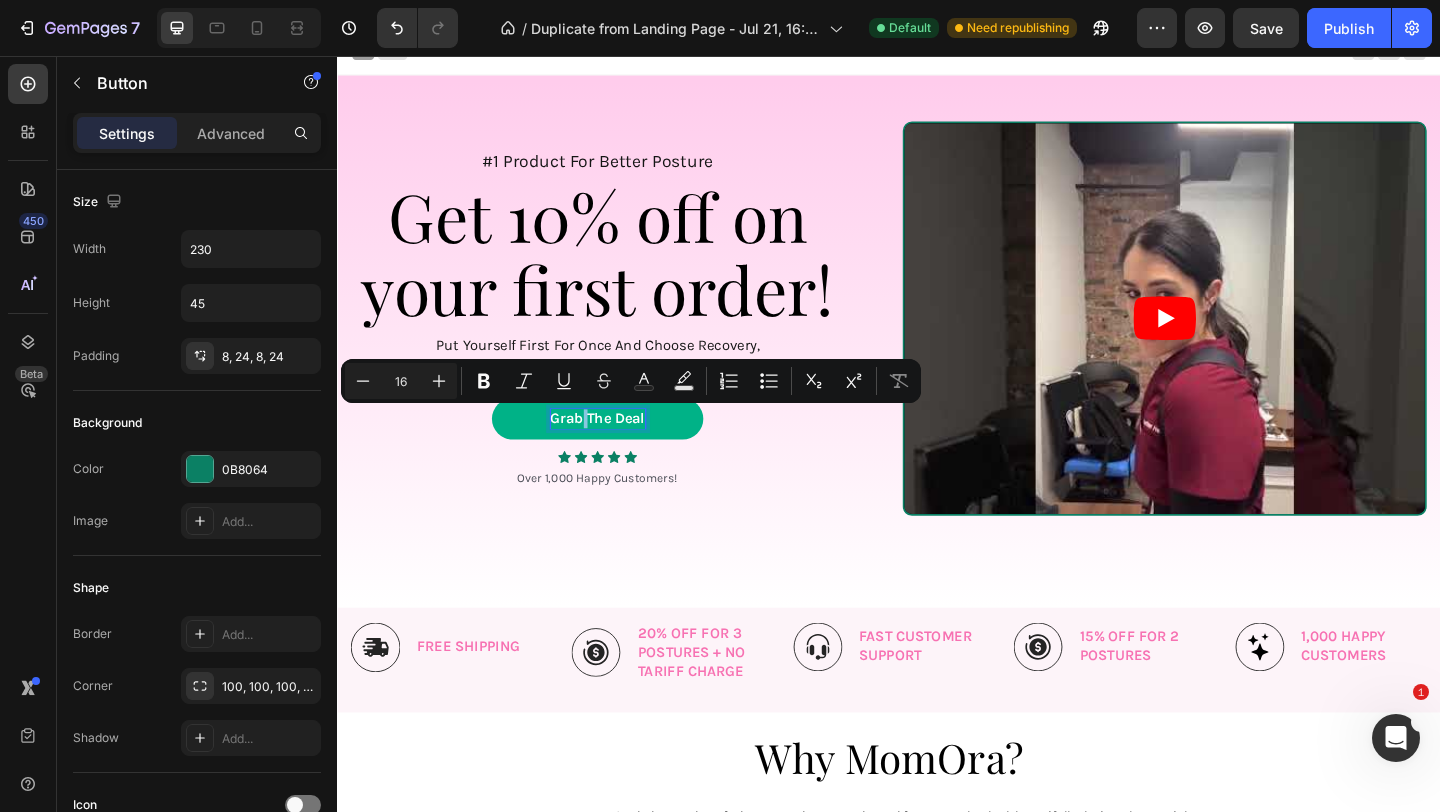 click on "Grab The Deal" at bounding box center (620, 450) 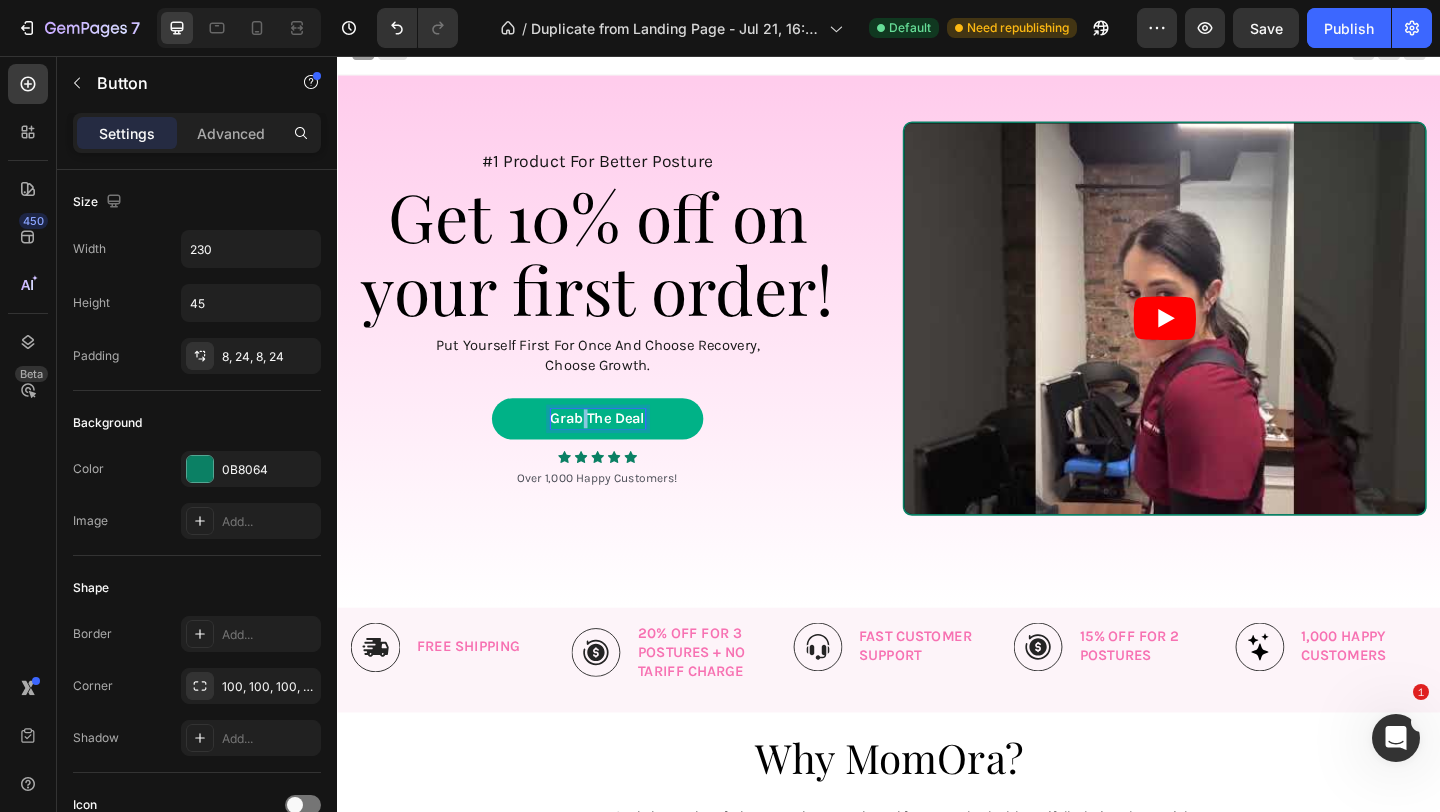 click on "Grab The Deal" at bounding box center (620, 450) 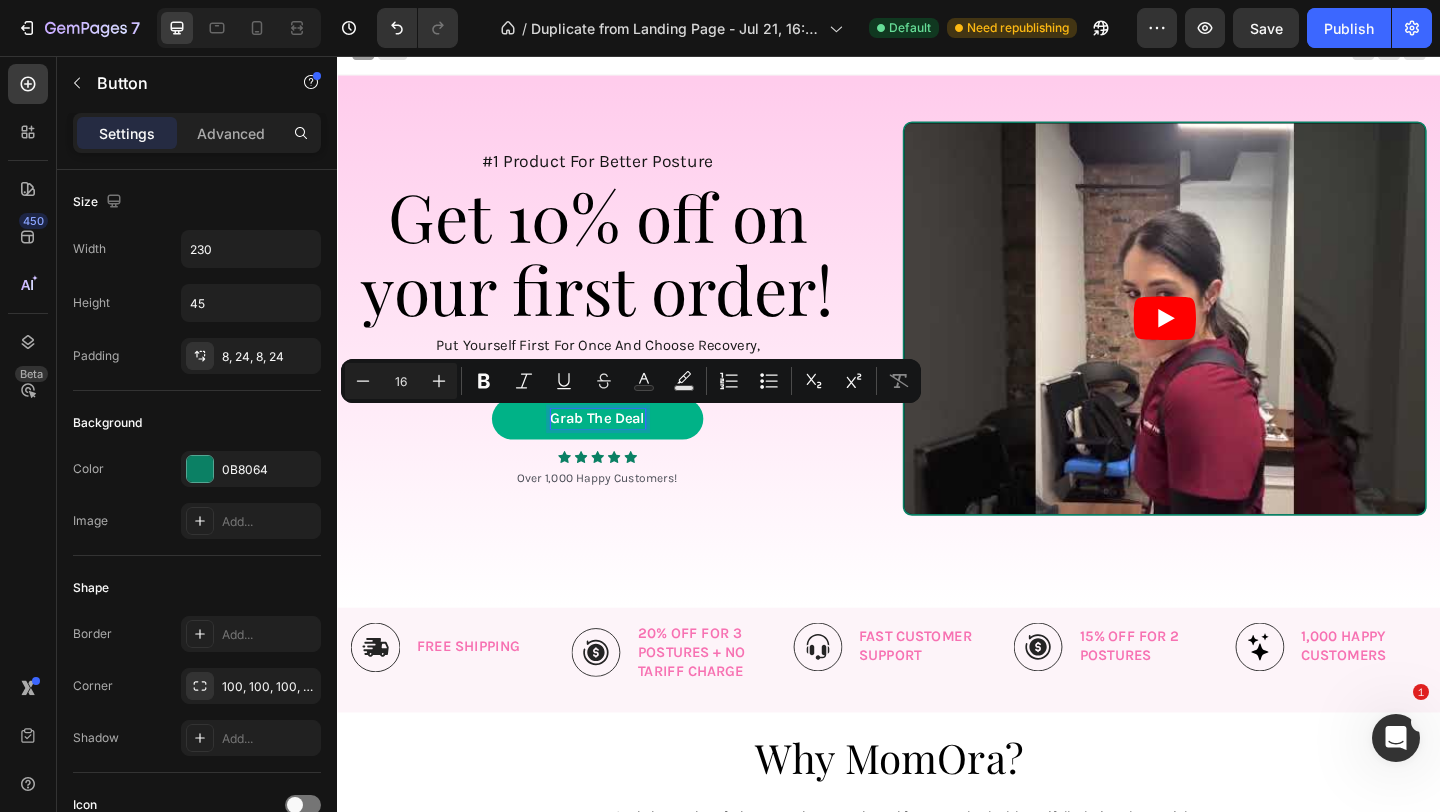 click on "Grab The Deal" at bounding box center [620, 450] 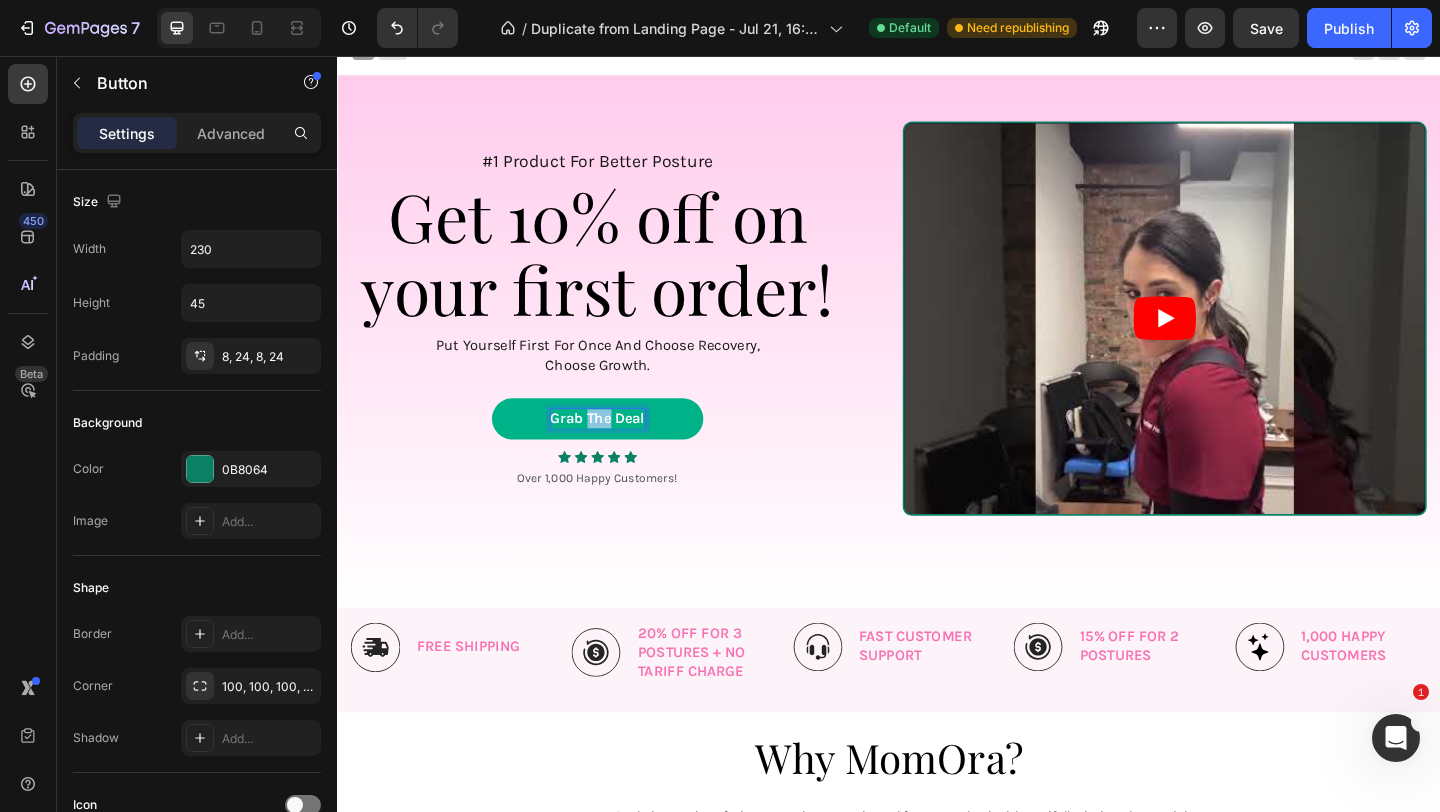 click on "Grab The Deal" at bounding box center [620, 450] 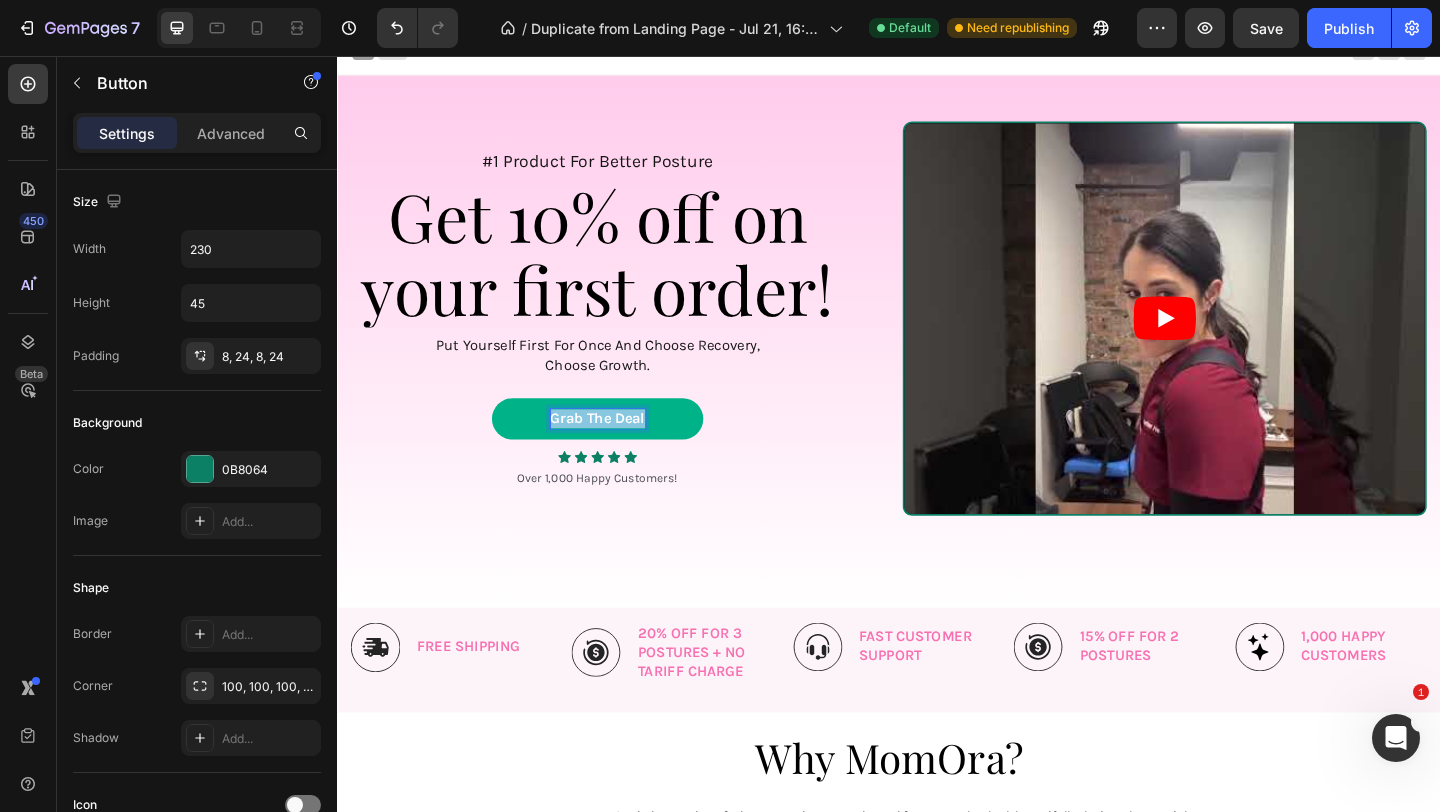 click on "Grab The Deal" at bounding box center (620, 450) 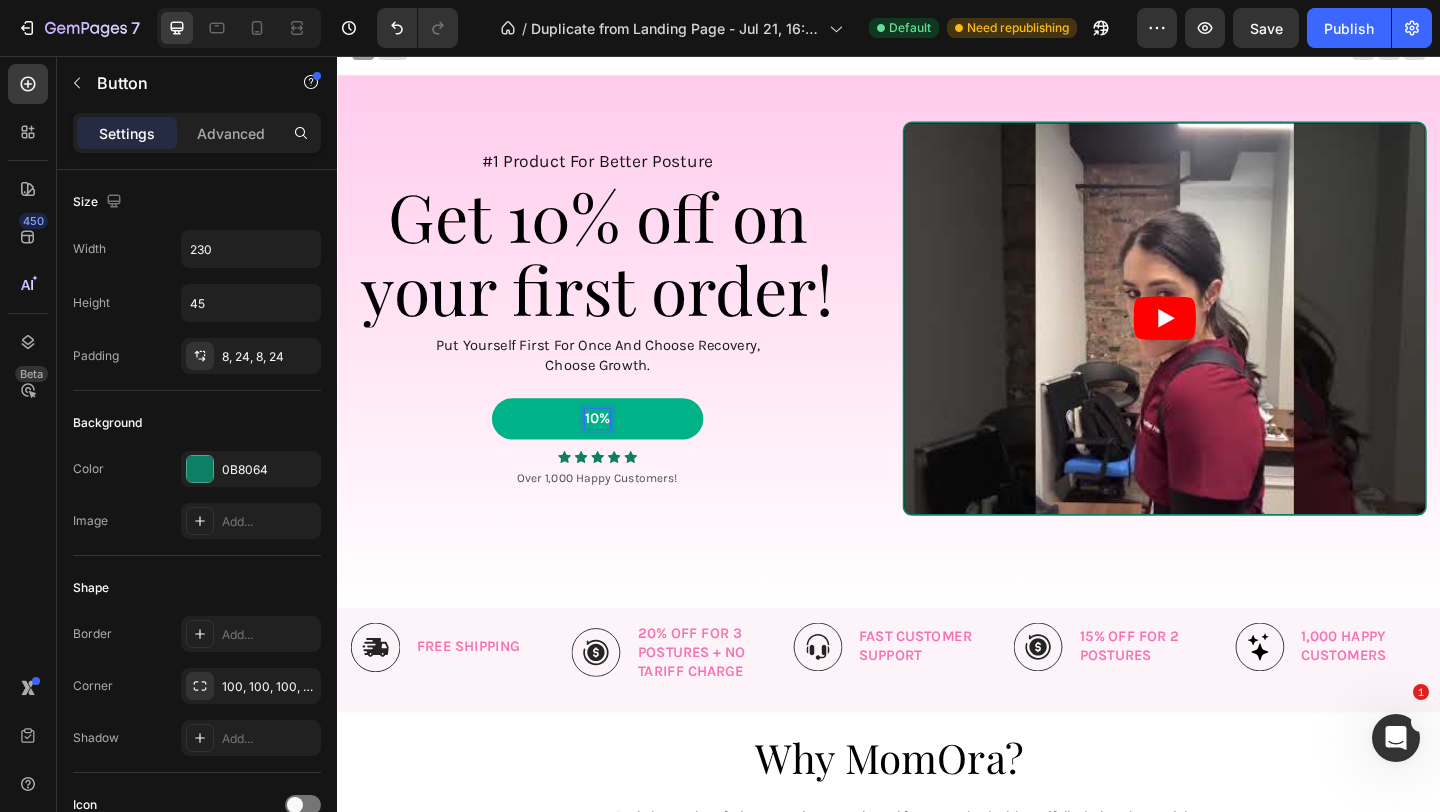click on "10%" at bounding box center (620, 450) 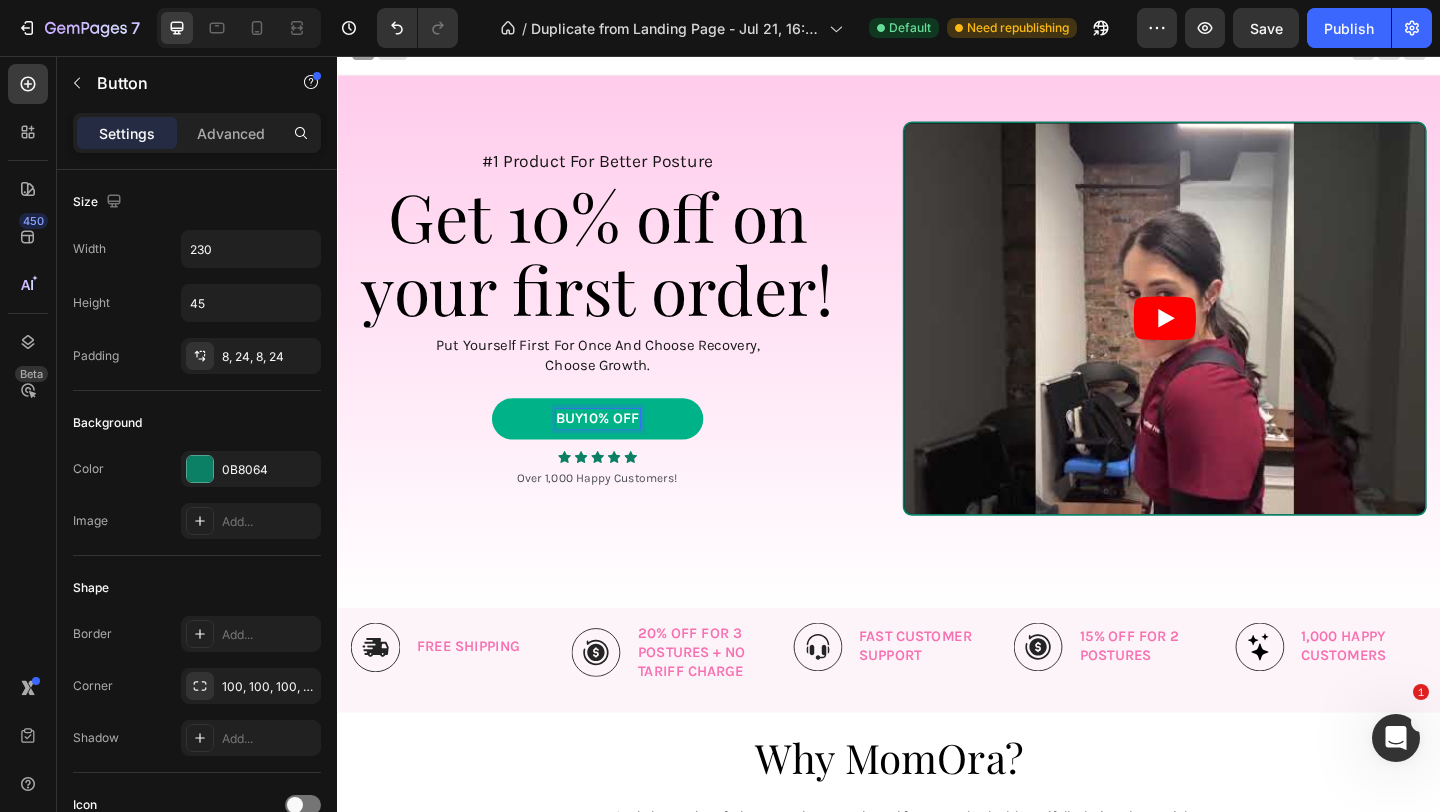 click on "BUY10% OFF" at bounding box center (620, 450) 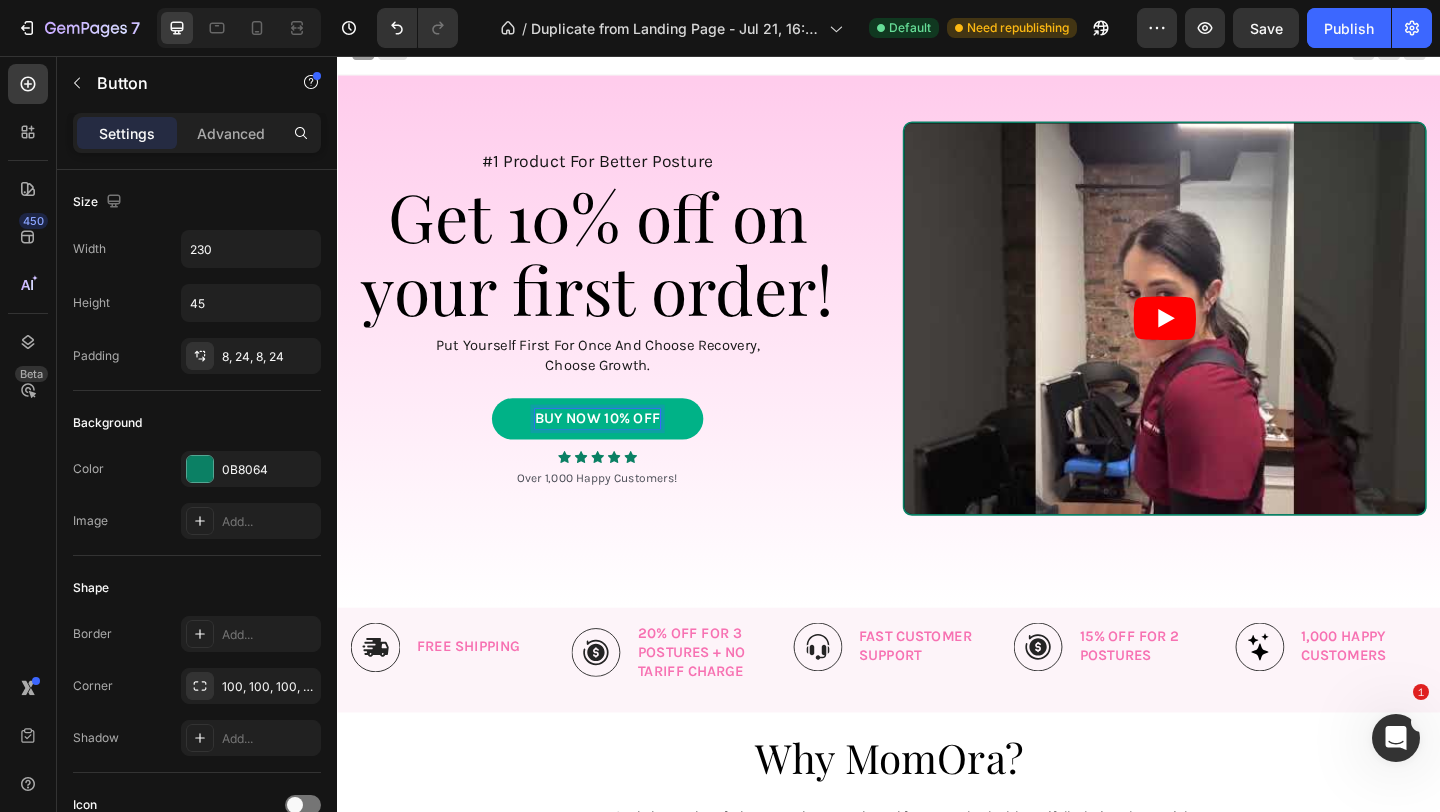 click on "BUY NOW 10% OFF" at bounding box center (620, 450) 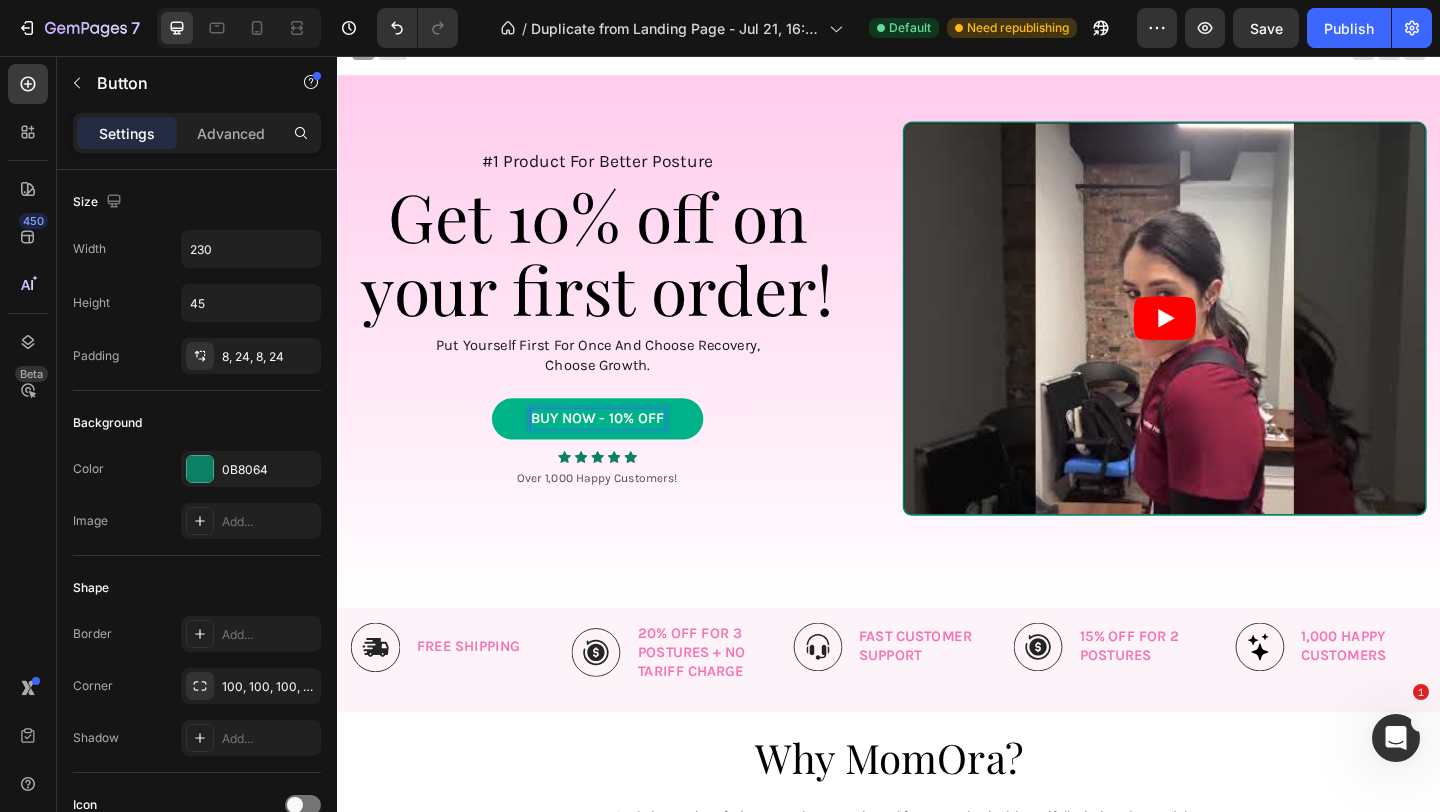 click on "BUY NOW - 10% OFF" at bounding box center [620, 450] 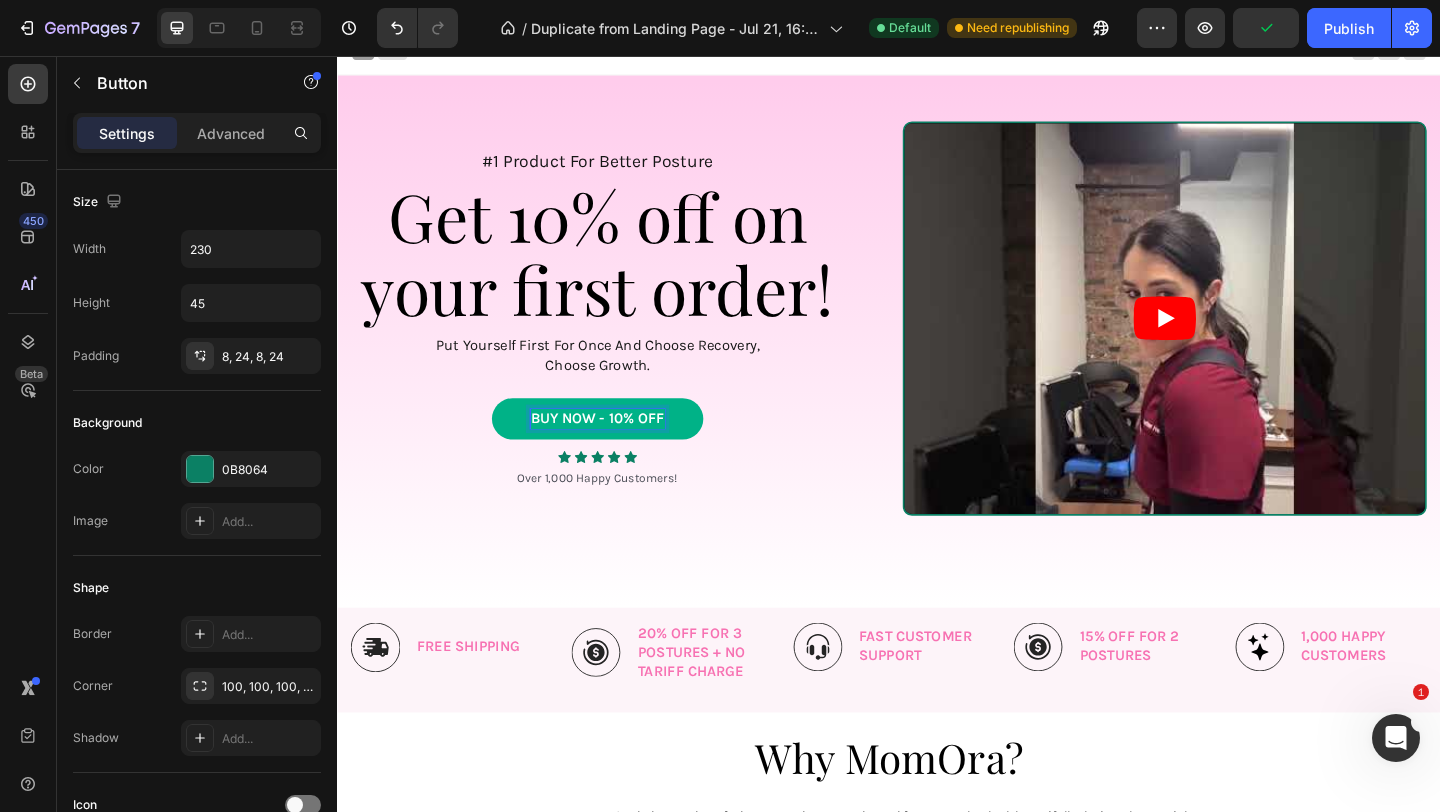 click on "BUY NOW - 10% OFF" at bounding box center [620, 450] 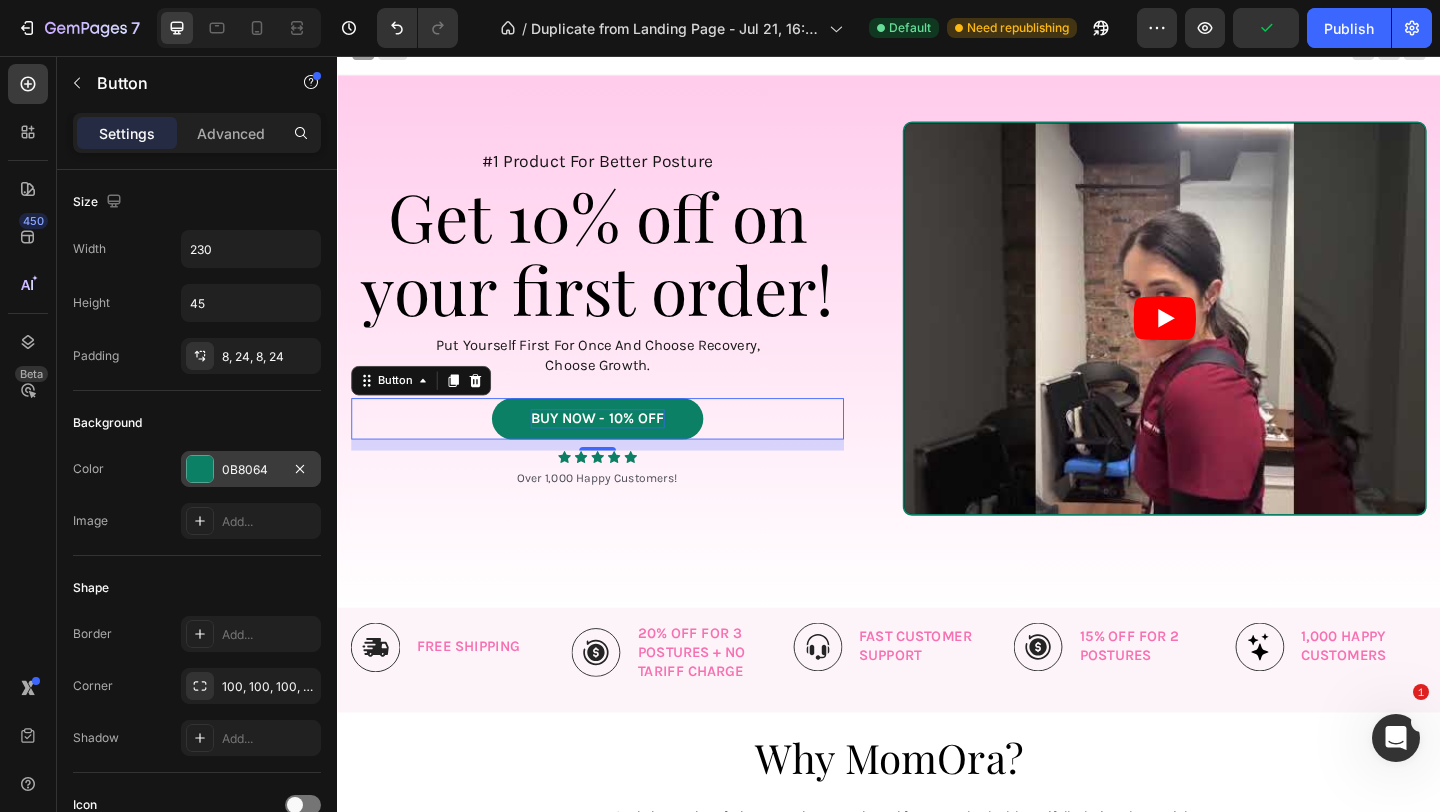 click at bounding box center [200, 469] 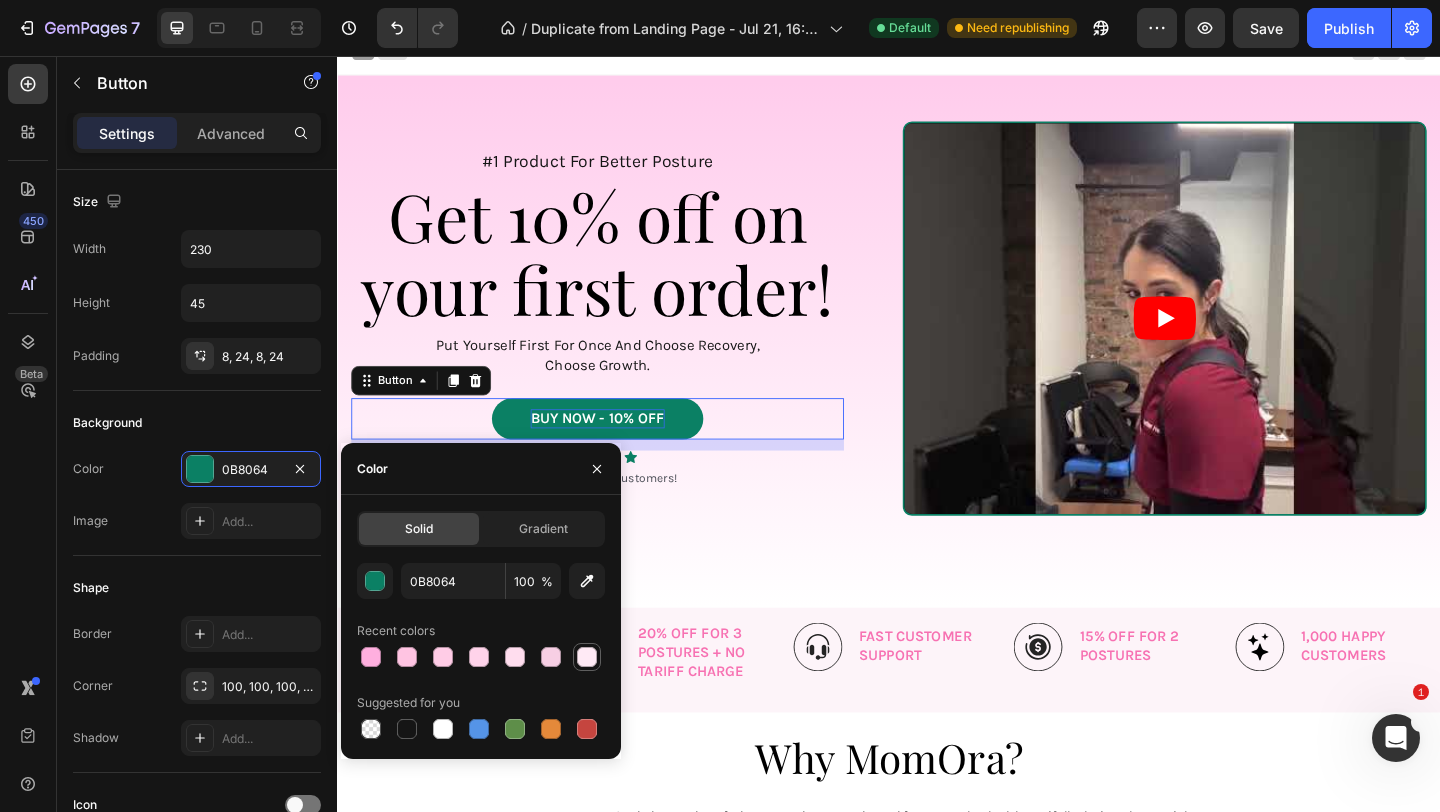 click at bounding box center [587, 657] 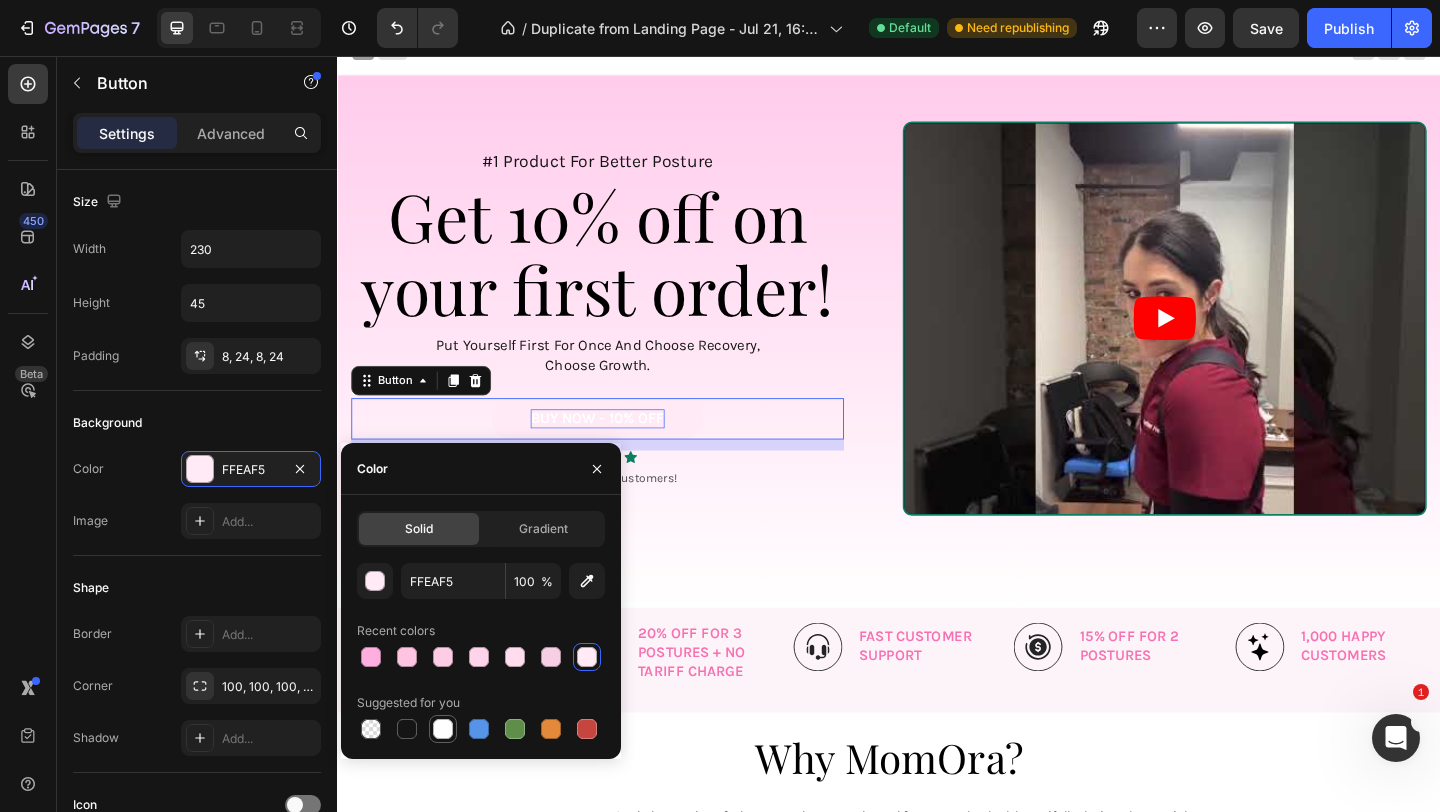 click at bounding box center [443, 729] 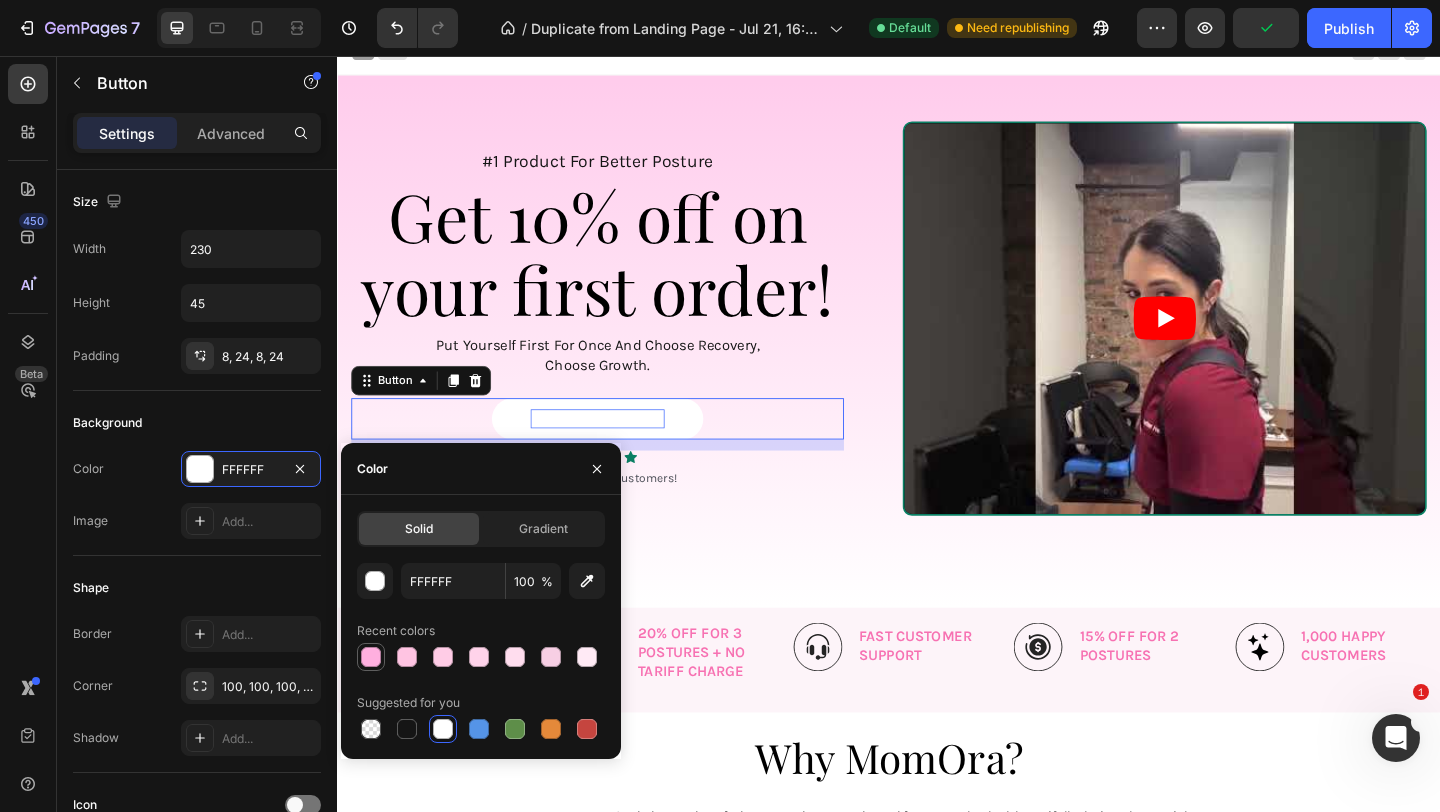 click at bounding box center [371, 657] 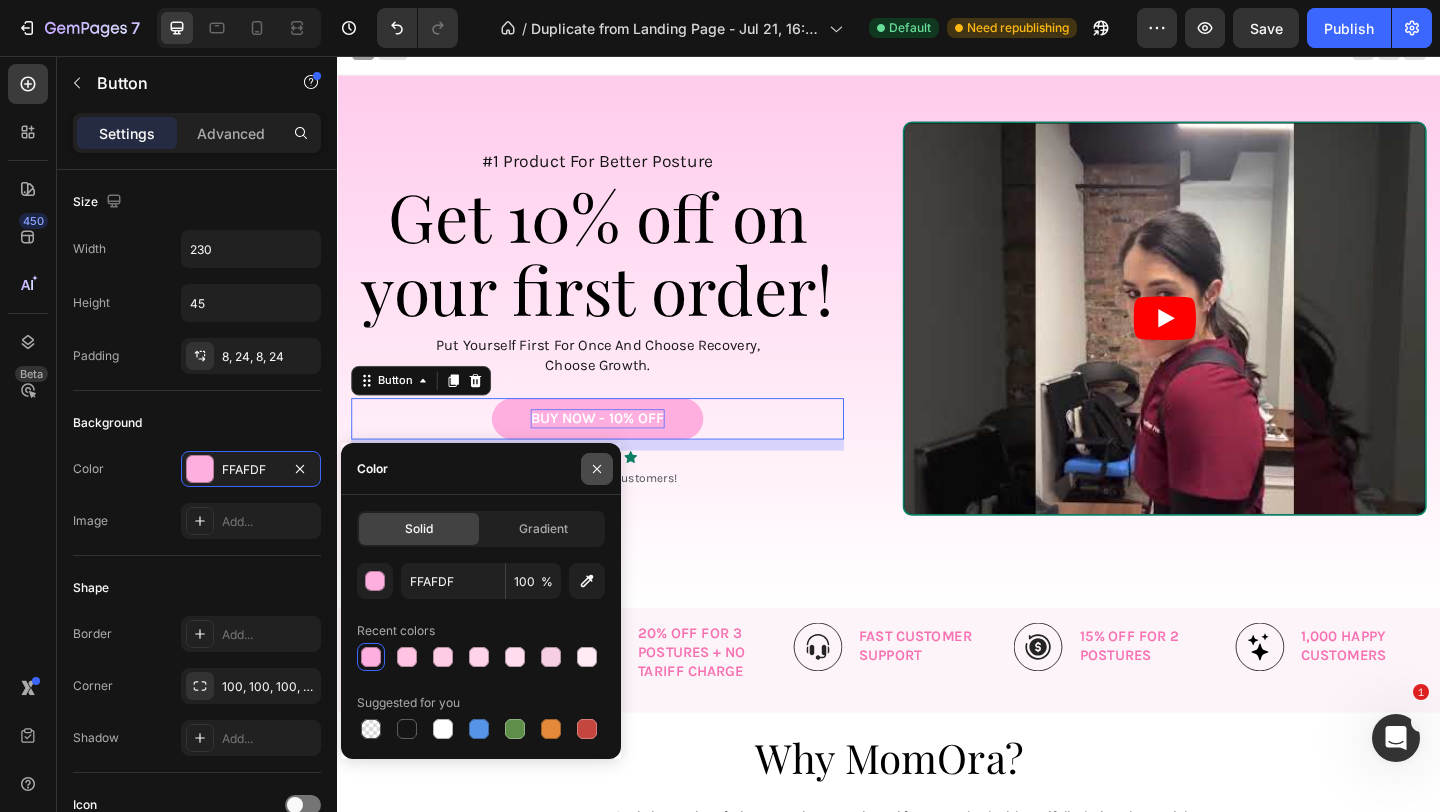 click 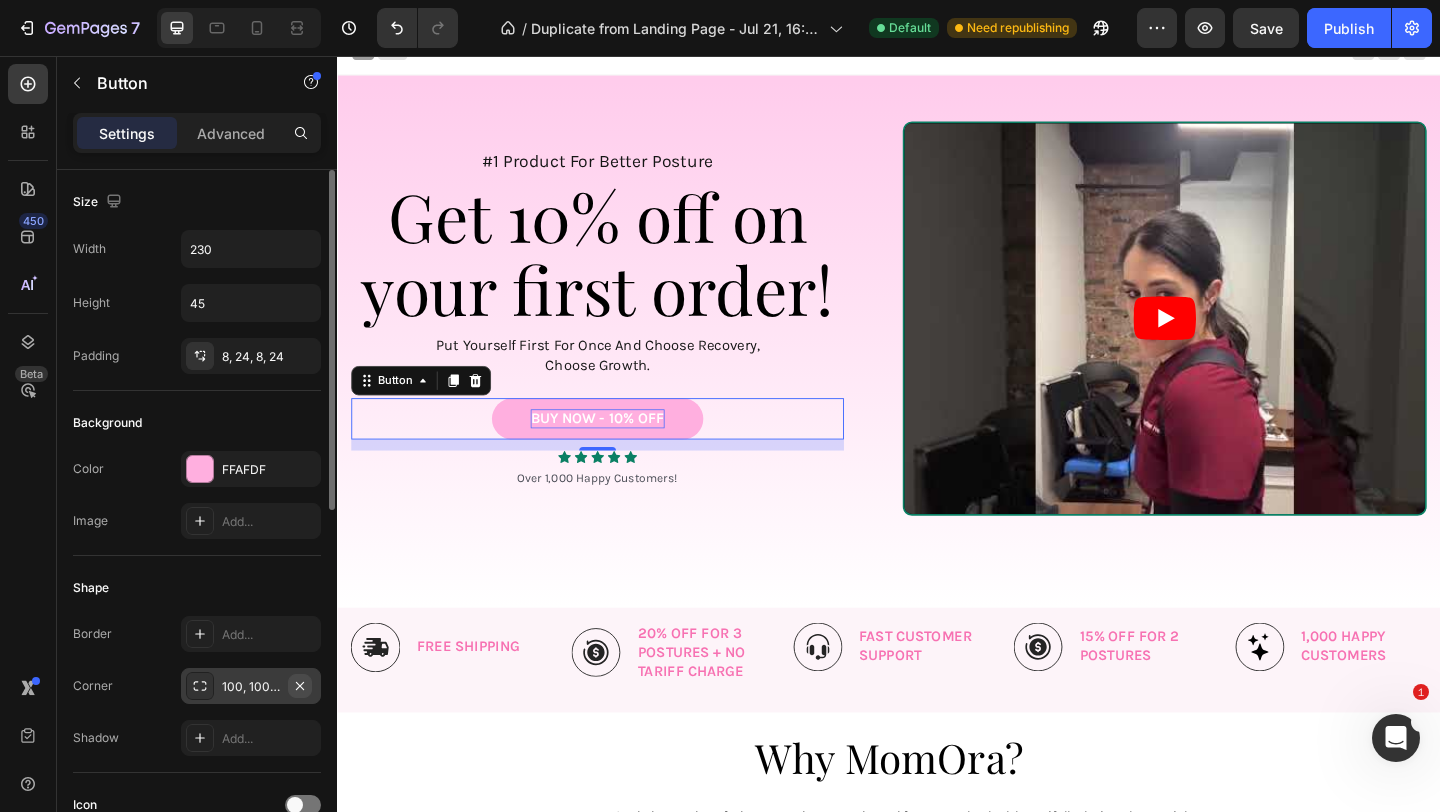 click 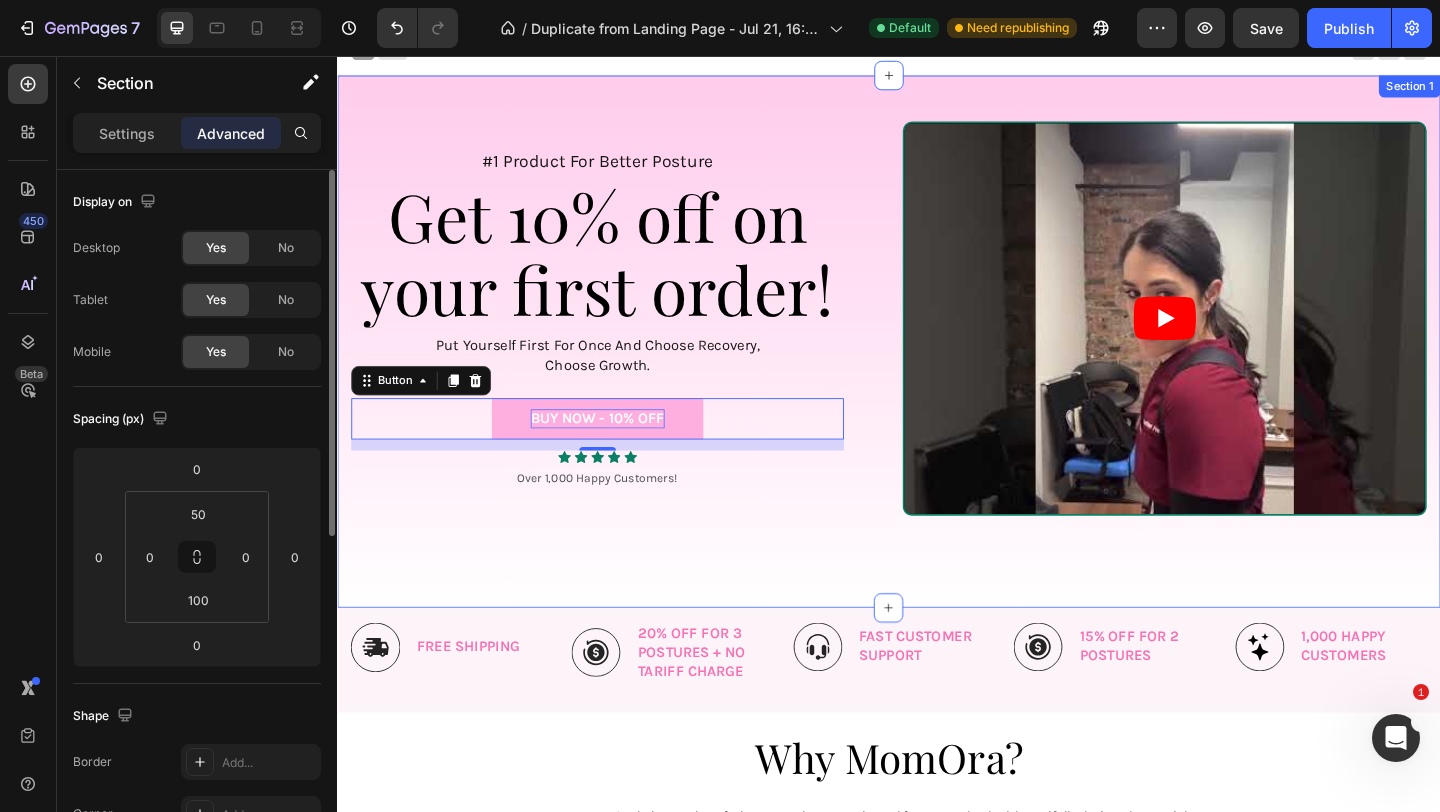 click on "#1 Product For Better Posture  Text Block Get 10% off on your first order! Heading put yourself first for once and choose recovery, choose growth. Text Block BUY NOW - 10% OFF Button   12 Icon Icon Icon Icon Icon Icon List Over 1,000 Happy Customers! Text Block Row Video Row Section 1" at bounding box center [937, 366] 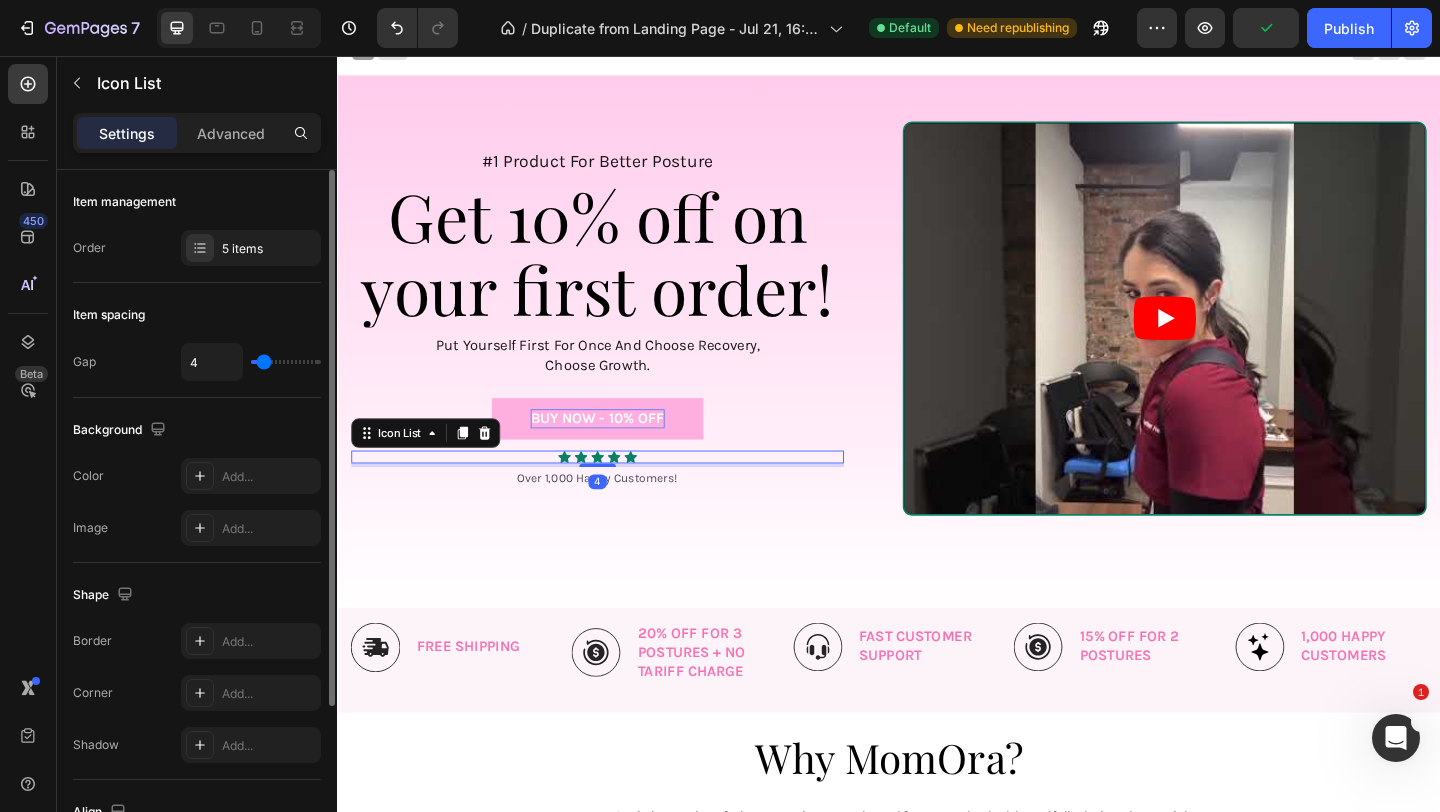 click on "Icon Icon Icon Icon Icon" at bounding box center [620, 492] 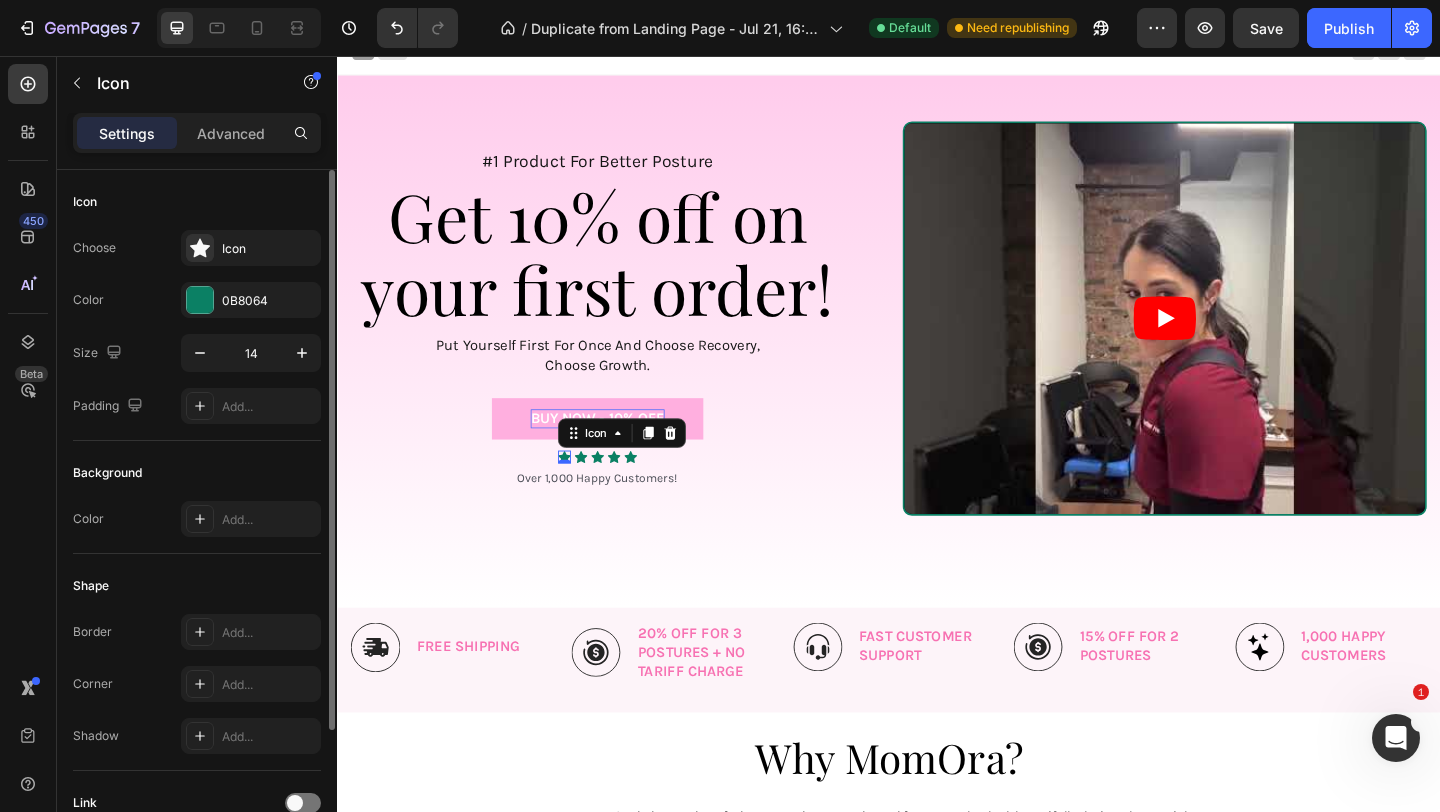 click on "Icon   0" at bounding box center [584, 492] 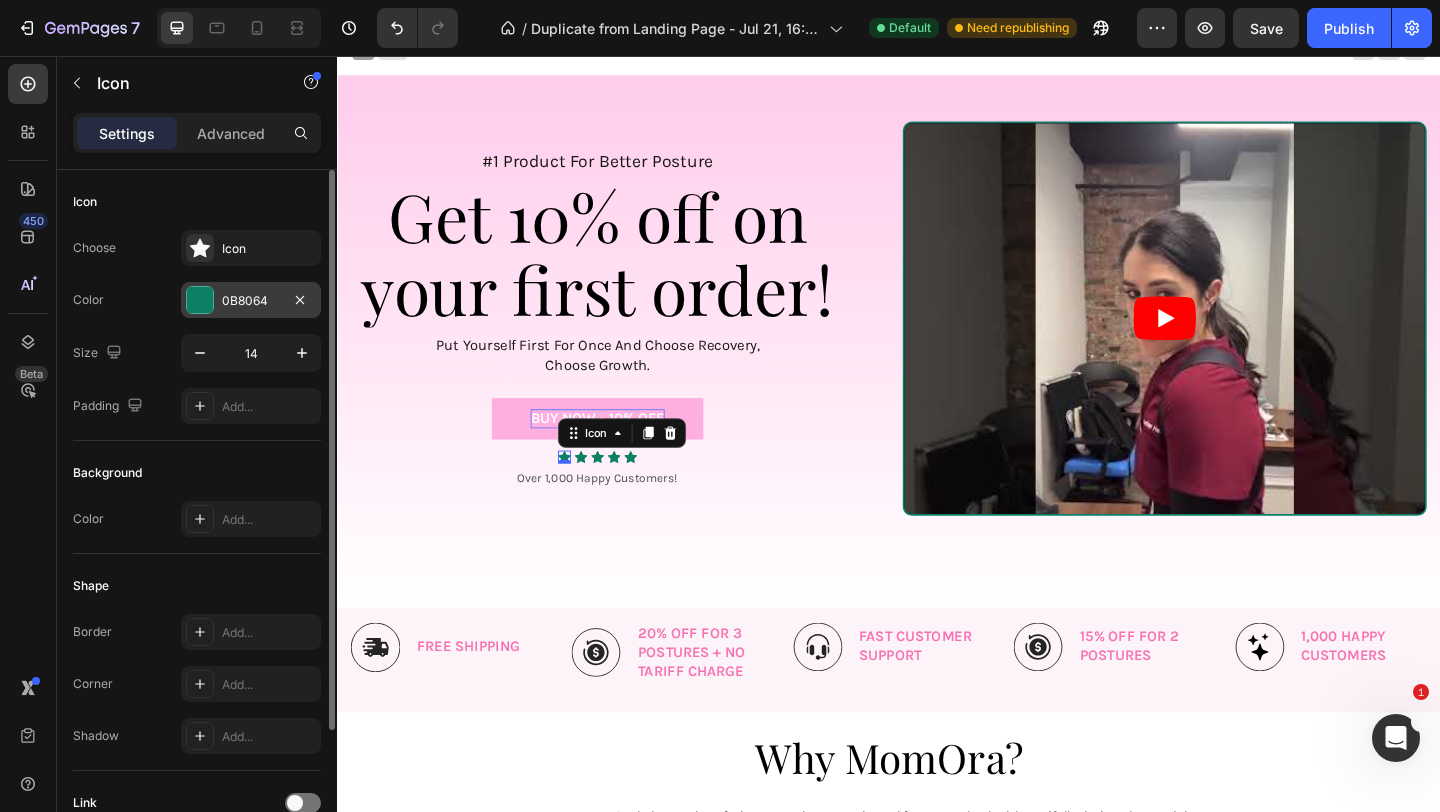 click on "0B8064" at bounding box center [251, 300] 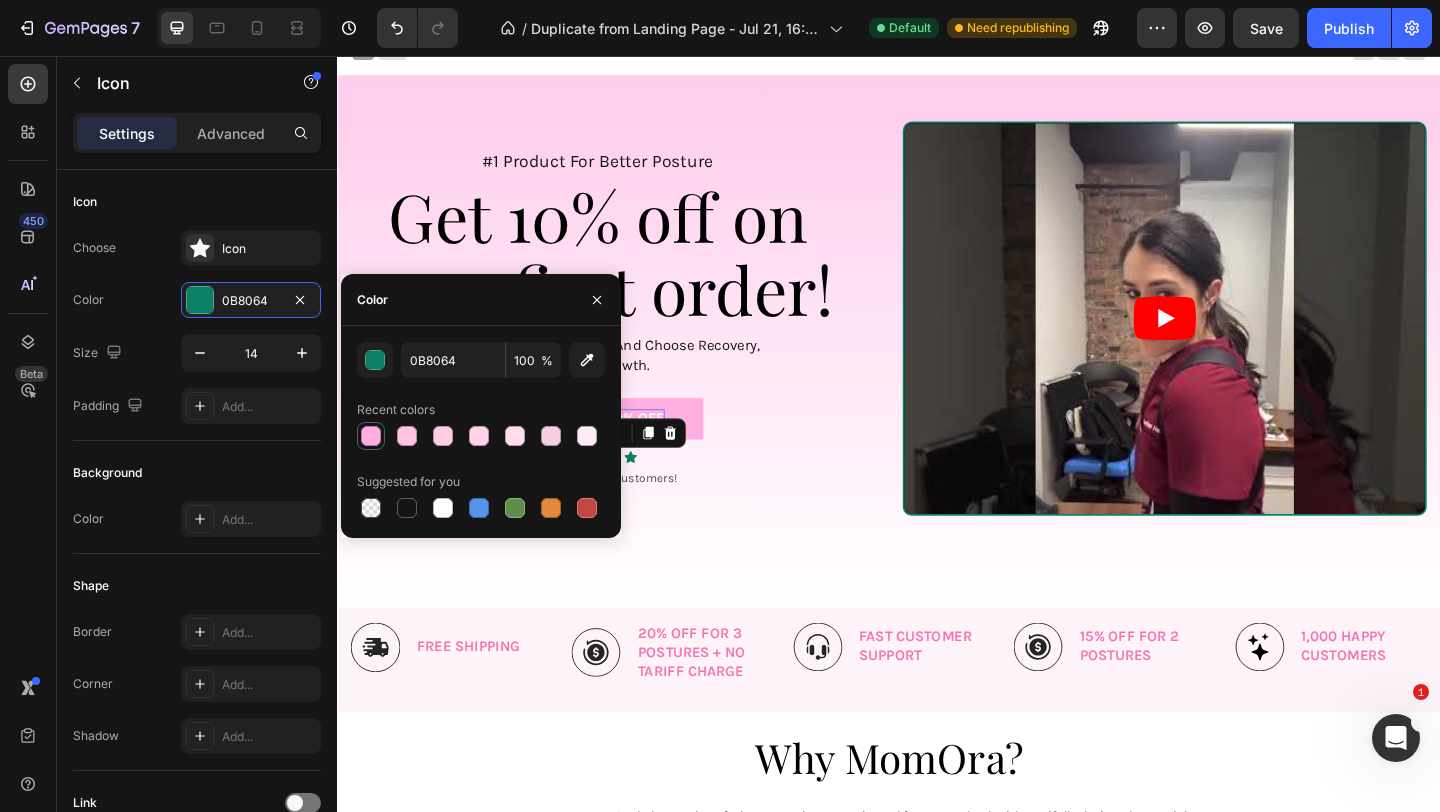 click at bounding box center [371, 436] 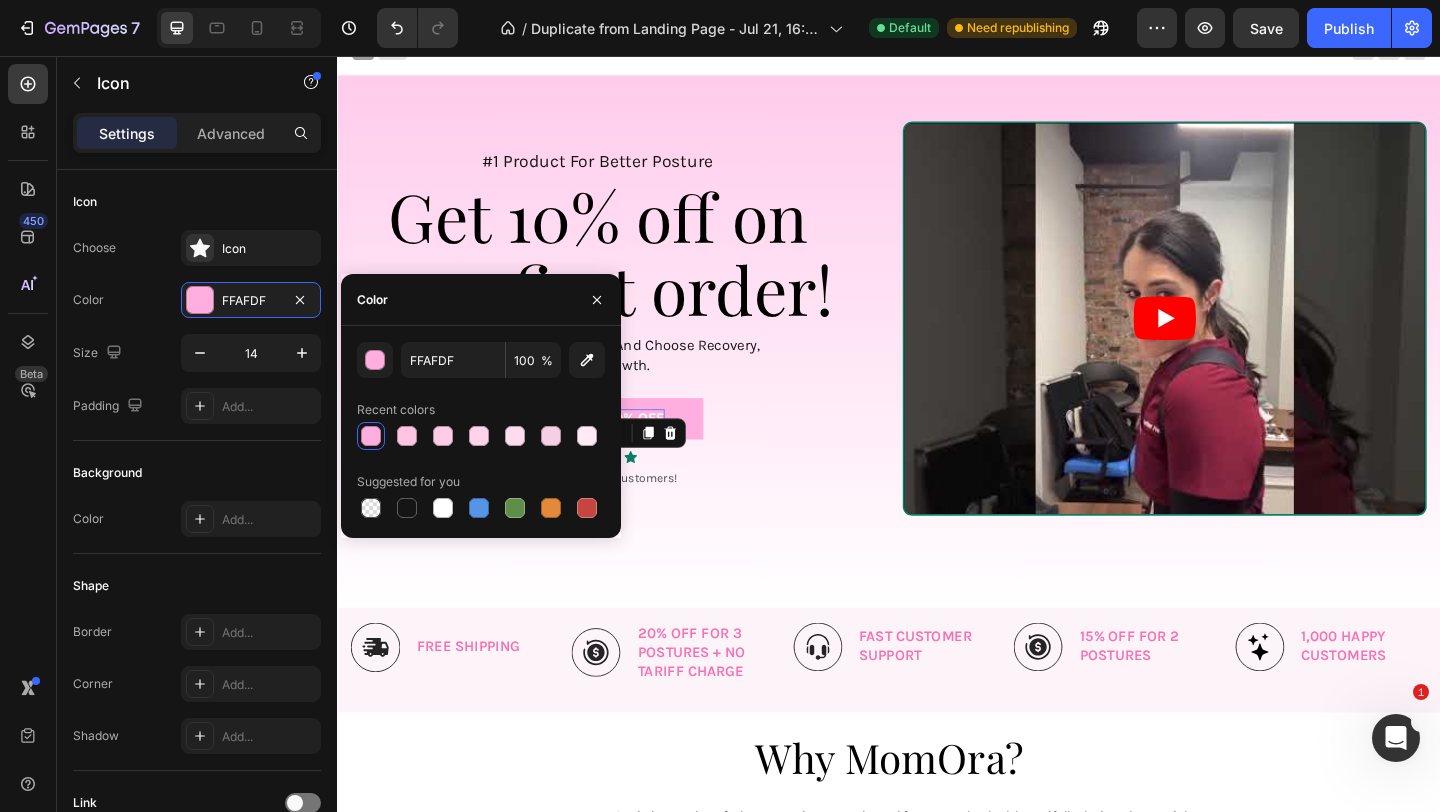 click on "FFAFDF 100 % Recent colors Suggested for you" at bounding box center [481, 432] 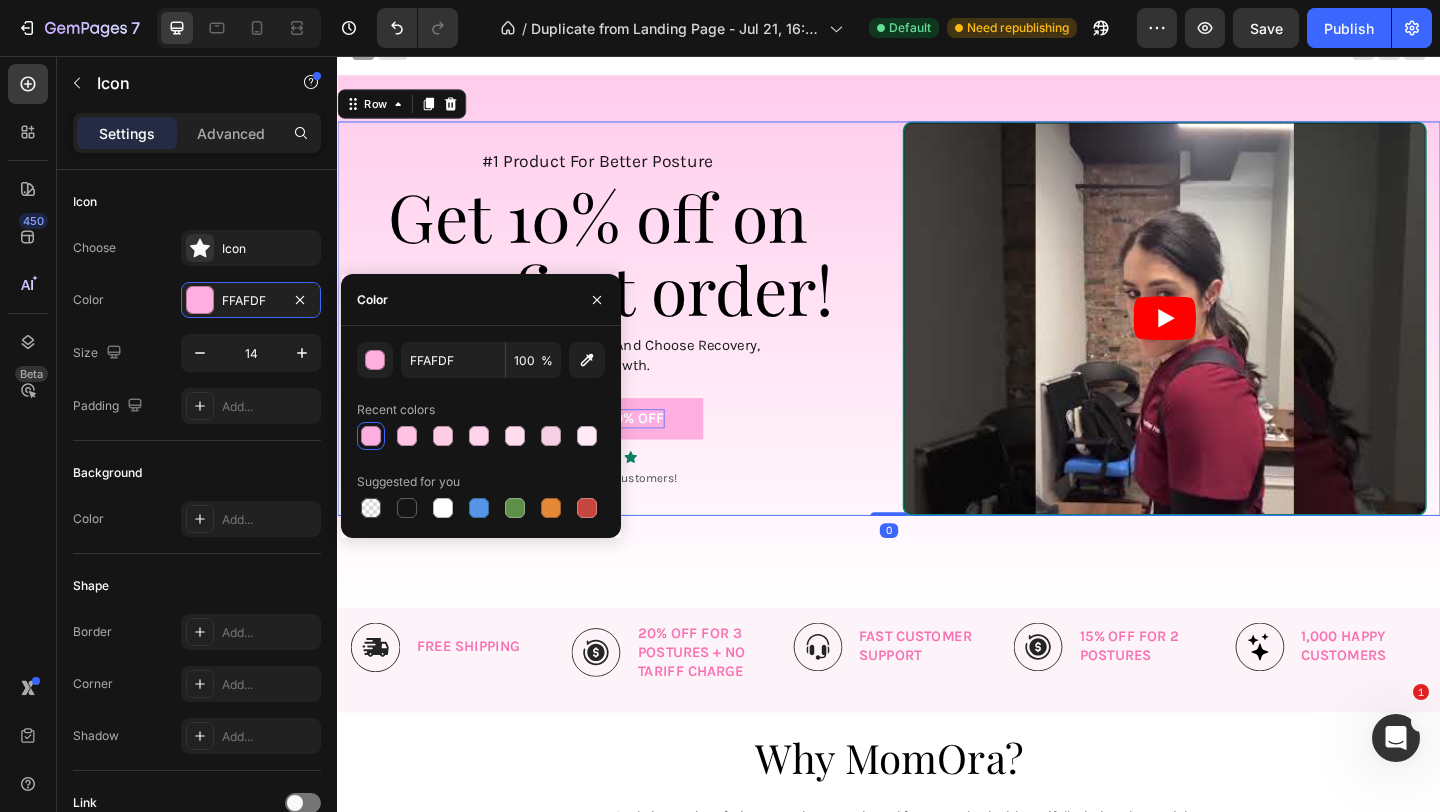 click on "#1 Product For Better Posture  Text Block Get 10% off on your first order! Heading put yourself first for once and choose recovery, choose growth. Text Block BUY NOW - 10% OFF Button Icon Icon Icon Icon Icon Icon List Over 1,000 Happy Customers! Text Block Row" at bounding box center (637, 341) 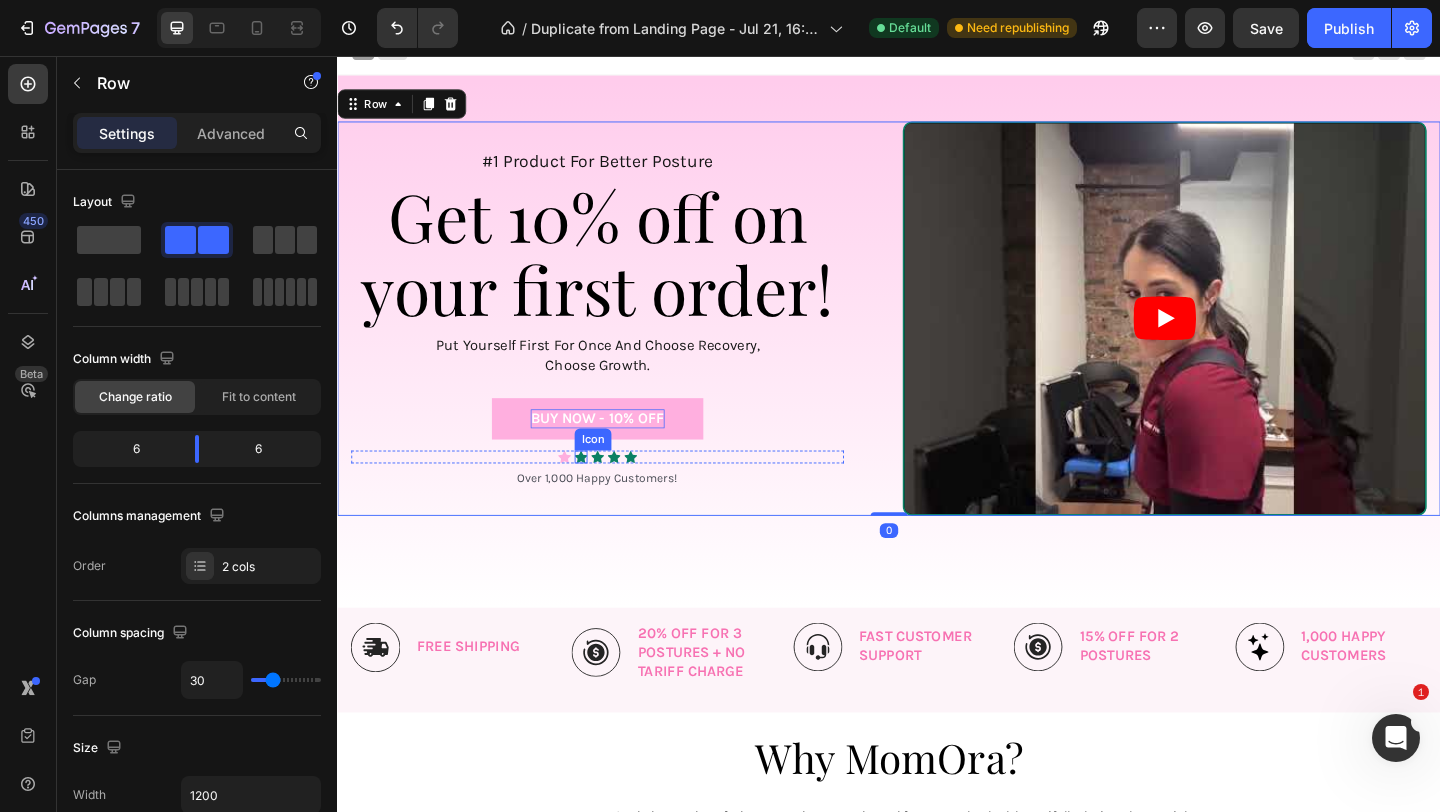 click on "Icon" at bounding box center (602, 492) 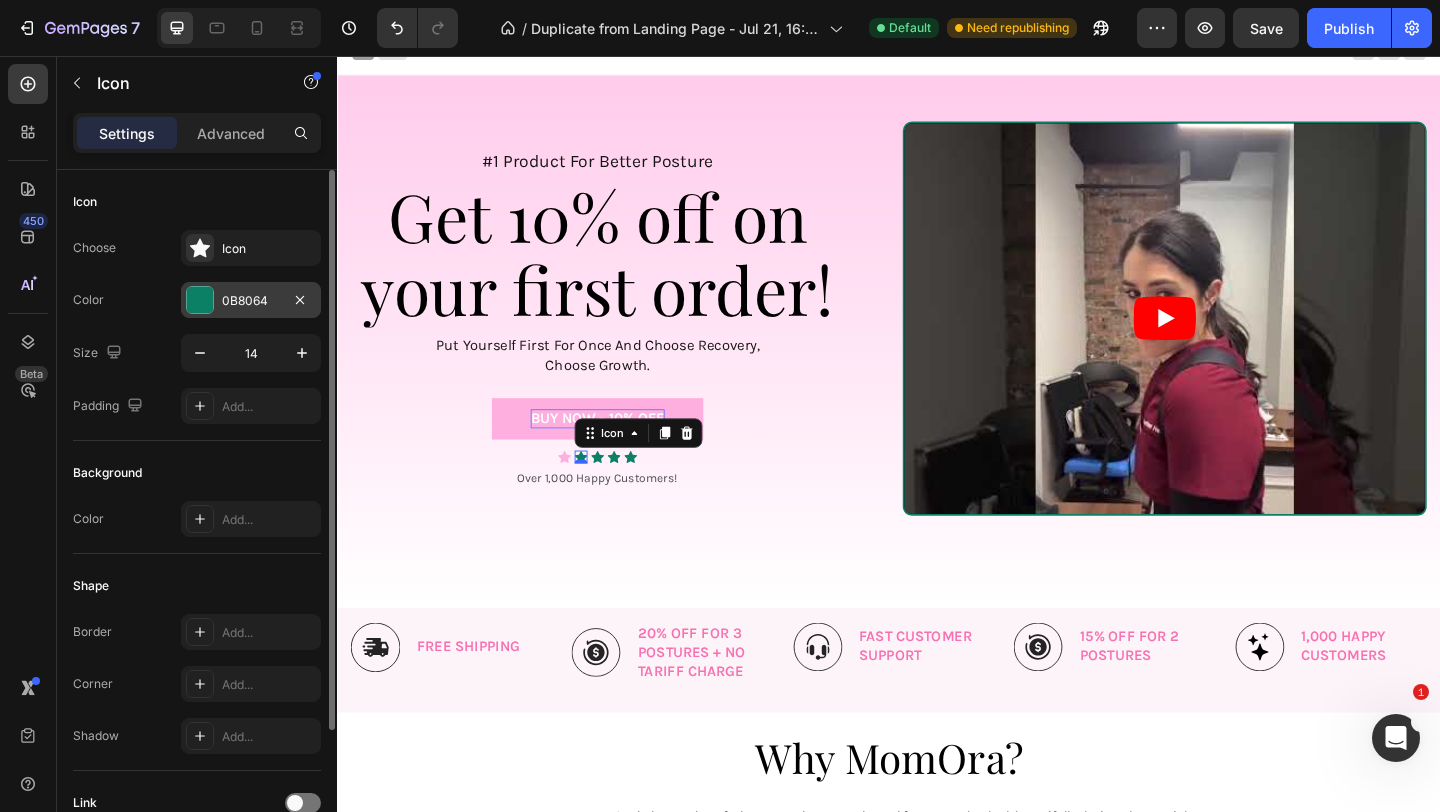 click on "0B8064" at bounding box center (251, 301) 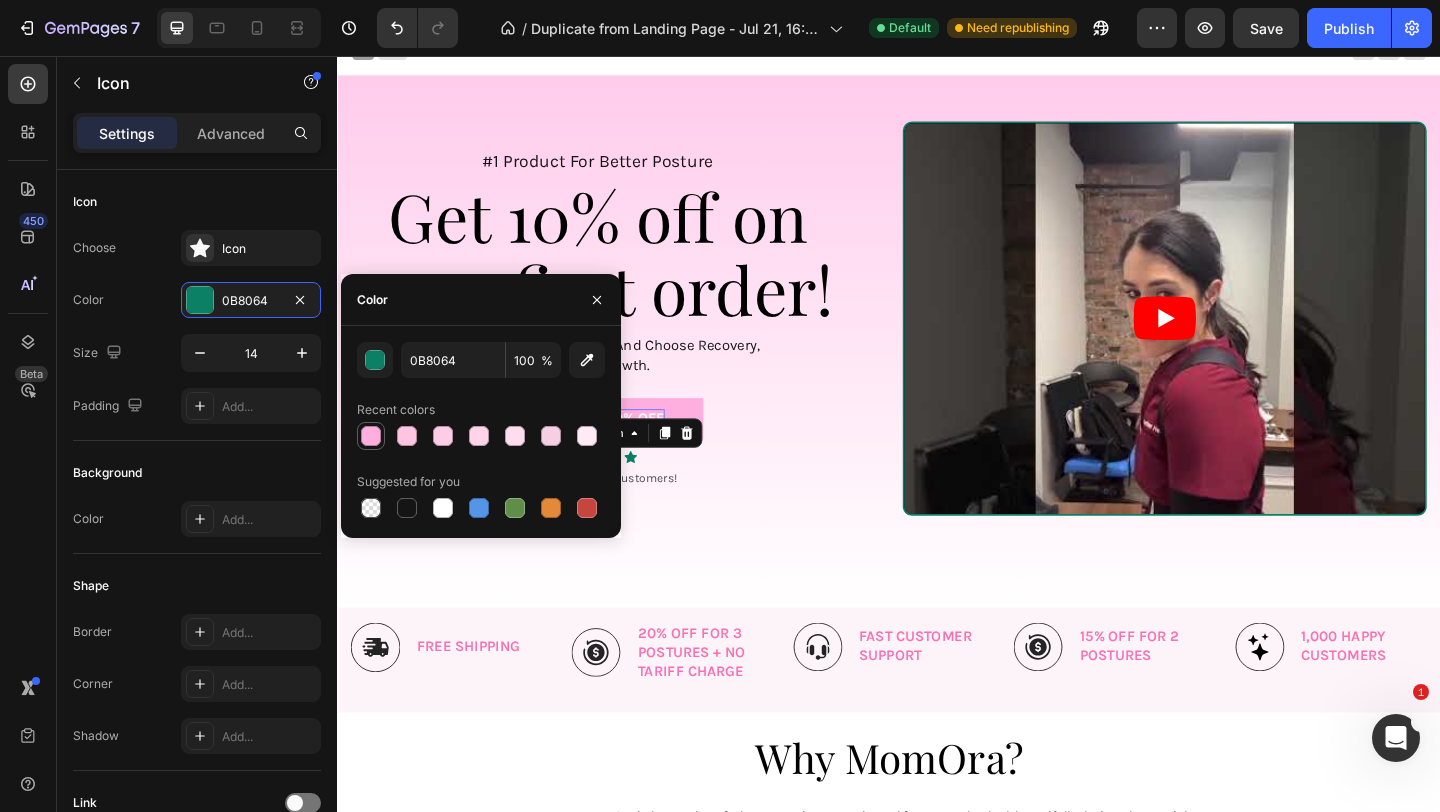 click at bounding box center [371, 436] 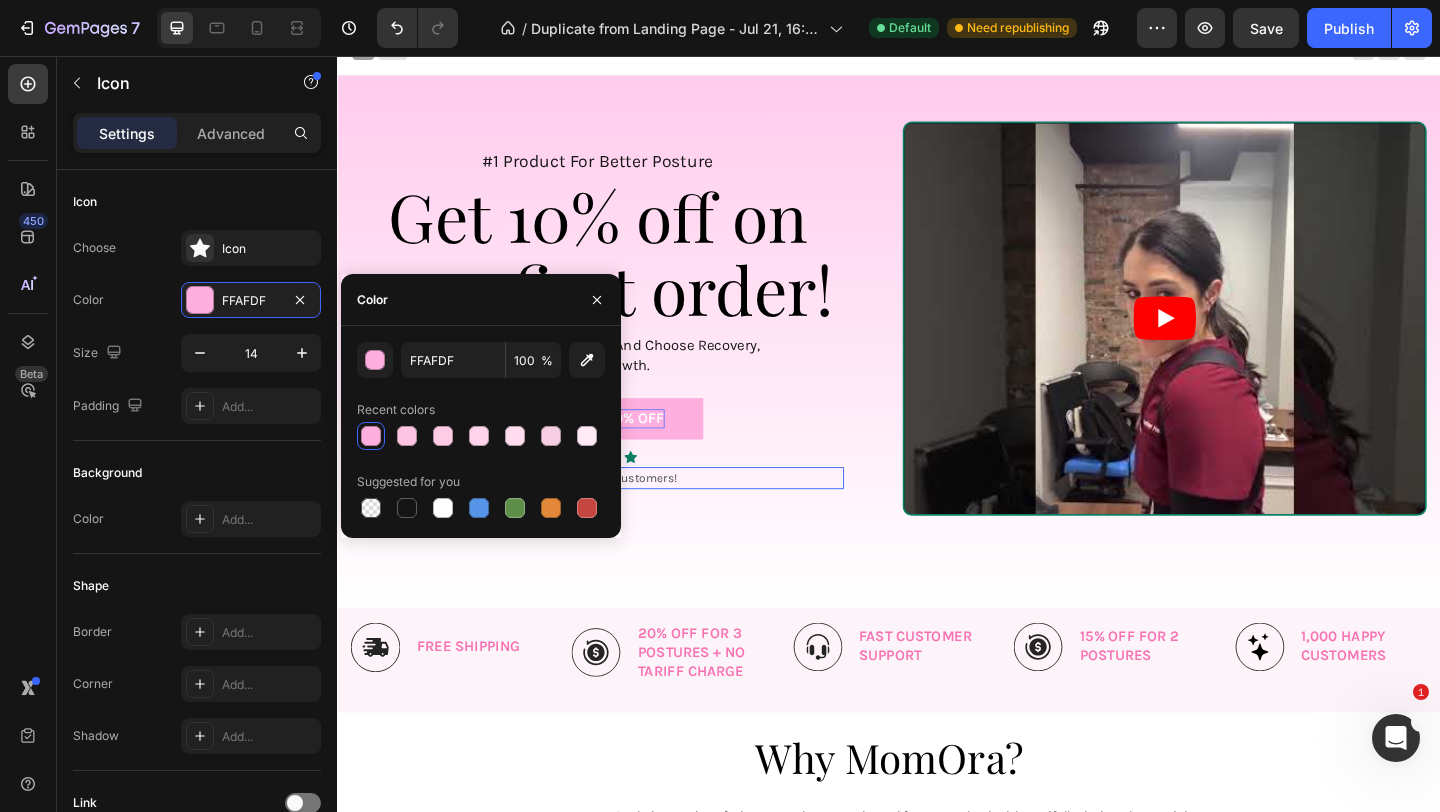 click on "Over 1,000 Happy Customers!" at bounding box center (620, 515) 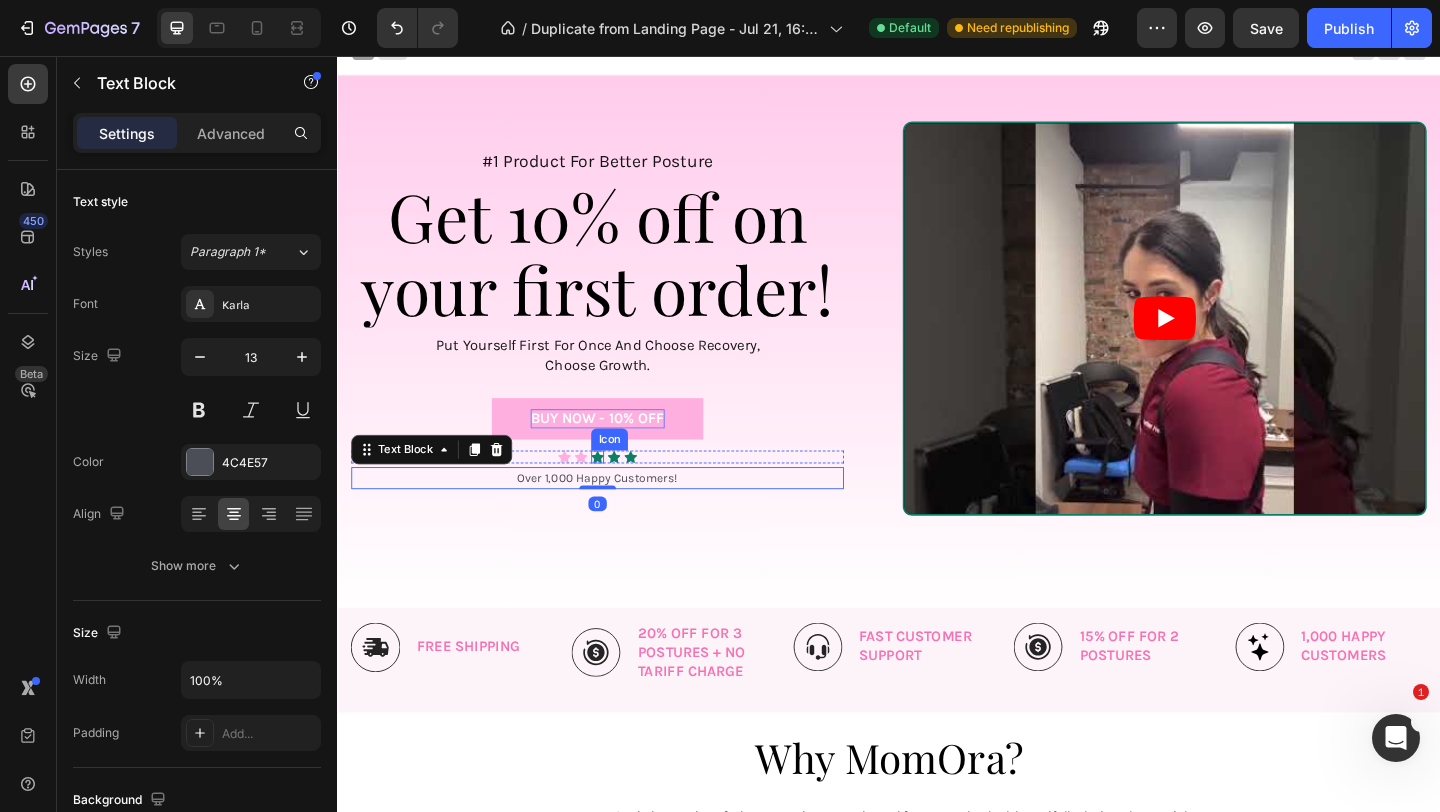 click on "Icon" at bounding box center [620, 492] 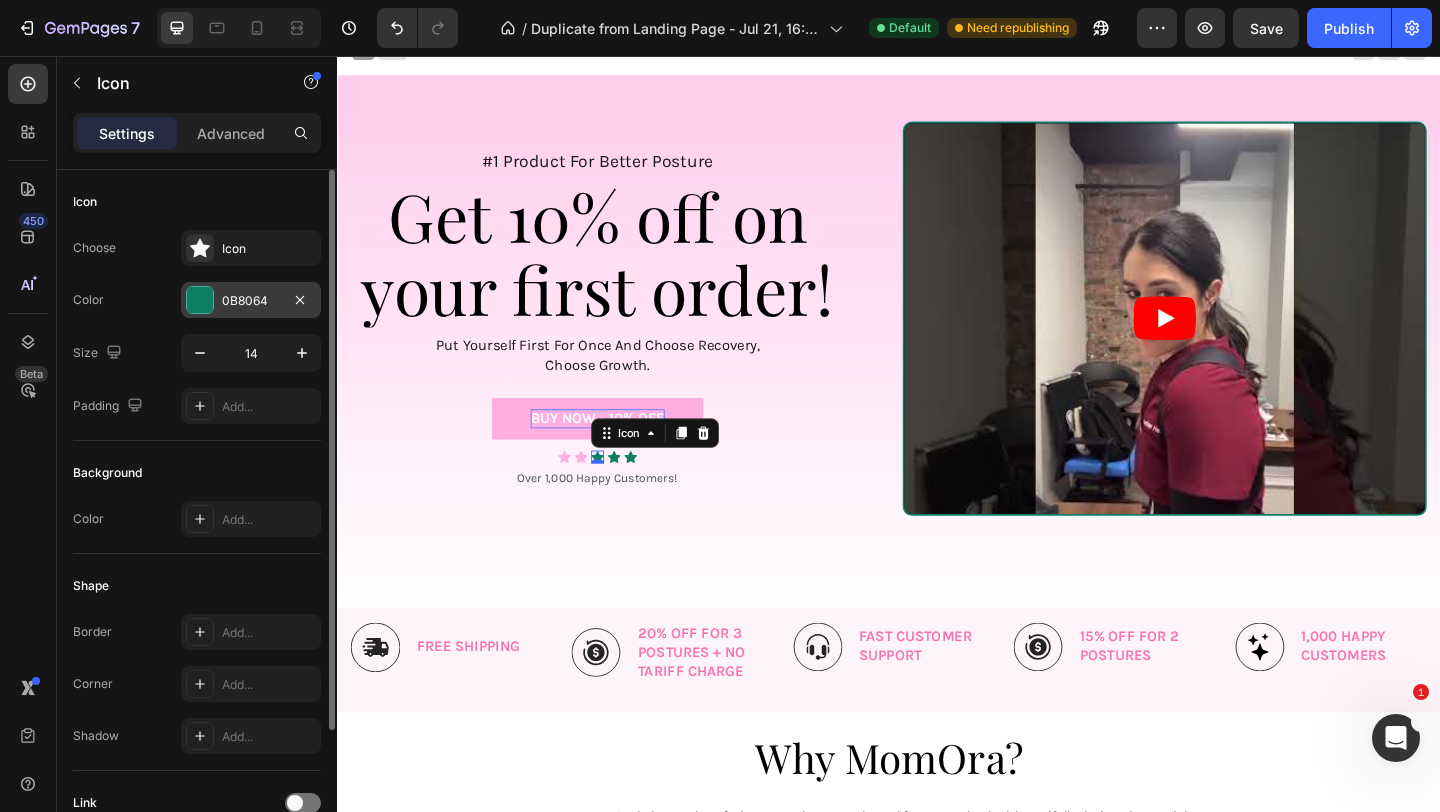 click on "0B8064" at bounding box center (251, 301) 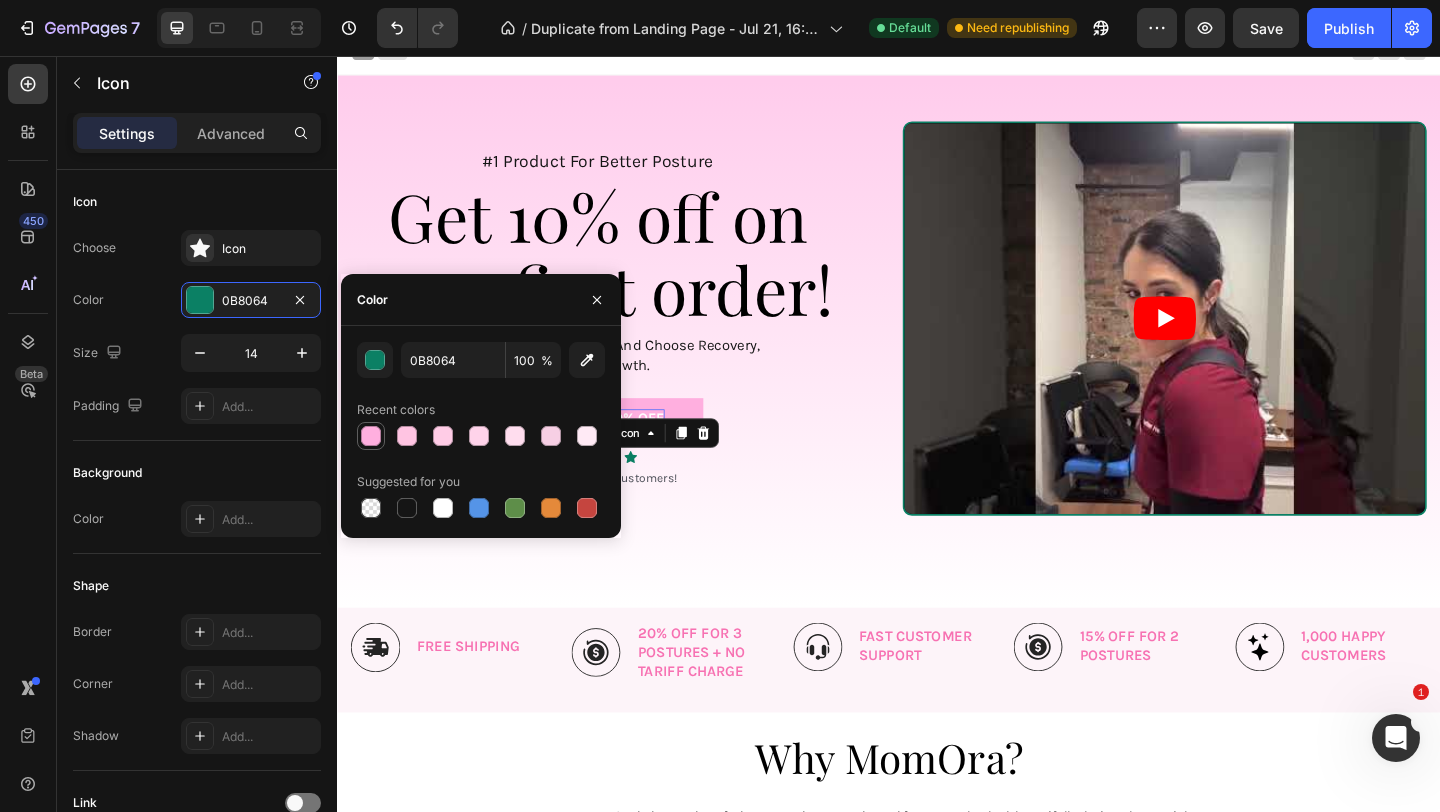 click at bounding box center (371, 436) 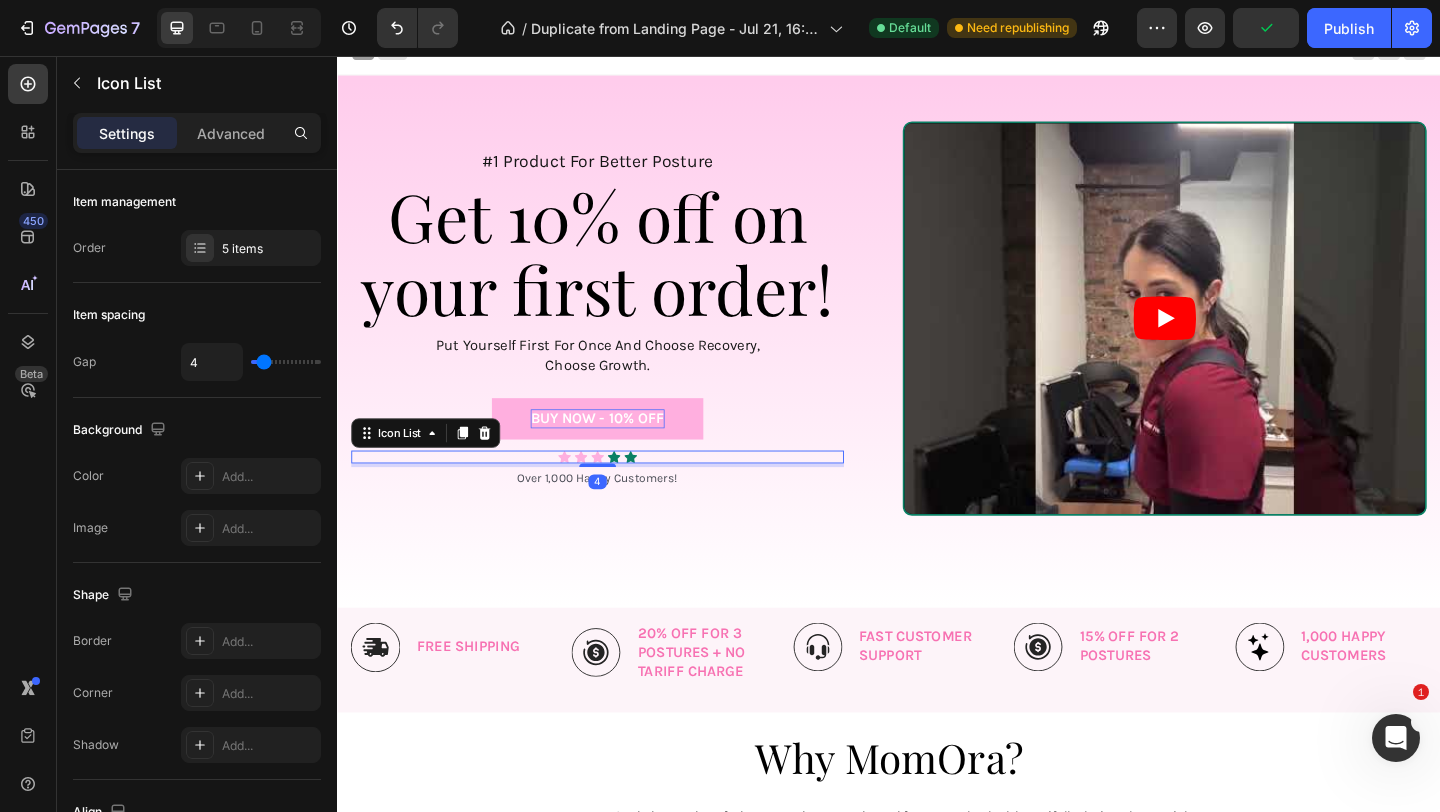 click on "Icon Icon Icon Icon Icon Icon List   4" at bounding box center [620, 492] 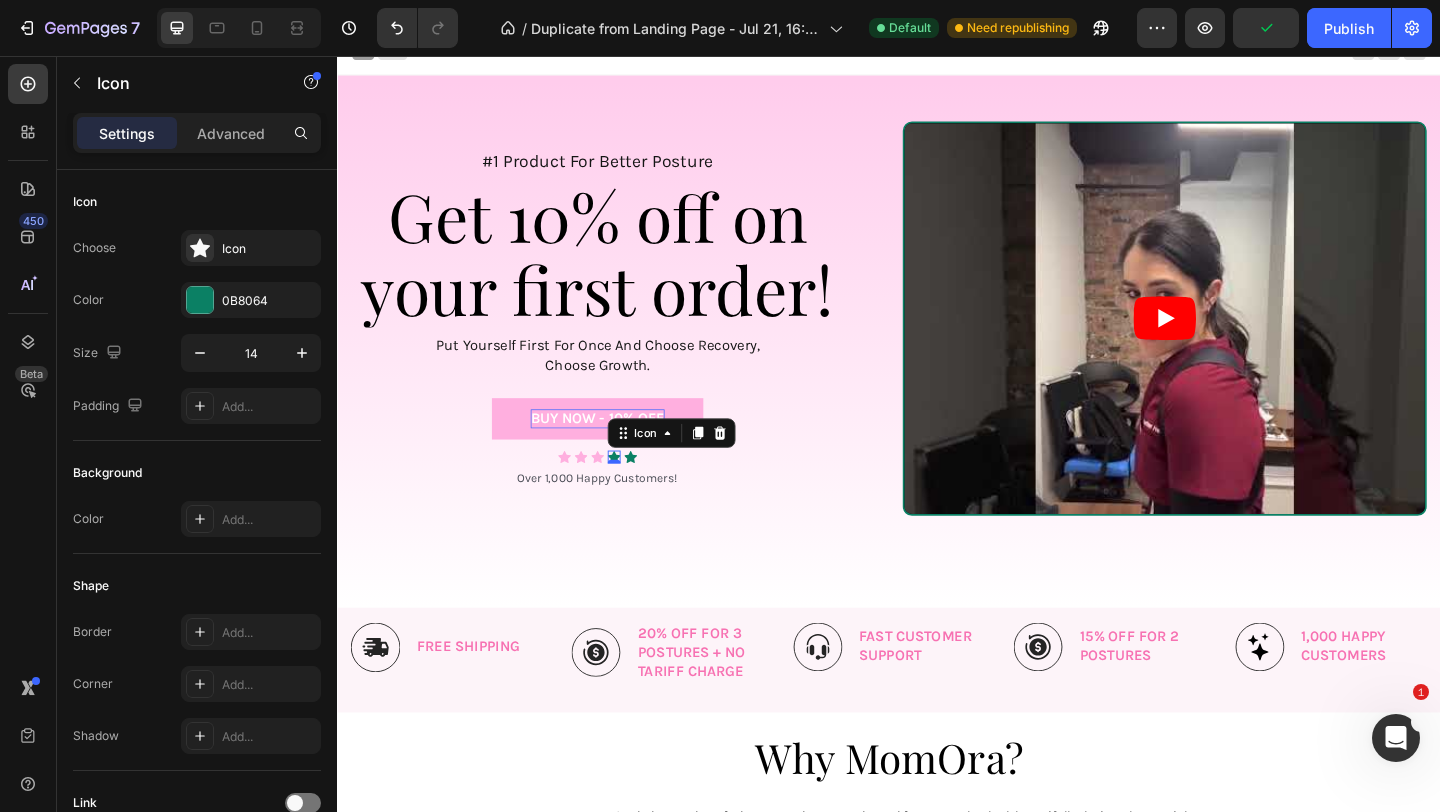 click on "Icon   0" at bounding box center (638, 492) 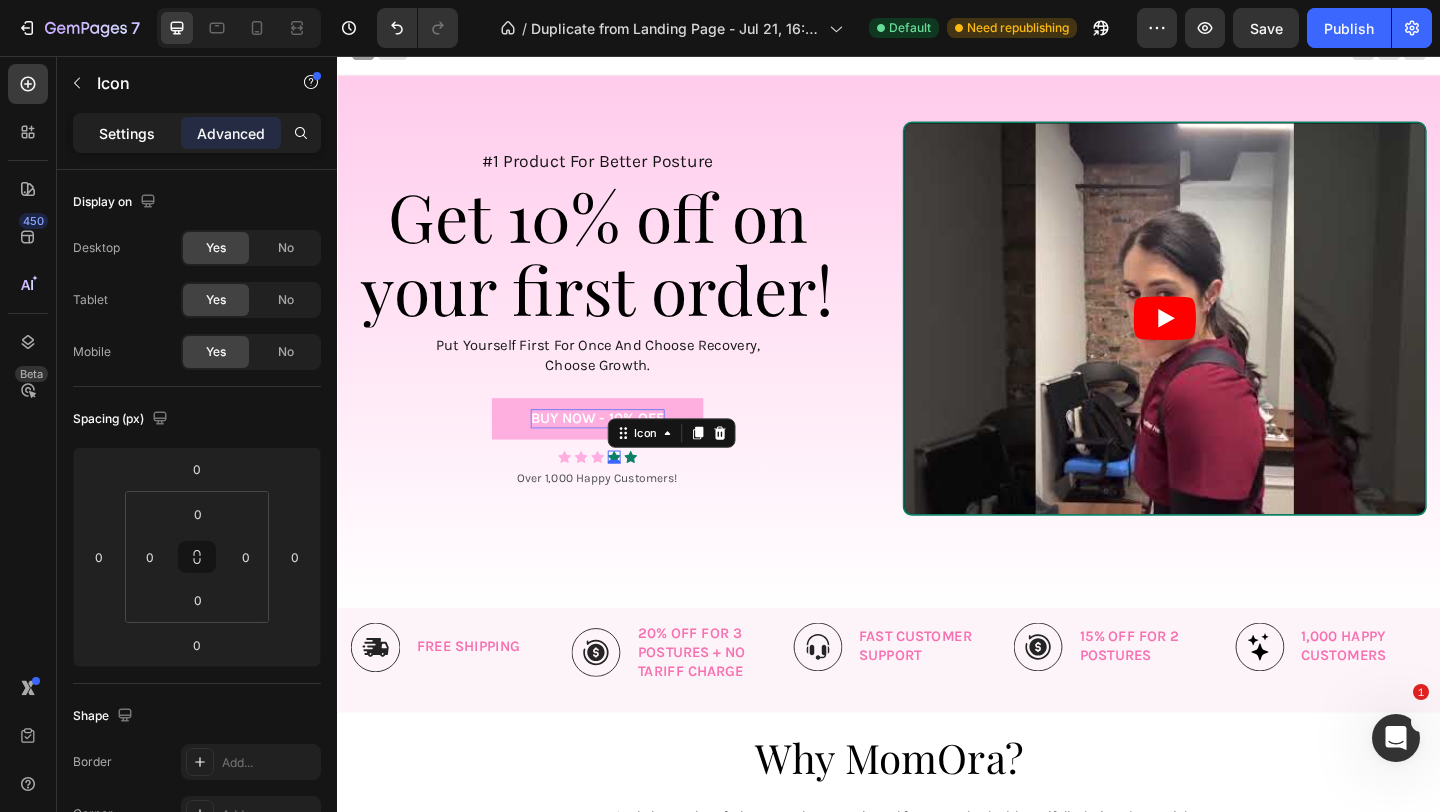click on "Settings" at bounding box center [127, 133] 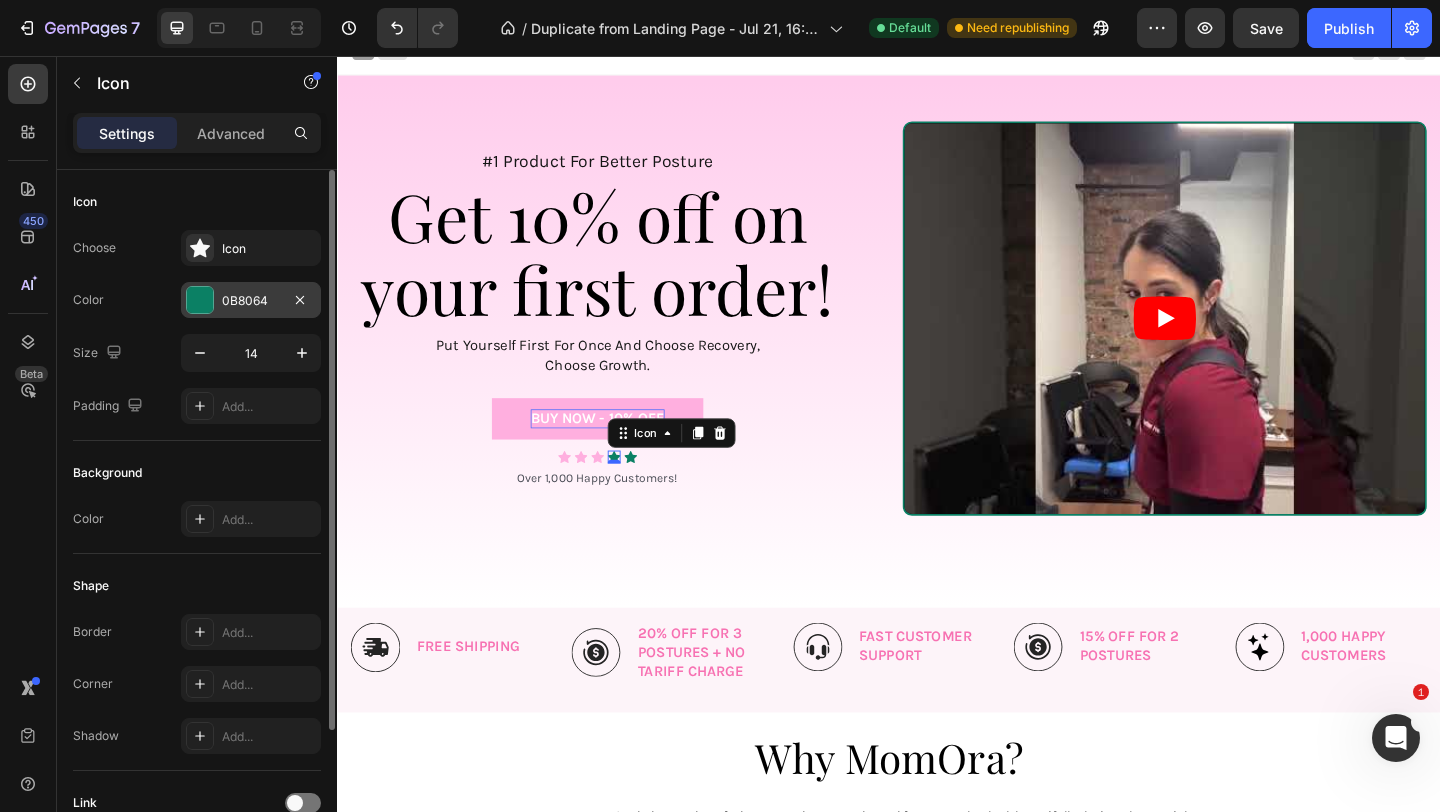 click on "0B8064" at bounding box center (251, 301) 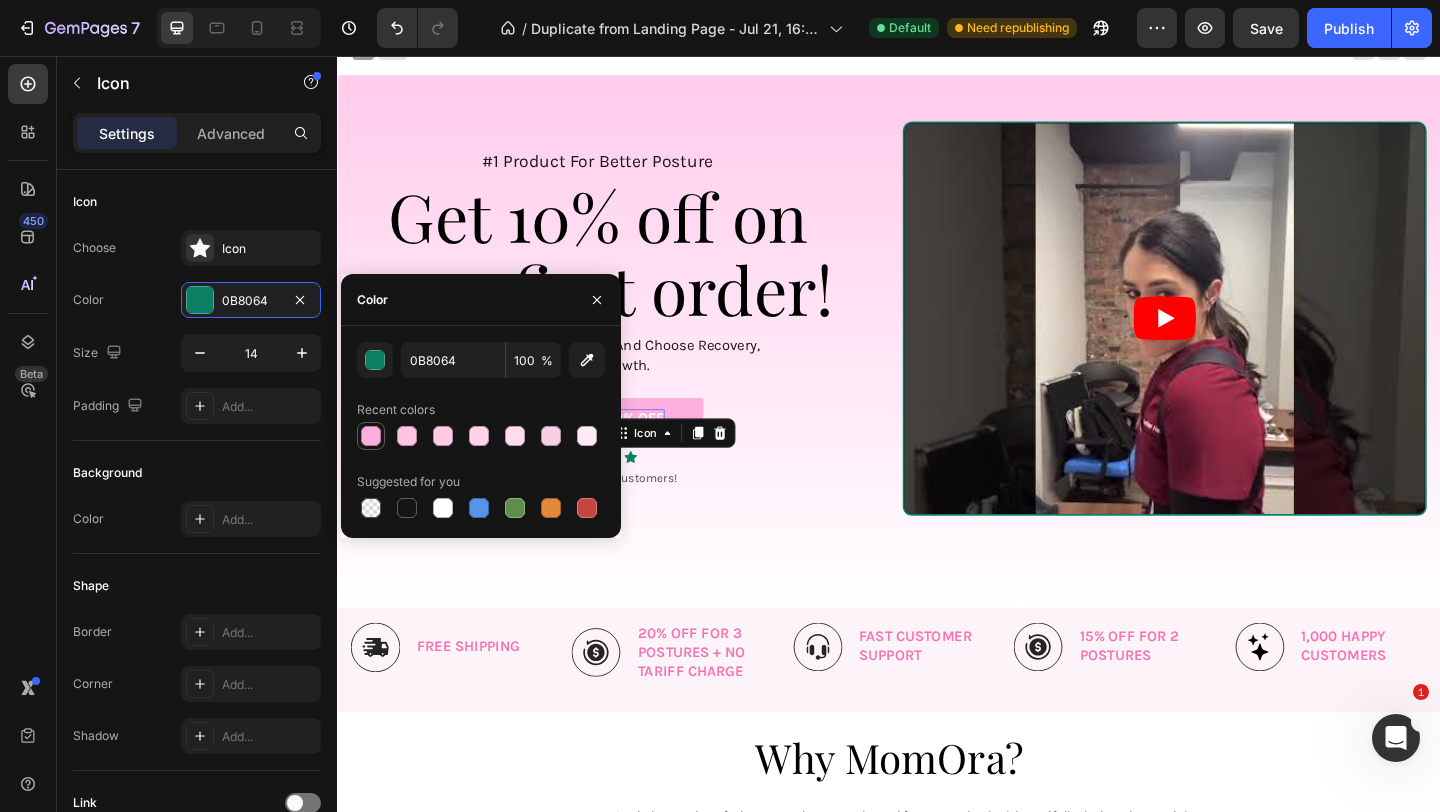 click at bounding box center (371, 436) 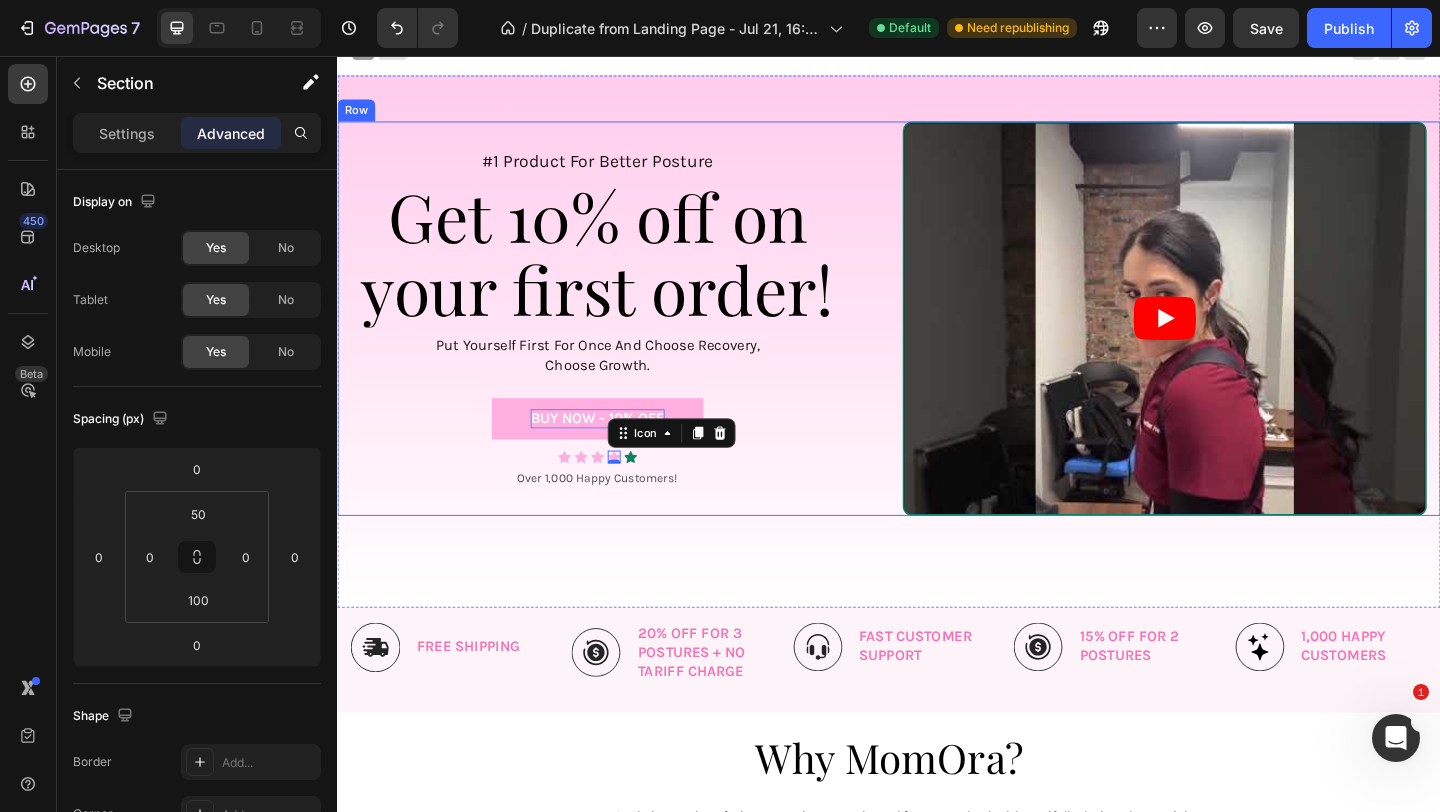 click on "#1 Product For Better Posture  Text Block Get 10% off on your first order! Heading put yourself first for once and choose recovery, choose growth. Text Block BUY NOW - 10% OFF Button Icon Icon Icon Icon   0 Icon Icon List Over 1,000 Happy Customers! Text Block Row Video Row Section 1" at bounding box center (937, 366) 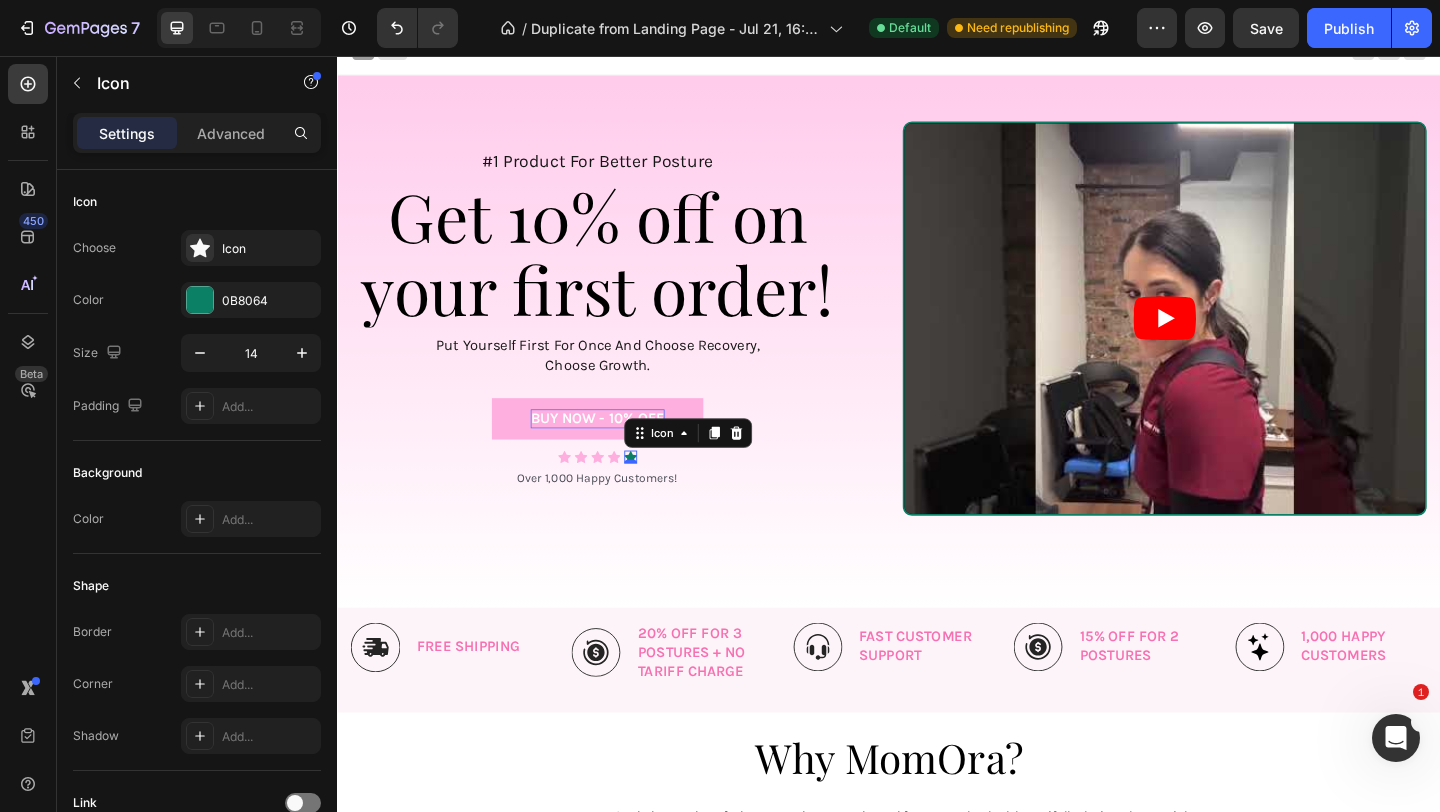 click on "Icon   0" at bounding box center [656, 492] 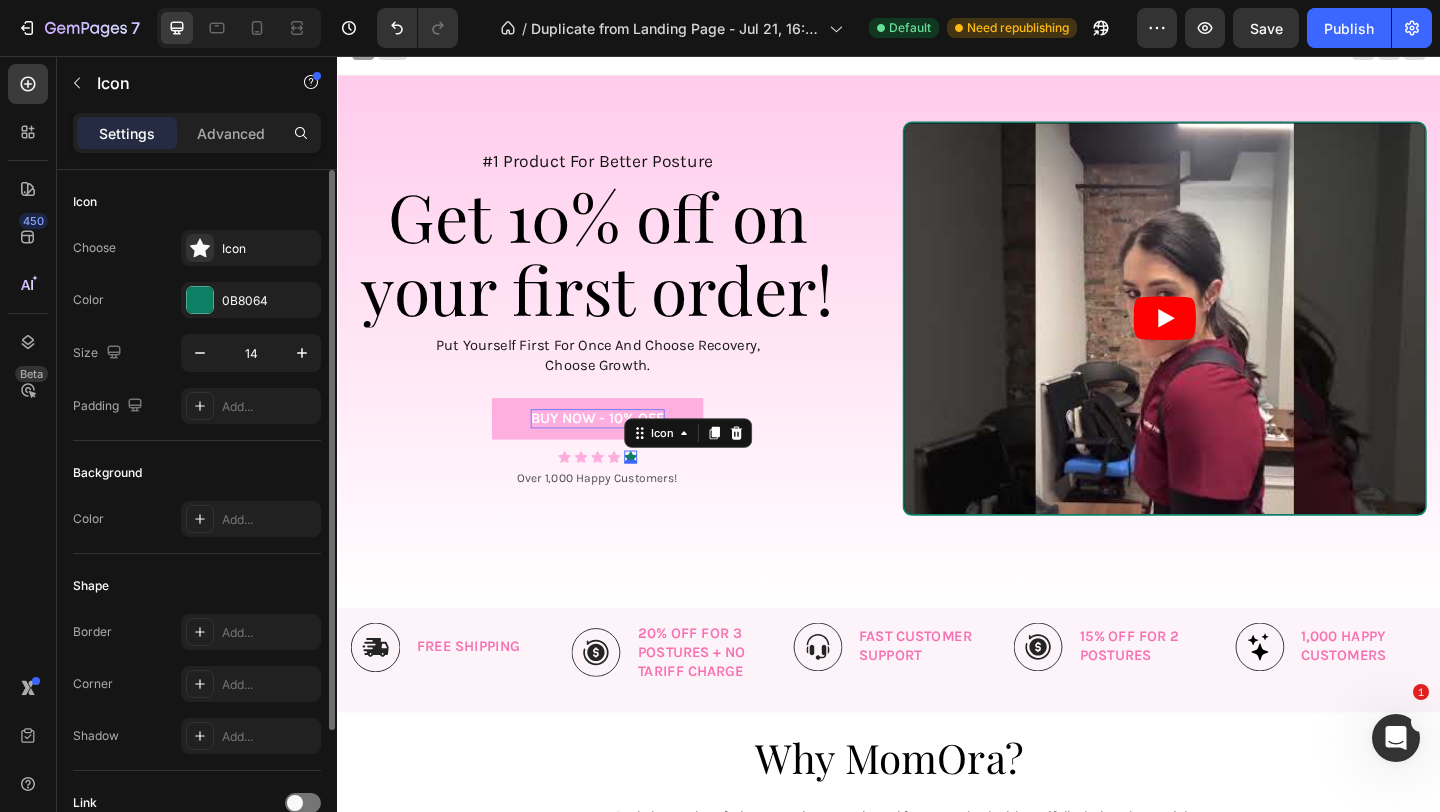 click on "Choose Icon Color 0B8064 Size 14 Padding Add..." at bounding box center [197, 327] 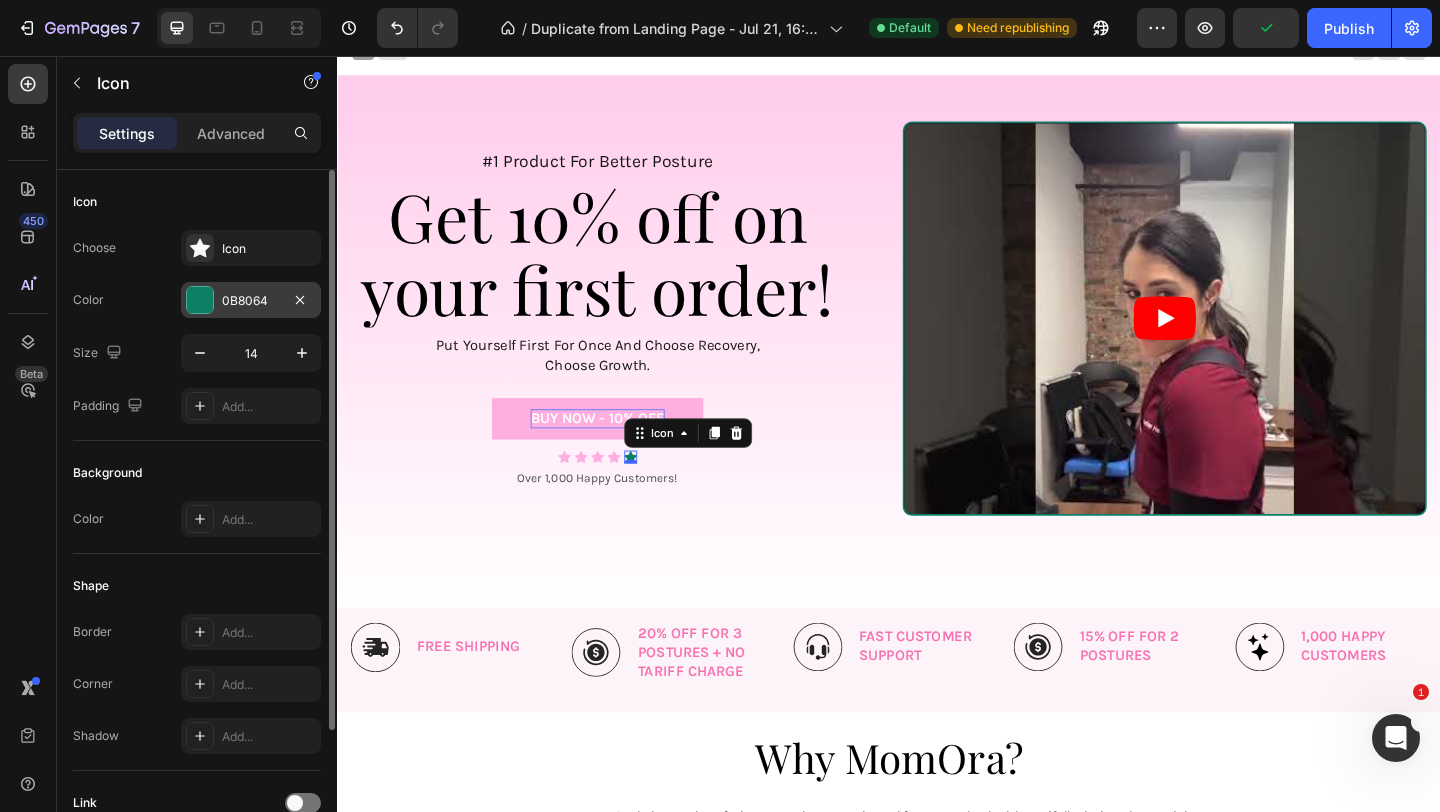 click on "0B8064" at bounding box center [251, 300] 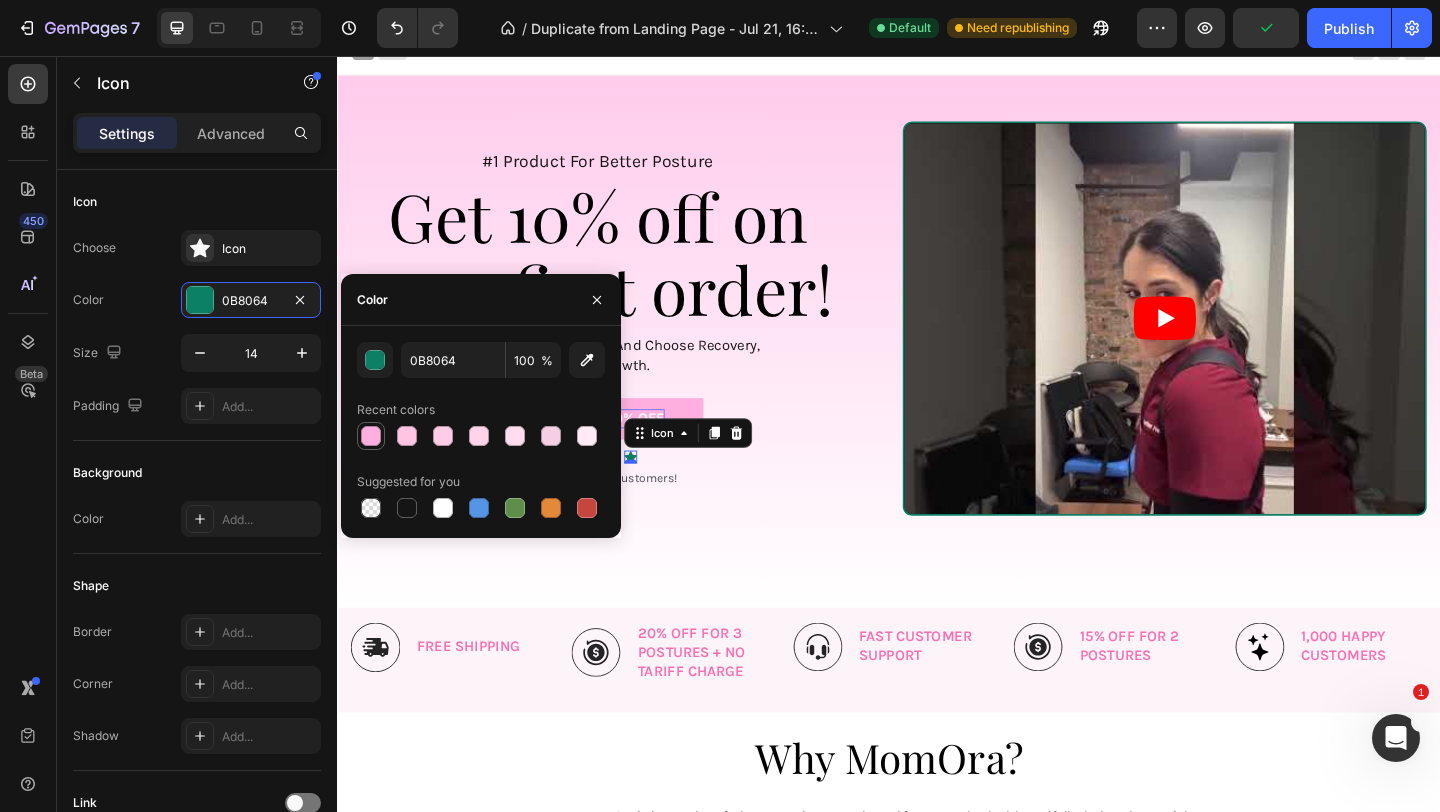 click at bounding box center (371, 436) 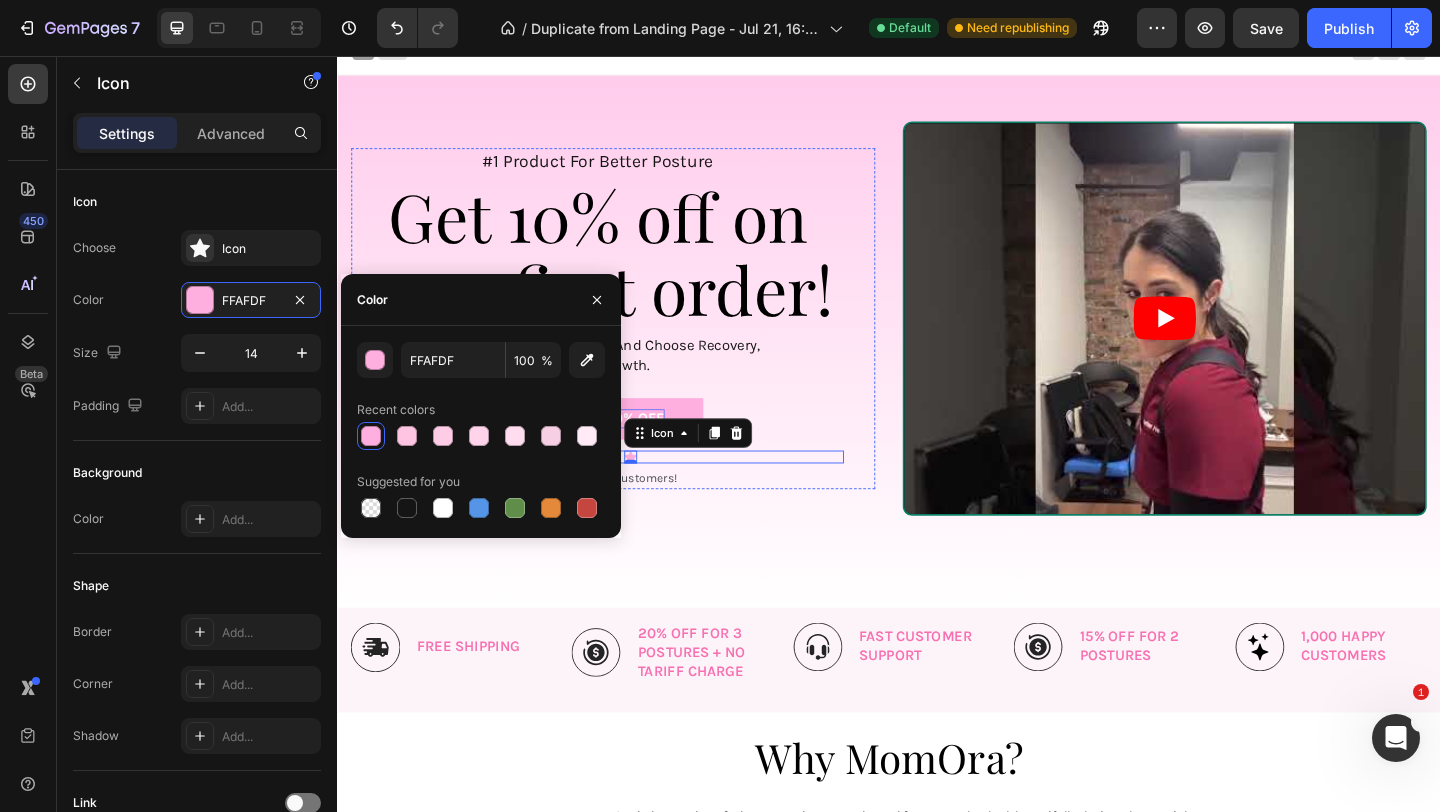 click on "Icon Icon Icon Icon Icon   0" at bounding box center (620, 492) 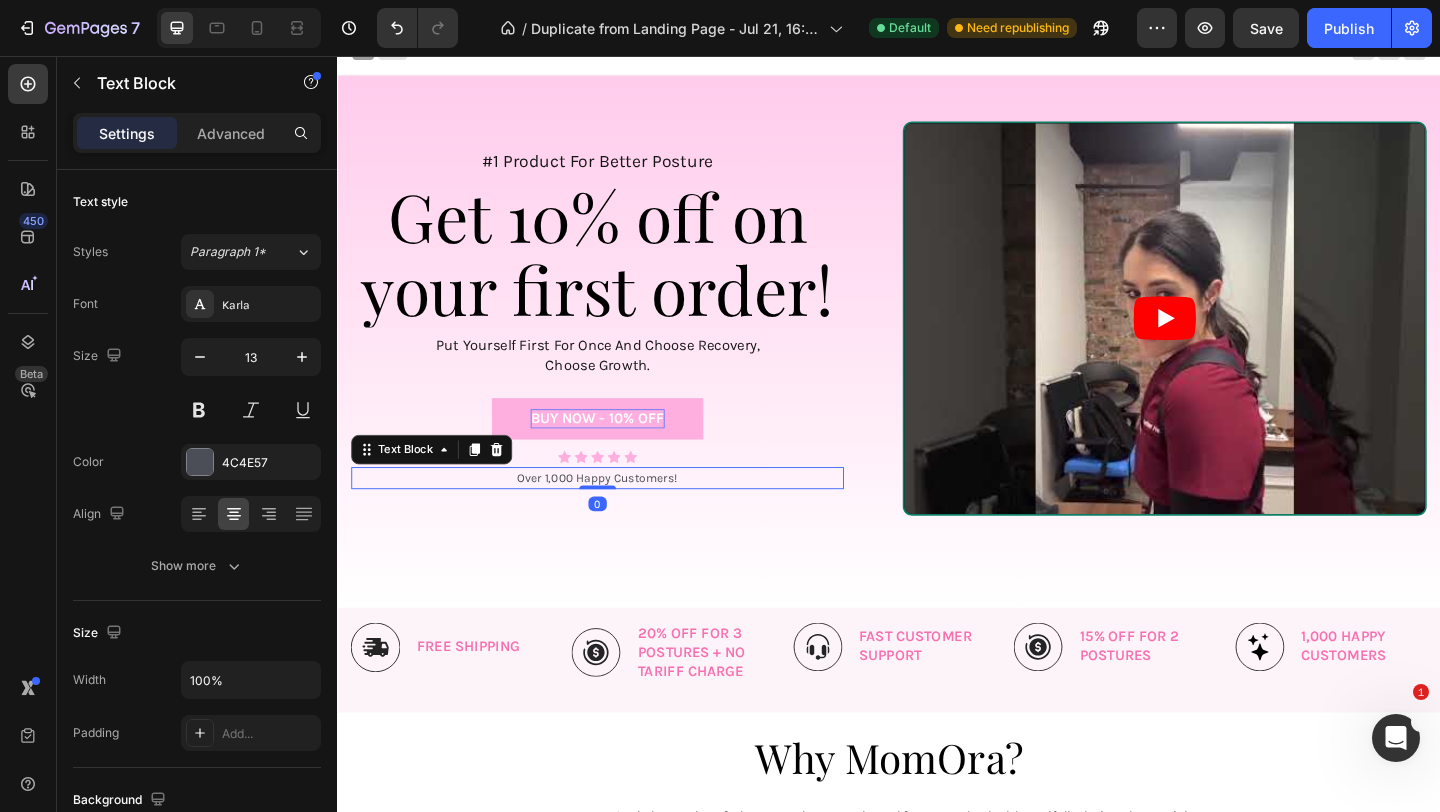 click on "Over 1,000 Happy Customers!" at bounding box center [620, 515] 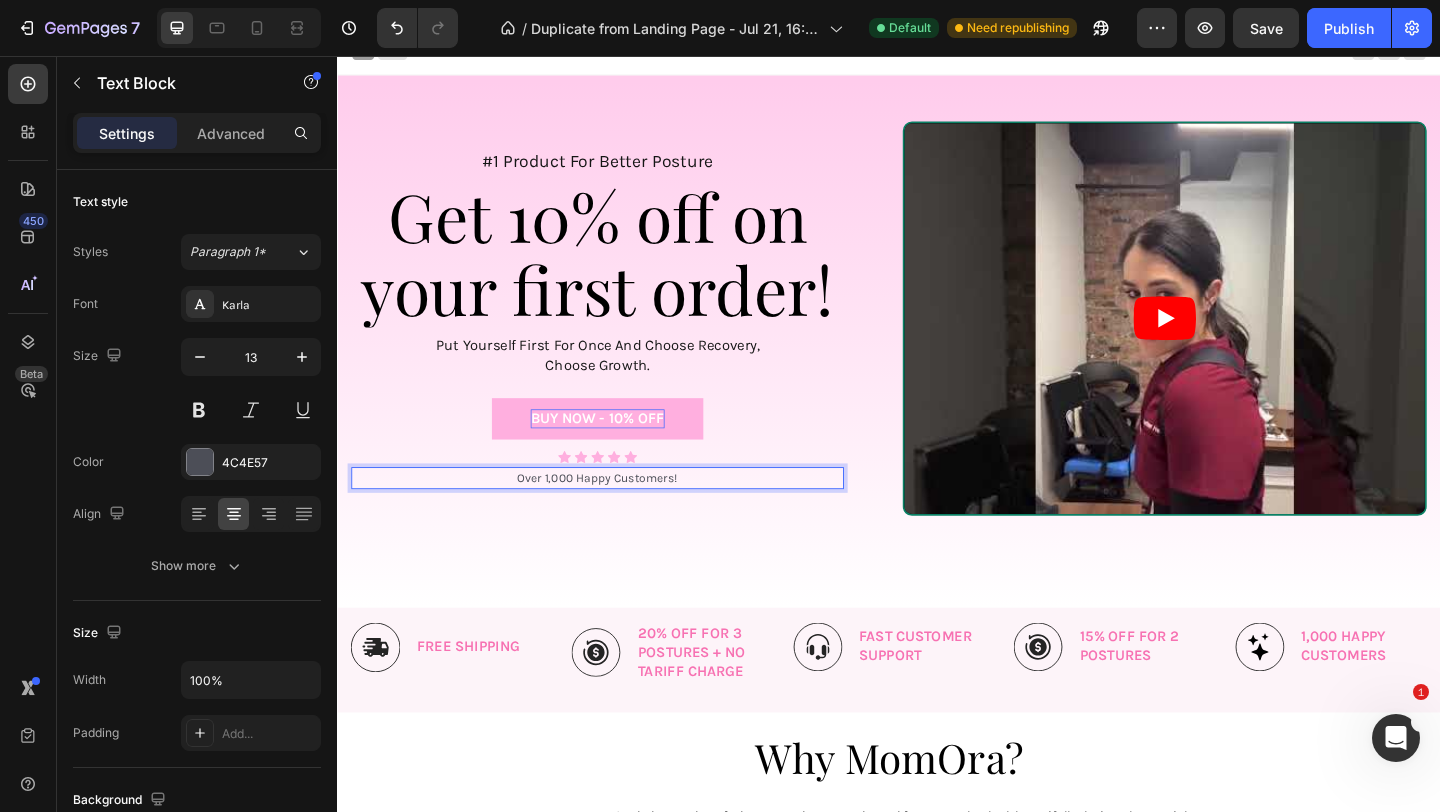 click on "Over 1,000 Happy Customers!" at bounding box center [620, 515] 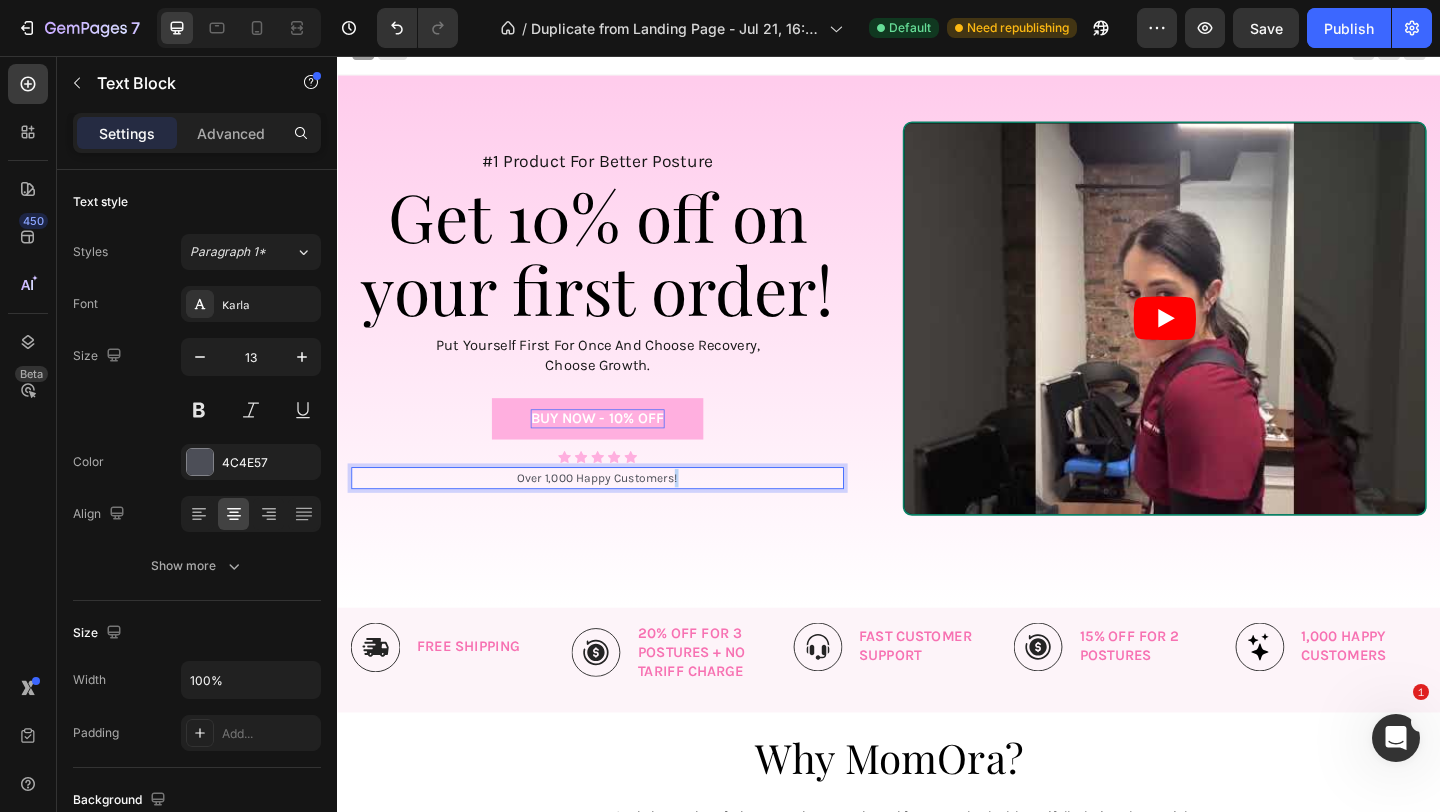 click on "Over 1,000 Happy Customers!" at bounding box center (620, 515) 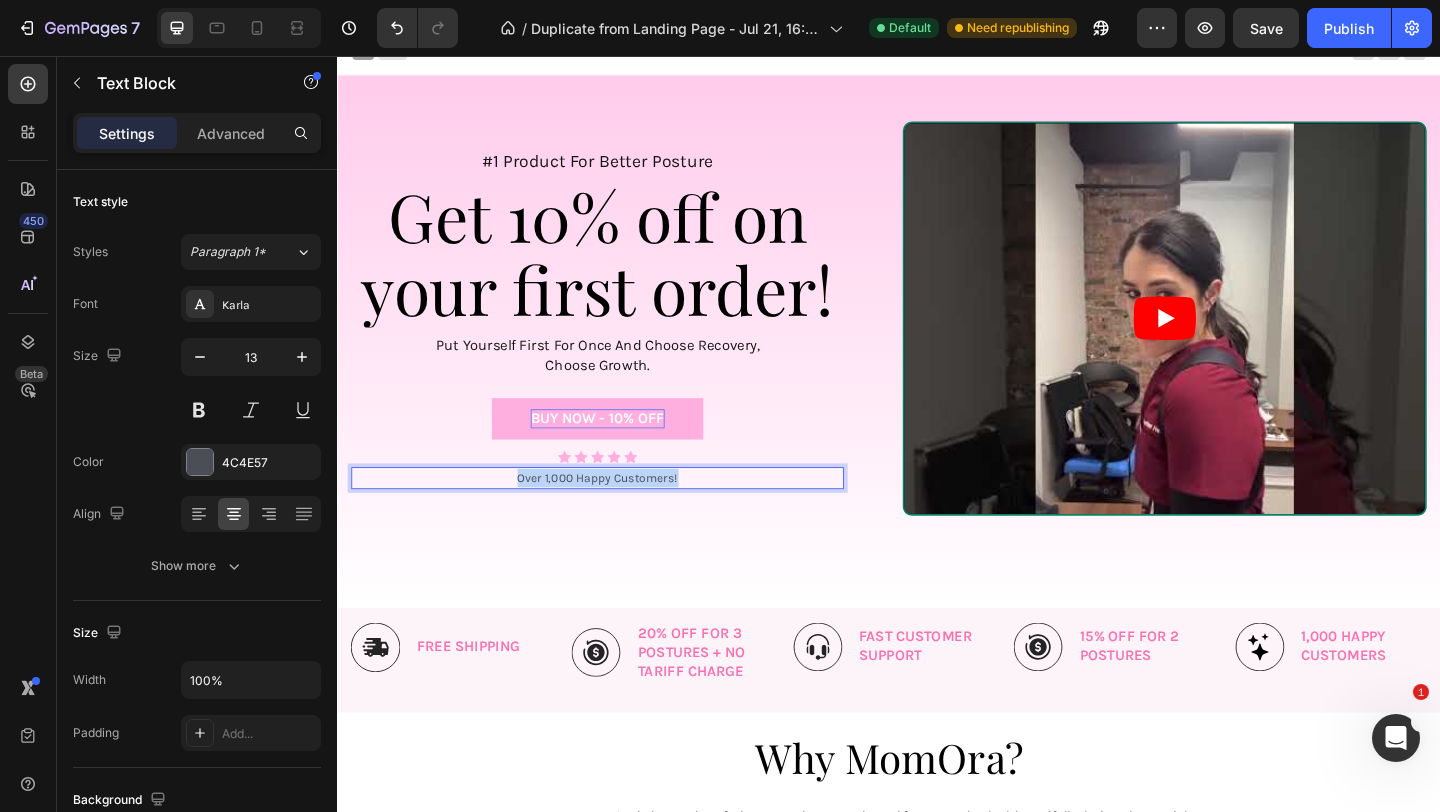 click on "Over 1,000 Happy Customers!" at bounding box center [620, 515] 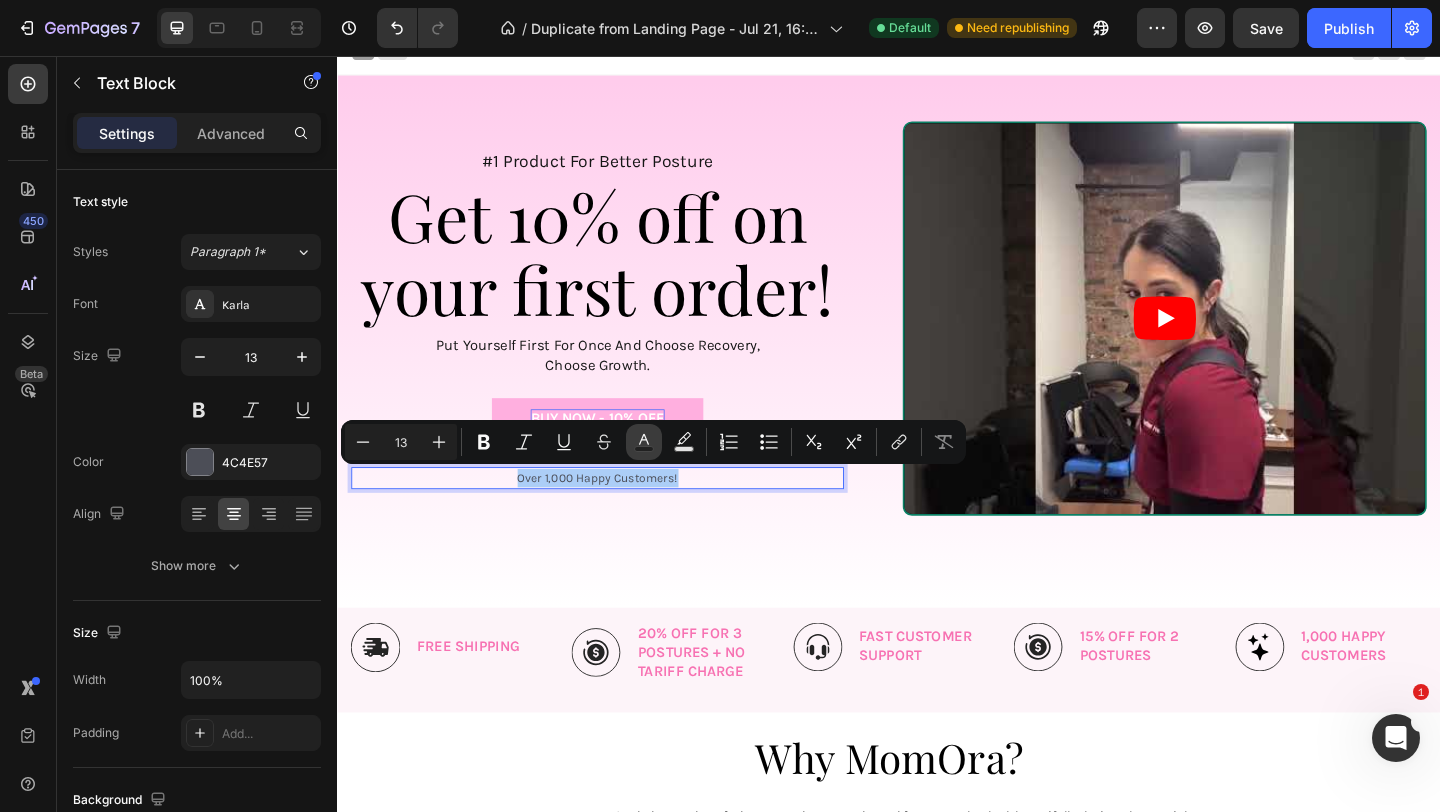 click 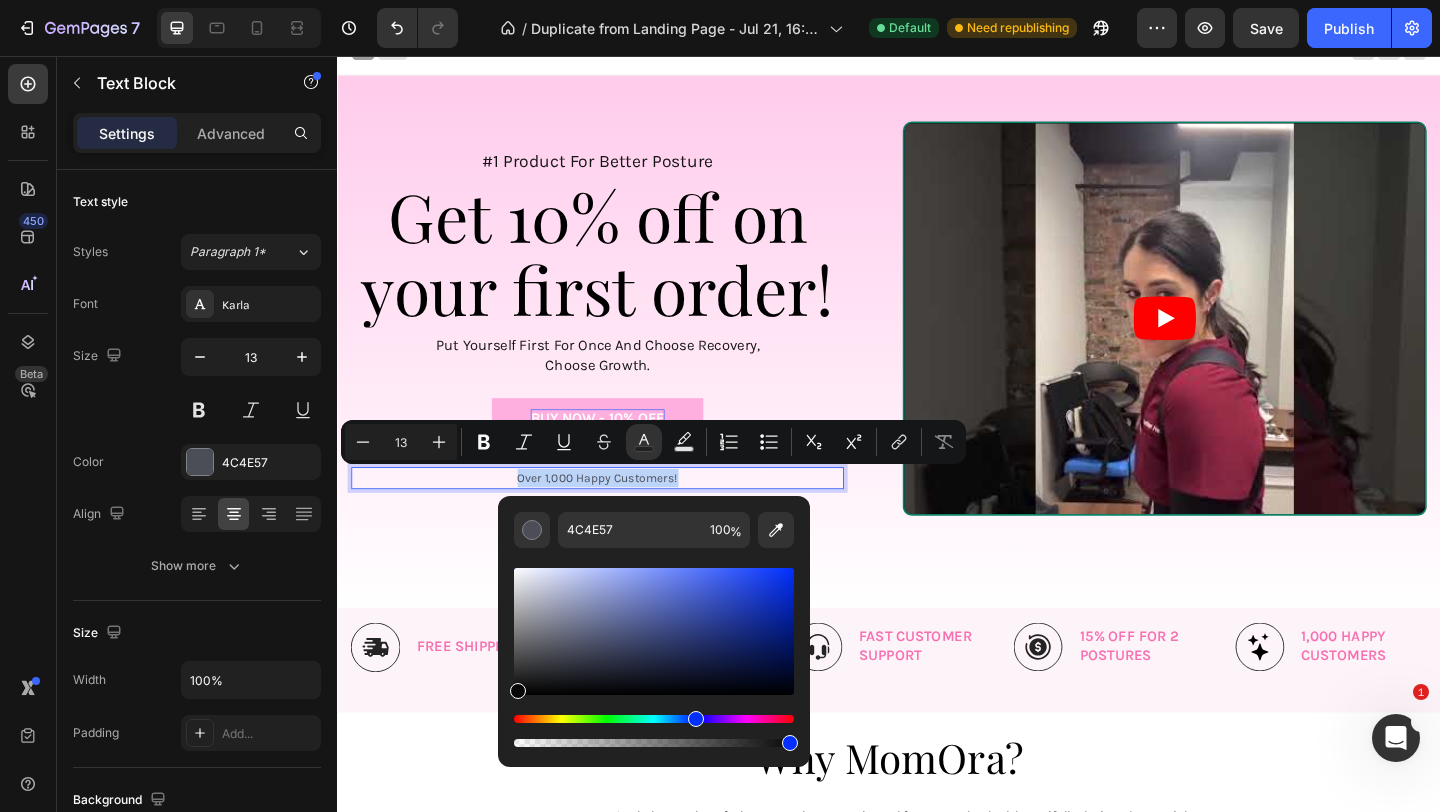 type on "070707" 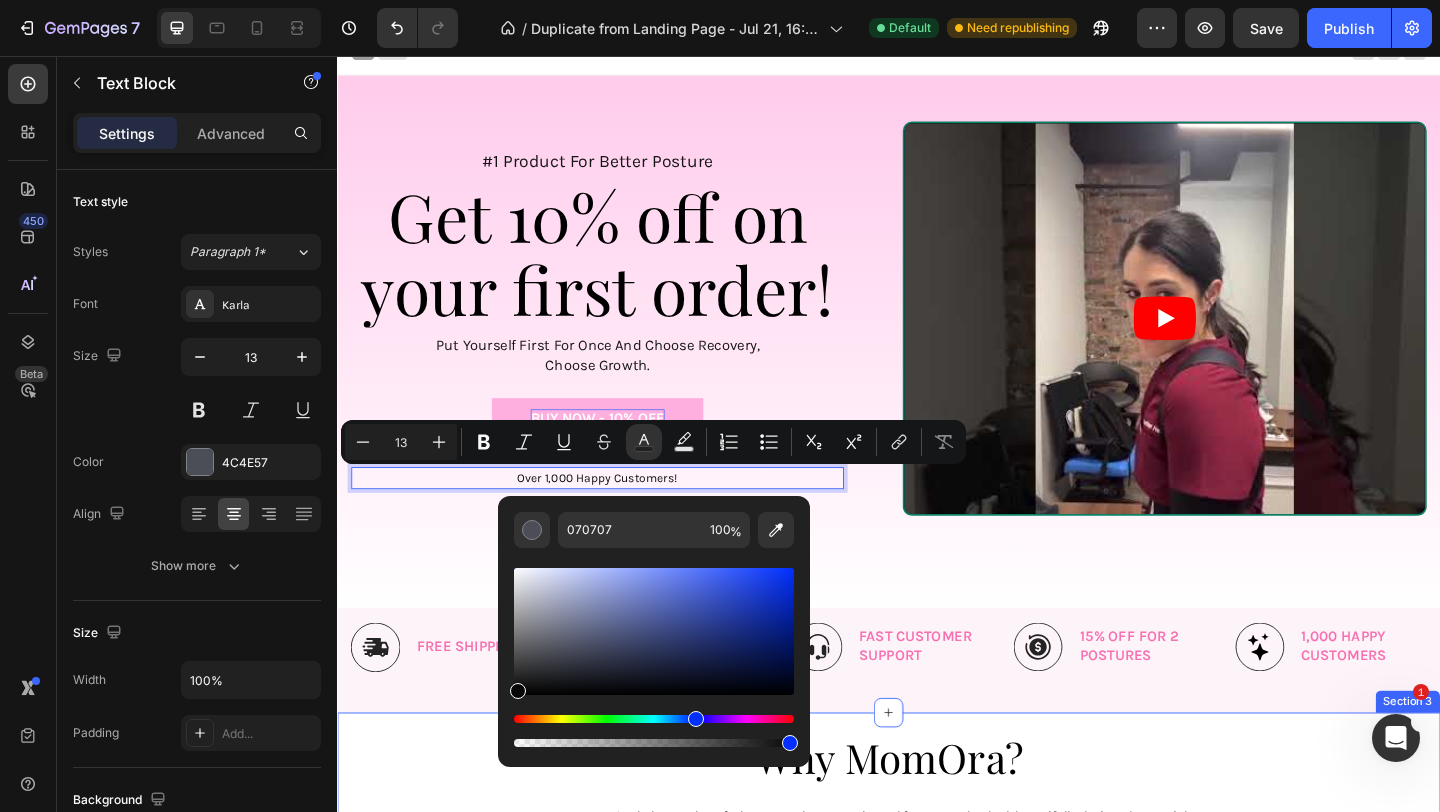 drag, startPoint x: 886, startPoint y: 706, endPoint x: 498, endPoint y: 773, distance: 393.7423 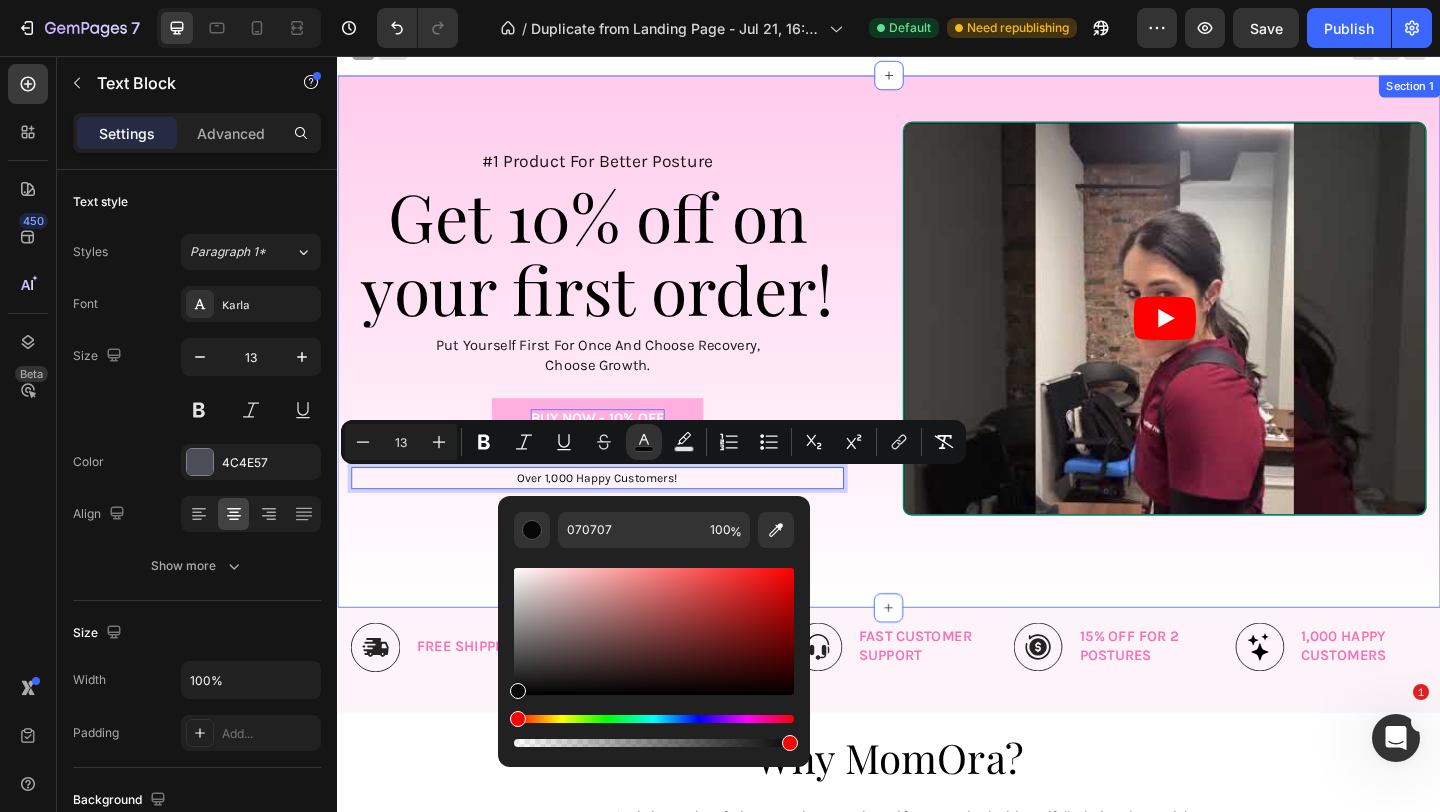 click on "#1 Product For Better Posture  Text Block Get 10% off on your first order! Heading put yourself first for once and choose recovery, choose growth. Text Block BUY NOW - 10% OFF Button Icon Icon Icon Icon Icon Icon List Over 1,000 Happy Customers! Text Block   0 Row Video Row Section 1" at bounding box center (937, 366) 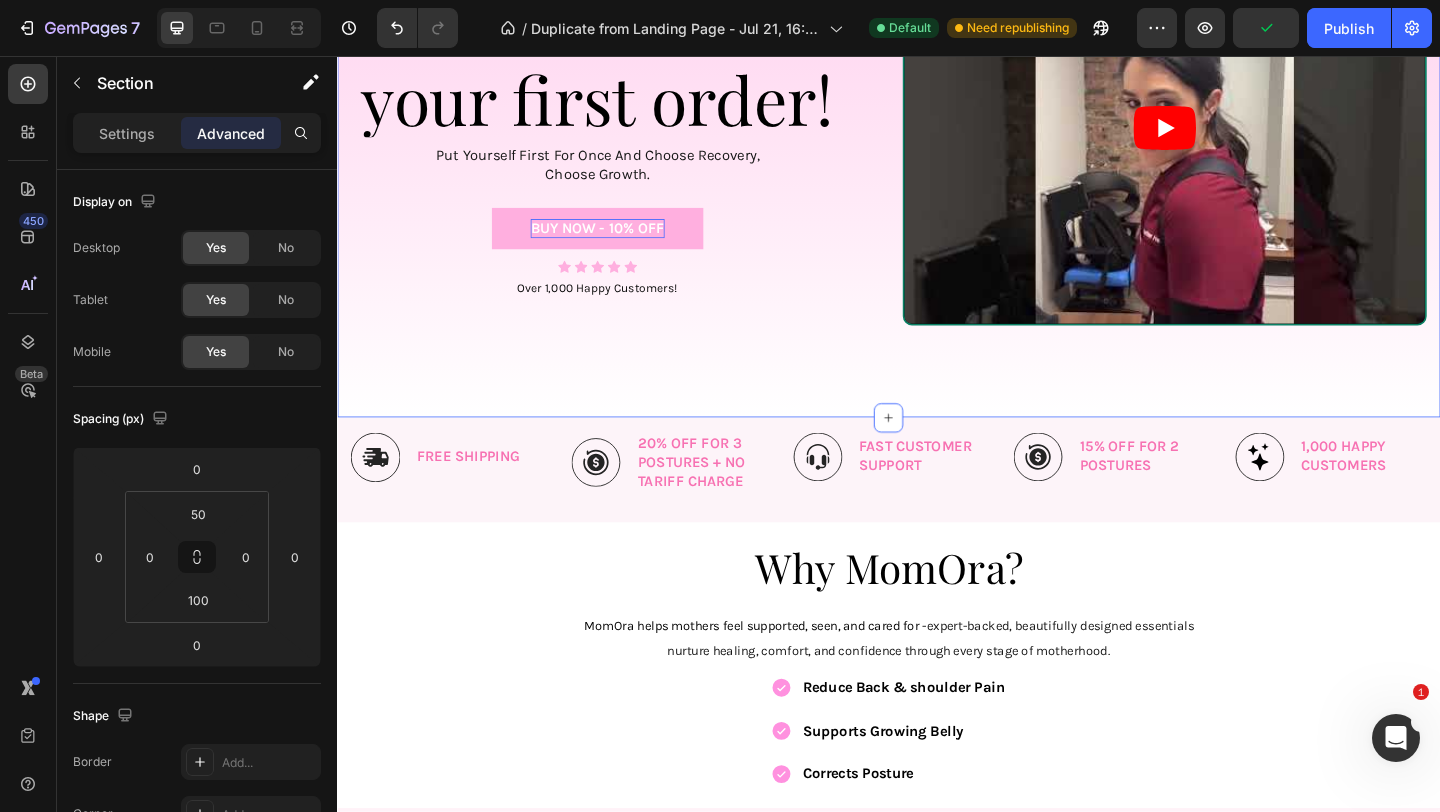scroll, scrollTop: 269, scrollLeft: 0, axis: vertical 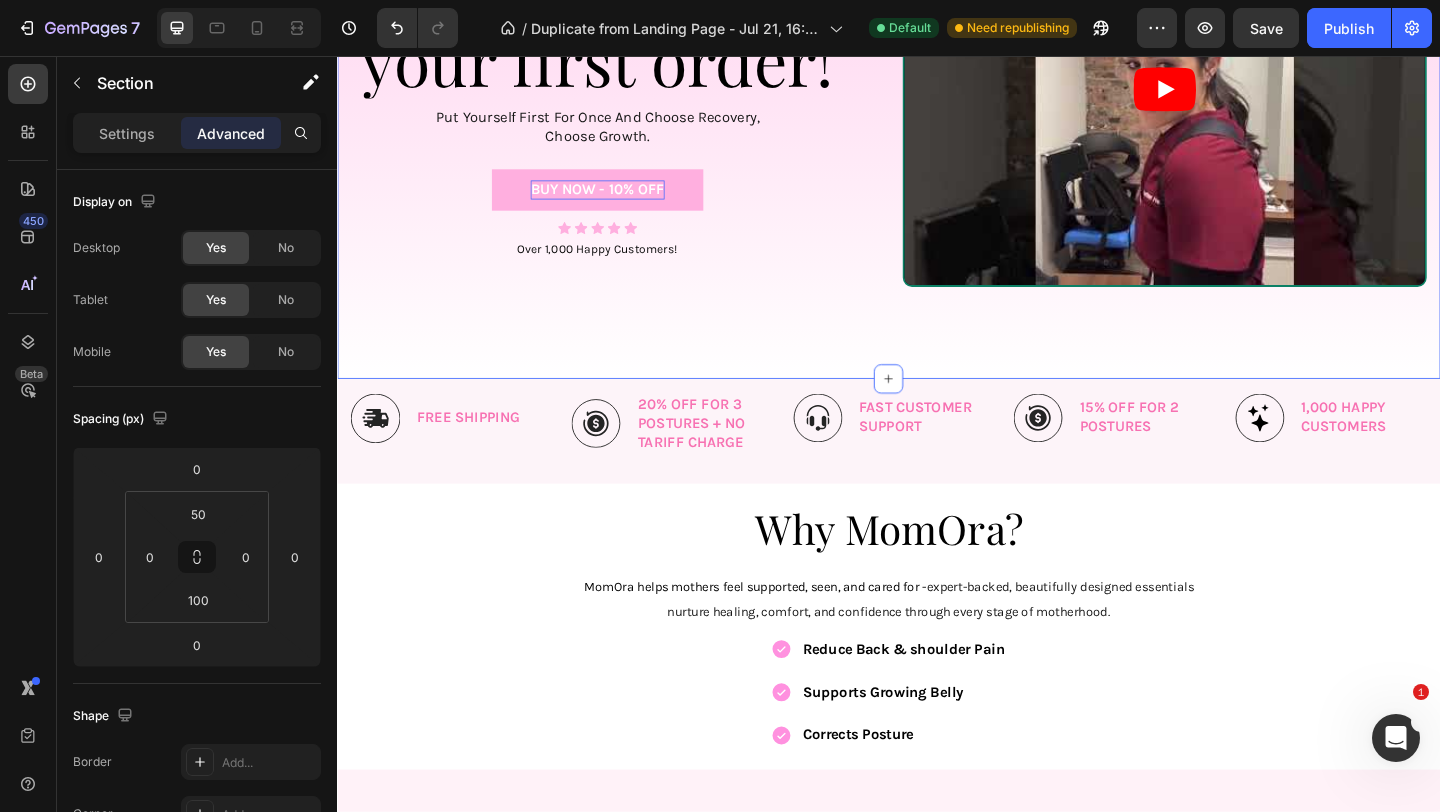 click on "#1 Product For Better Posture  Text Block Get 10% off on your first order! Heading put yourself first for once and choose recovery, choose growth. Text Block BUY NOW - 10% OFF Button Icon Icon Icon Icon Icon Icon List Over 1,000 Happy Customers! Text Block Row Video Row Section 1   You can create reusable sections Create Theme Section AI Content Write with GemAI What would you like to describe here? Tone and Voice Persuasive Product Maternity Belt for Moms Show more Generate" at bounding box center (937, 117) 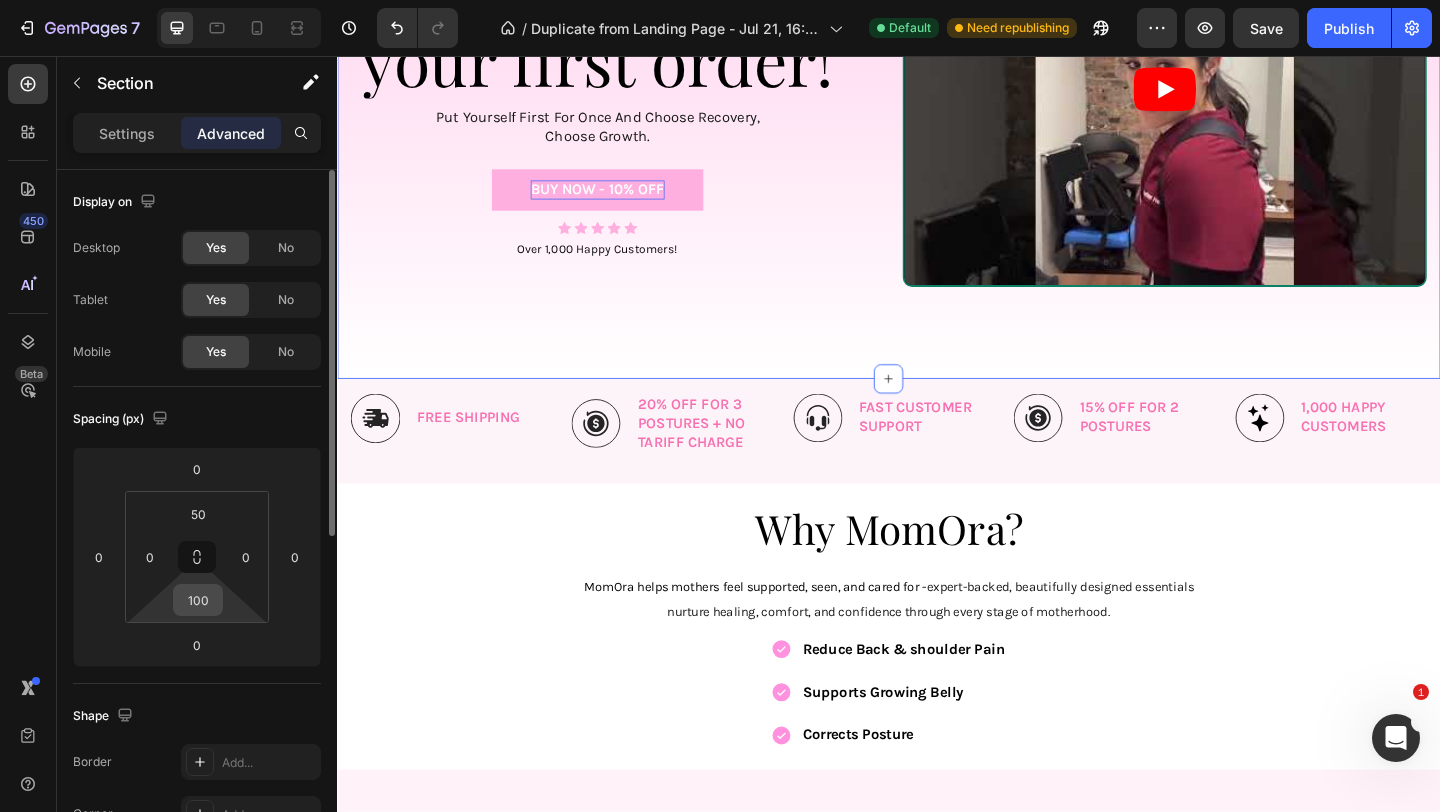 click on "100" at bounding box center [198, 600] 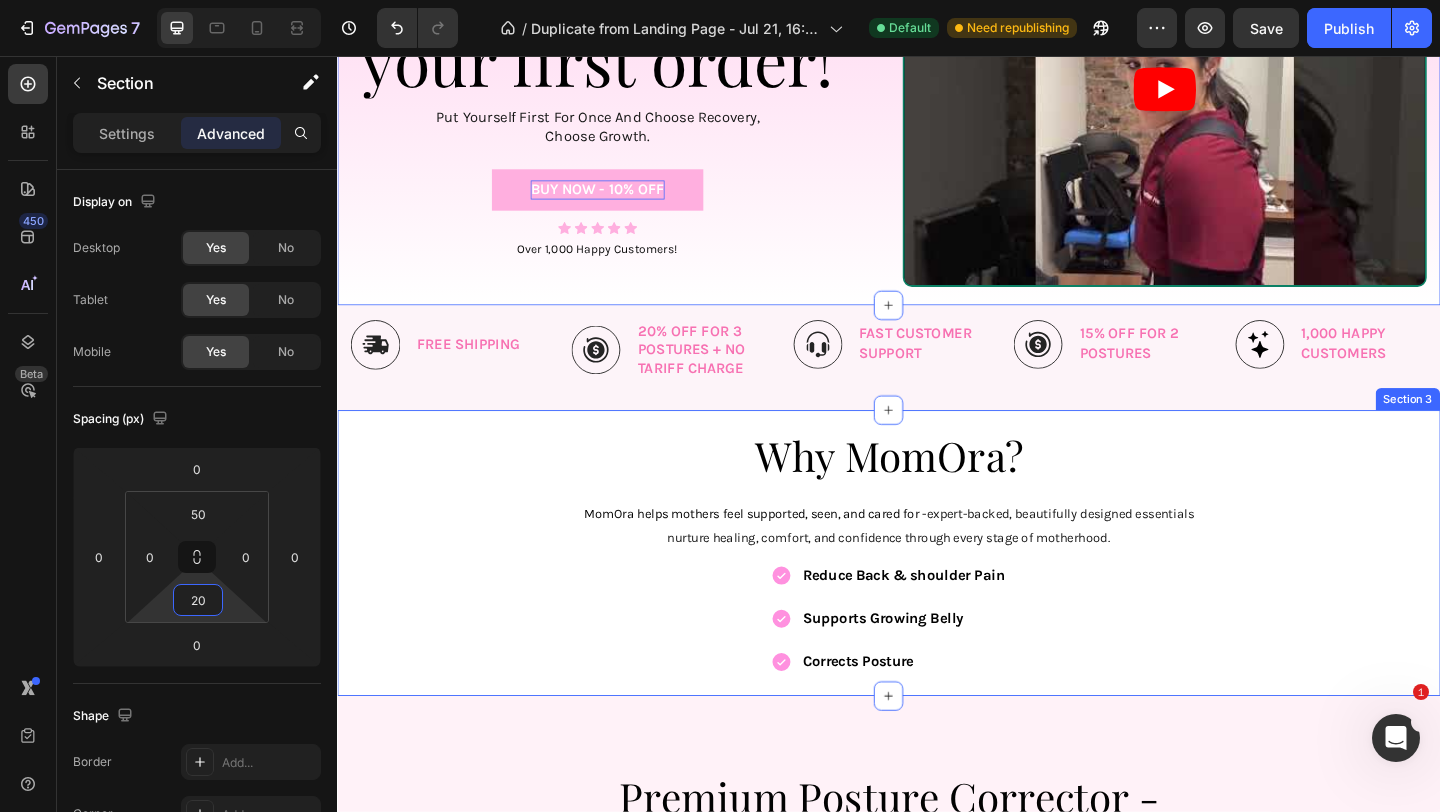 type on "2" 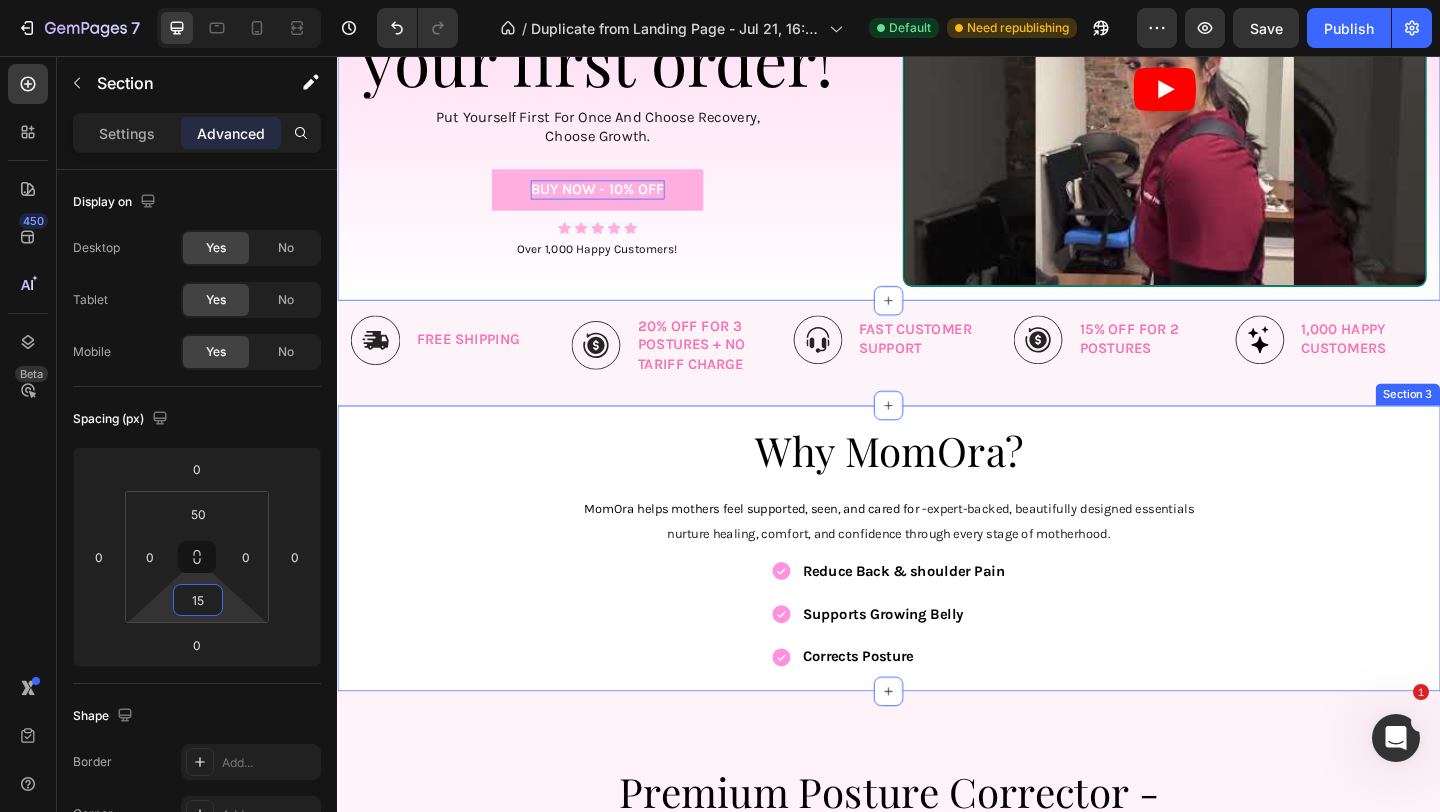 type on "150" 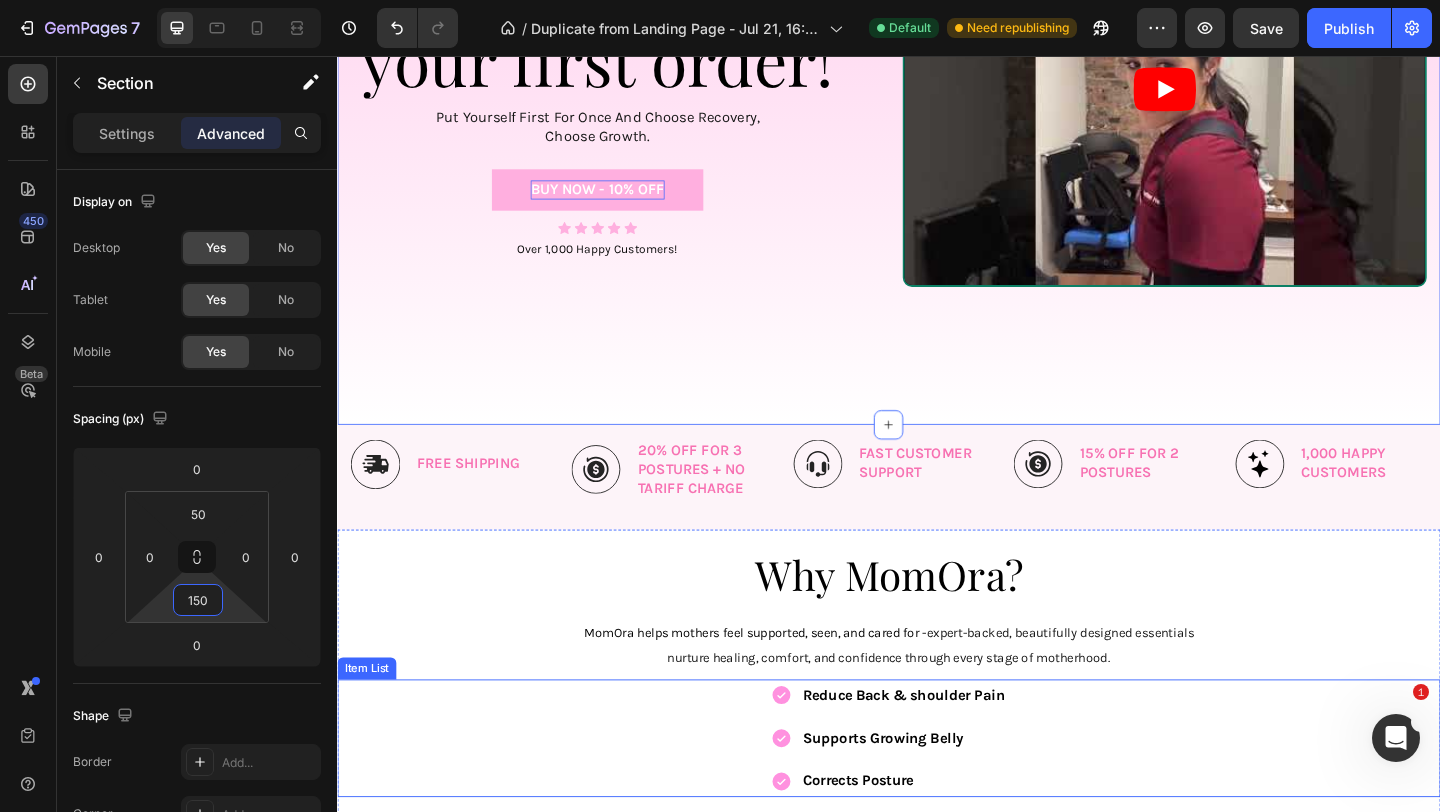 click on "Reduce Back & shoulder Pain Supports Growing Belly Corrects Posture" at bounding box center (937, 798) 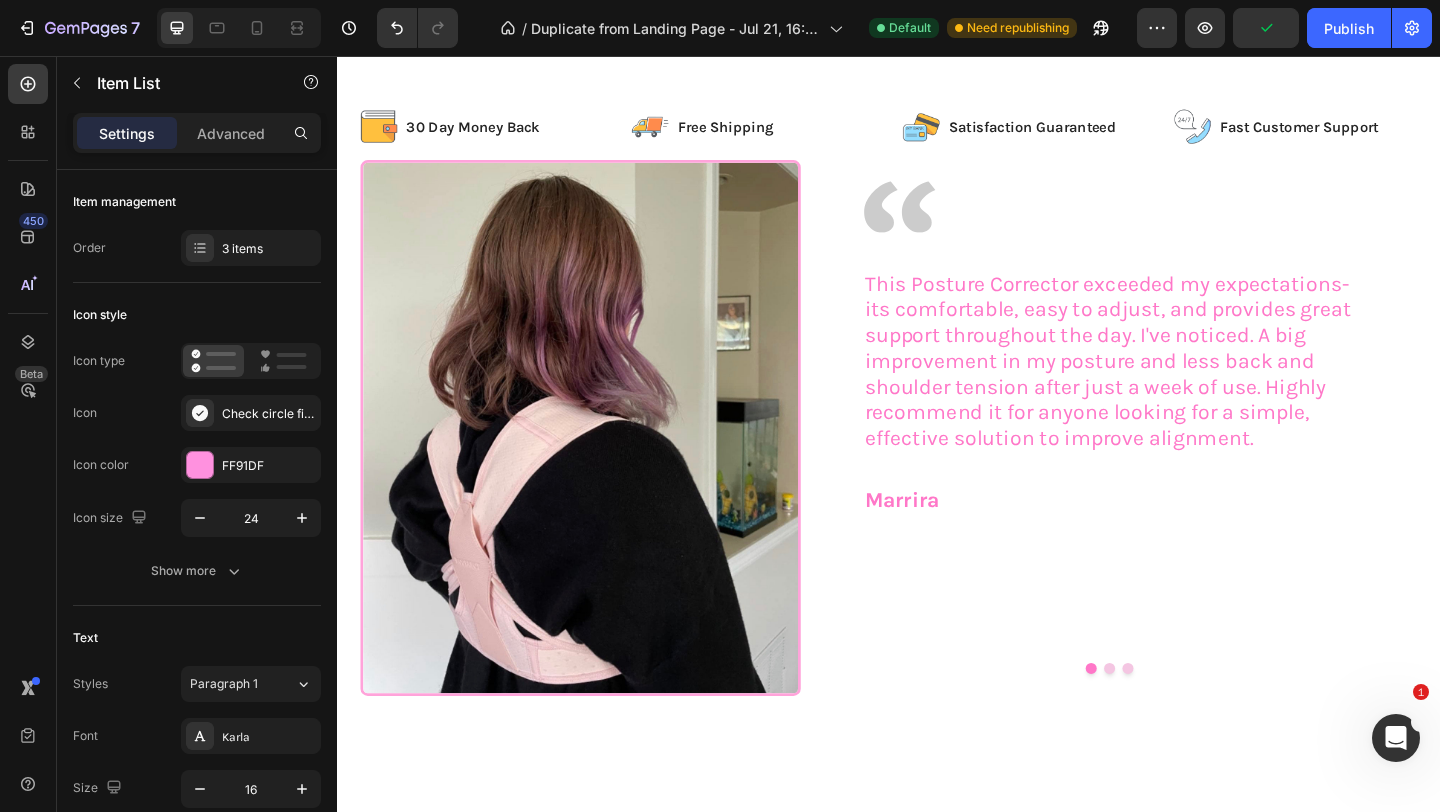 scroll, scrollTop: 3572, scrollLeft: 0, axis: vertical 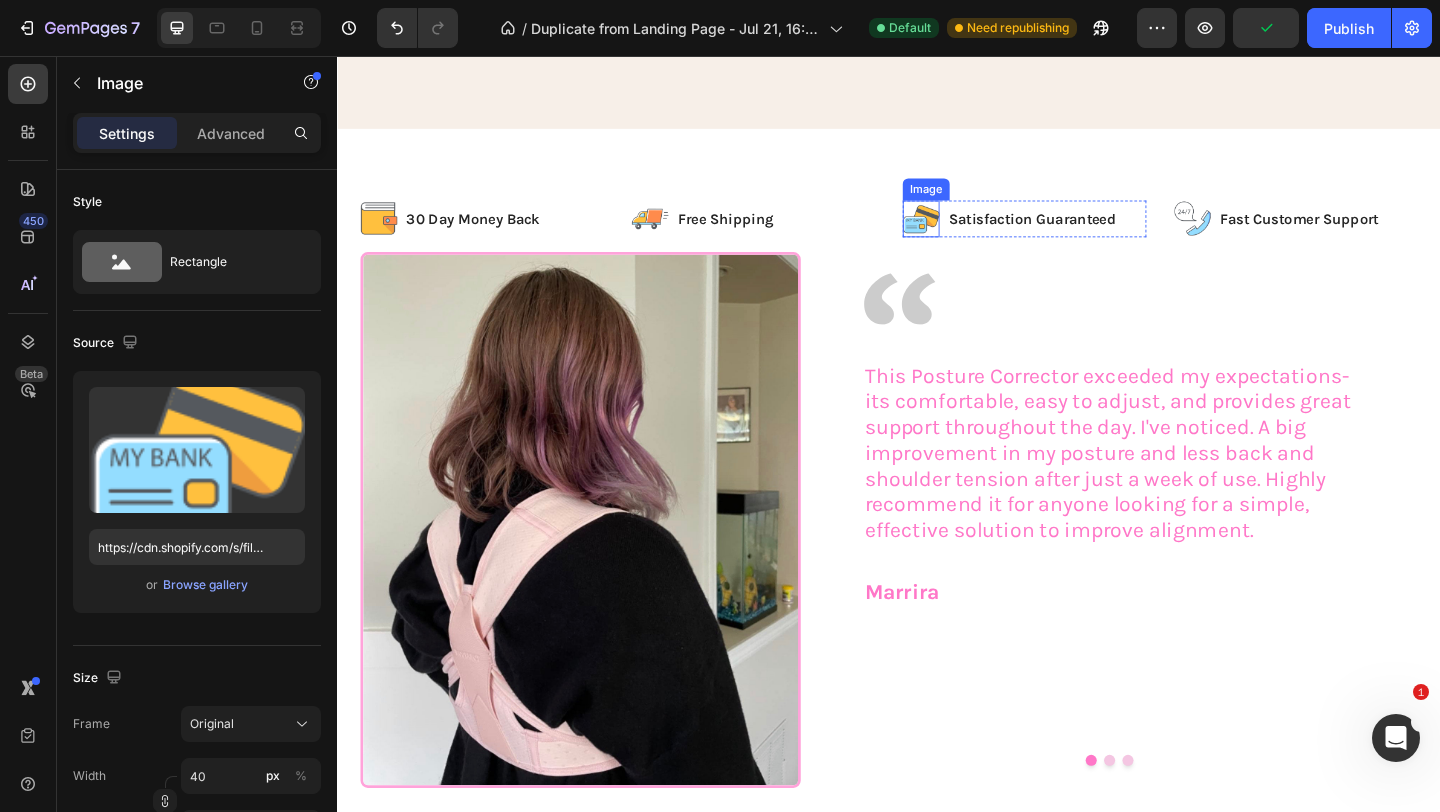 click on "Image" at bounding box center (977, 201) 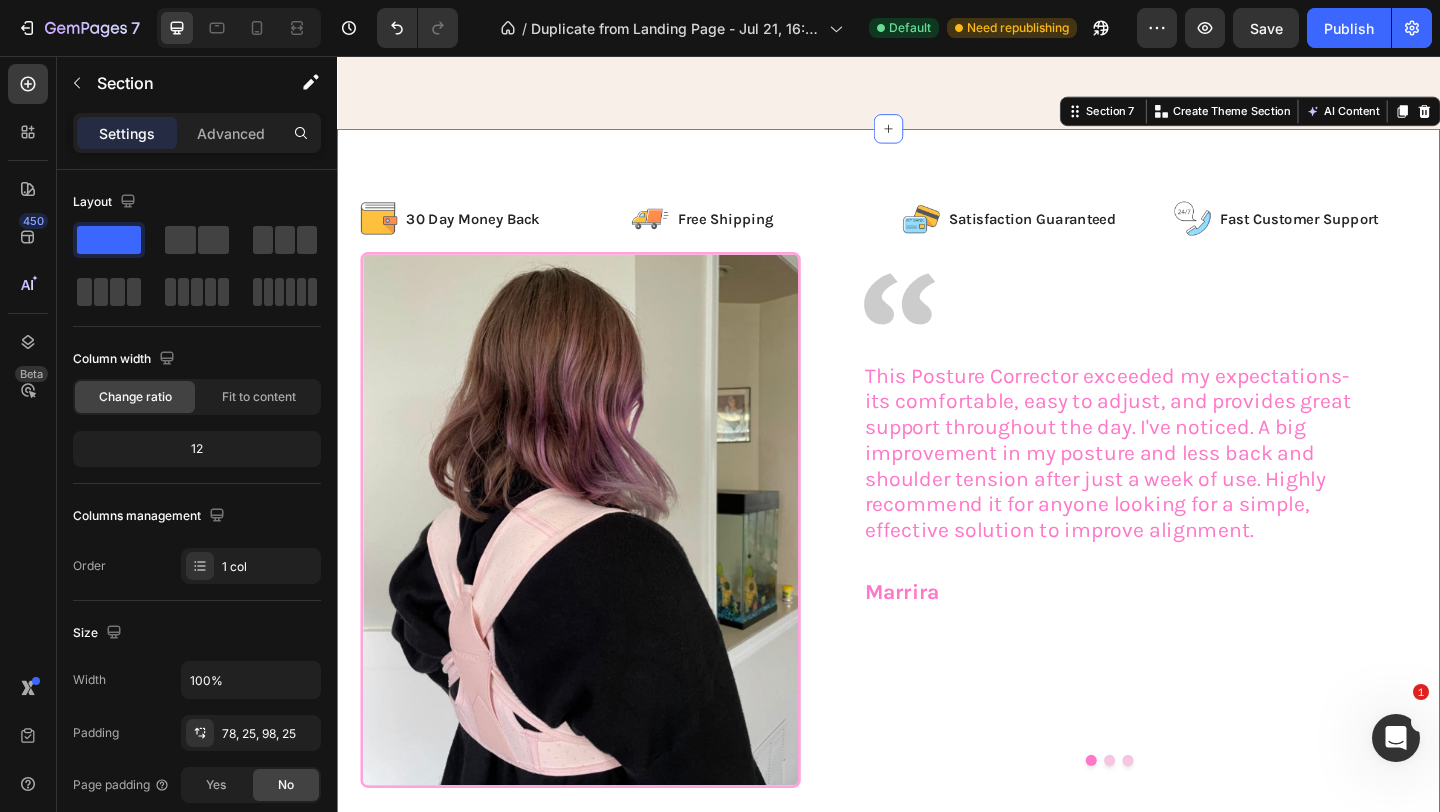 click on "Image 30 Day Money Back Text Block Row Image Free Shipping Text Block Row Image Satisfaction Guaranteed Text Block Row Image Fast Customer Support Text Block Row Row Image Image This Posture Corrector exceeded my expectations-its comfortable, easy to adjust, and provides great support throughout the day. I've noticed. A big improvement in my posture and less back and shoulder tension after just a week of use. Highly recommend it for anyone looking for a simple, effective solution to improve alignment.   Text Block Marrira Text Block Very Comfortable! Easily adjustable as well with there being multiple velcro pieces to adjust. Velcro is very strong. I stand all day at work so this had been so helpful in keeping my posture better and relieving body pains, especially back.  Text Block Ashley Text Block Text Block Sherri Wess Text Block Carousel Row Row Section 7   You can create reusable sections Create Theme Section AI Content Write with GemAI What would you like to describe here? Tone and Voice Persuasive" at bounding box center (937, 542) 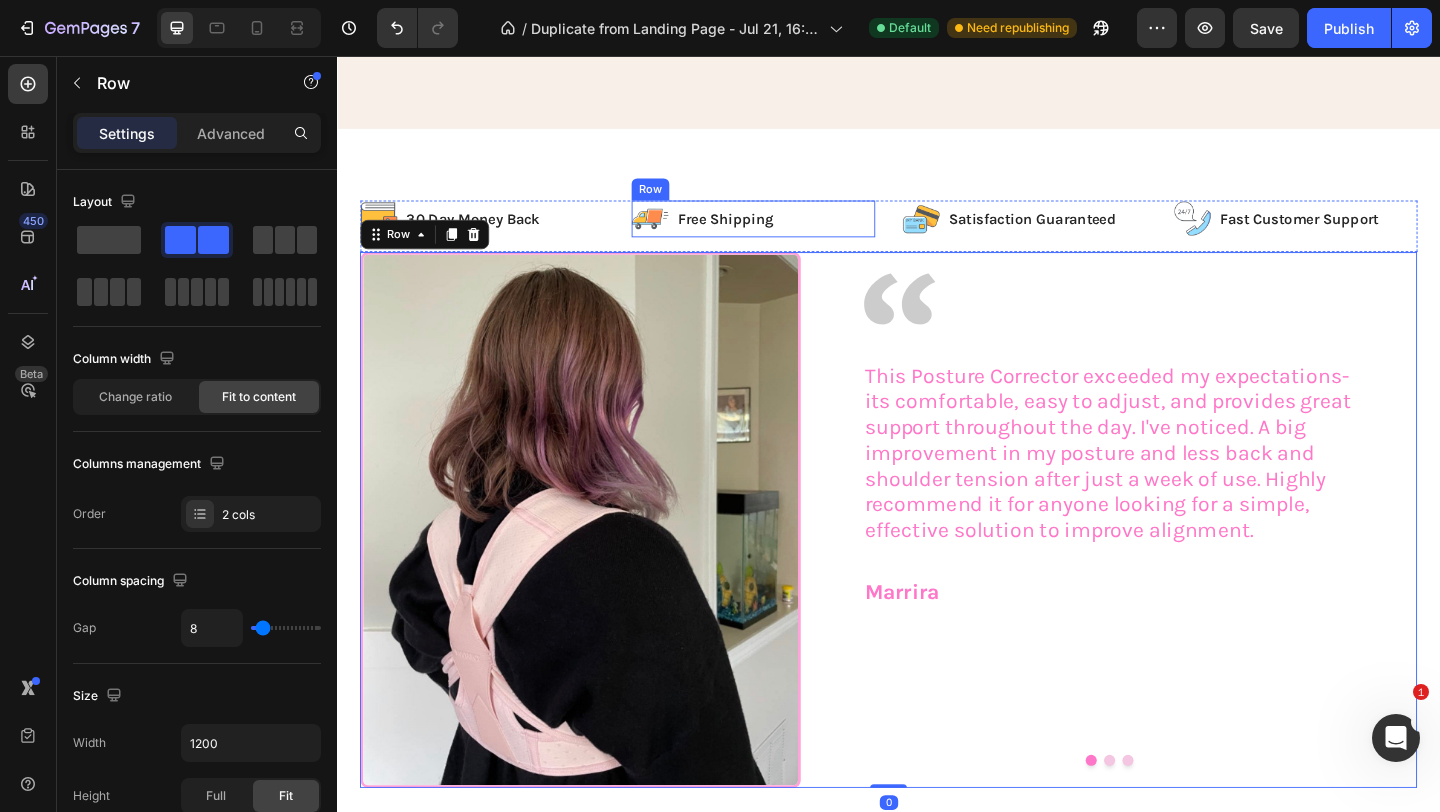 click on "Image Free Shipping Text Block Row" at bounding box center (789, 233) 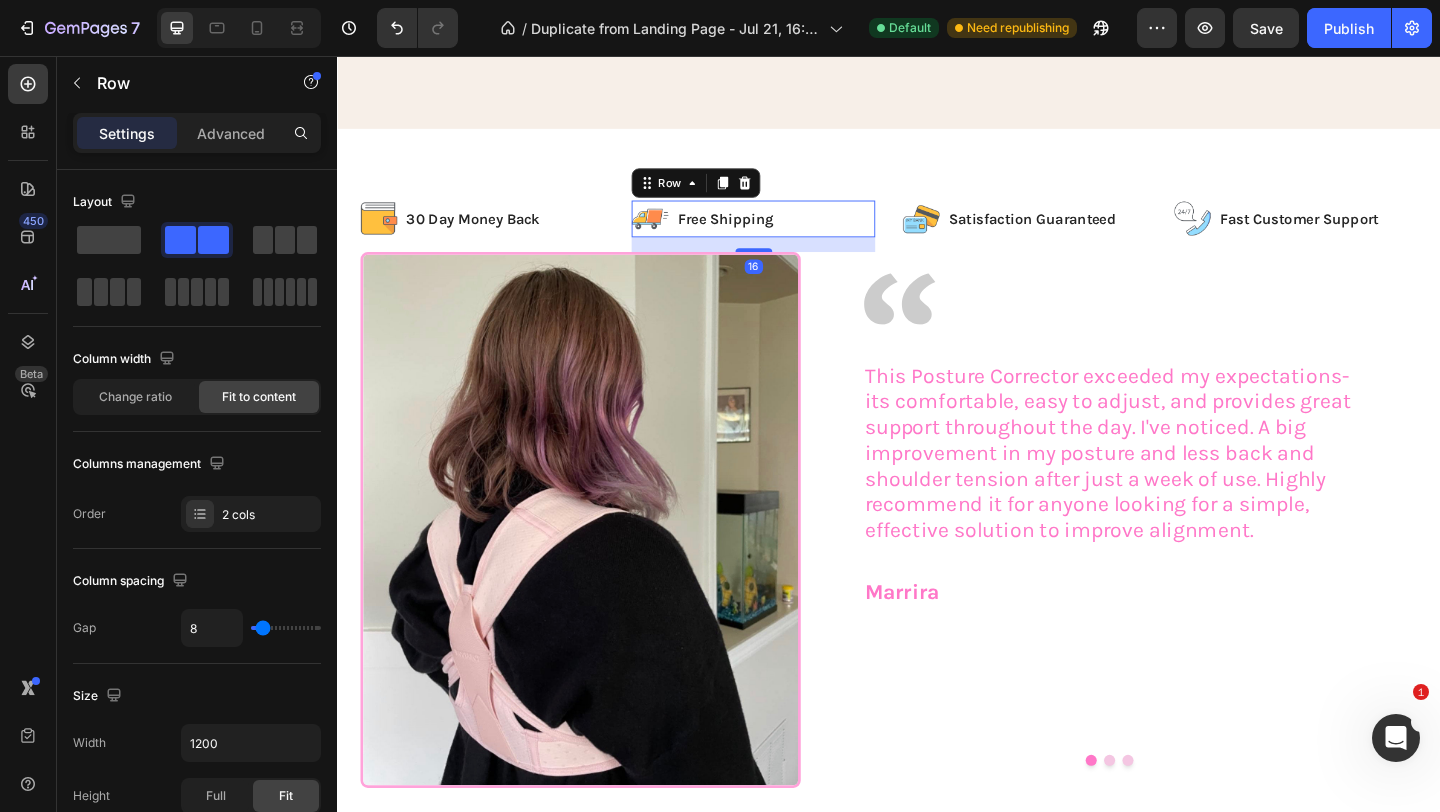 click on "Image Free Shipping Text Block Row   16" at bounding box center [789, 233] 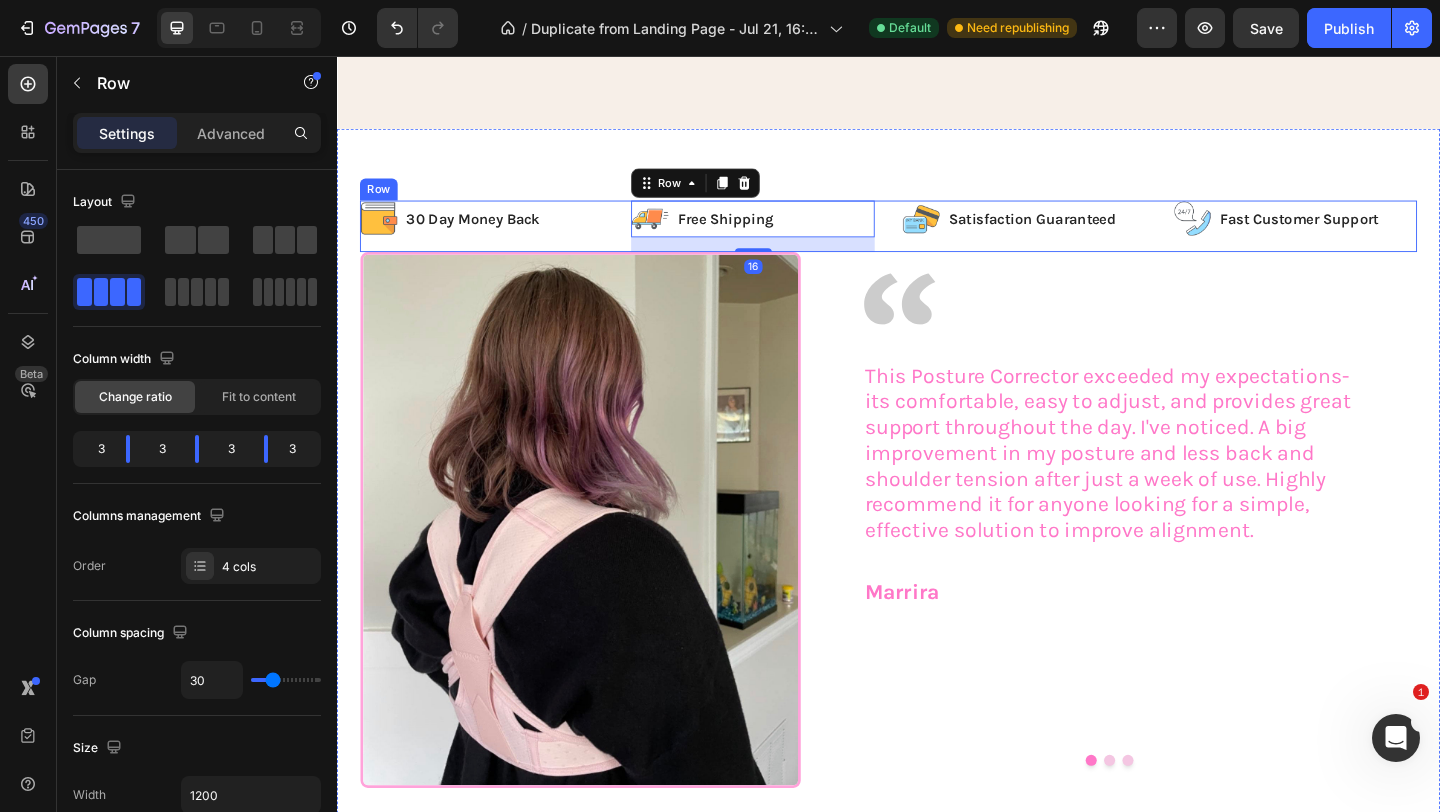 click on "Image 30 Day Money Back Text Block Row Image Free Shipping Text Block Row   16 Image Satisfaction Guaranteed Text Block Row Image Fast Customer Support Text Block Row Row" at bounding box center (937, 241) 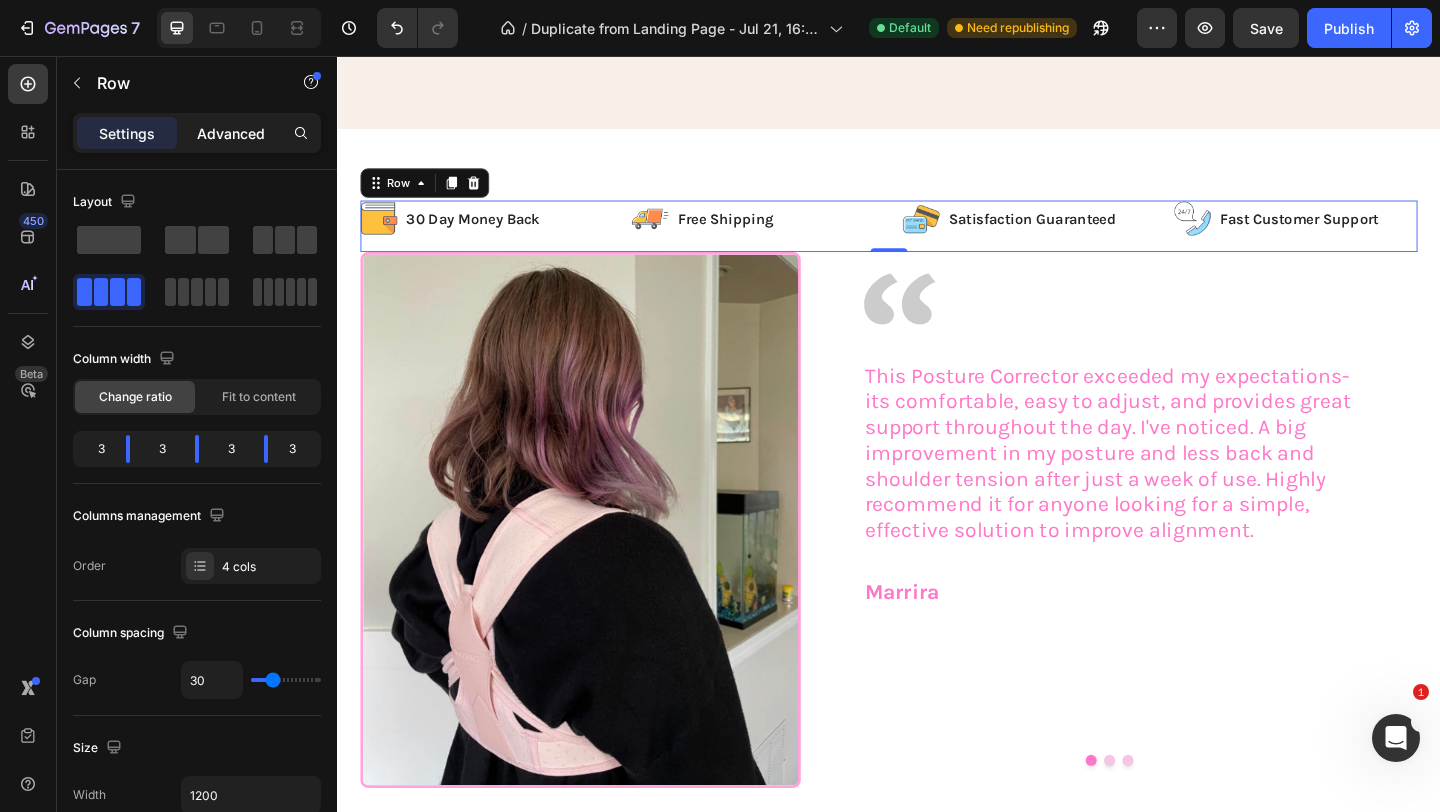 click on "Advanced" at bounding box center (231, 133) 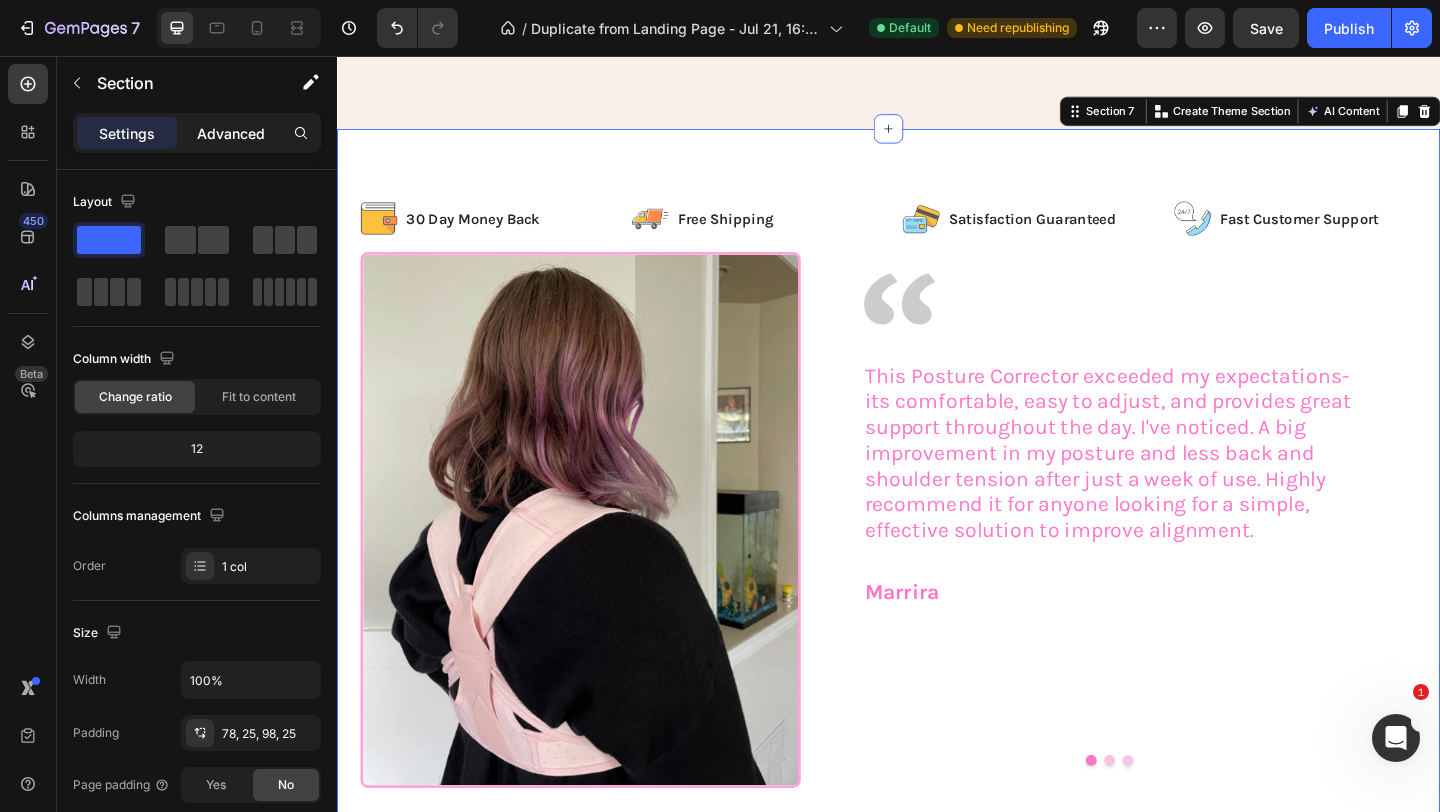 click on "Advanced" at bounding box center (231, 133) 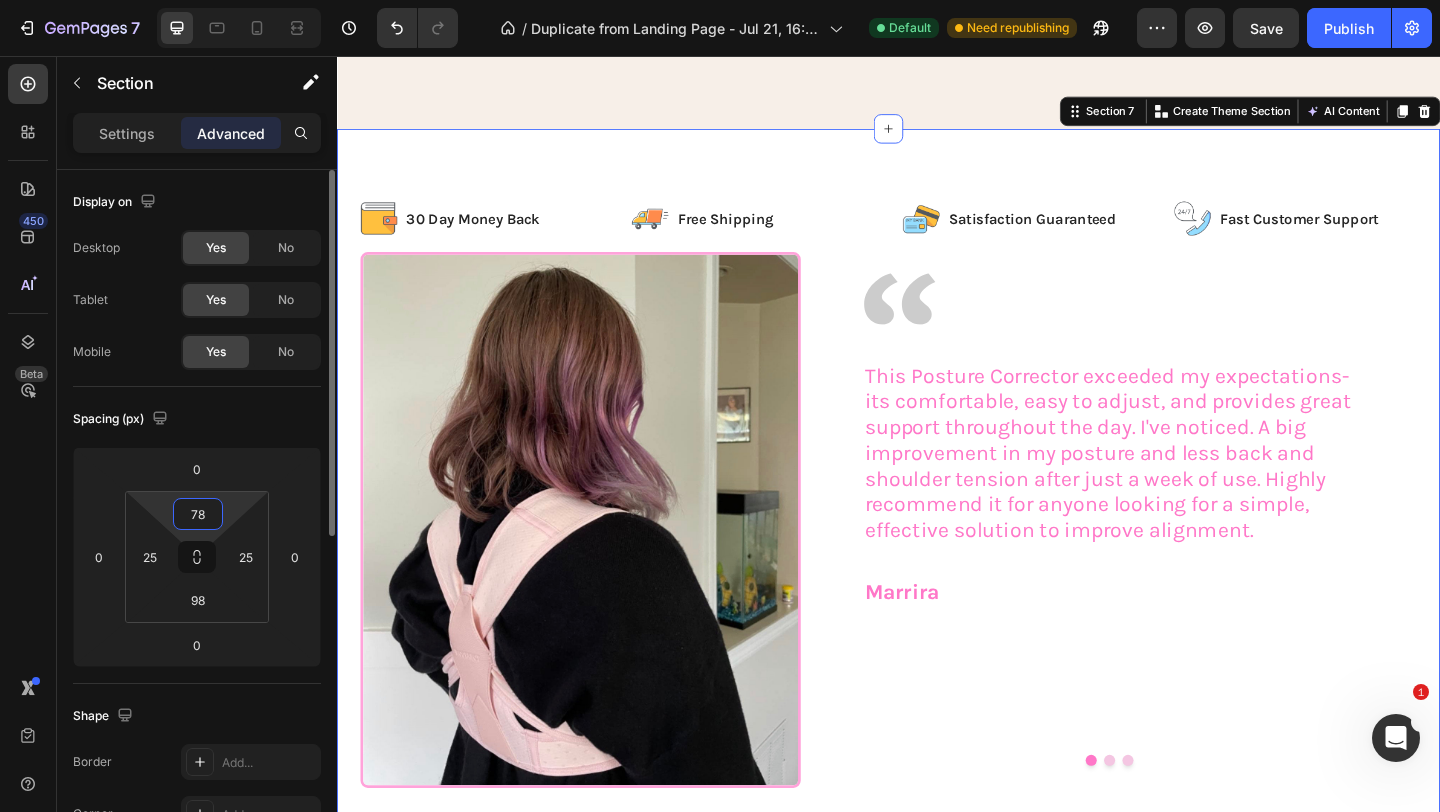 click on "78" at bounding box center [198, 514] 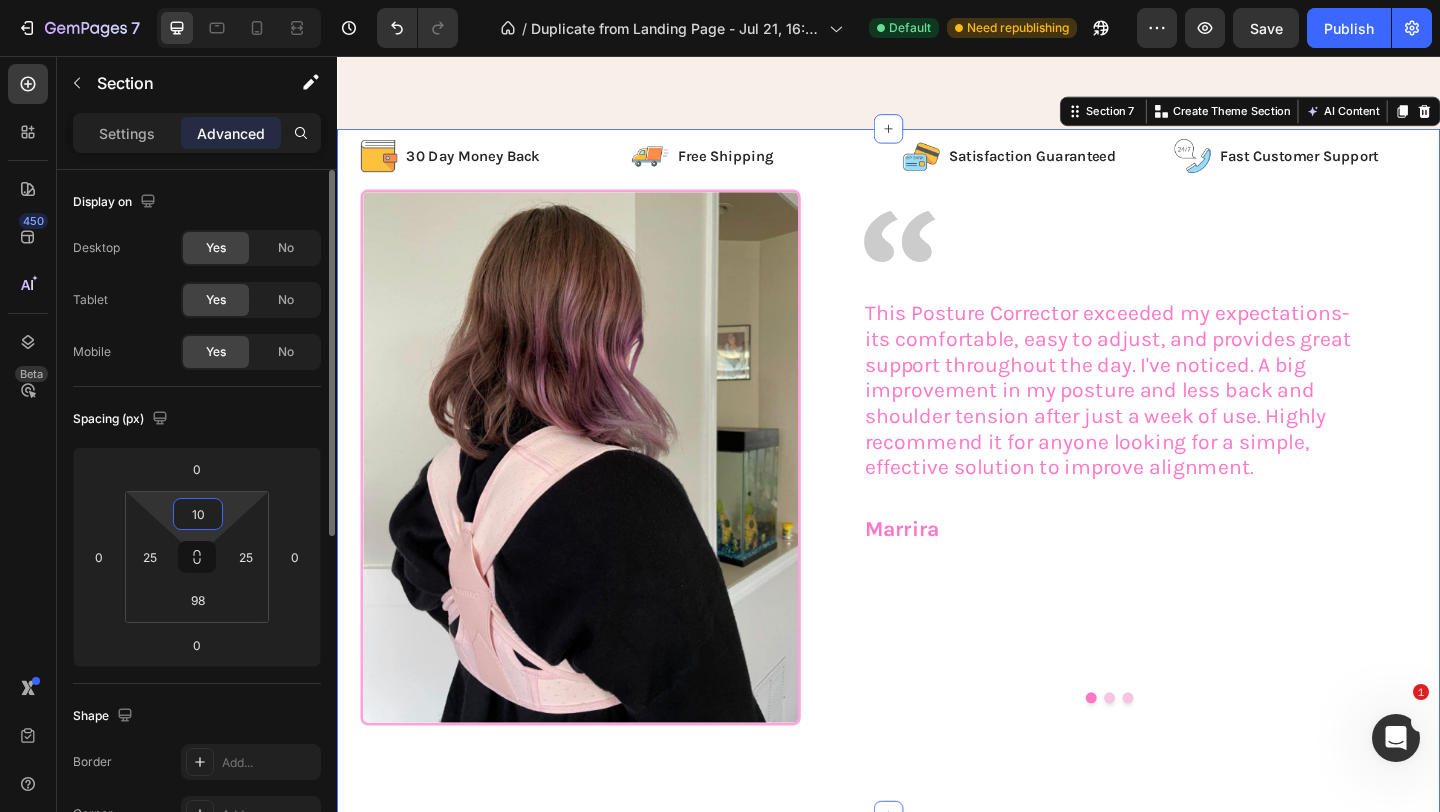 type on "1" 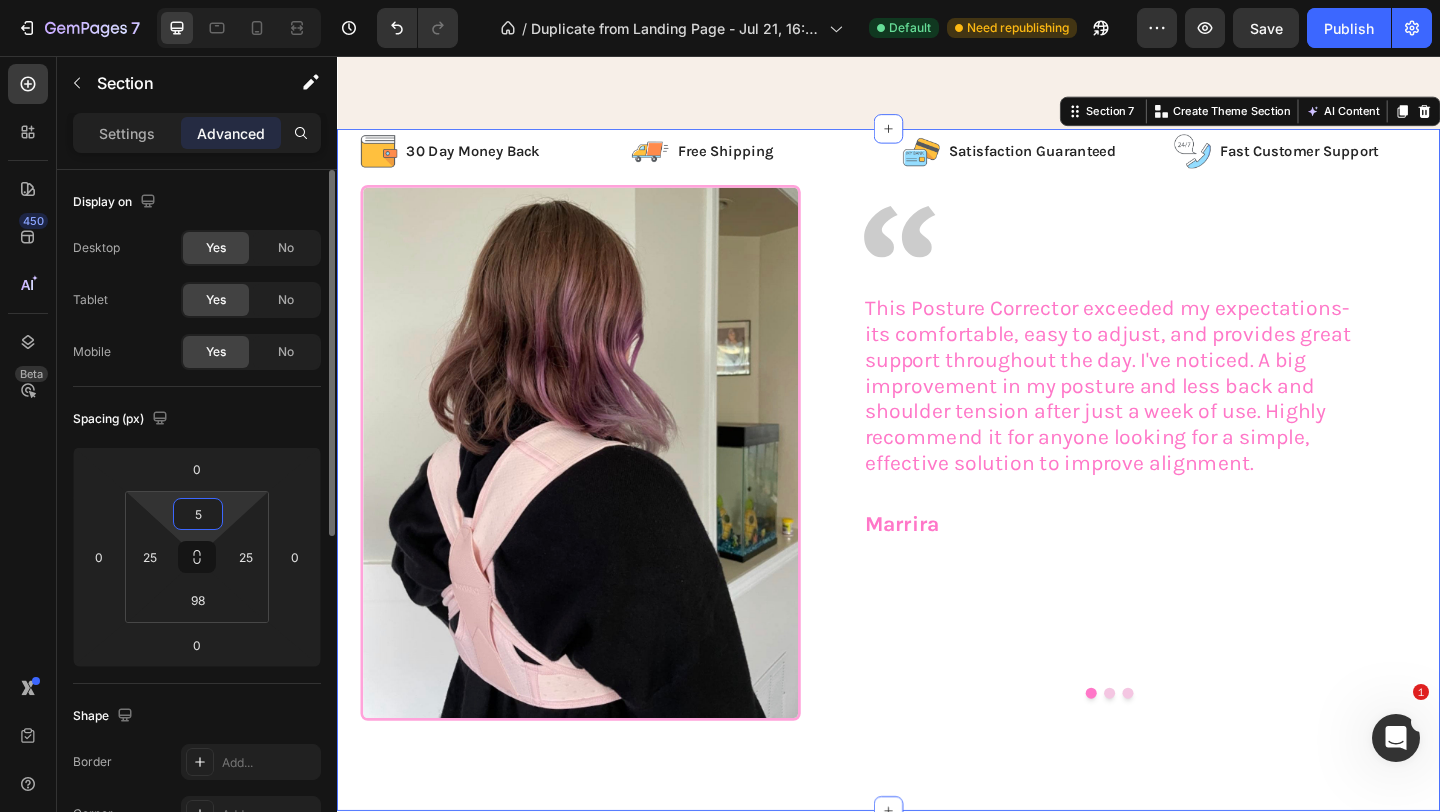 type on "50" 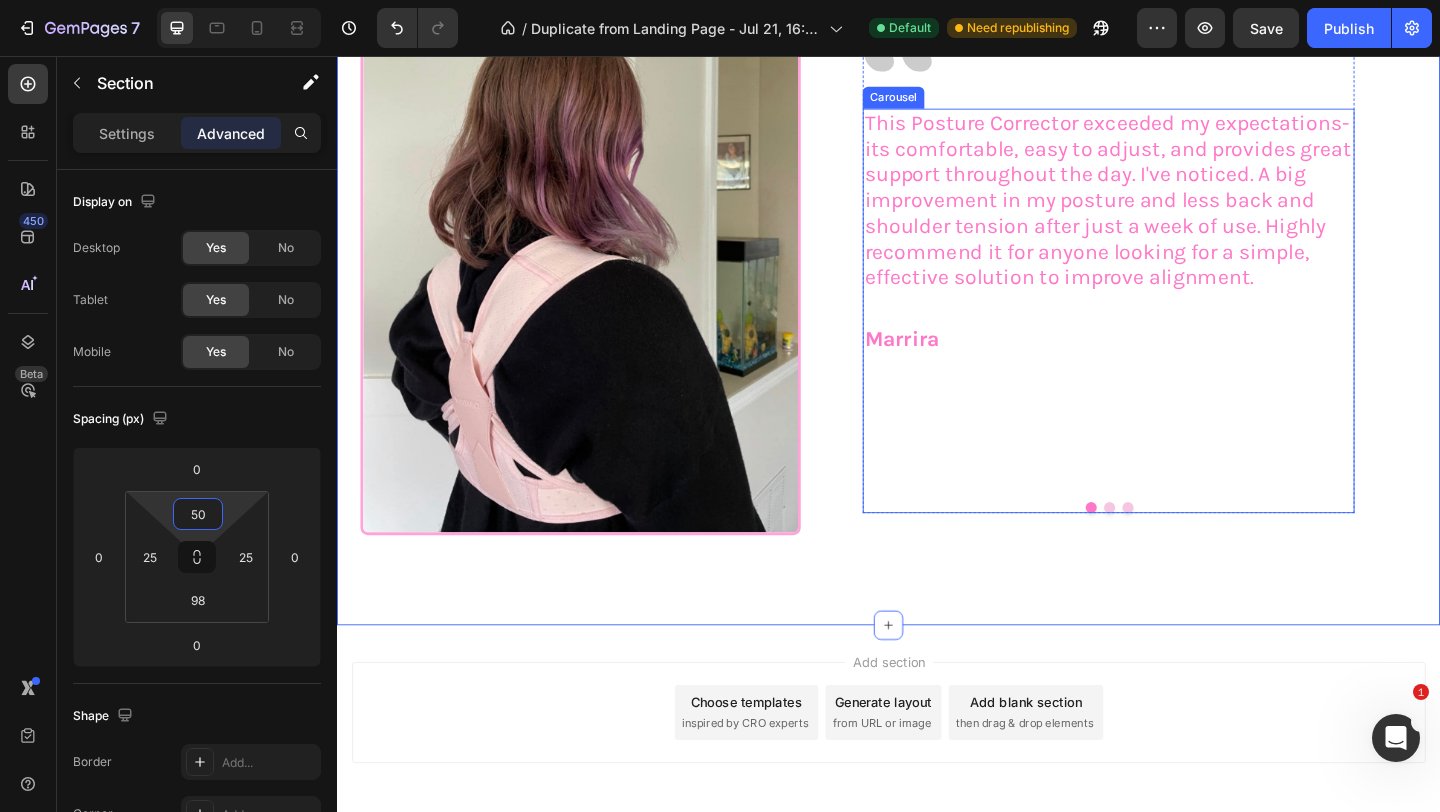 scroll, scrollTop: 3903, scrollLeft: 0, axis: vertical 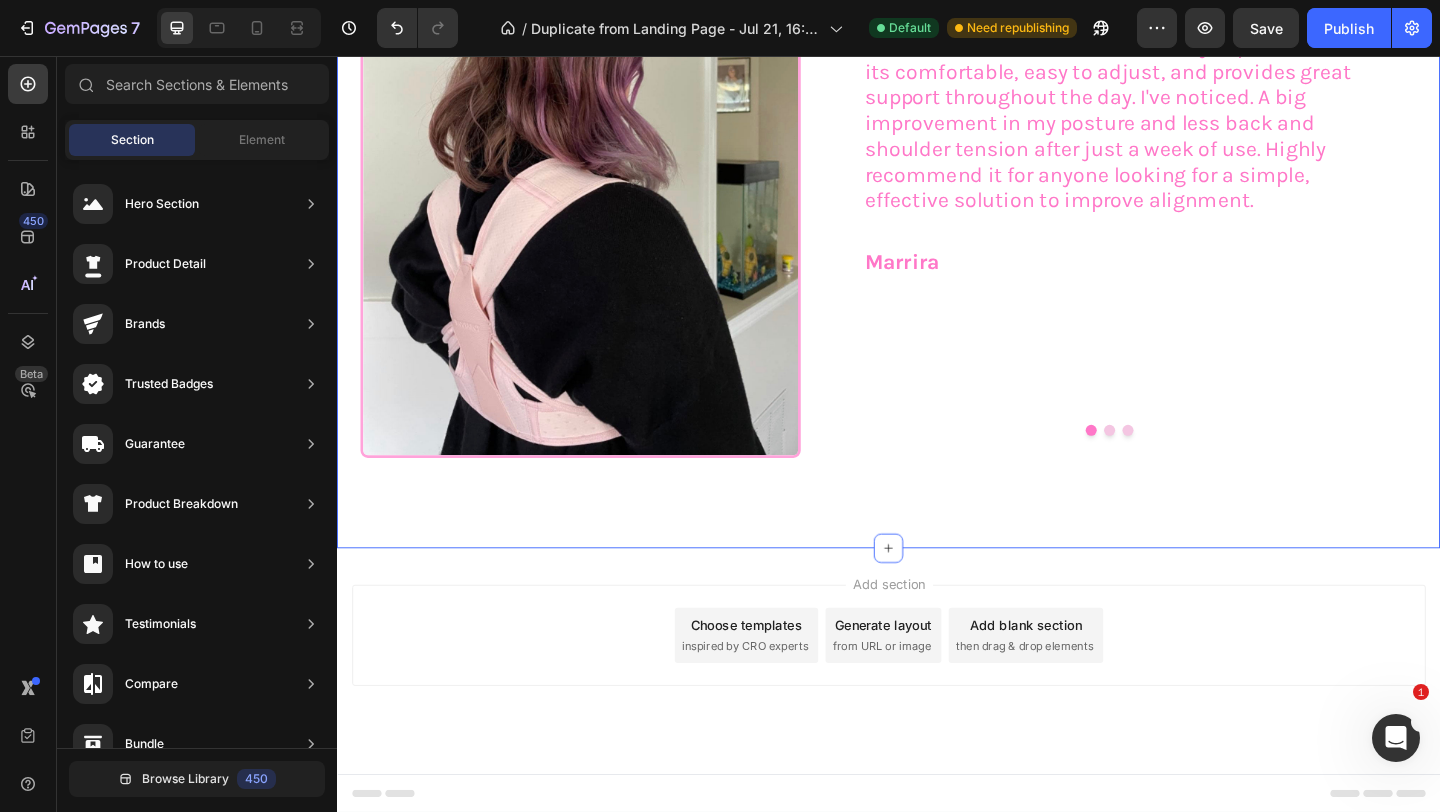click on "Add section Choose templates inspired by CRO experts Generate layout from URL or image Add blank section then drag & drop elements" at bounding box center (937, 686) 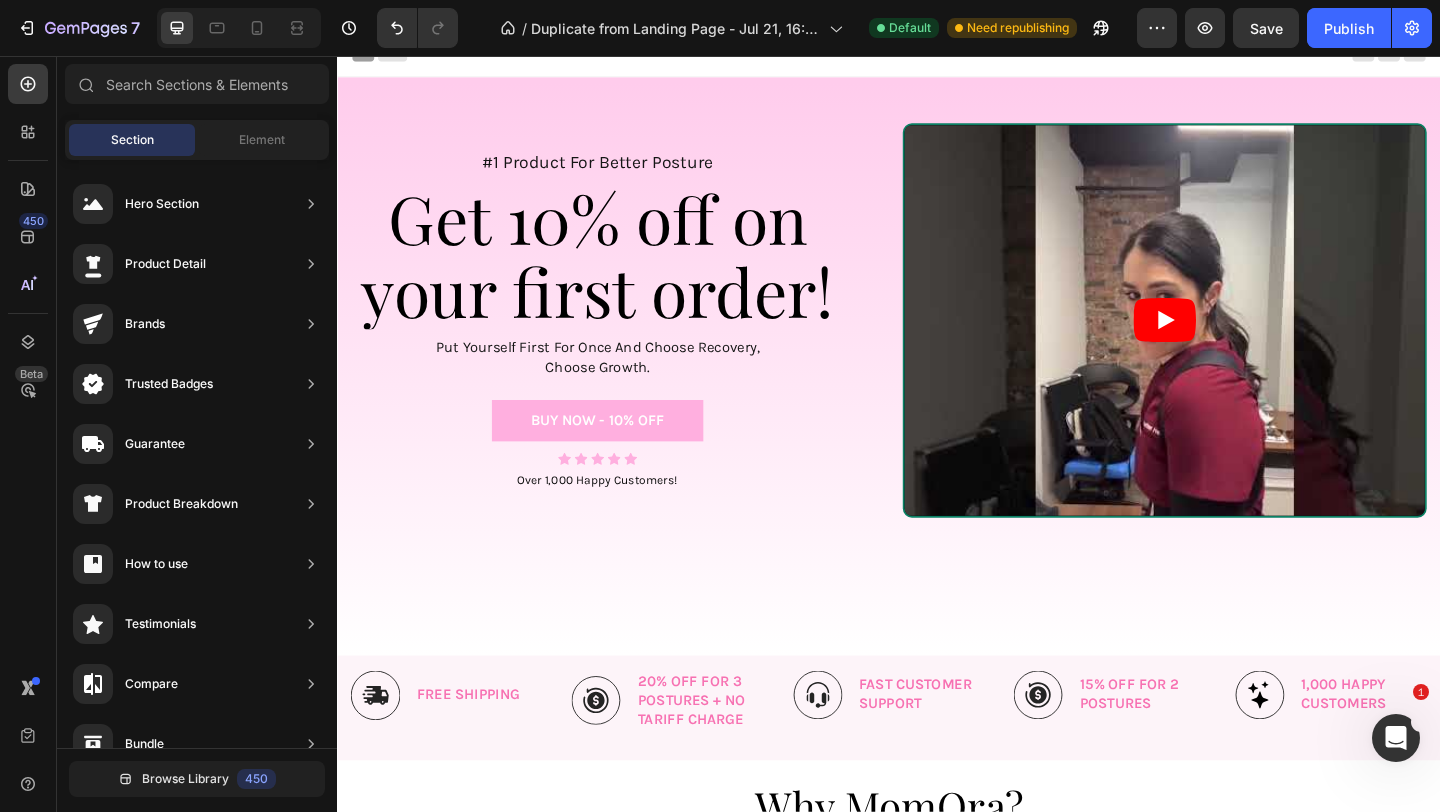 scroll, scrollTop: 13, scrollLeft: 0, axis: vertical 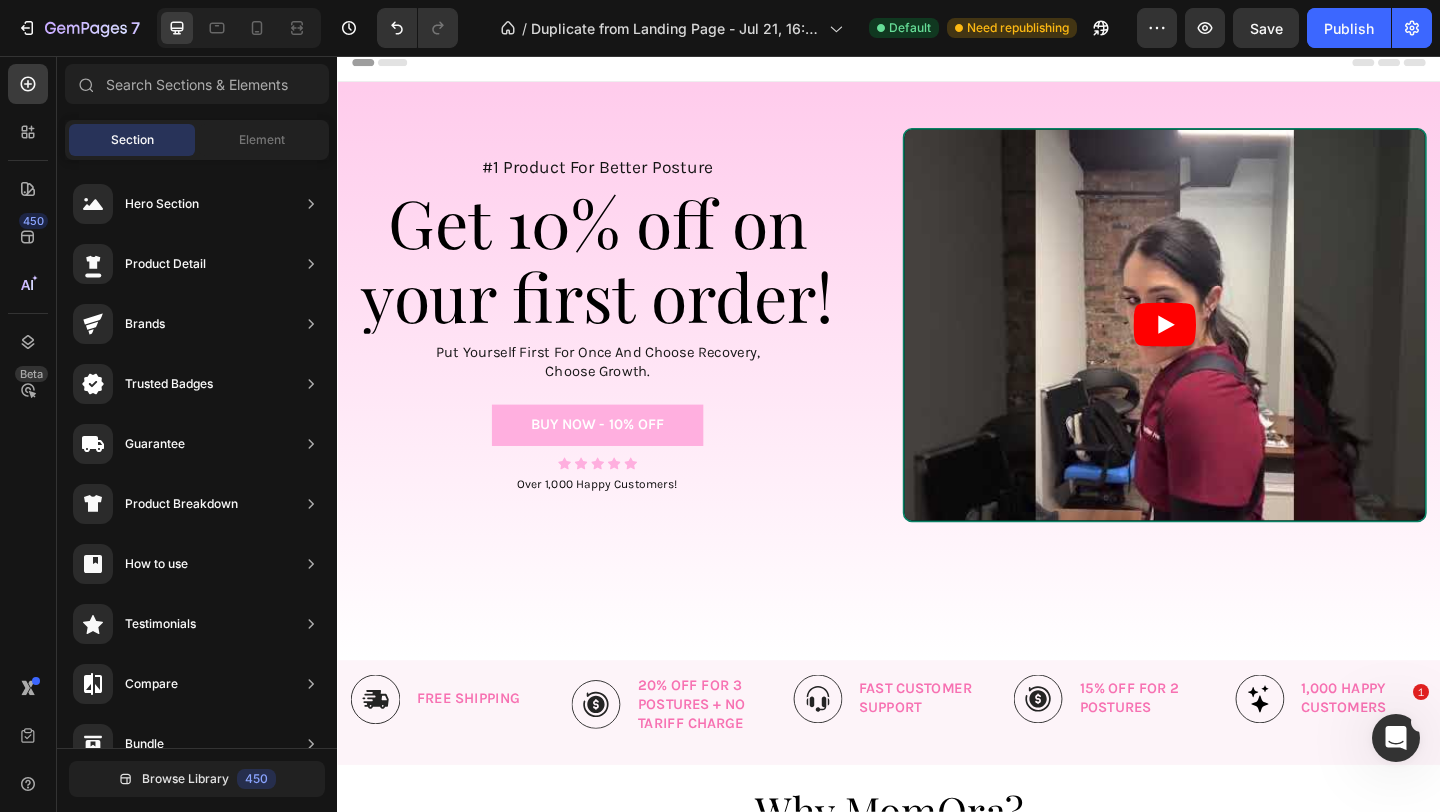 drag, startPoint x: 1658, startPoint y: 99, endPoint x: 1393, endPoint y: 61, distance: 267.71066 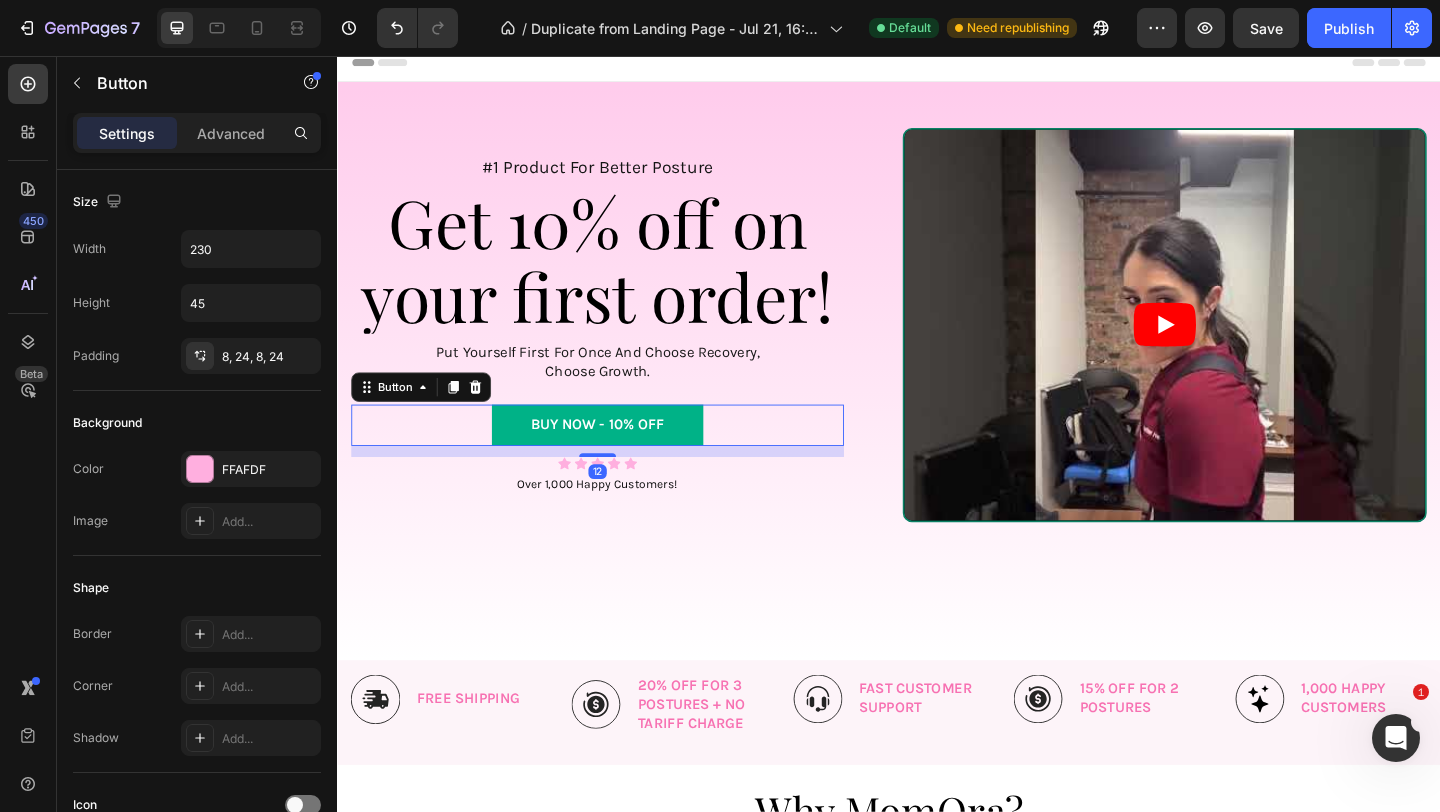 click on "BUY NOW - 10% OFF" at bounding box center [620, 457] 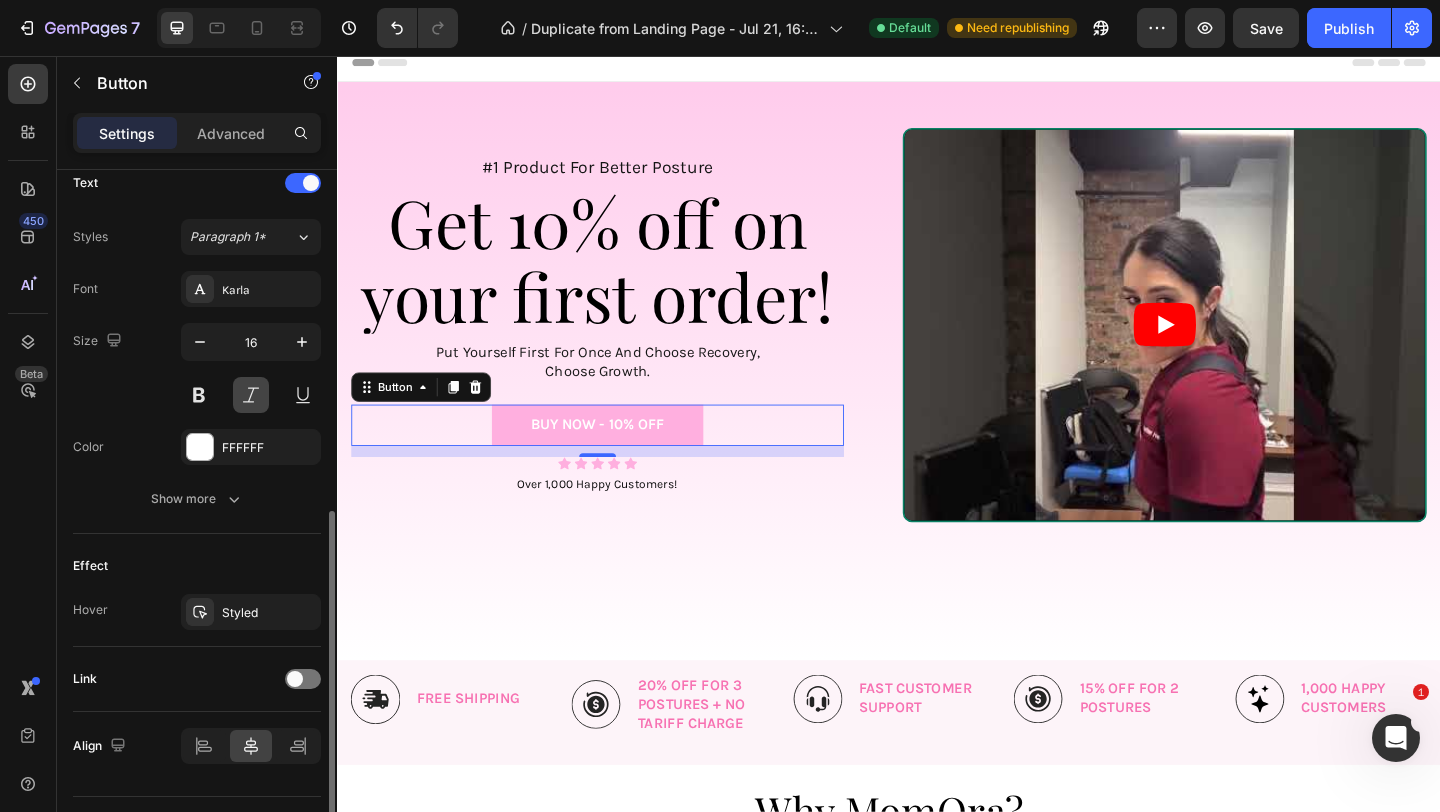 scroll, scrollTop: 695, scrollLeft: 0, axis: vertical 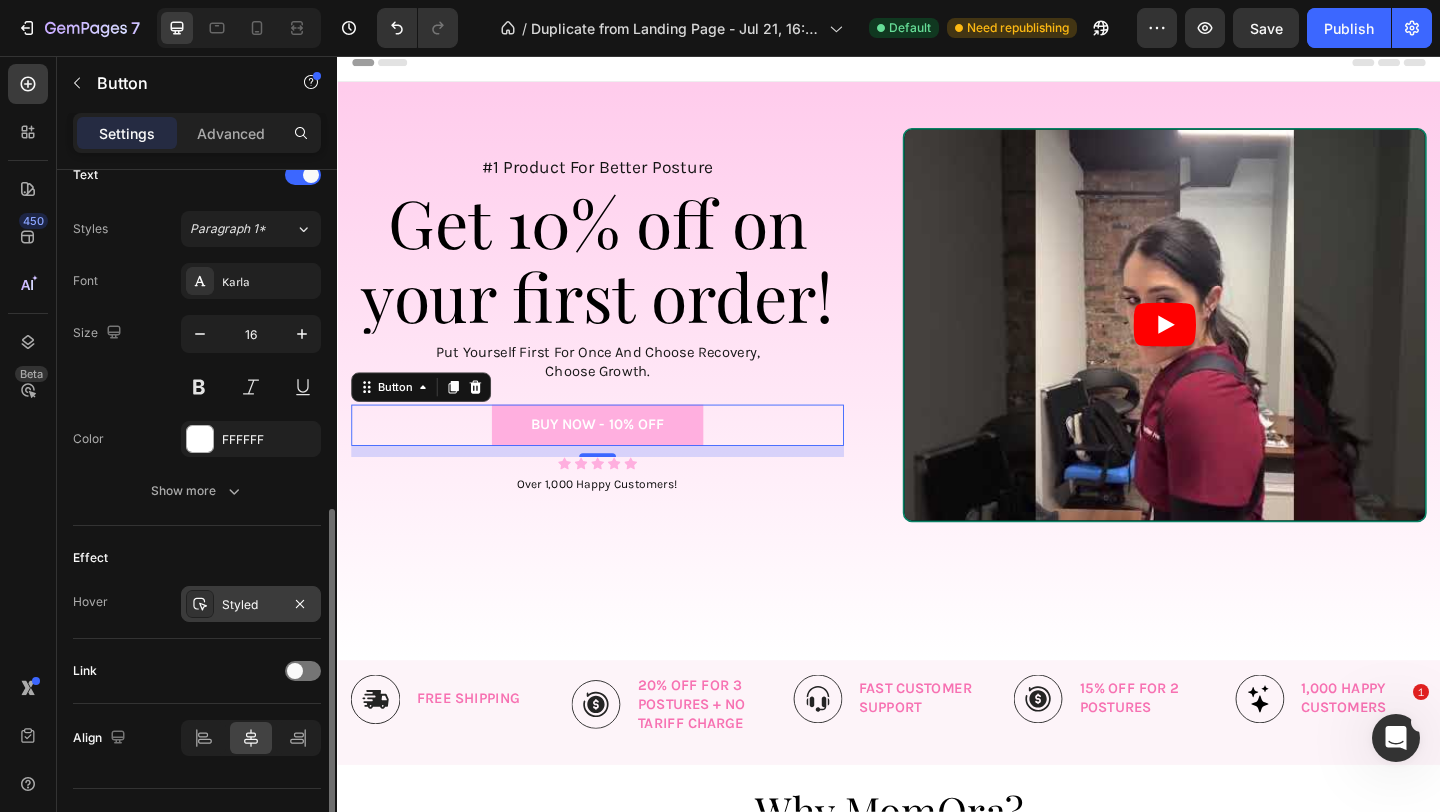 click on "Styled" at bounding box center (251, 605) 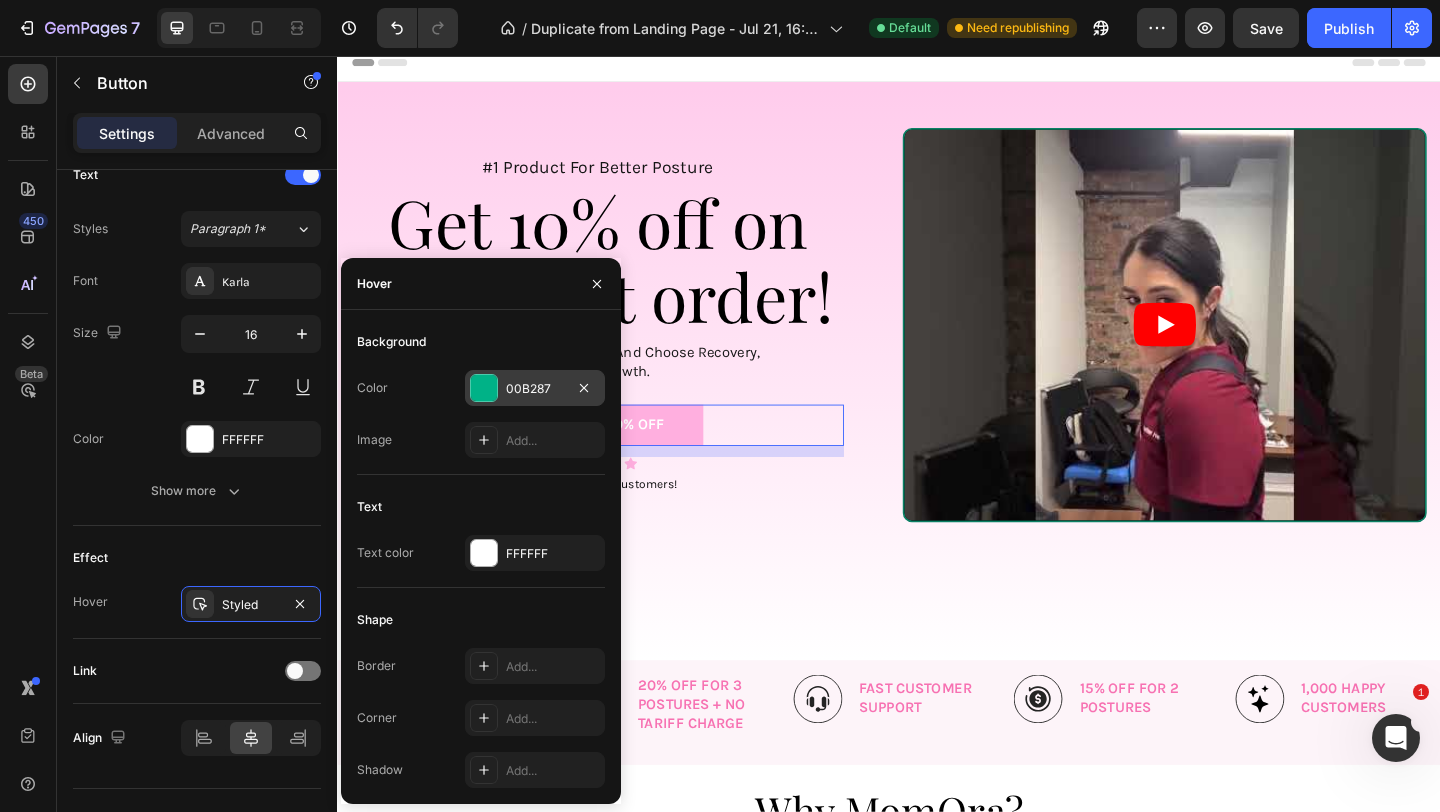 click on "00B287" at bounding box center [535, 388] 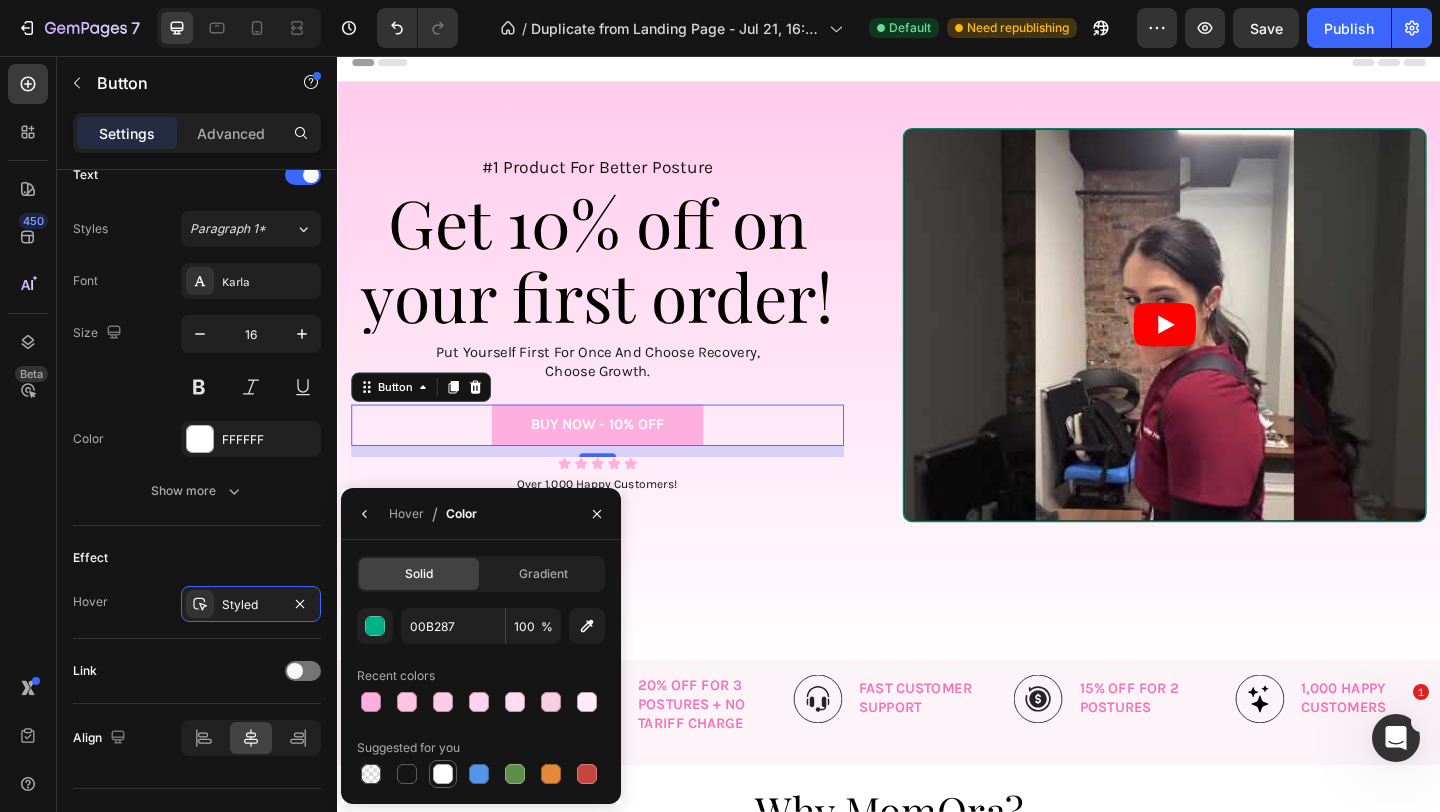 click at bounding box center [443, 774] 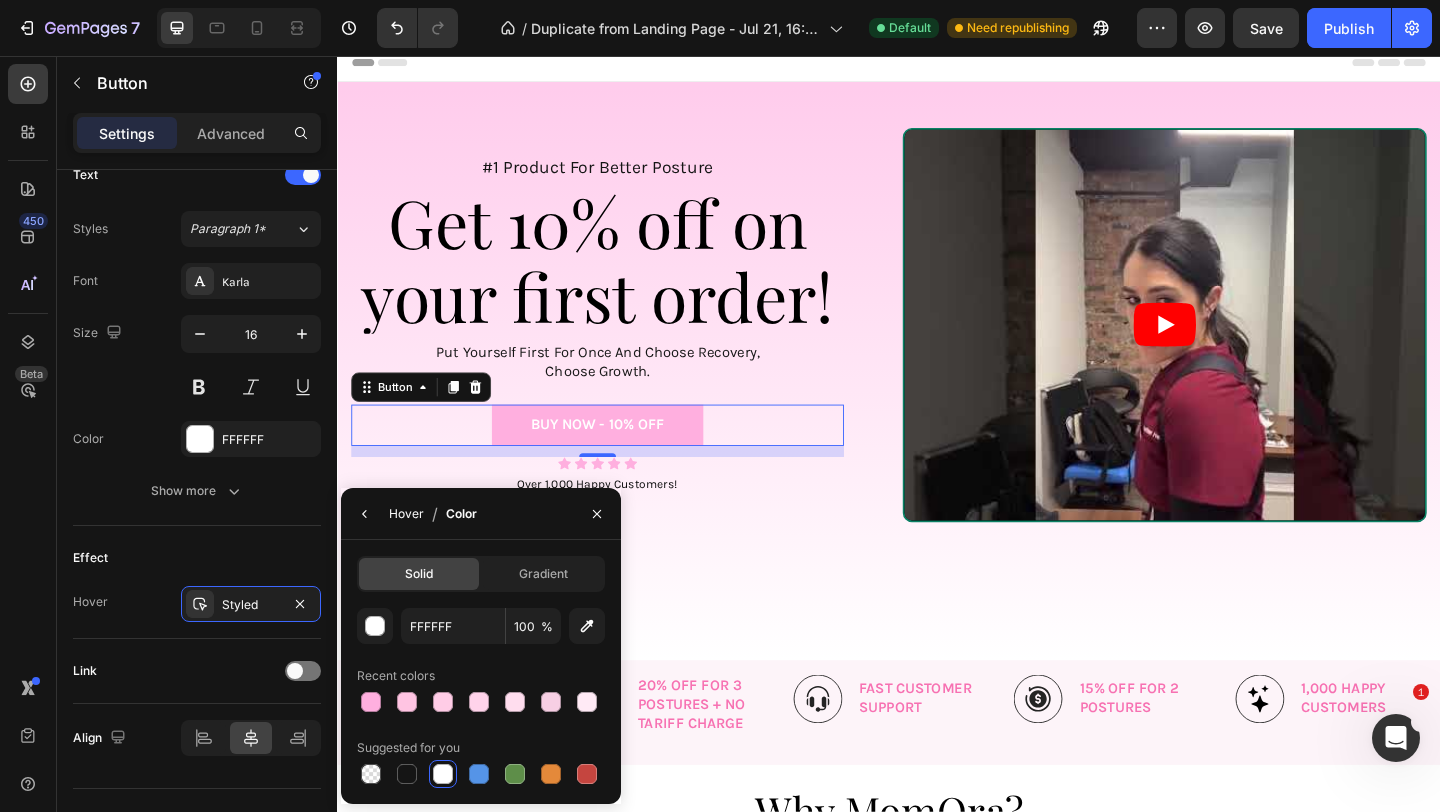 click on "Hover" at bounding box center (406, 514) 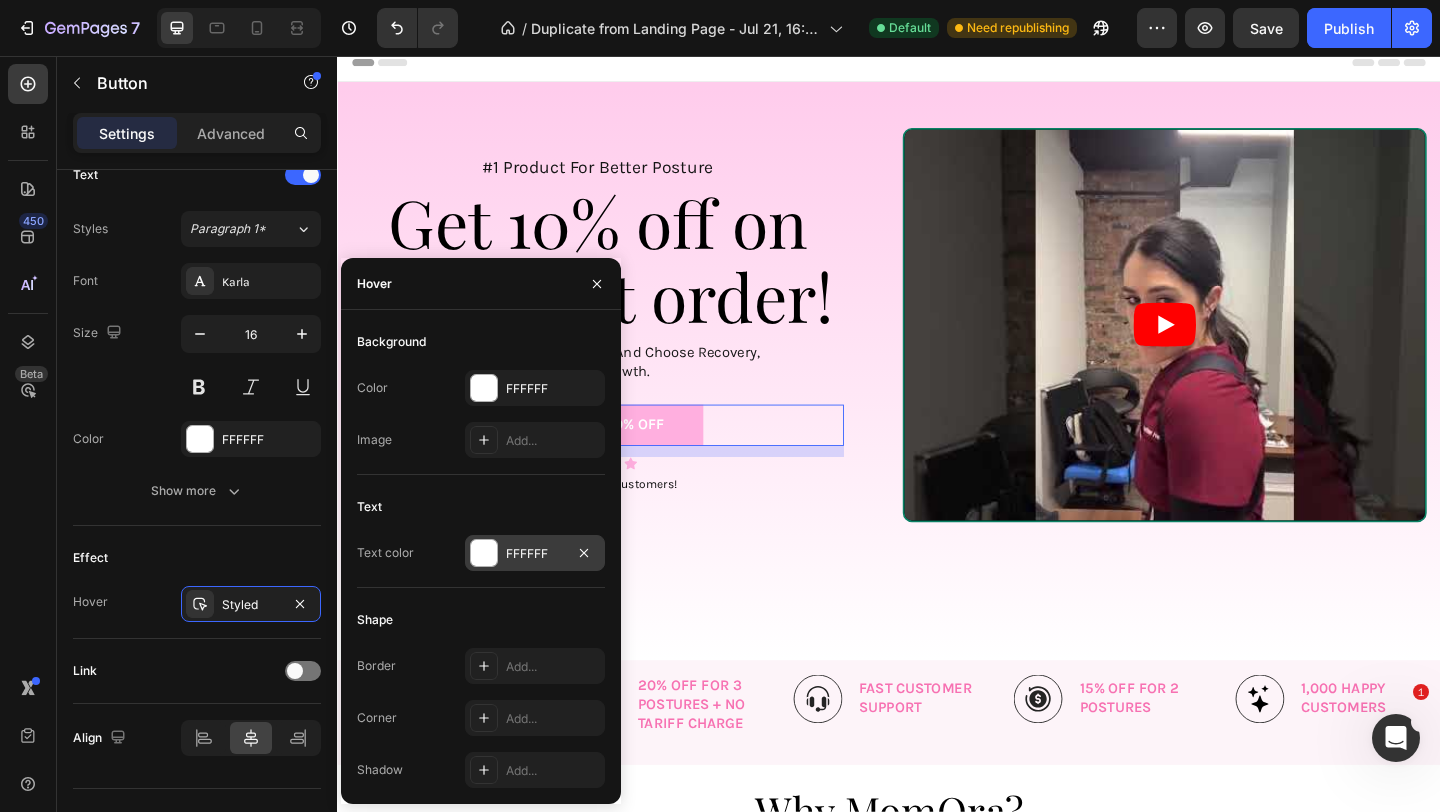 click at bounding box center (484, 553) 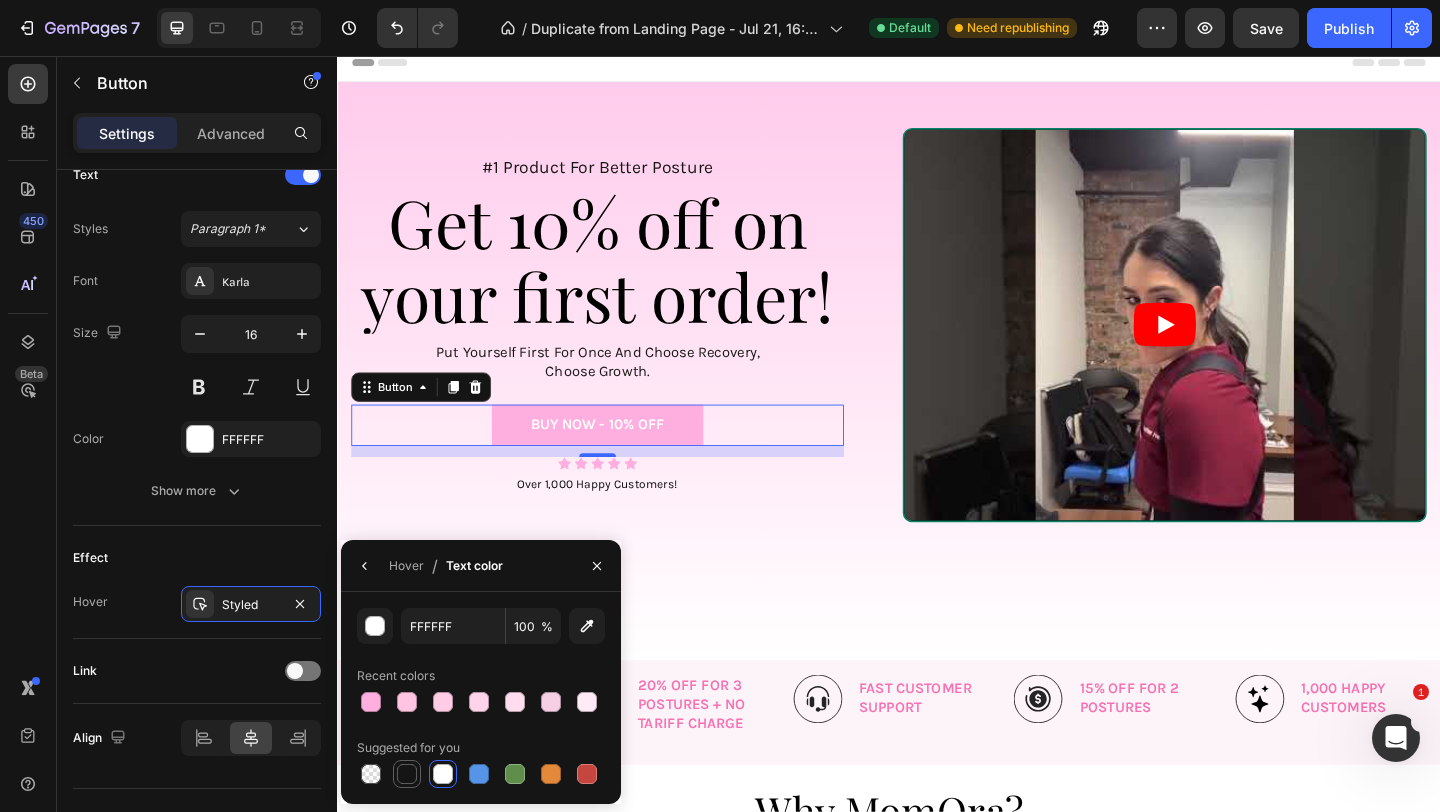 click at bounding box center (407, 774) 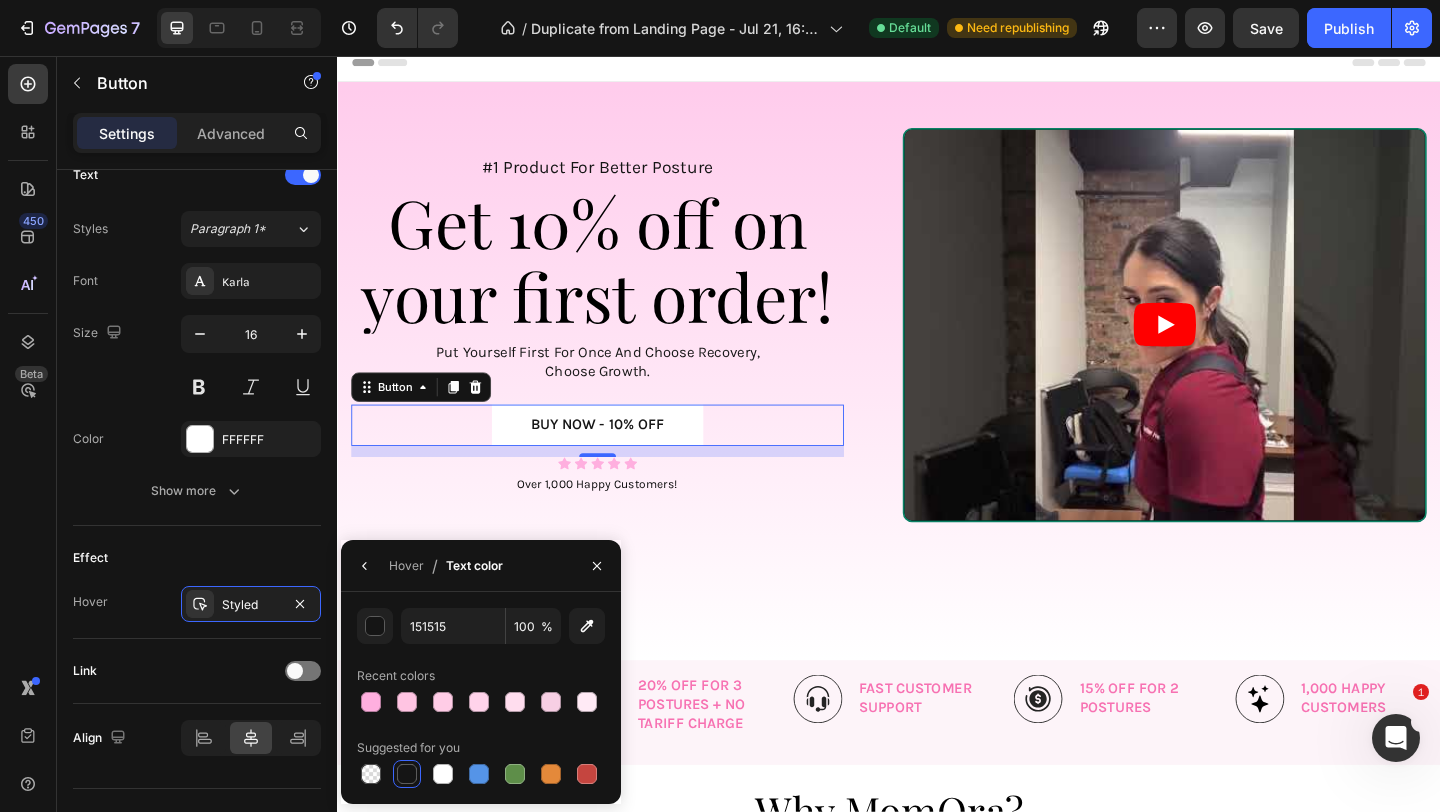 click on "BUY NOW - 10% OFF" at bounding box center (620, 457) 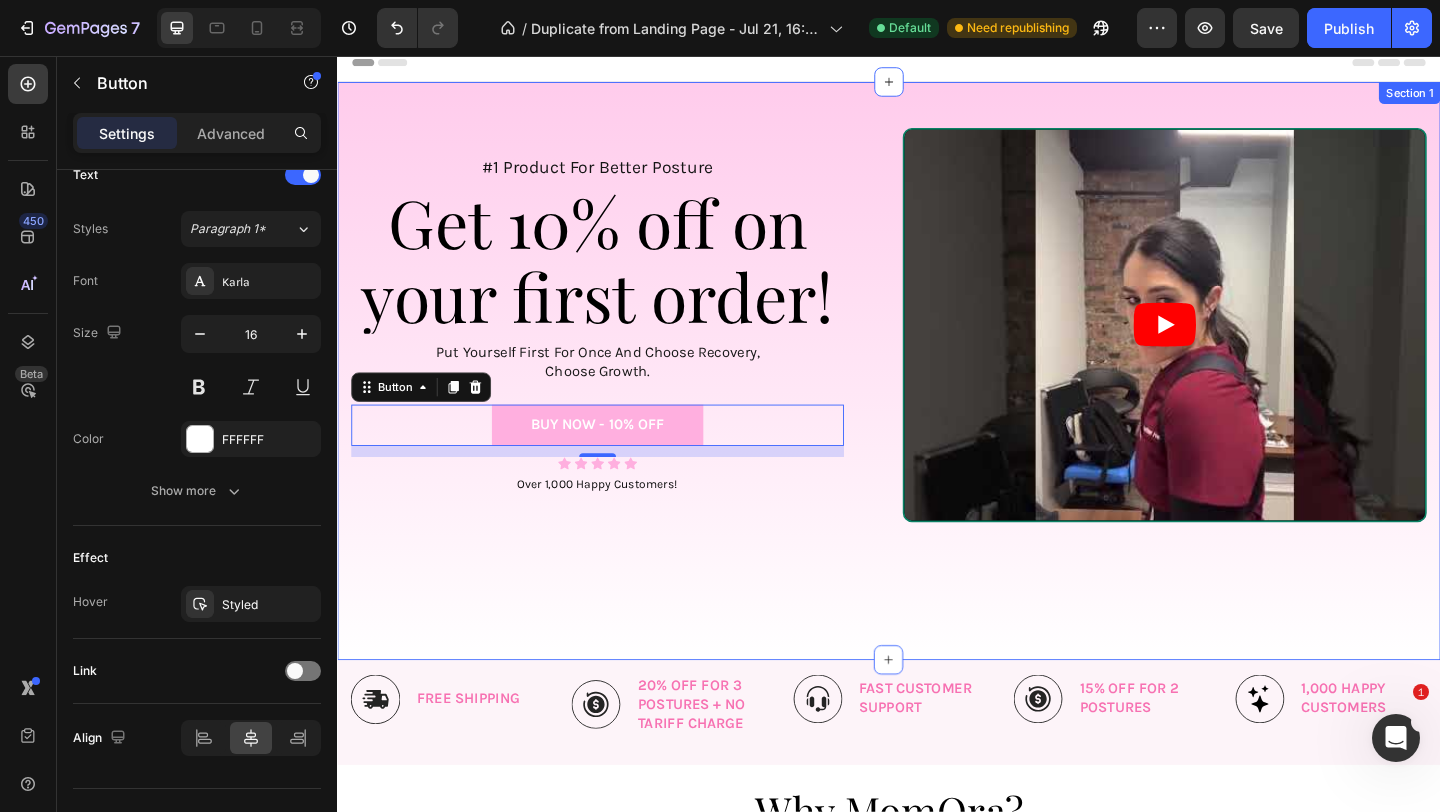 scroll, scrollTop: 0, scrollLeft: 0, axis: both 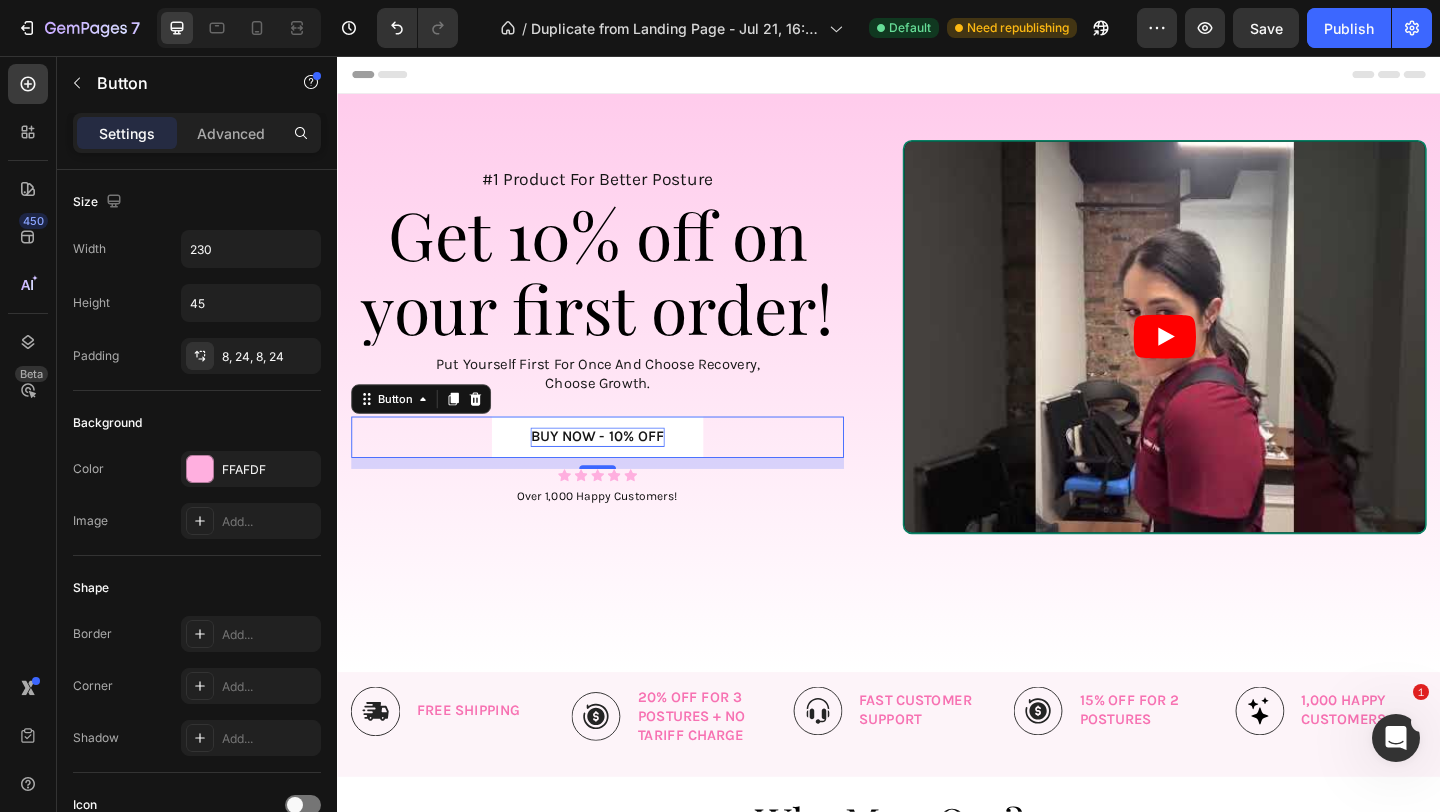click on "BUY NOW - 10% OFF" at bounding box center [620, 470] 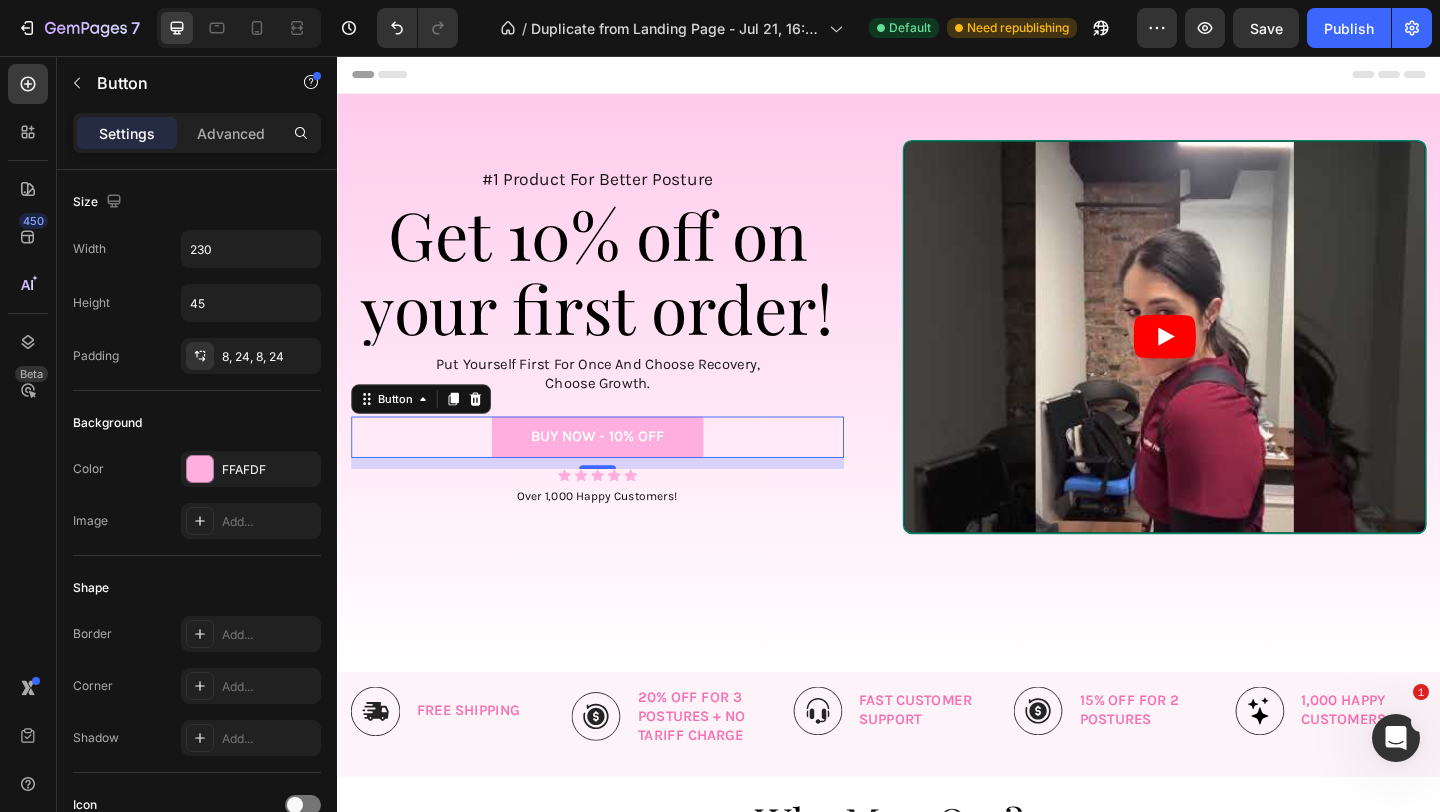 click on "Settings Advanced" at bounding box center [197, 133] 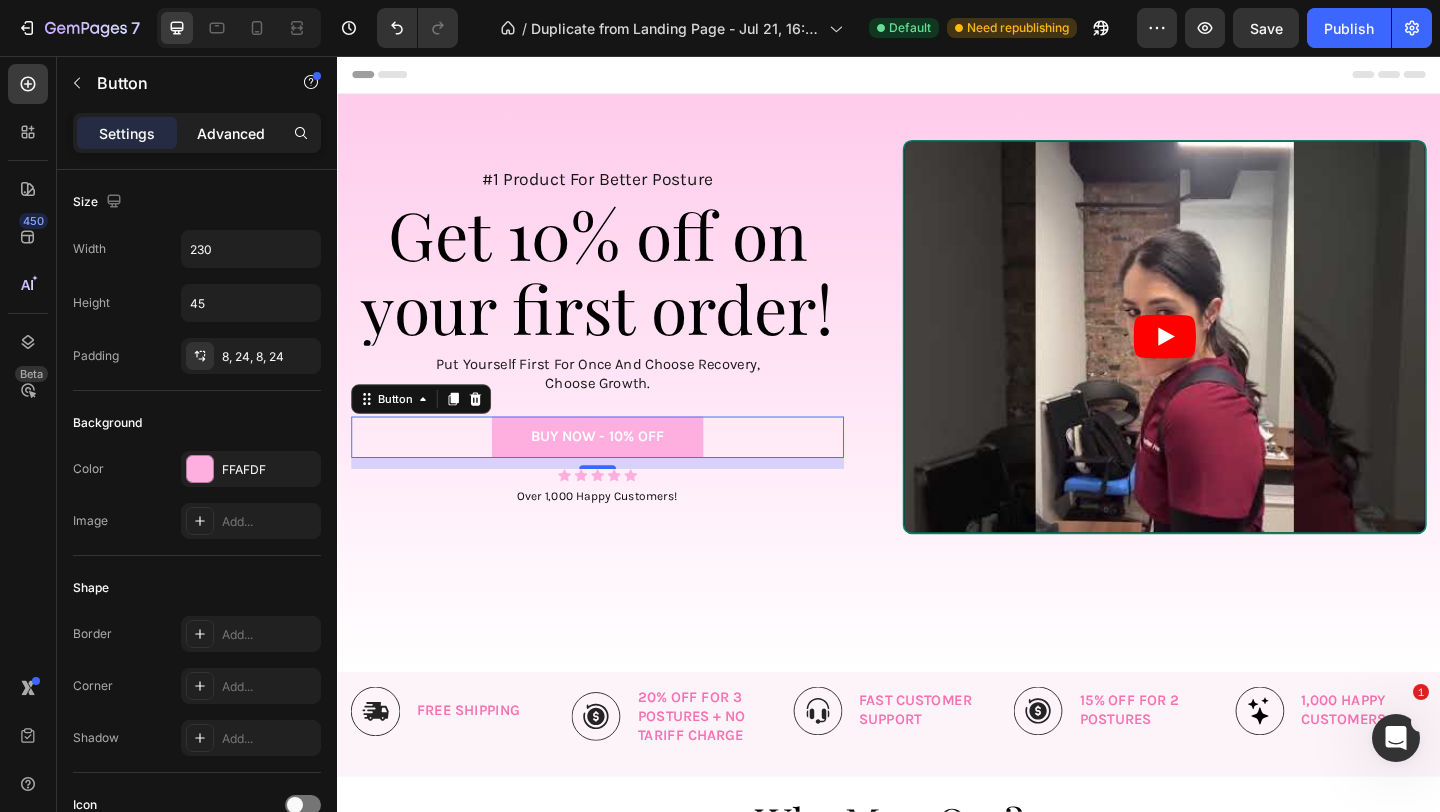 click on "Advanced" at bounding box center [231, 133] 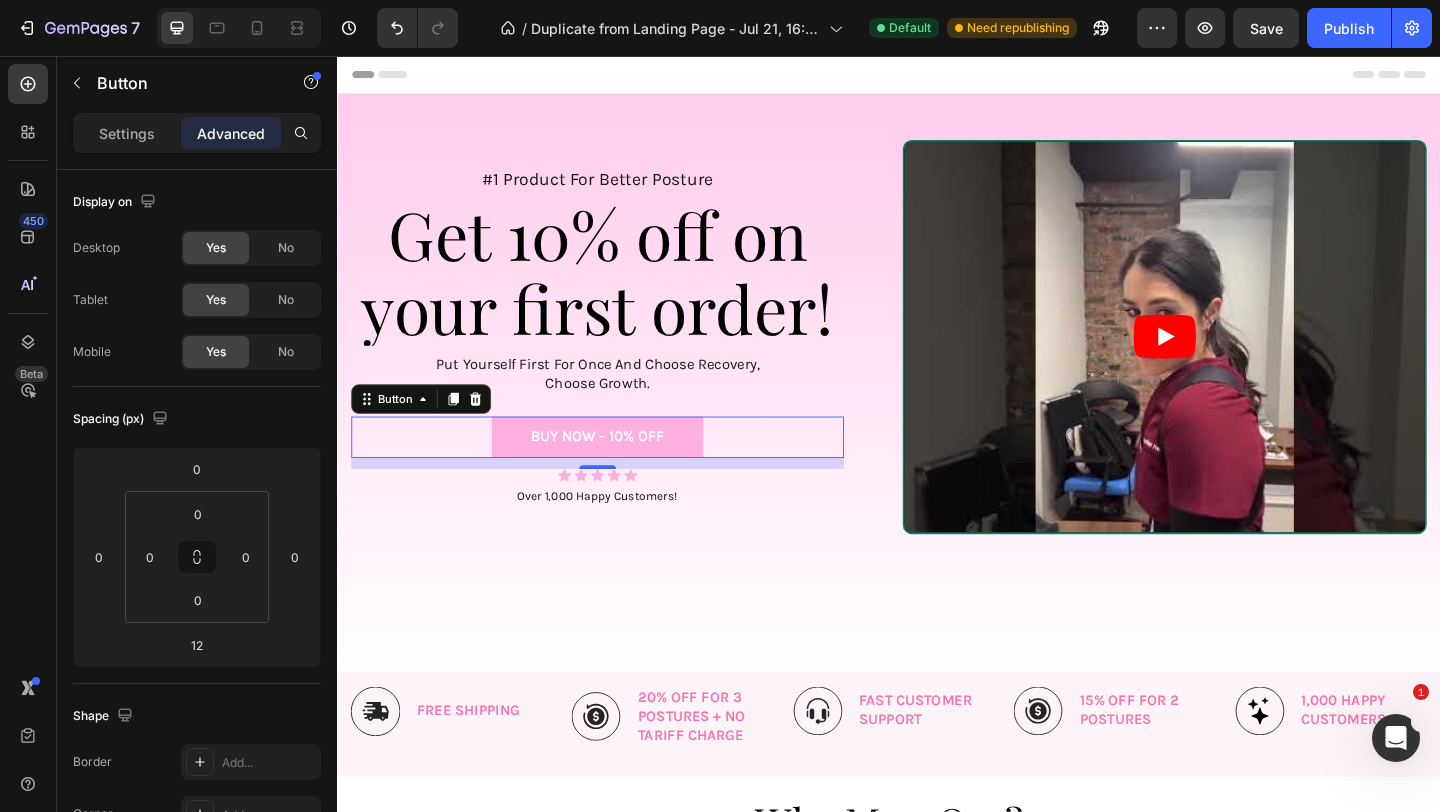 click on "Advanced" at bounding box center [231, 133] 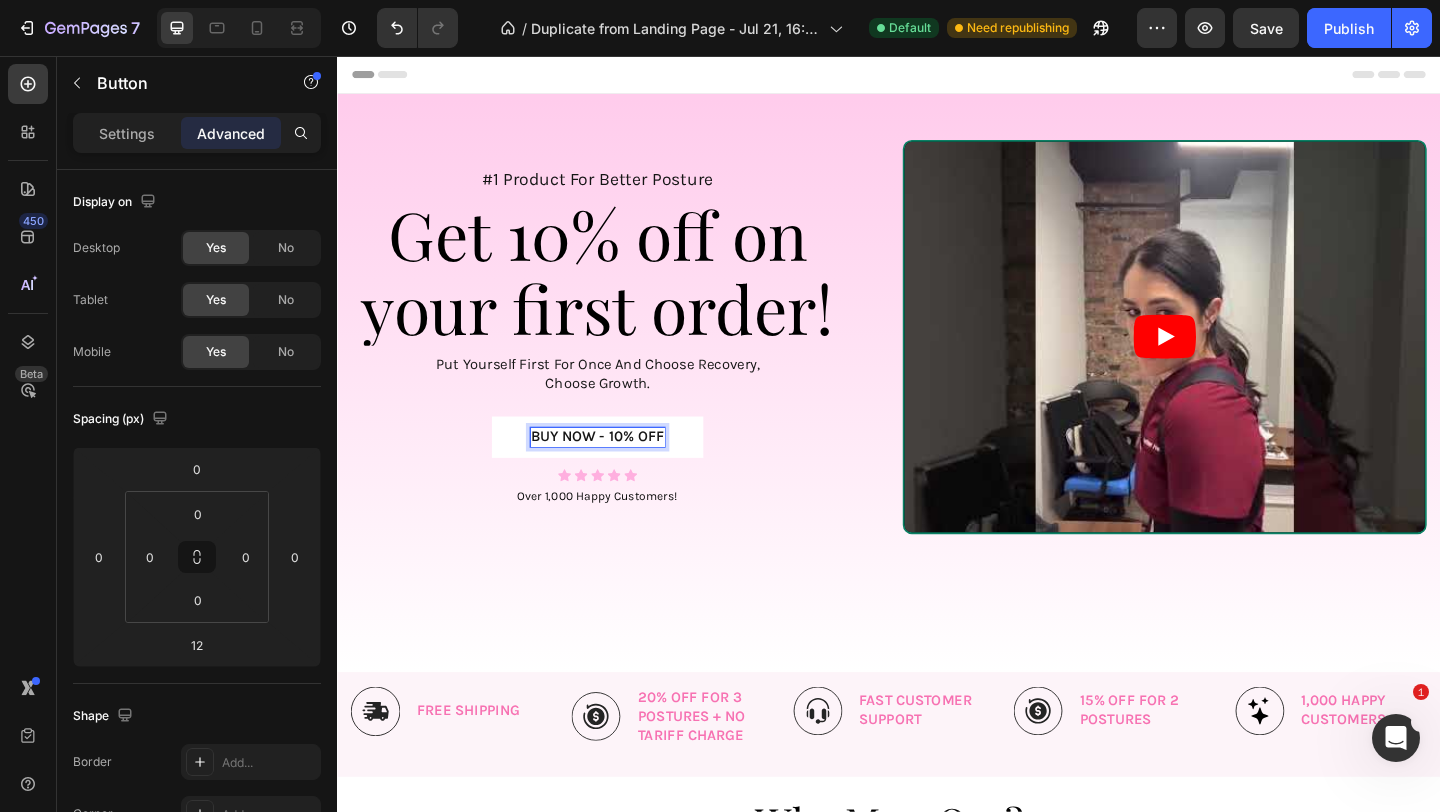 click on "BUY NOW - 10% OFF" at bounding box center [620, 470] 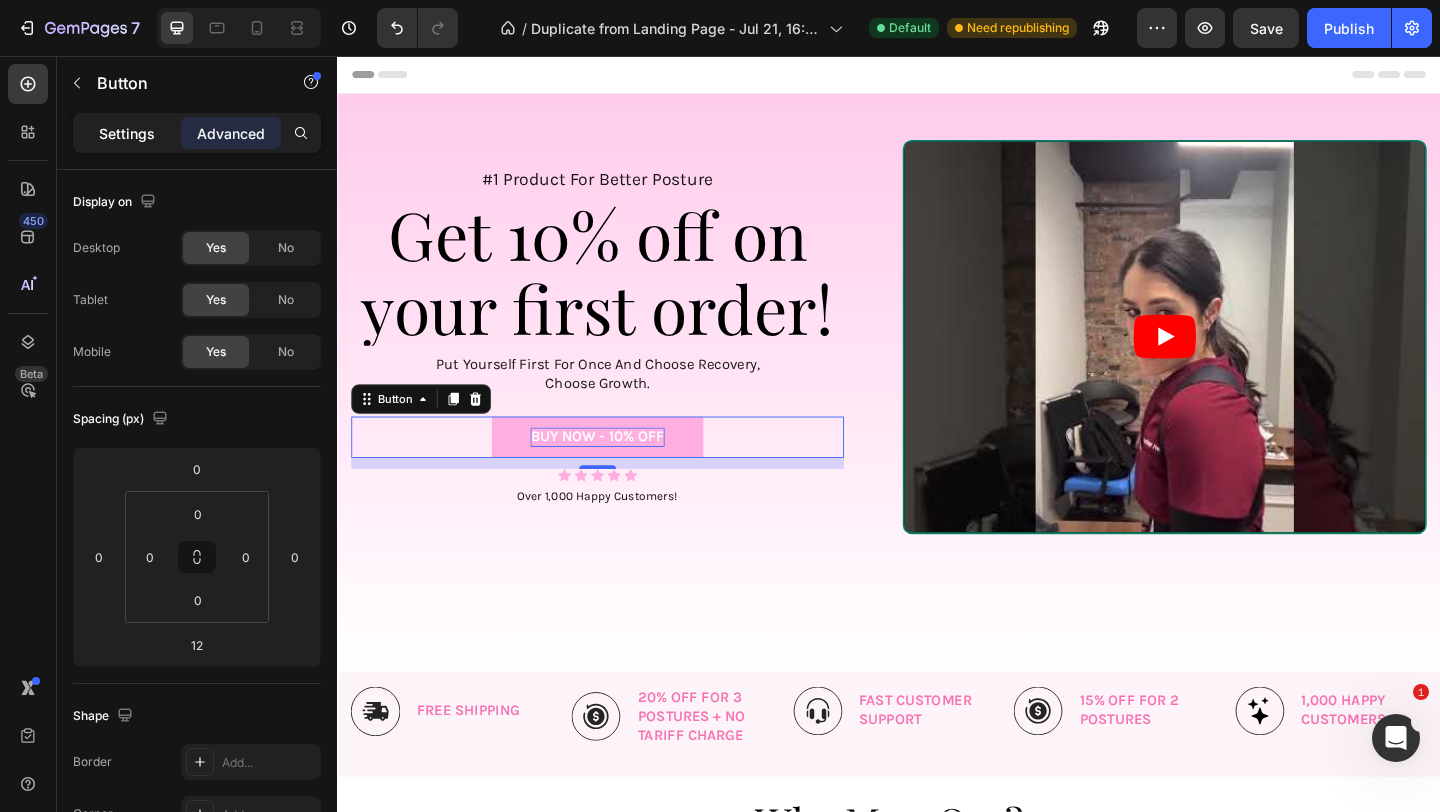 click on "Settings" at bounding box center [127, 133] 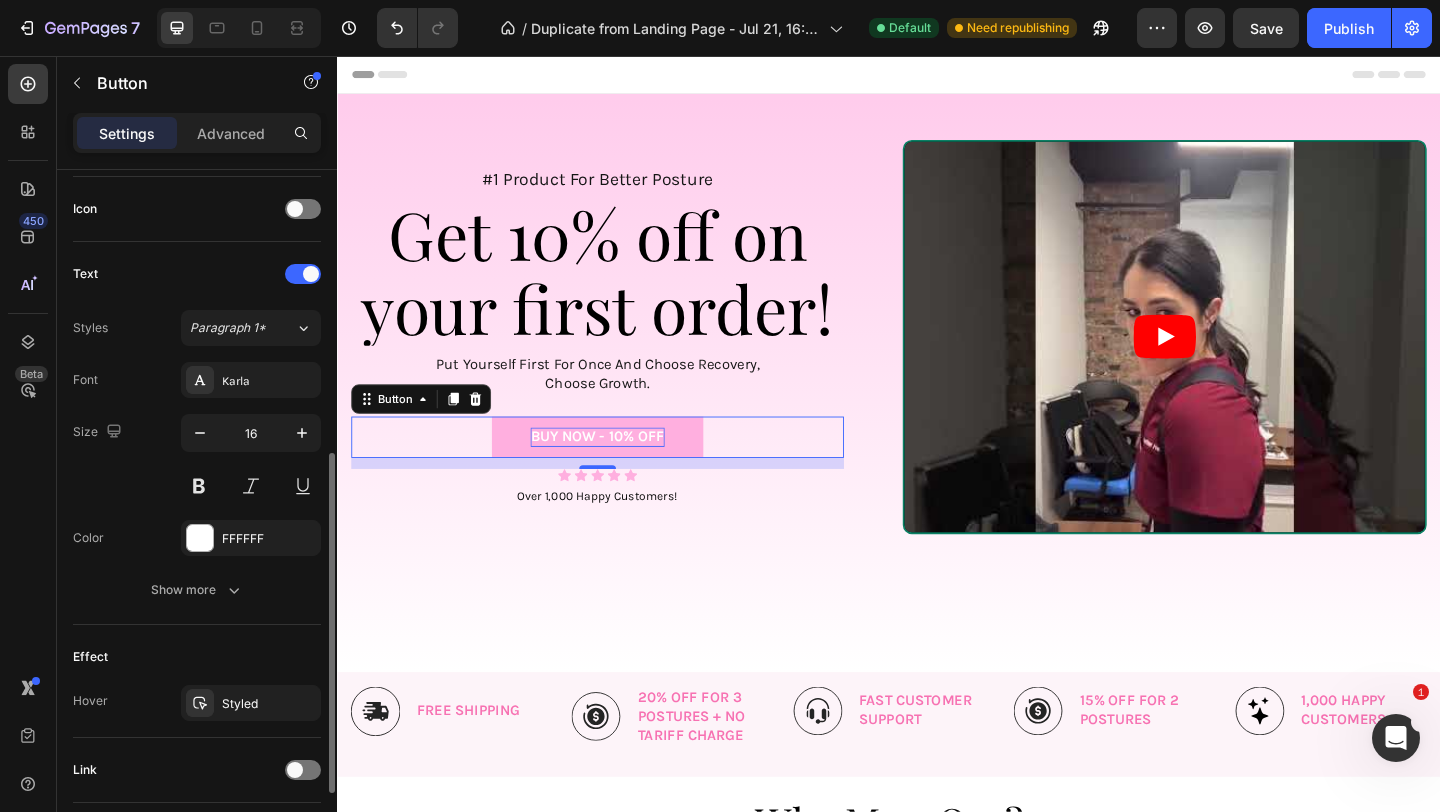 scroll, scrollTop: 654, scrollLeft: 0, axis: vertical 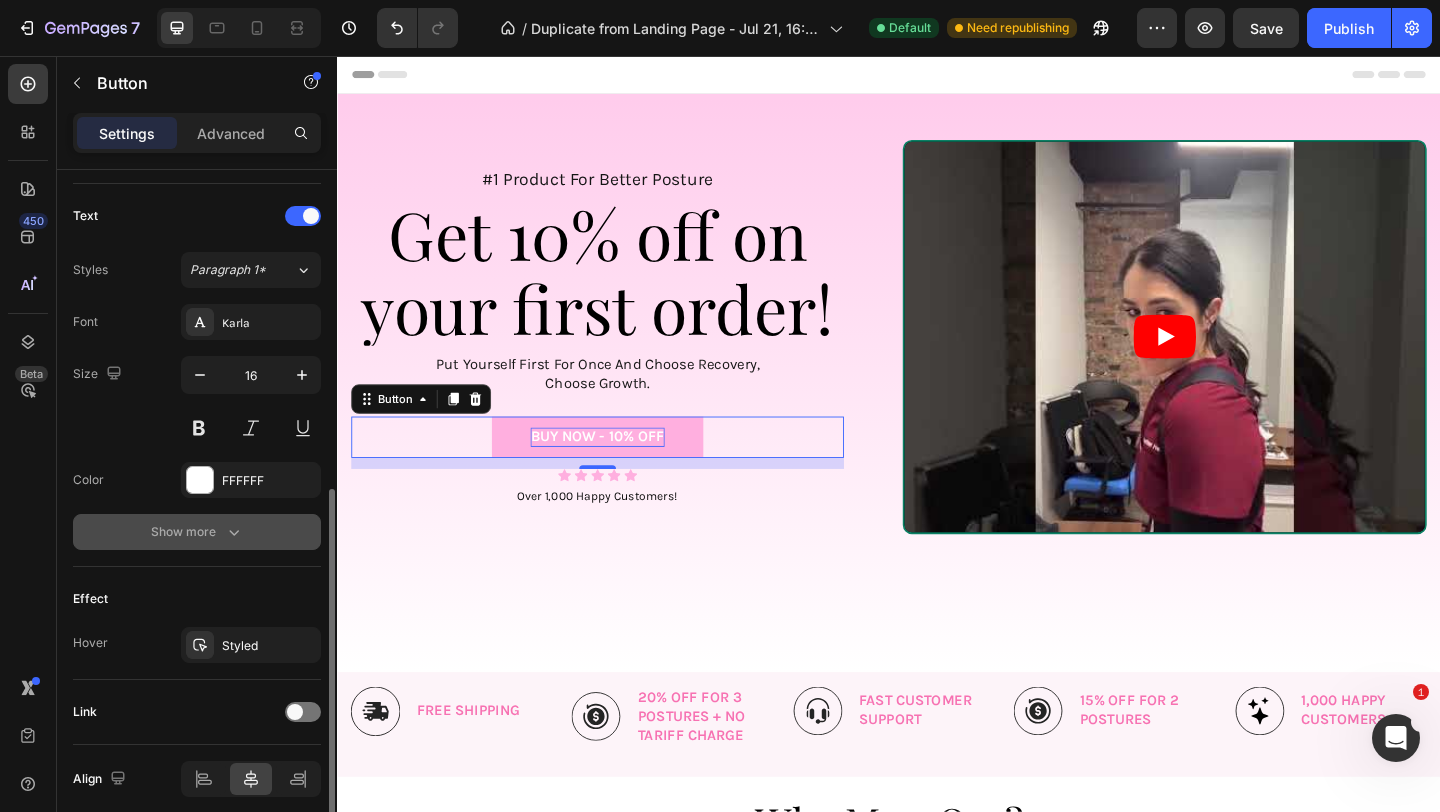 click on "Show more" at bounding box center [197, 532] 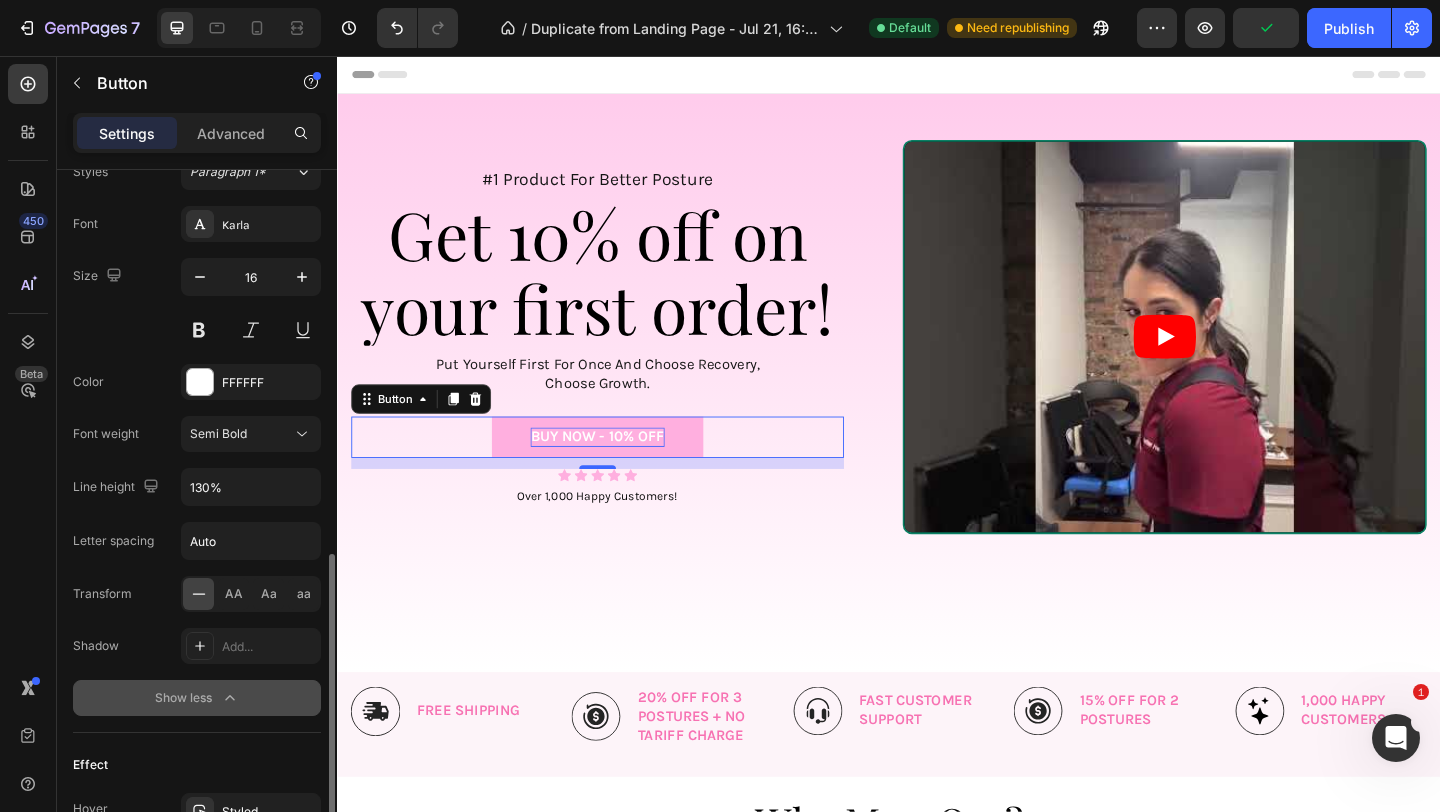 scroll, scrollTop: 0, scrollLeft: 0, axis: both 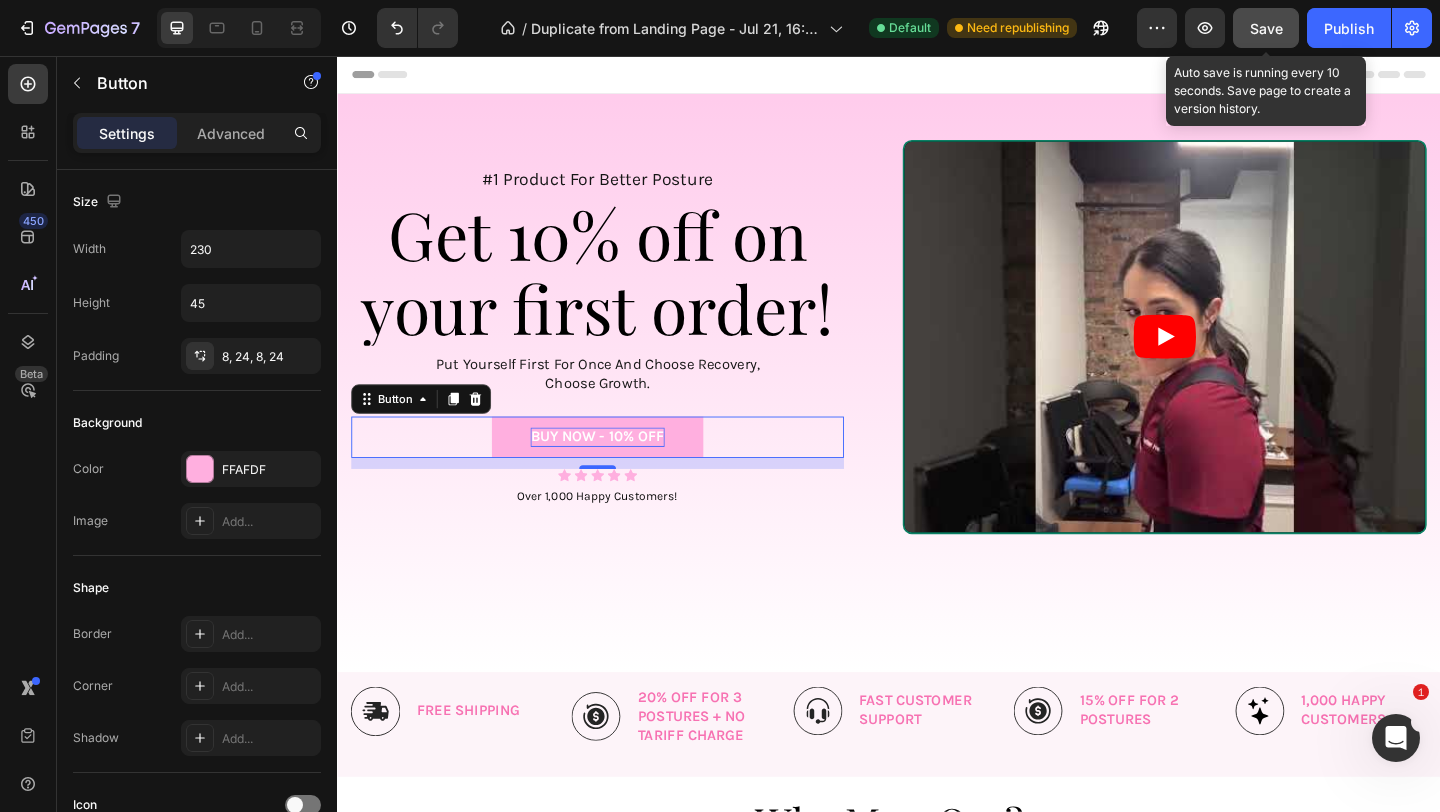 click on "Save" 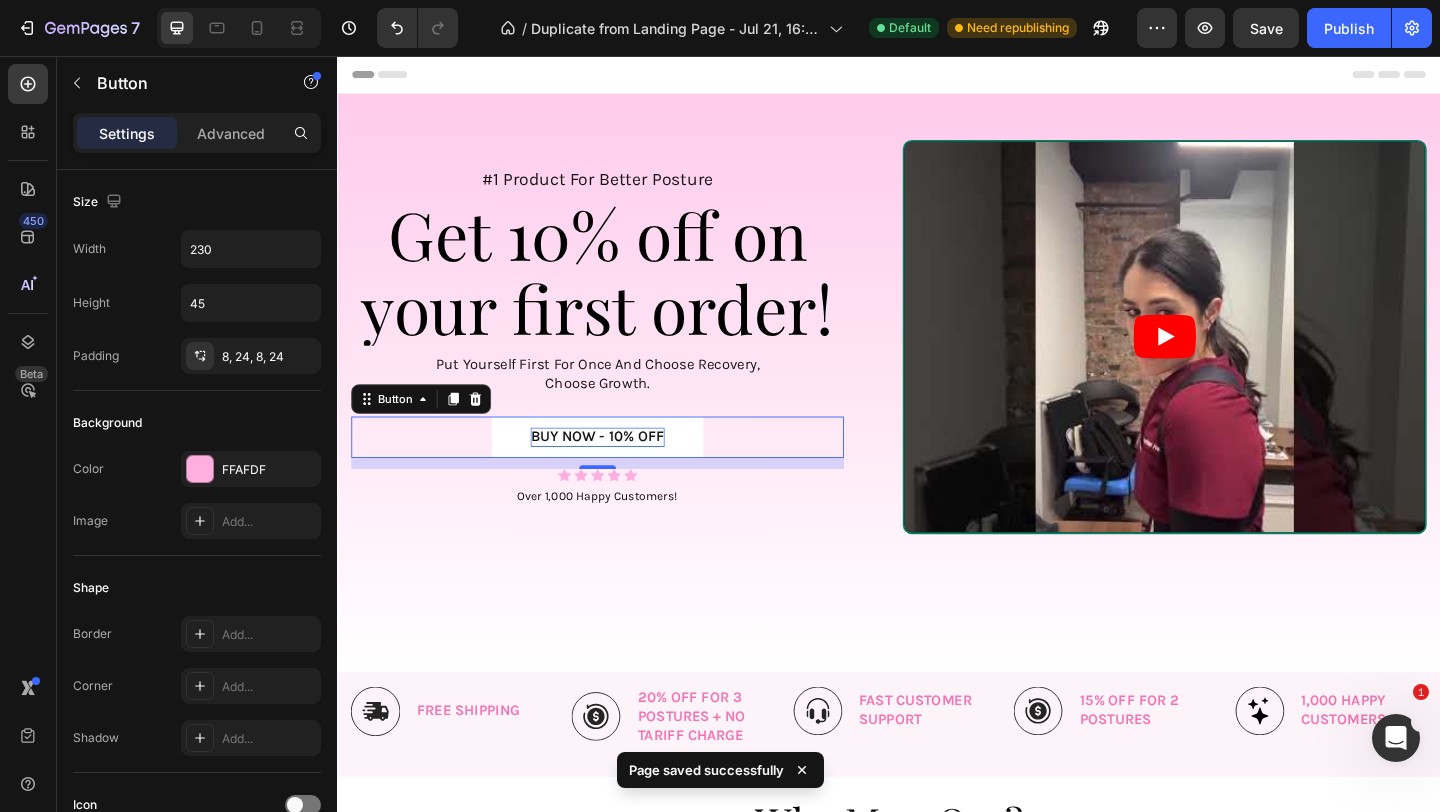 click on "BUY NOW - 10% OFF" at bounding box center [620, 470] 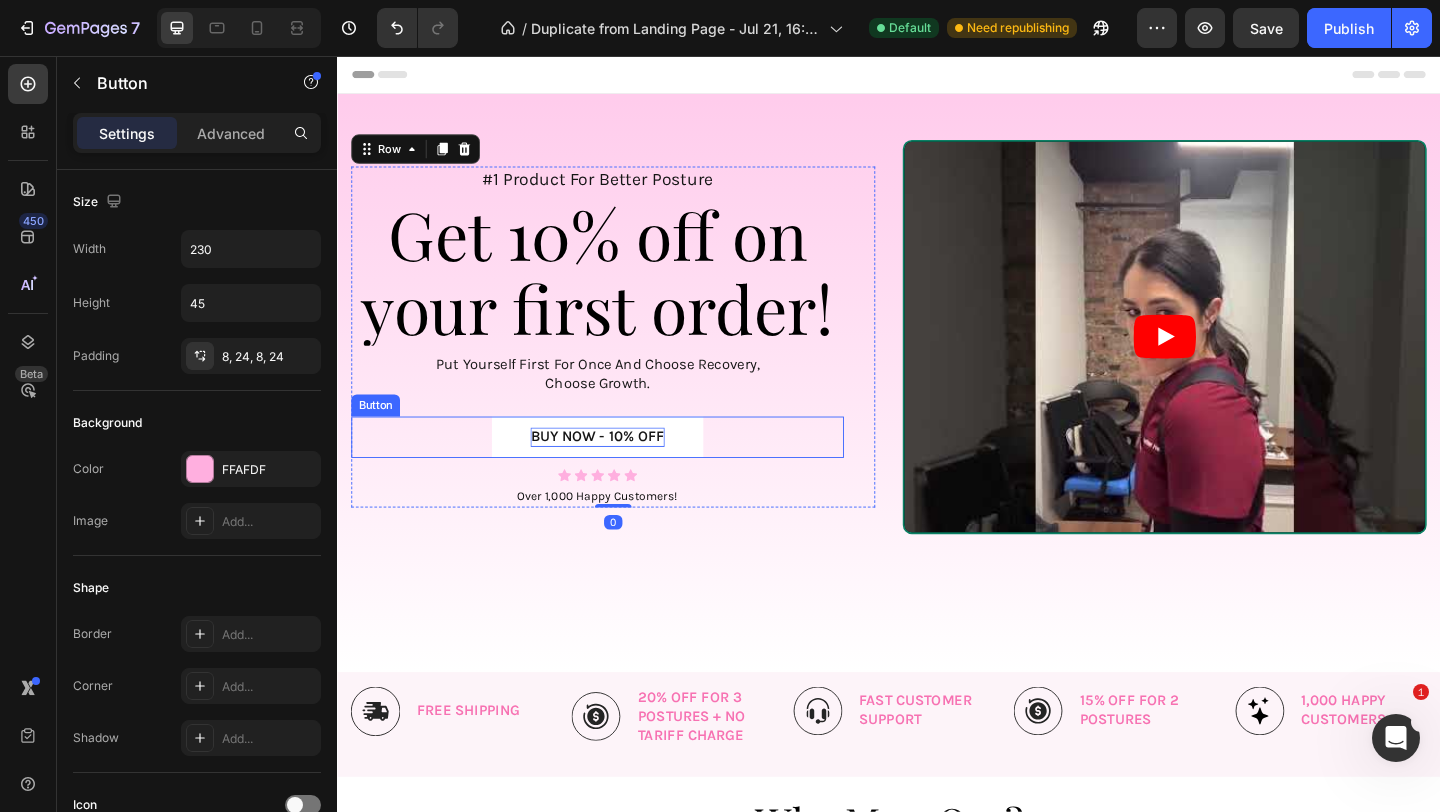 click on "BUY NOW - 10% OFF" at bounding box center [620, 470] 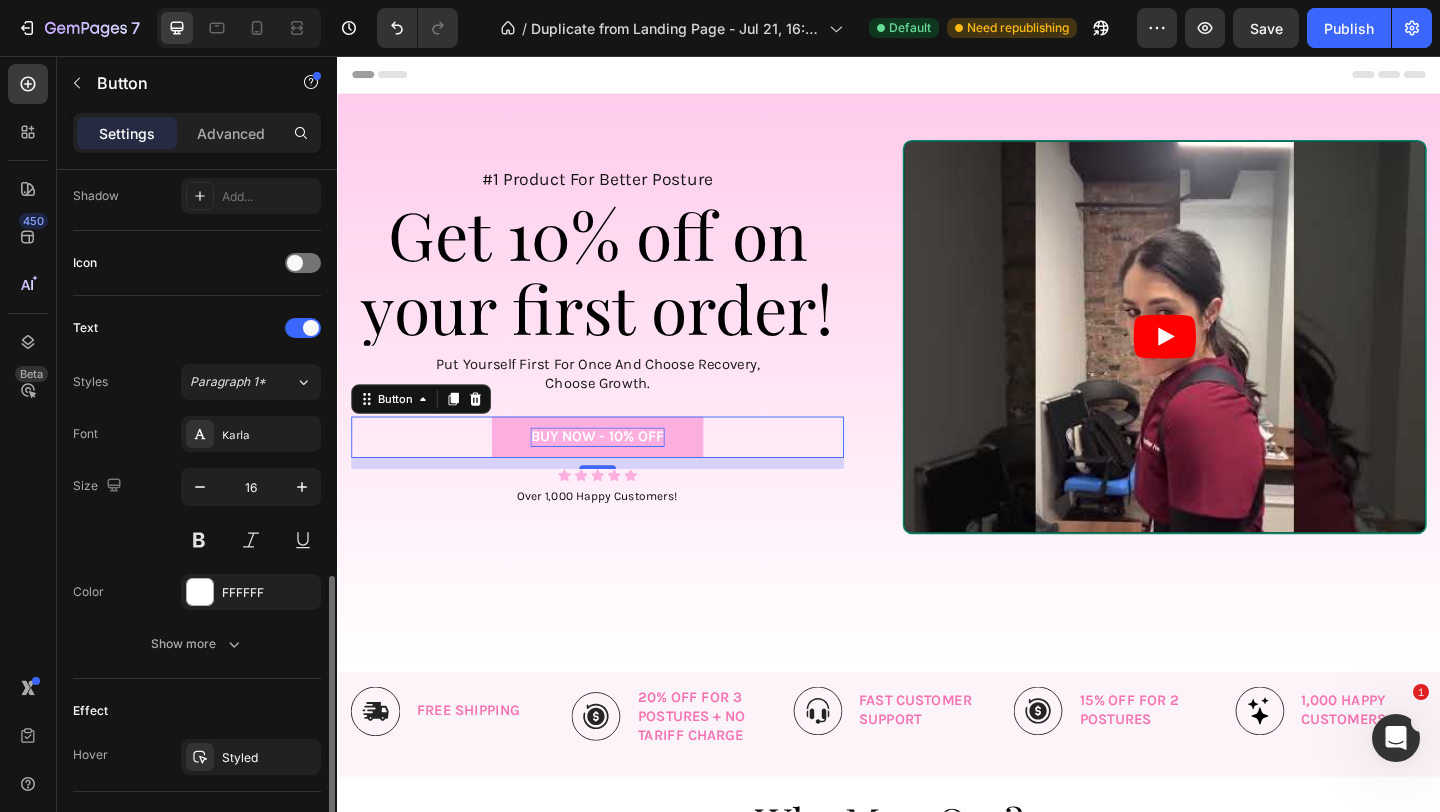 scroll, scrollTop: 735, scrollLeft: 0, axis: vertical 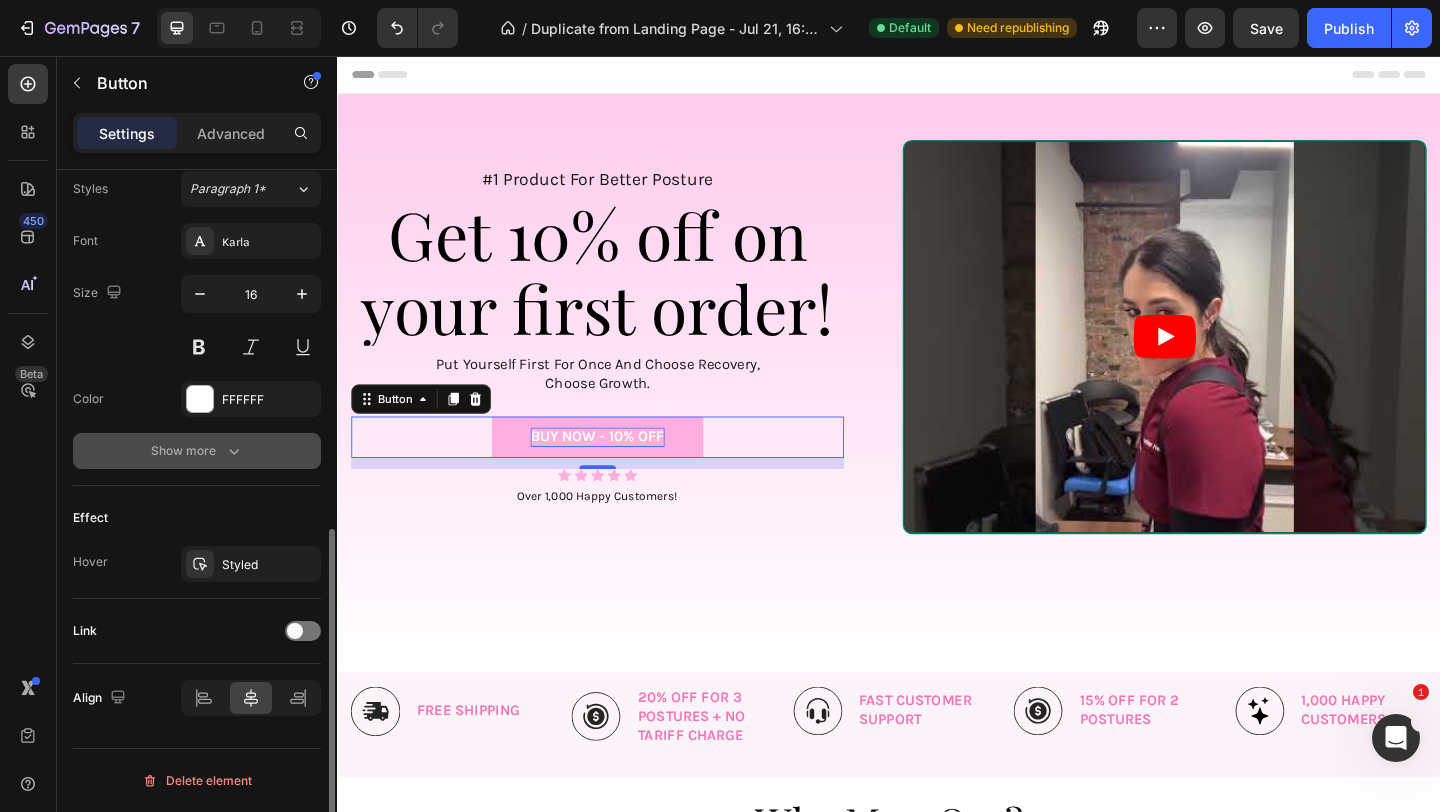 click 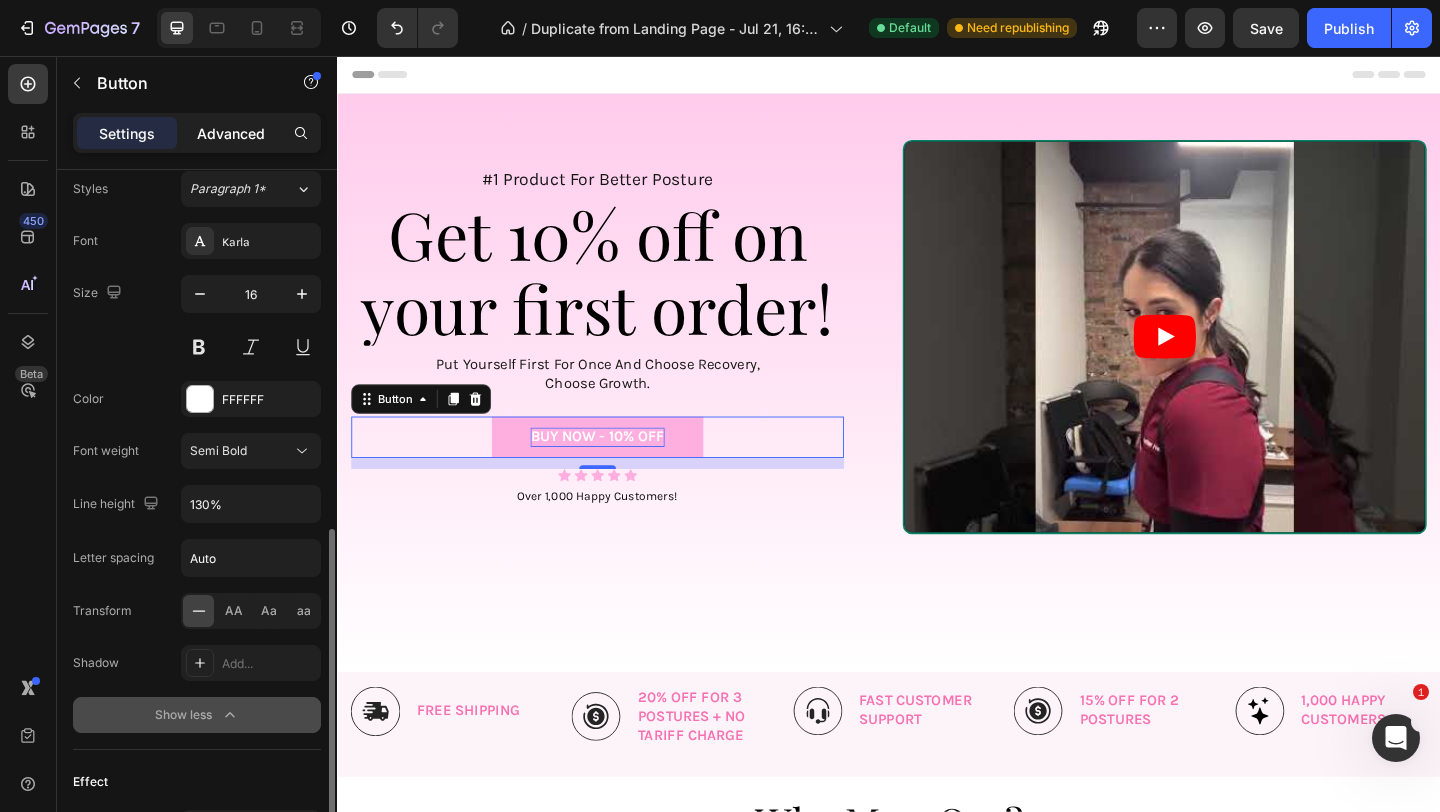 click on "Advanced" at bounding box center [231, 133] 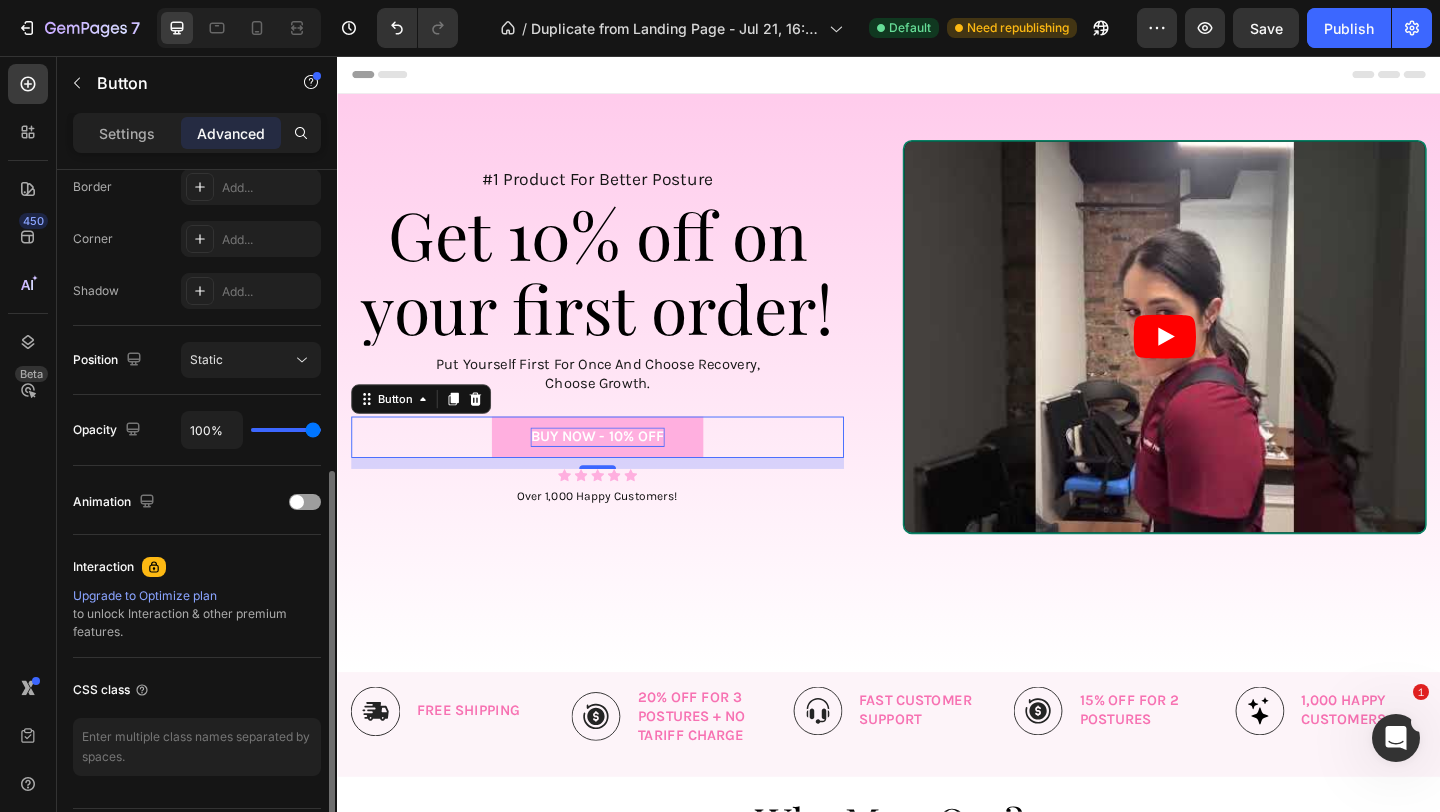 scroll, scrollTop: 635, scrollLeft: 0, axis: vertical 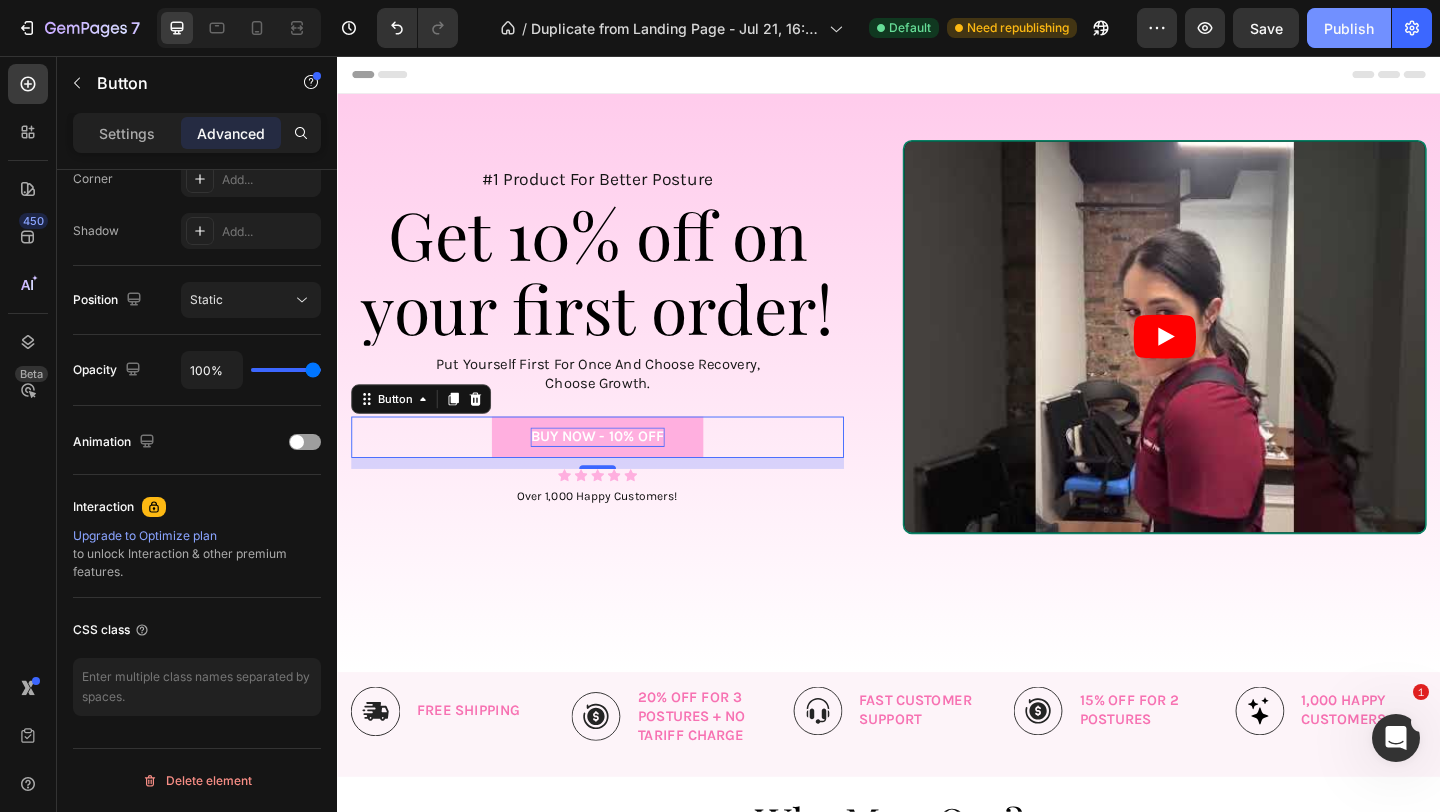 click on "Publish" at bounding box center [1349, 28] 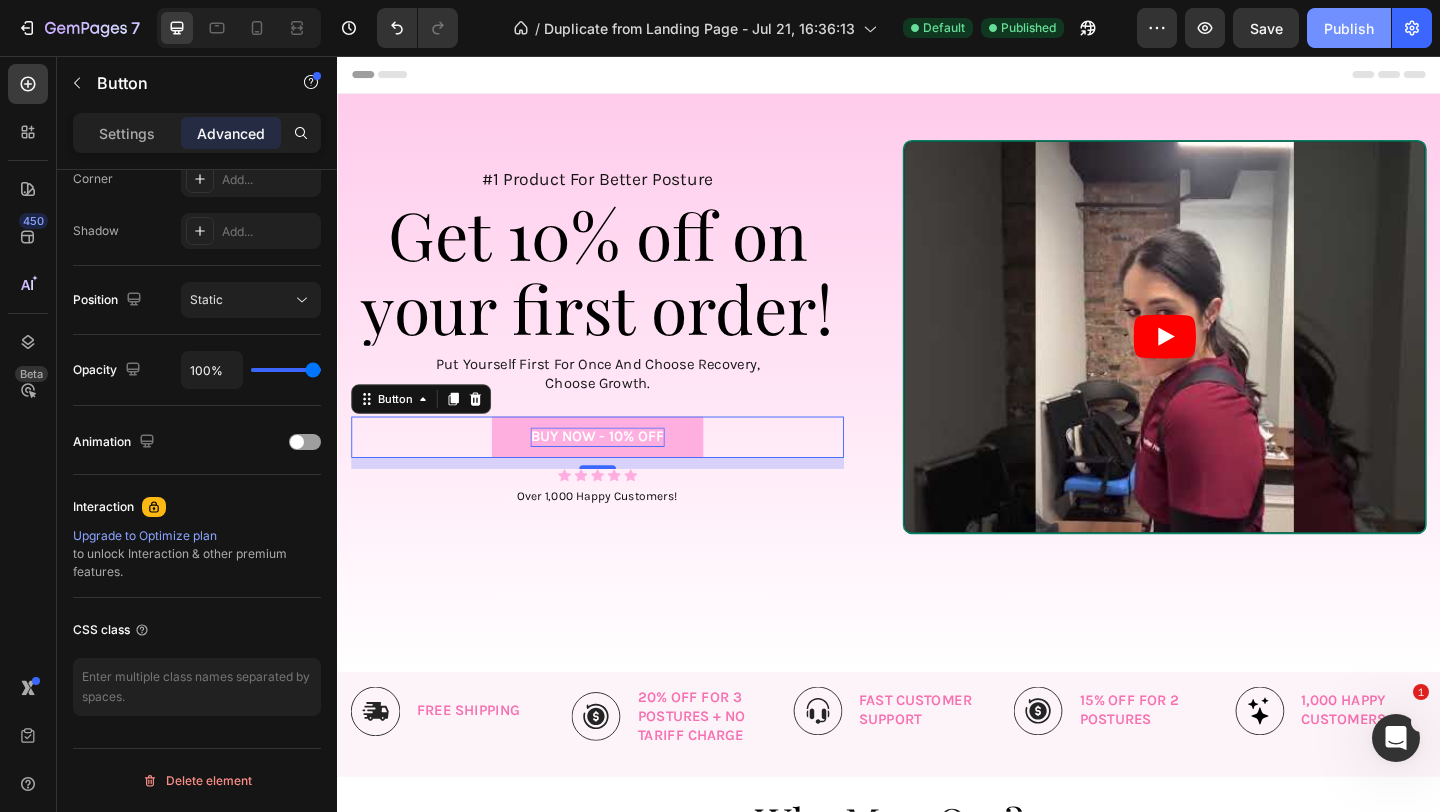 click on "Publish" at bounding box center (1349, 28) 